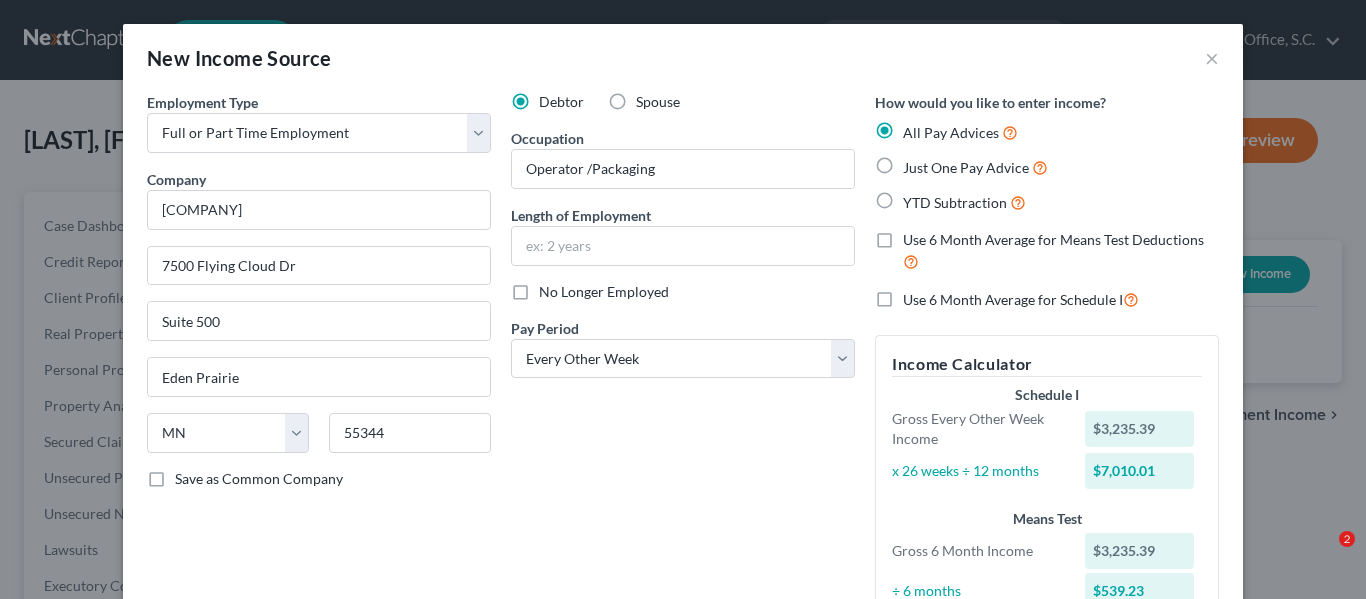 select on "0" 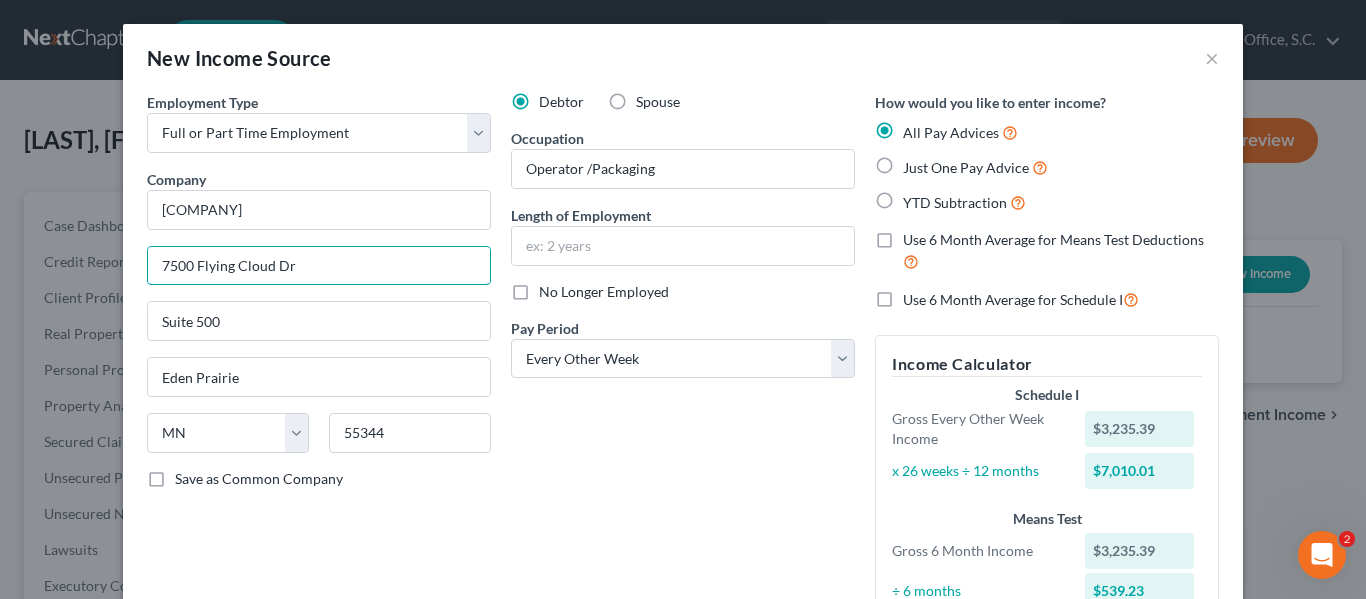 scroll, scrollTop: 0, scrollLeft: 0, axis: both 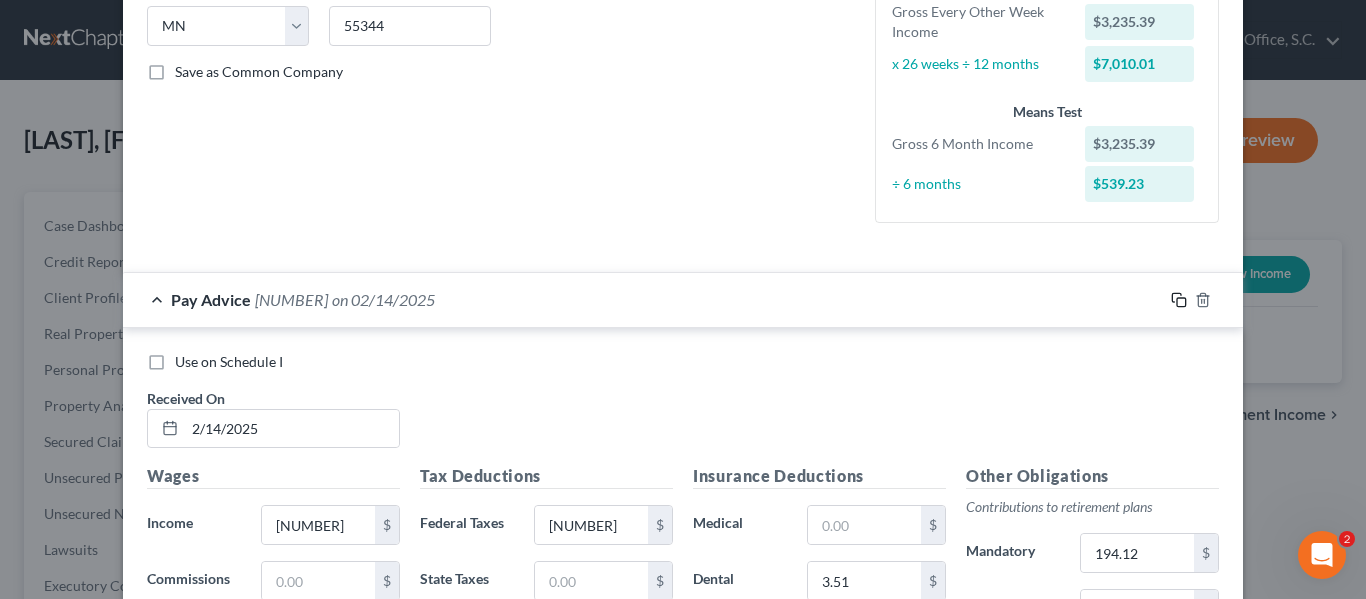 type 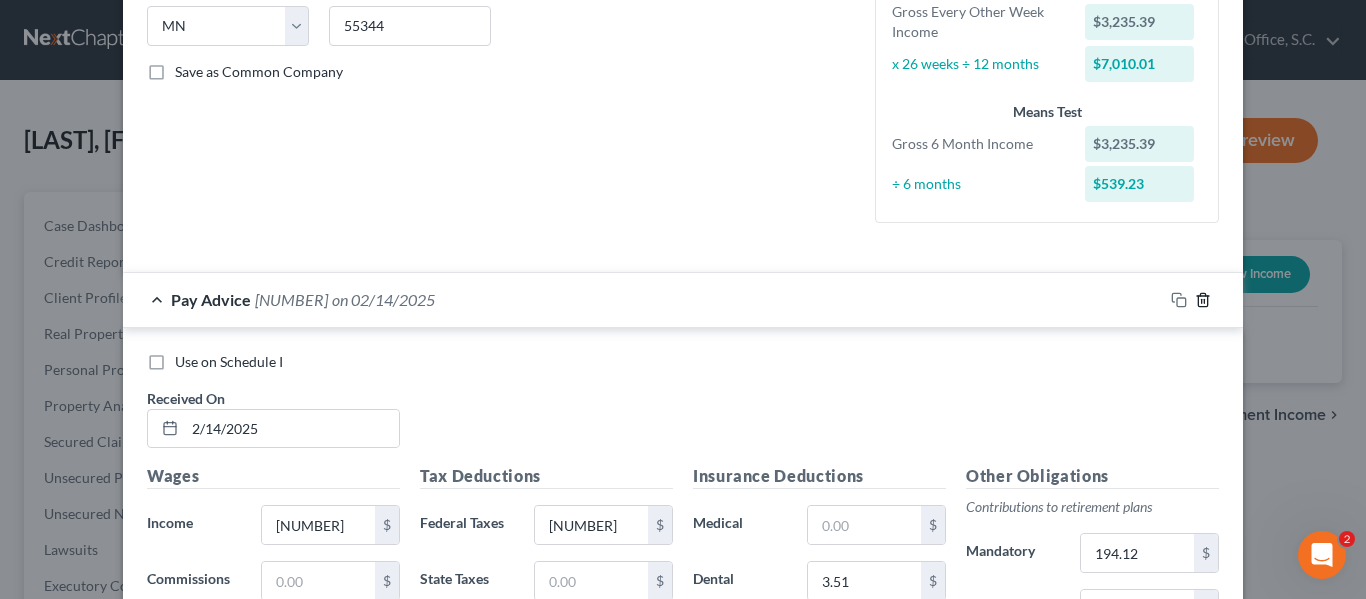 type 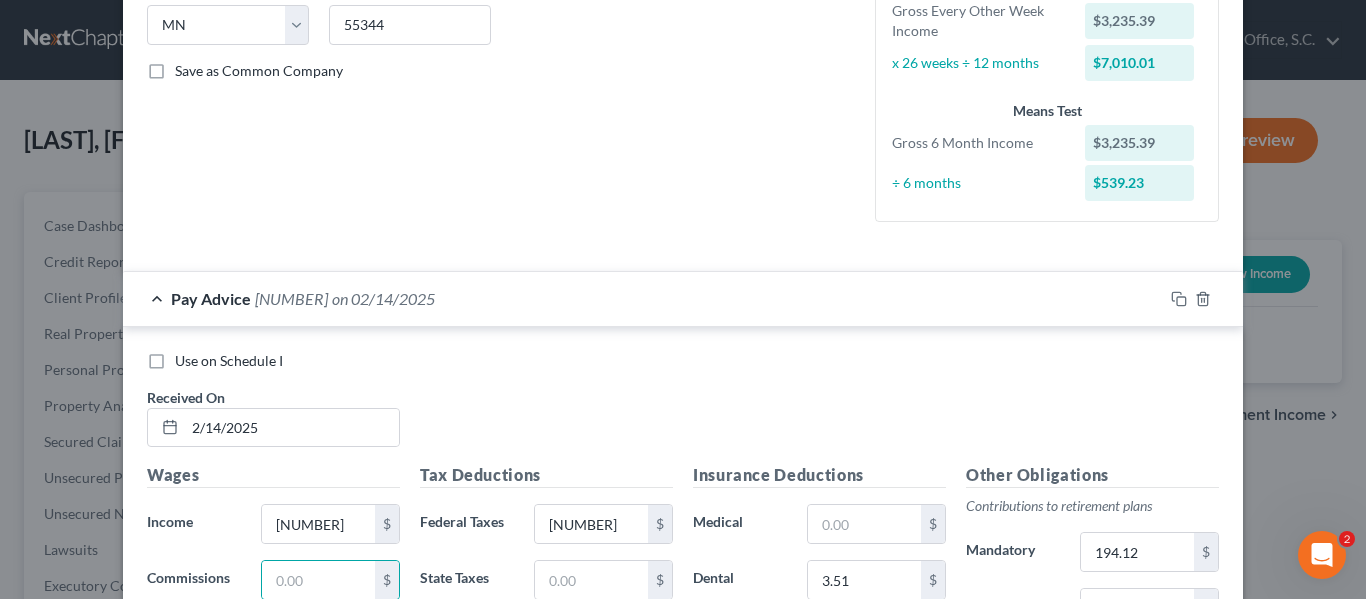 scroll, scrollTop: 744, scrollLeft: 0, axis: vertical 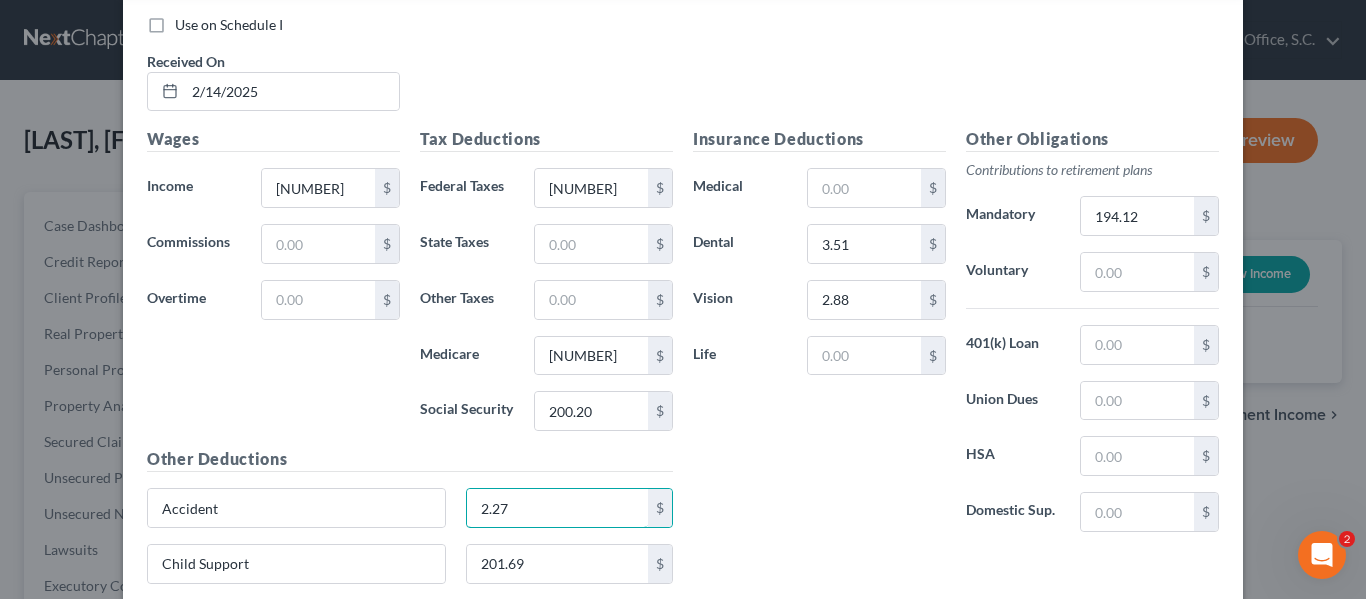 type on "2.27" 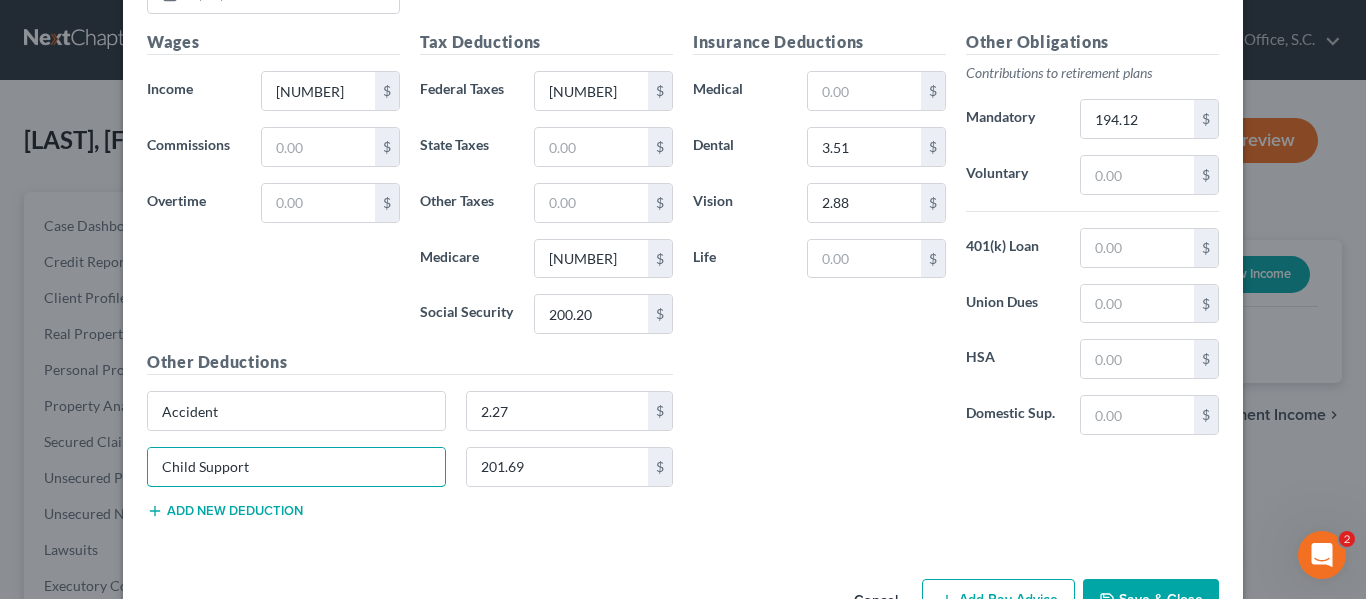 scroll, scrollTop: 902, scrollLeft: 0, axis: vertical 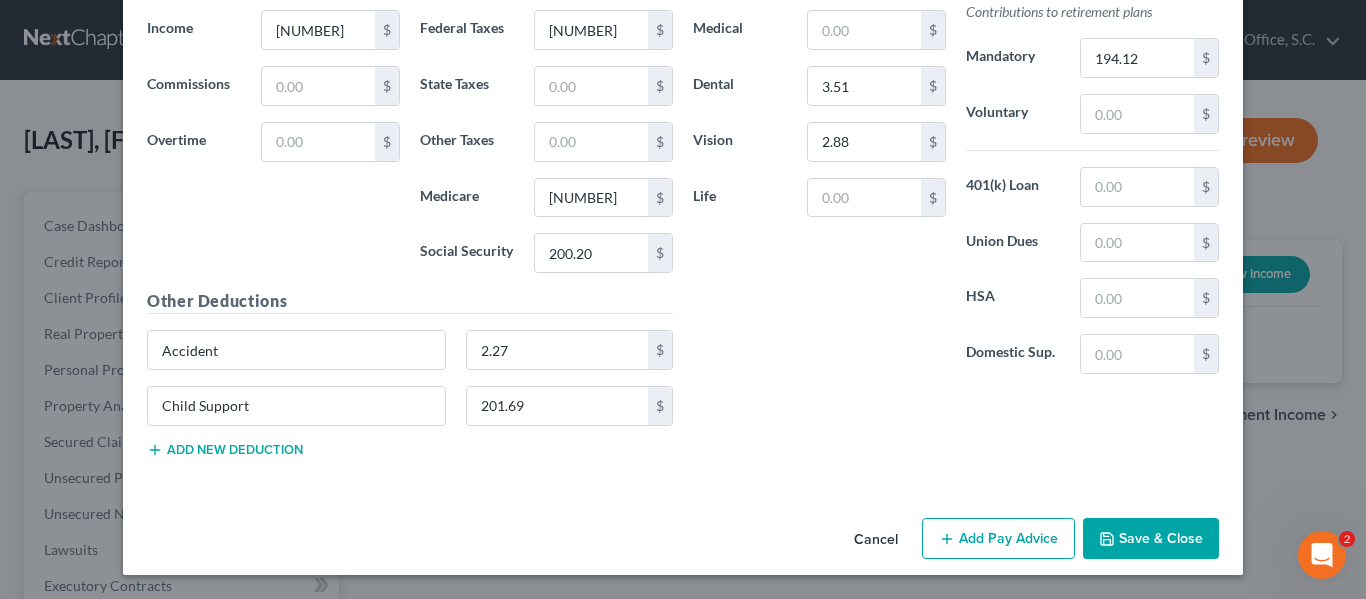 click on "Add Pay Advice" at bounding box center [998, 539] 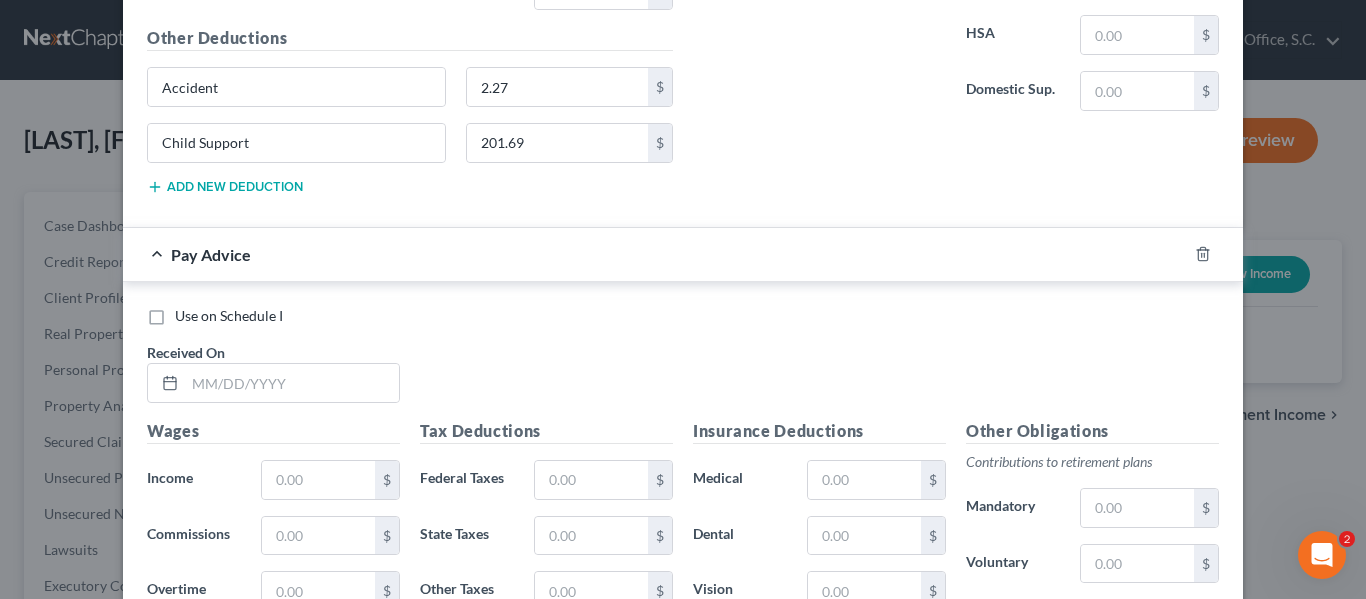scroll, scrollTop: 1172, scrollLeft: 0, axis: vertical 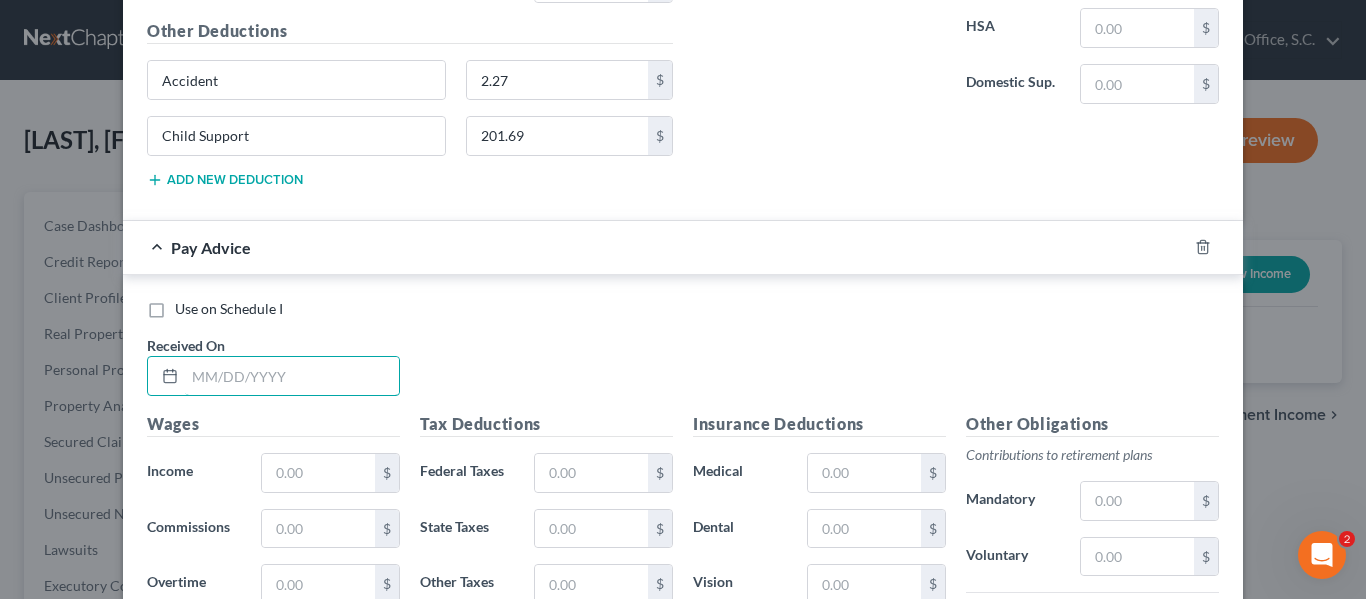 click at bounding box center (292, 376) 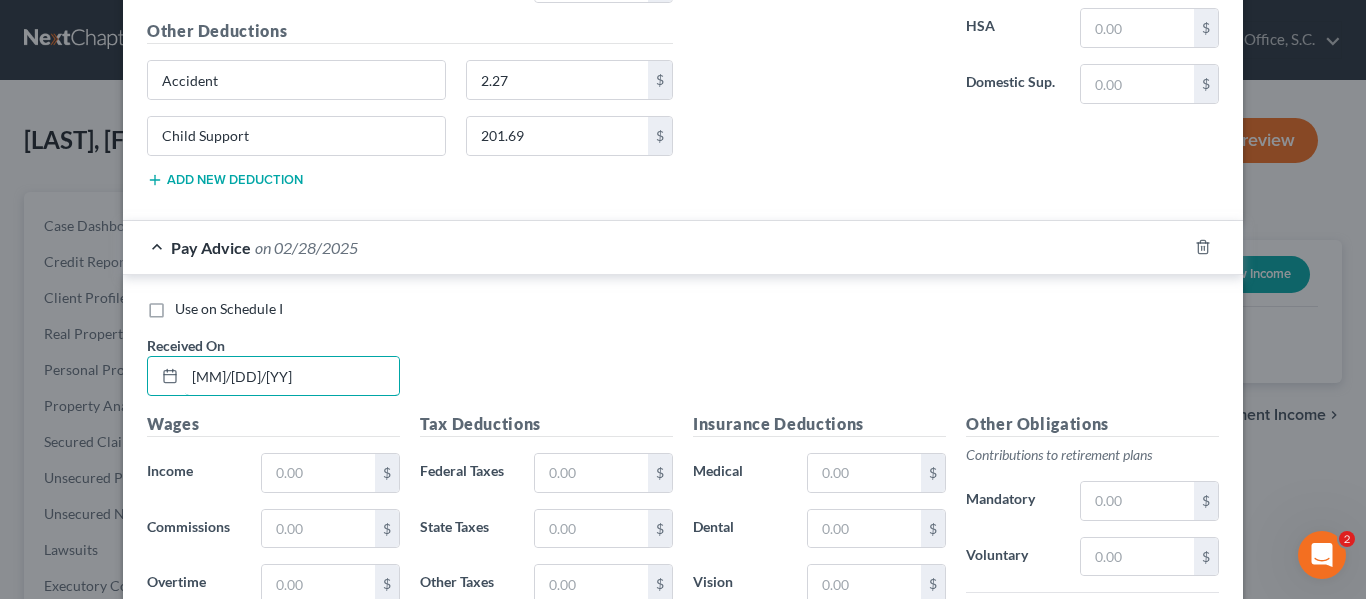 type on "2/28/25" 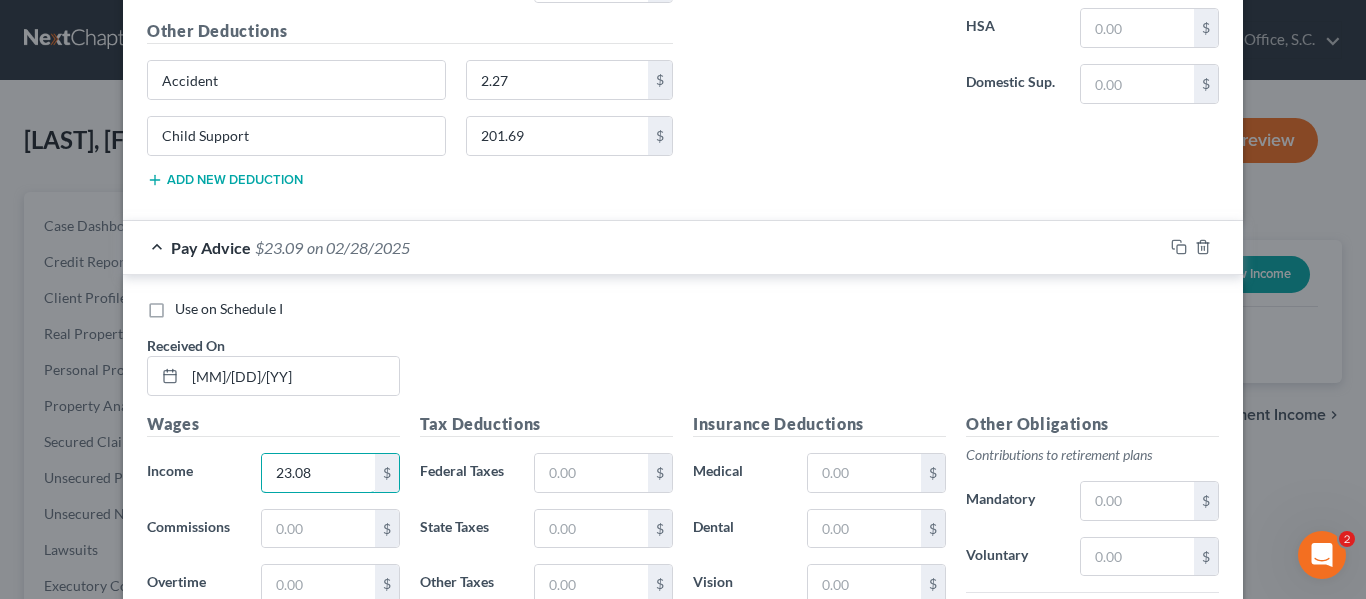 type on "23.08" 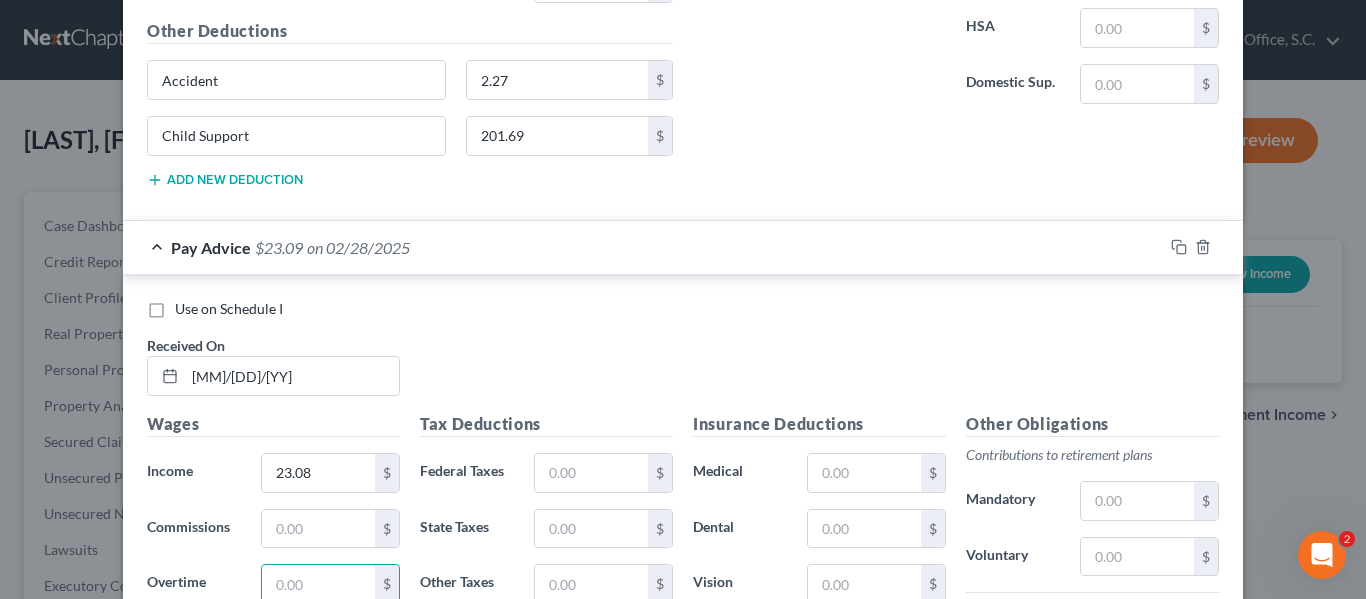 scroll, scrollTop: 1176, scrollLeft: 0, axis: vertical 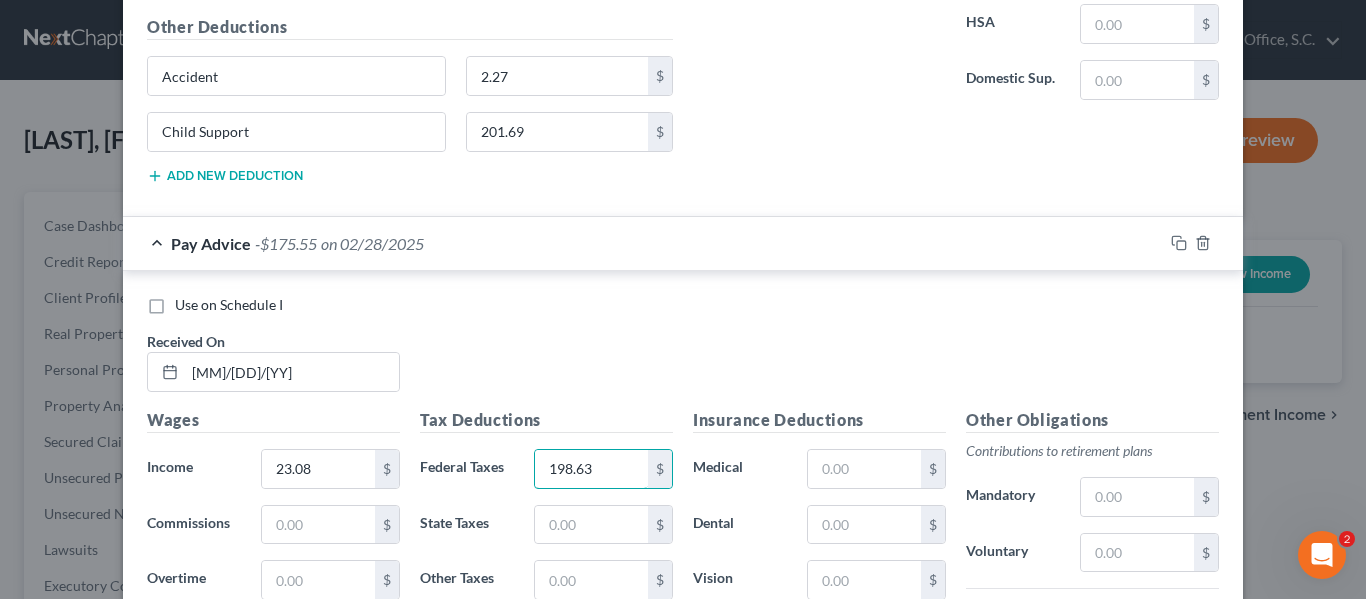type on "198.63" 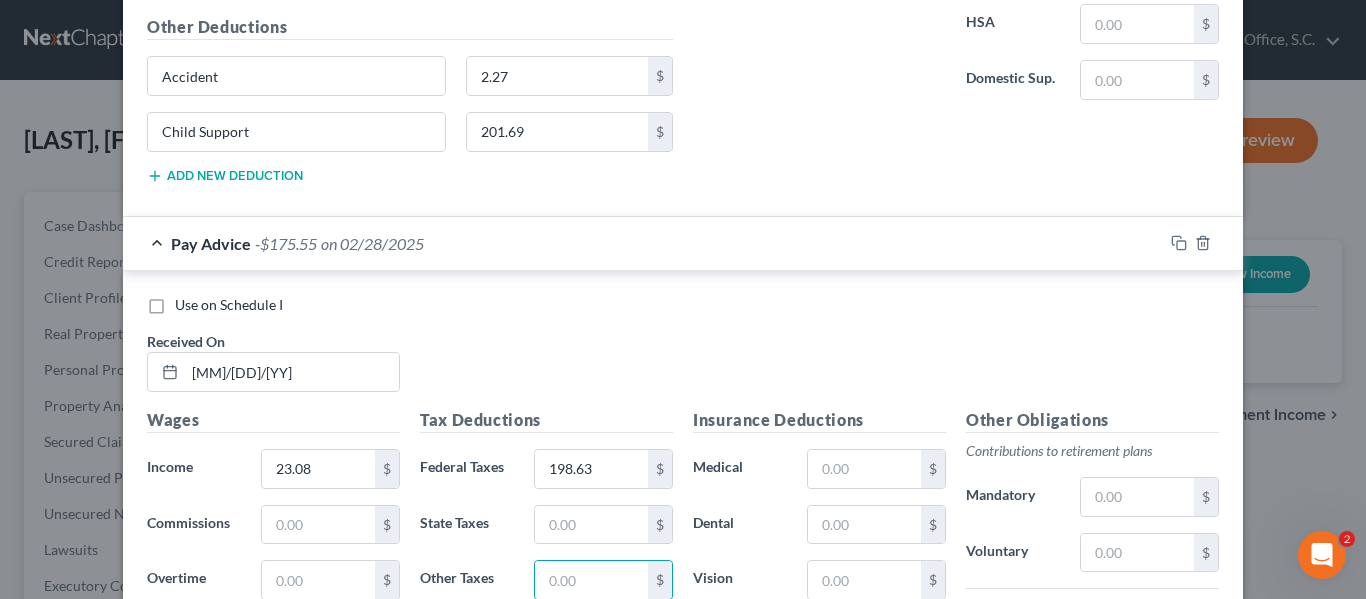 scroll, scrollTop: 1513, scrollLeft: 0, axis: vertical 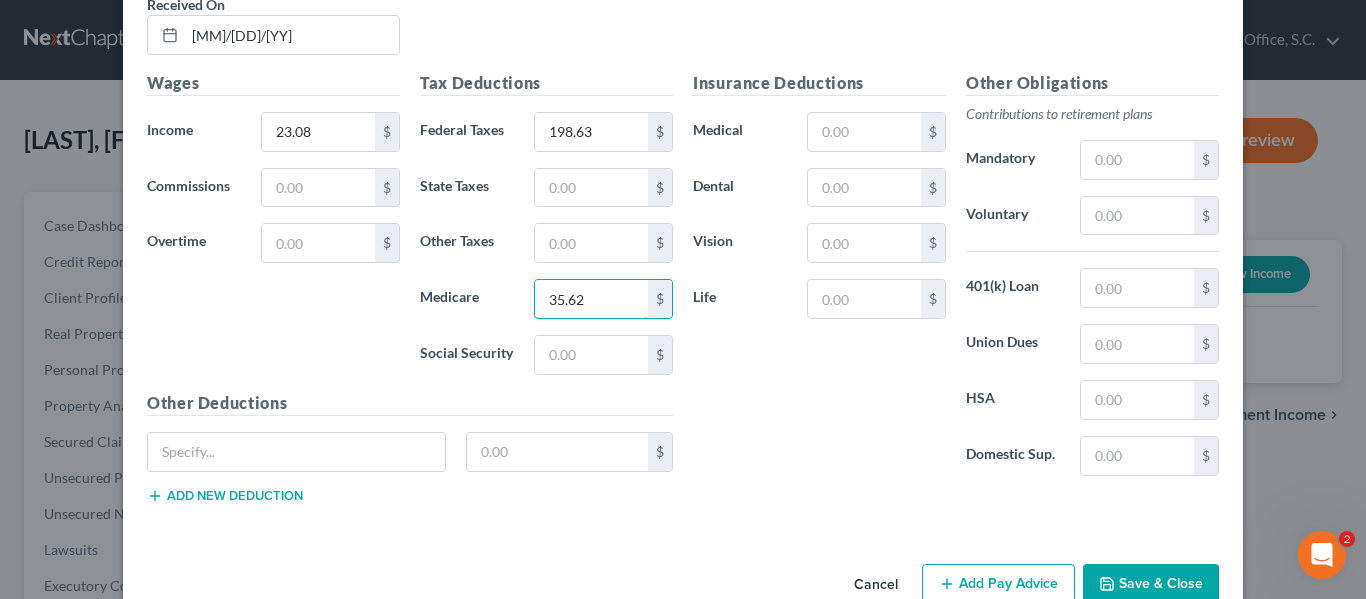 type on "35.62" 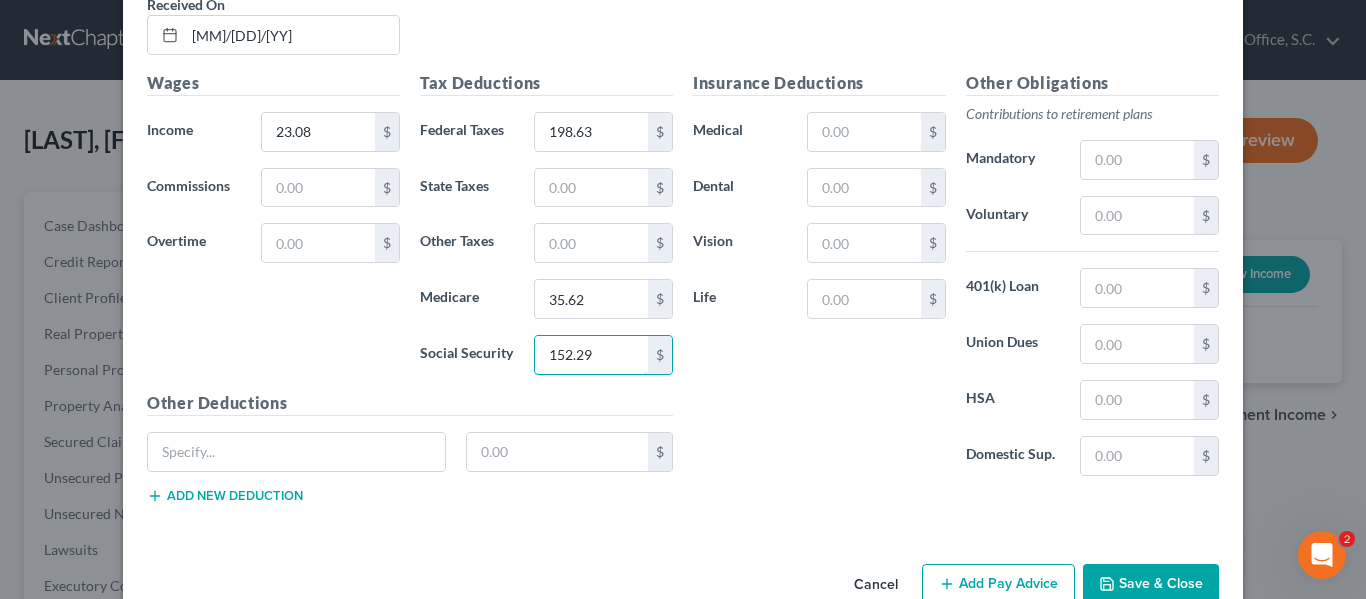 type on "152.29" 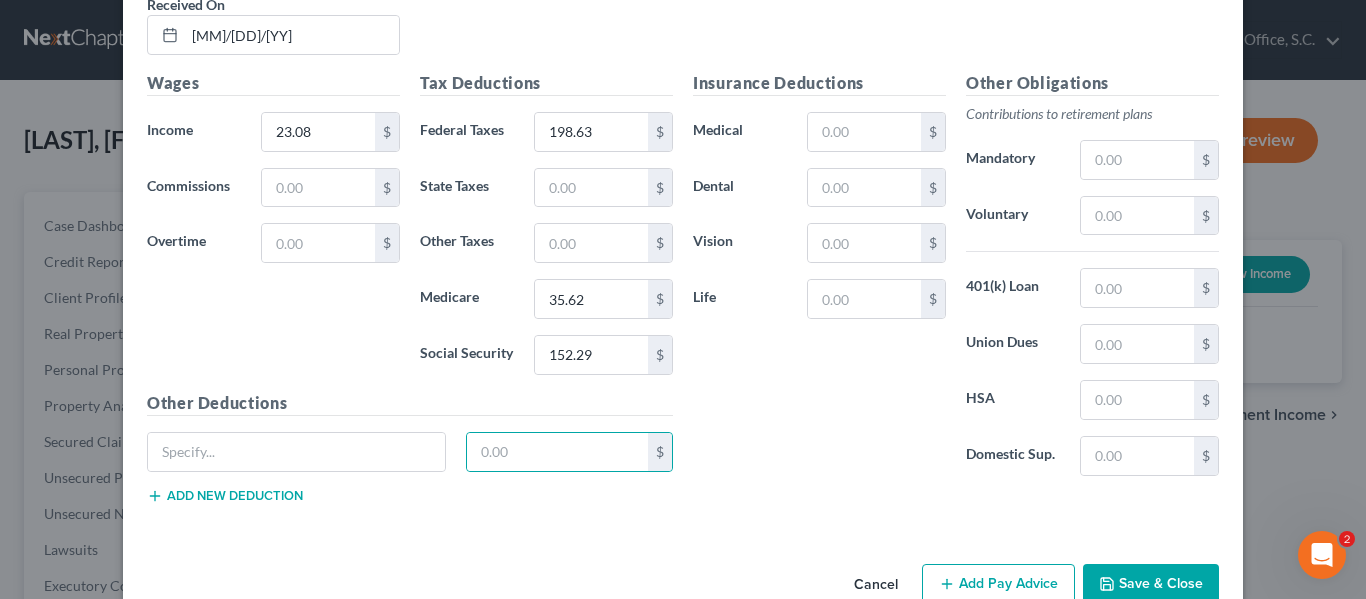 type 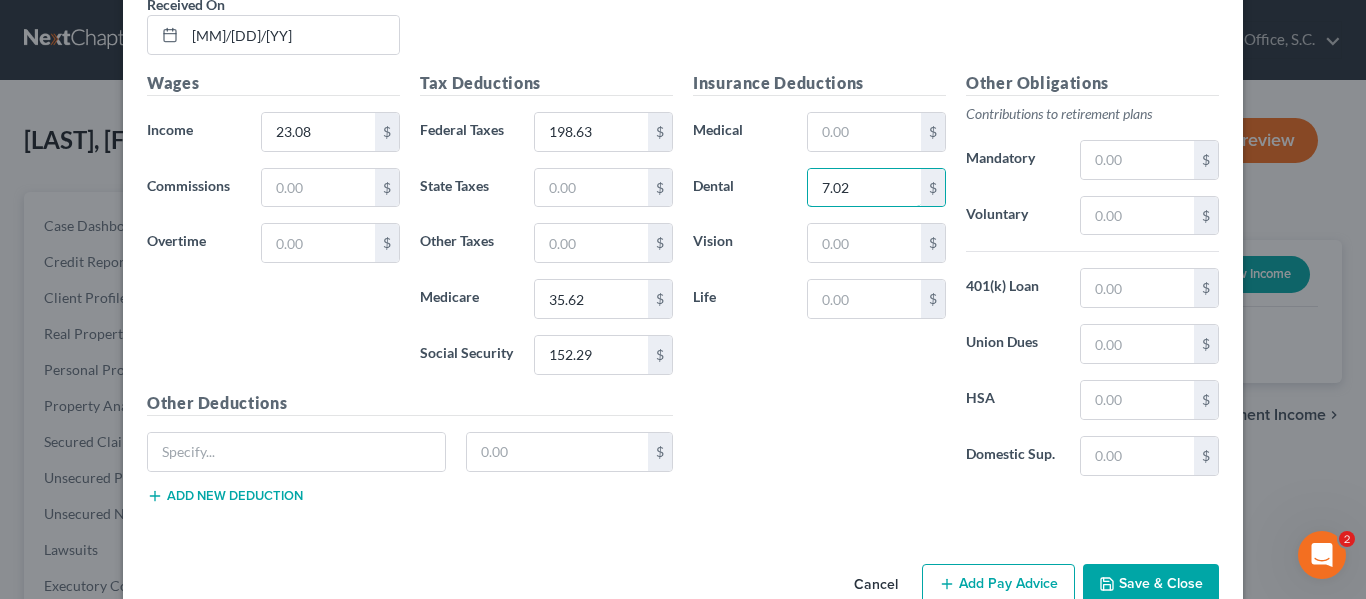 type on "7.02" 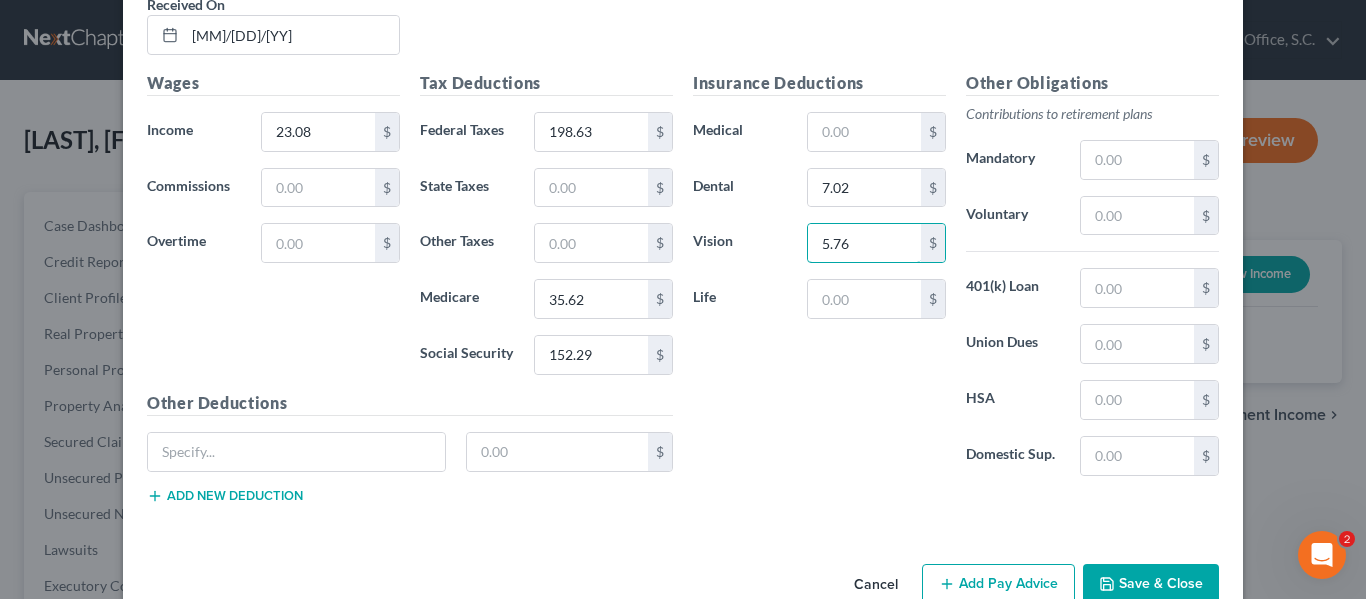 type on "5.76" 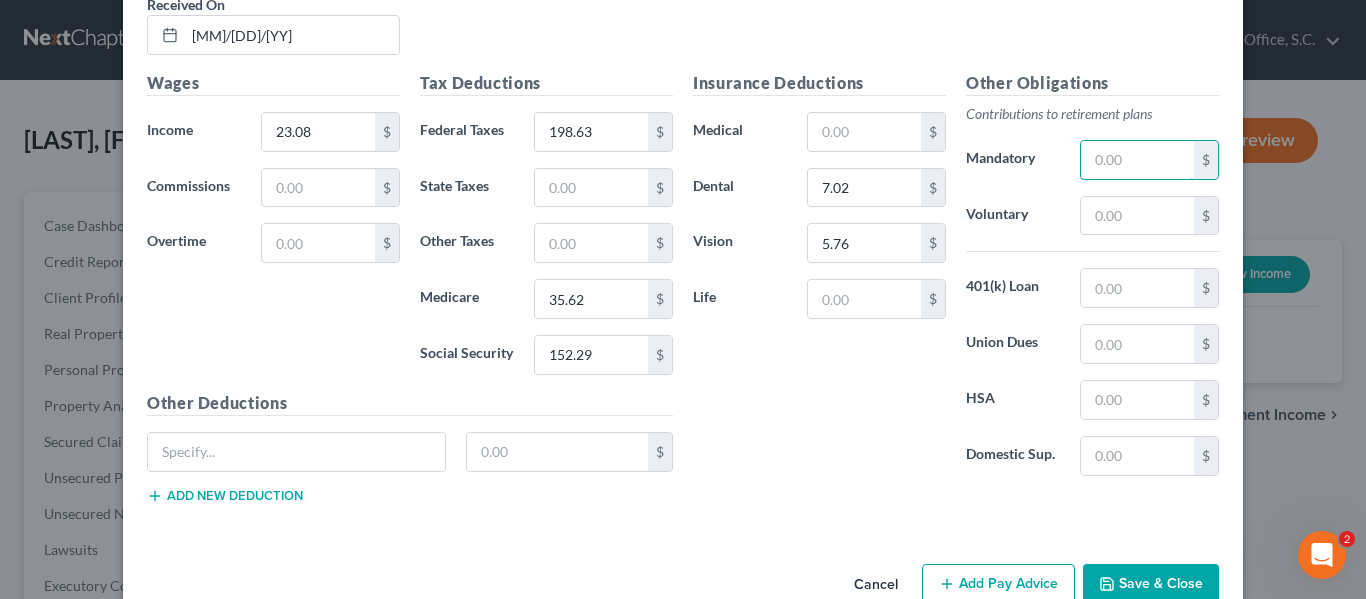 click at bounding box center (1137, 160) 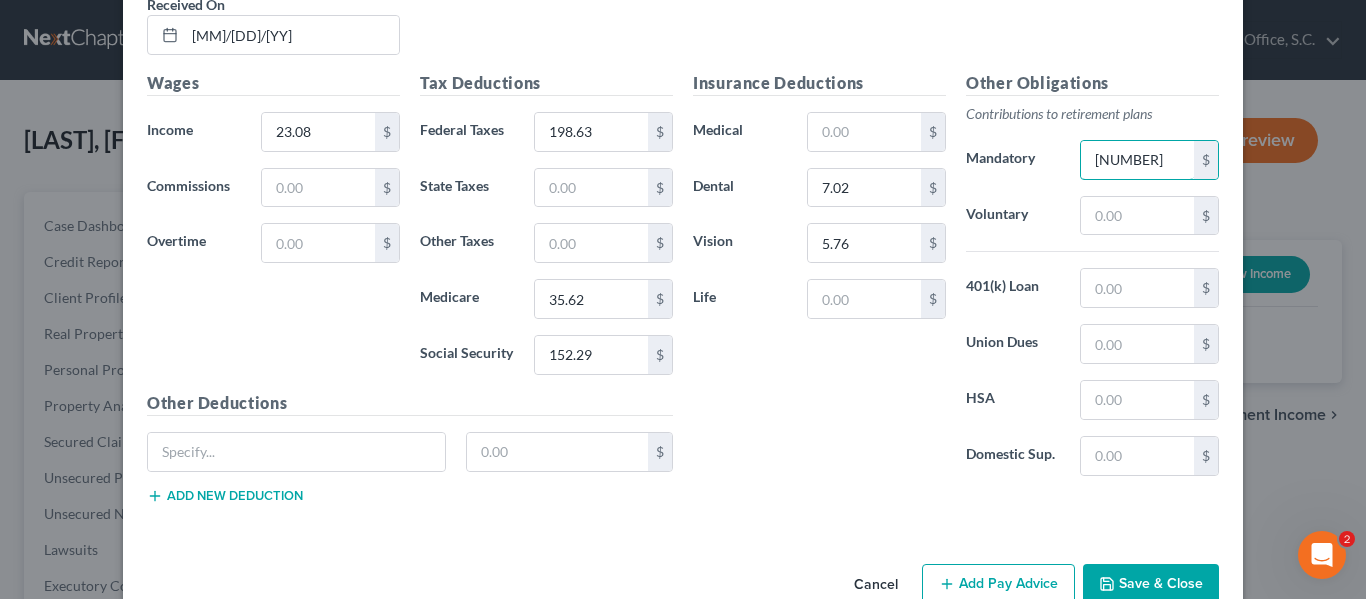 type on "341.88" 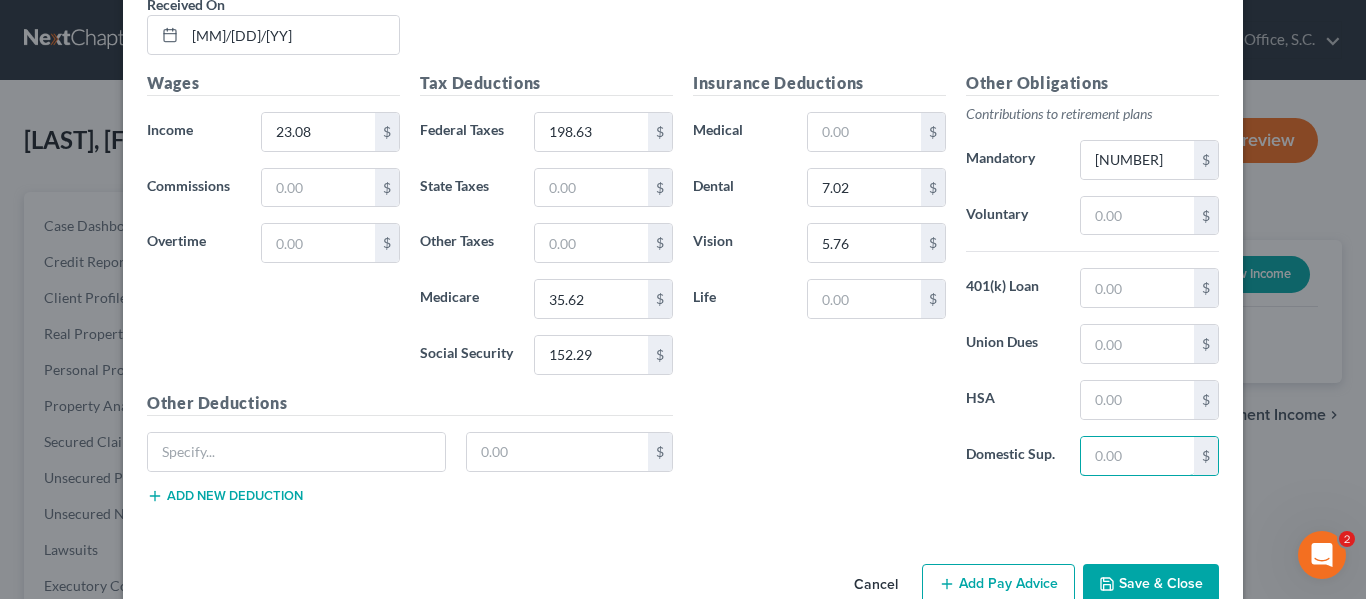 click at bounding box center (1137, 456) 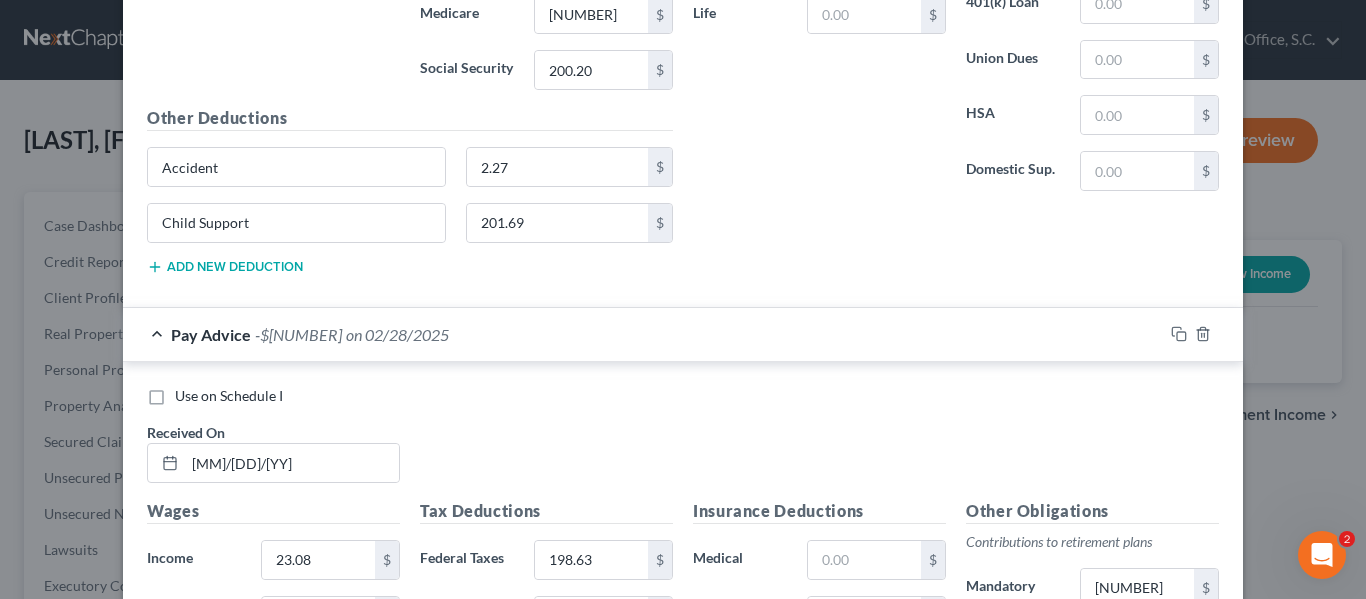 scroll, scrollTop: 1084, scrollLeft: 0, axis: vertical 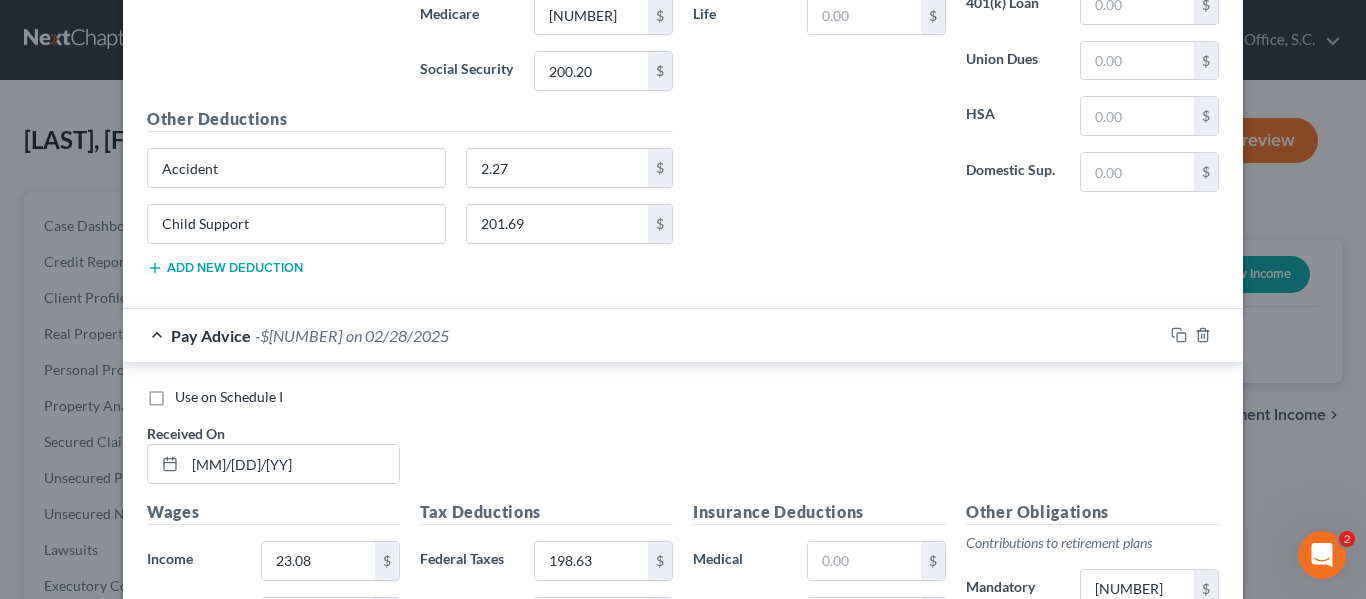 type on "403.38" 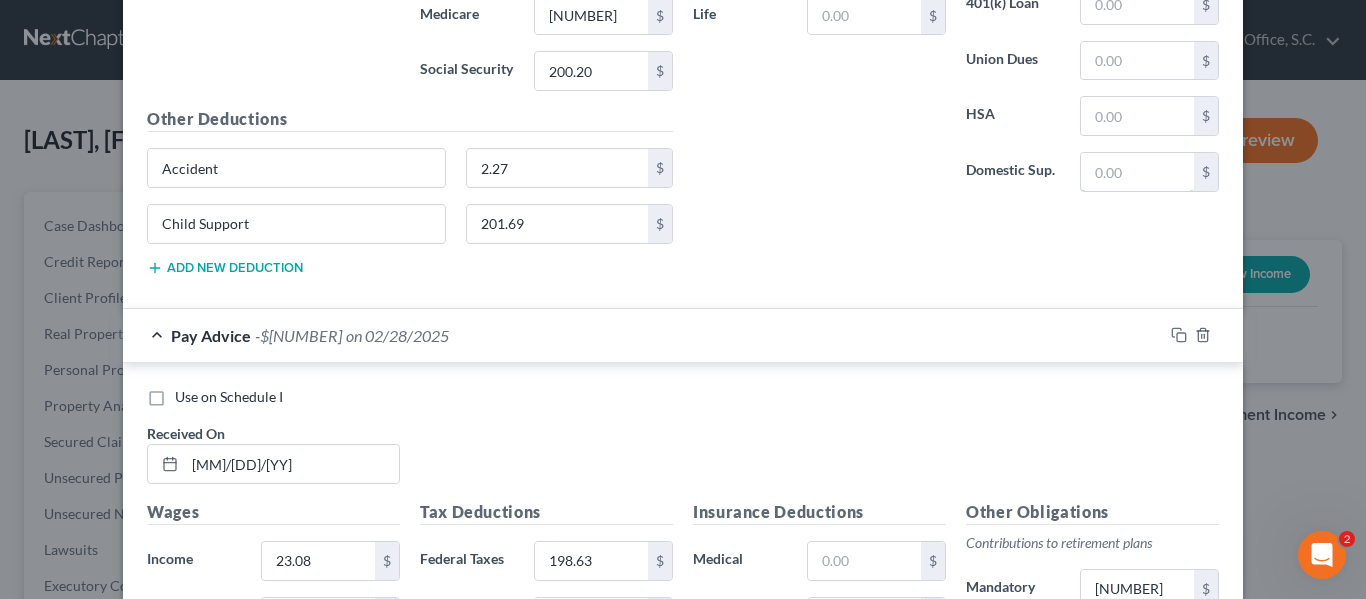 click at bounding box center [1137, 172] 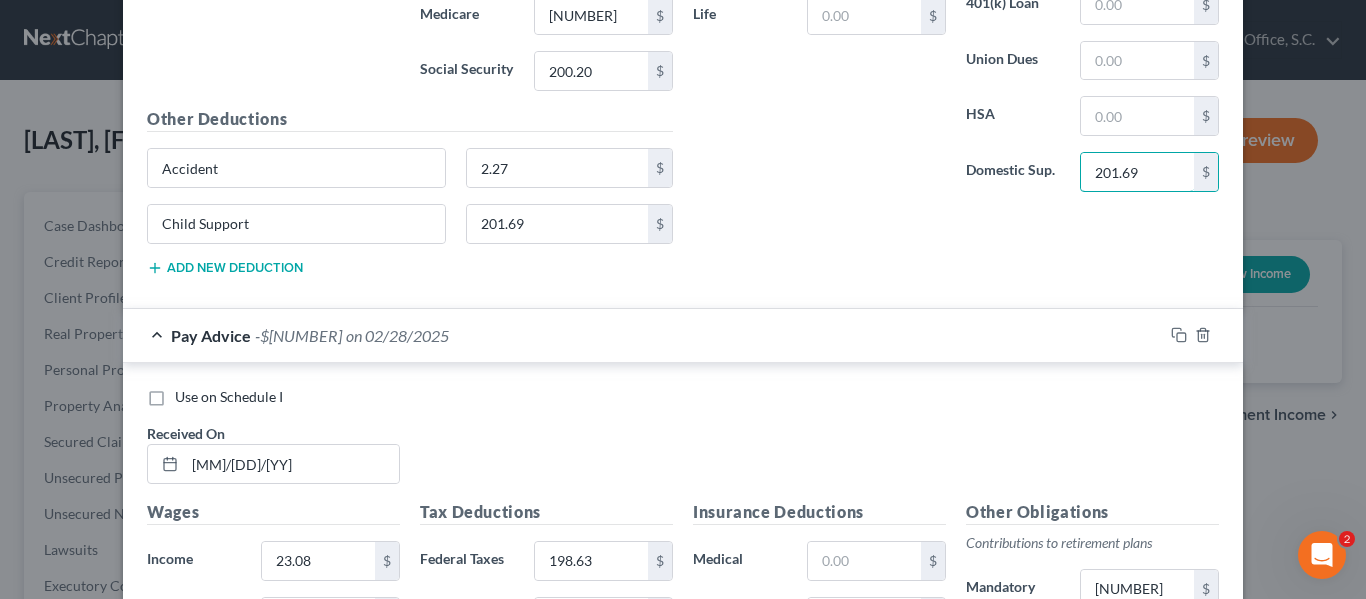 type on "201.69" 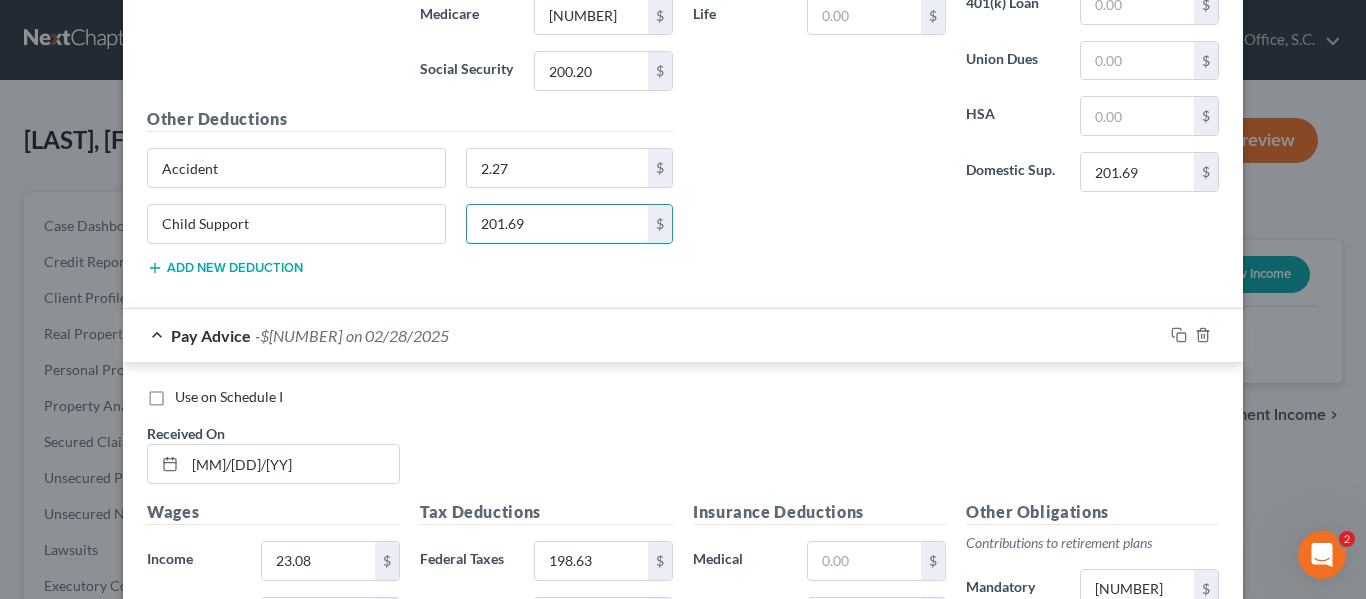 click on "201.69" at bounding box center [558, 224] 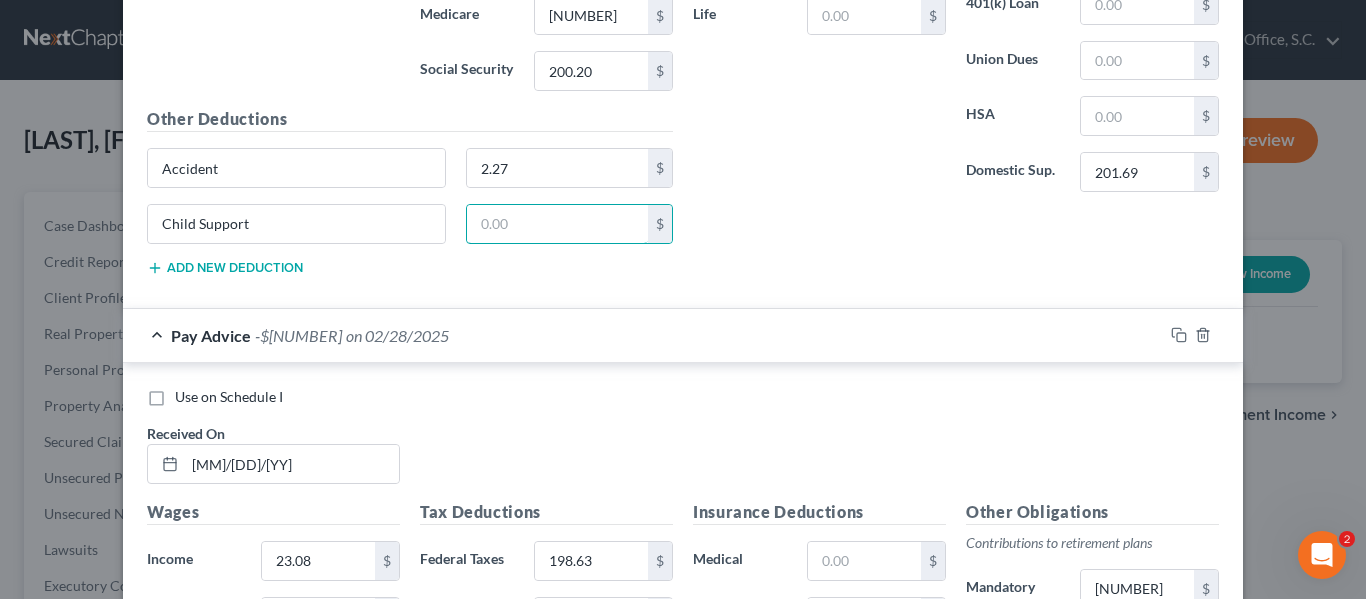 type 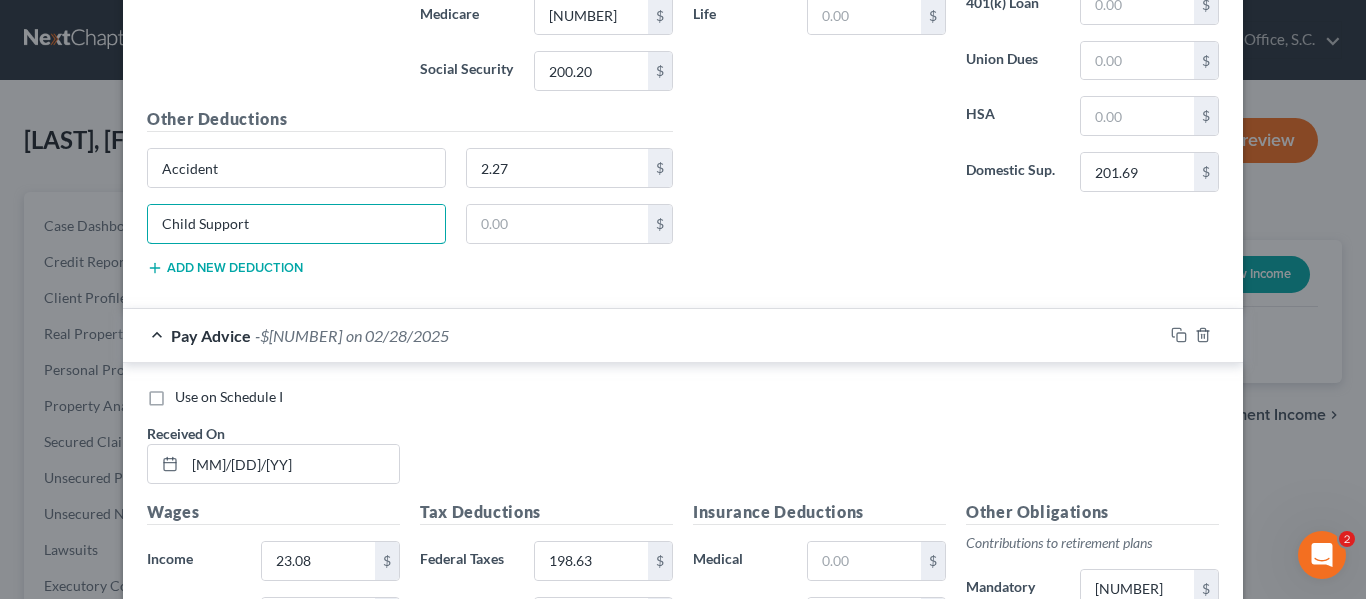 click on "Child Support" at bounding box center (296, 224) 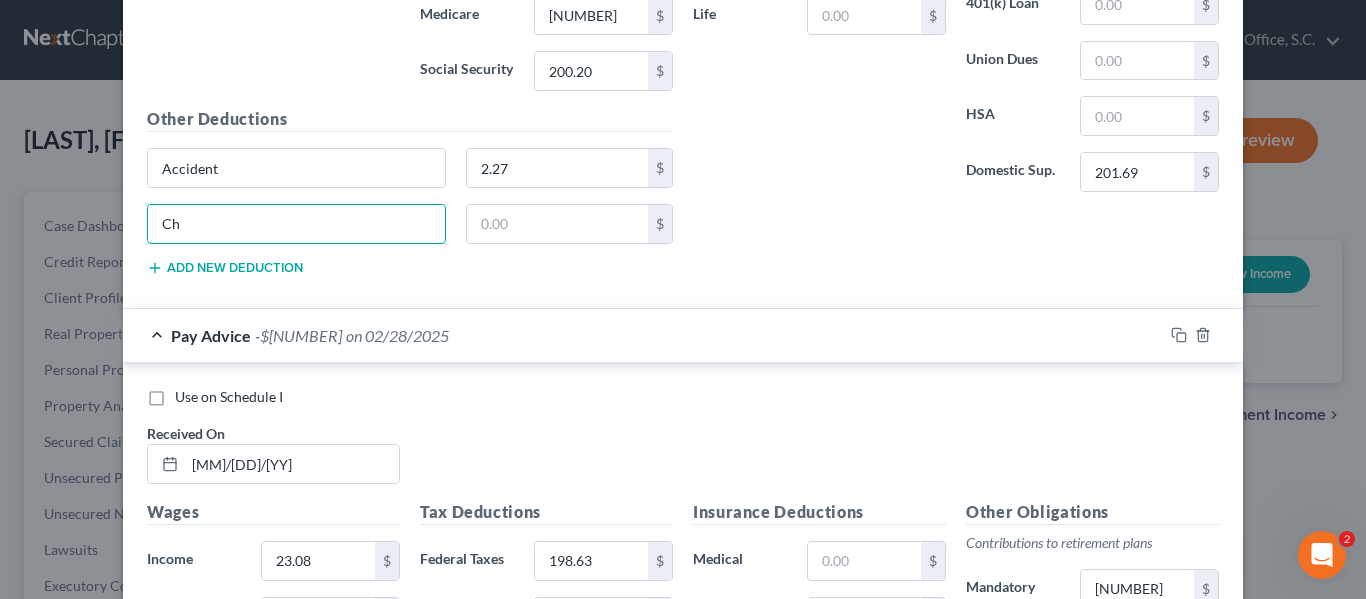 type on "C" 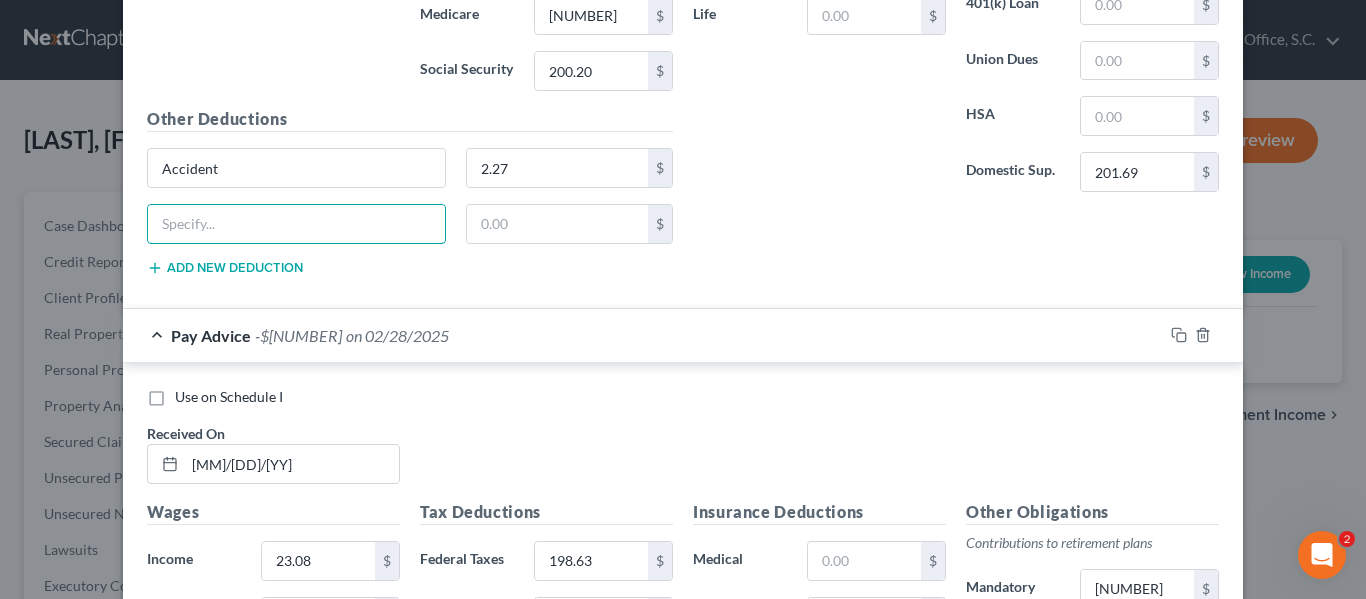 type 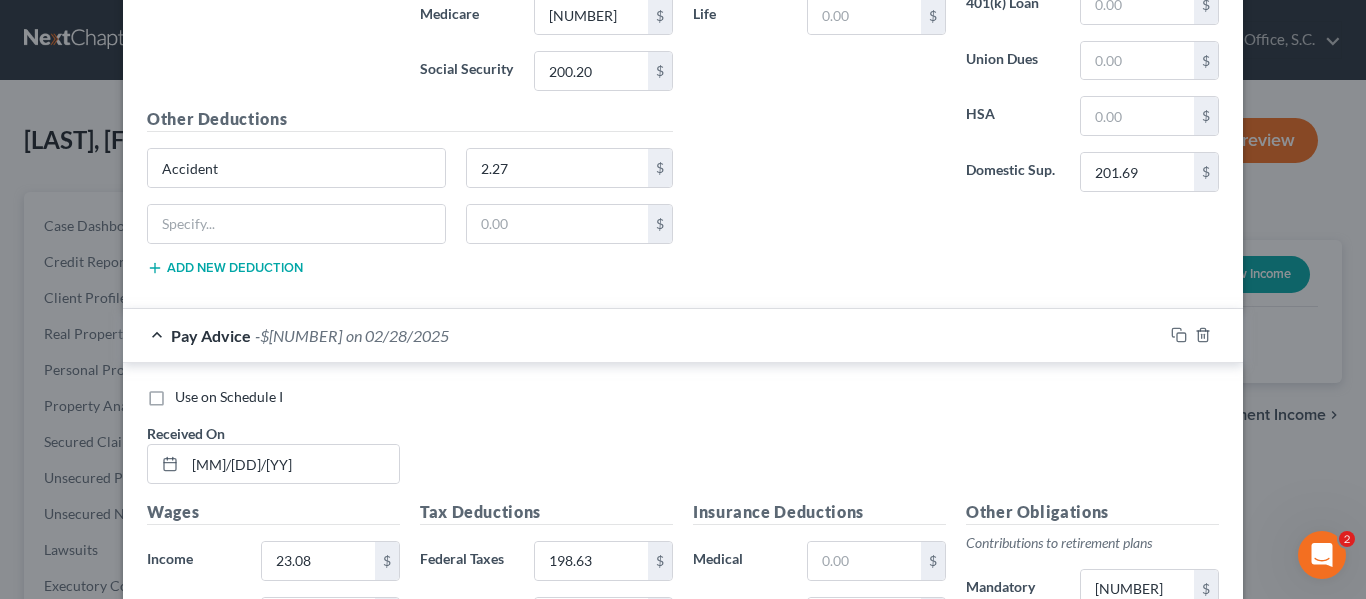 click on "Insurance Deductions Medical $ Dental 3.51 $ Vision 2.88 $ Life $ Other Obligations Contributions to retirement plans Mandatory 194.12 $ Voluntary $ 401(k) Loan $ Union Dues $ HSA $ Domestic Sup. 201.69 $" at bounding box center (956, 39) 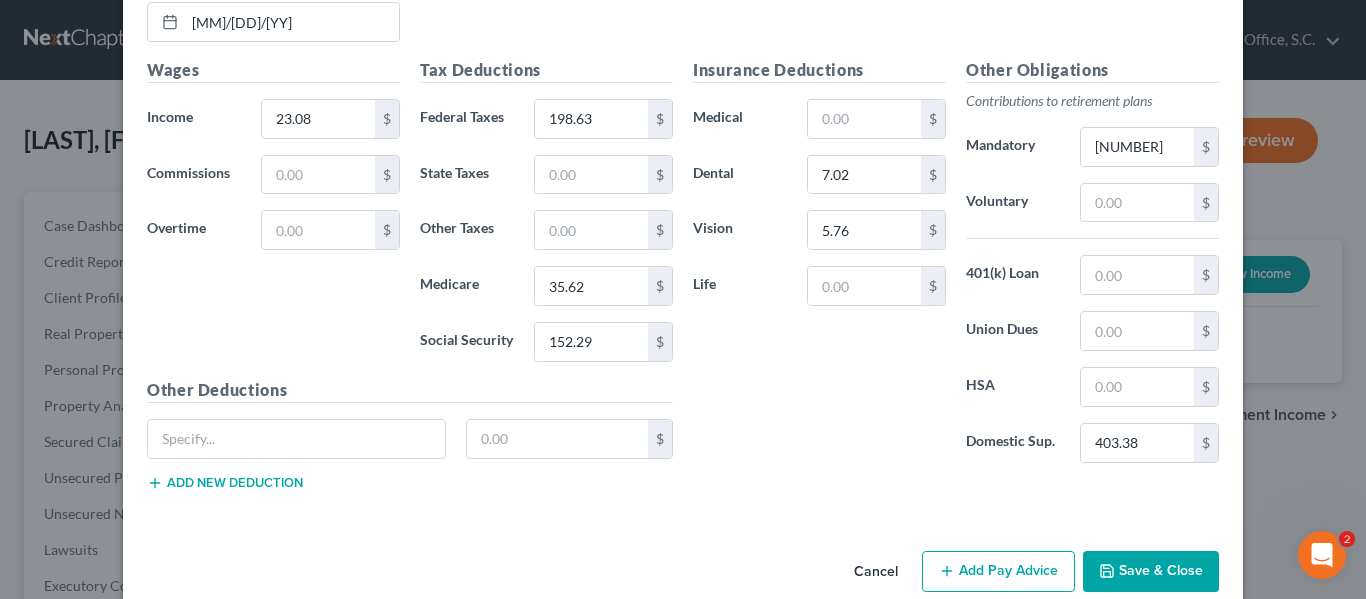 scroll, scrollTop: 1528, scrollLeft: 0, axis: vertical 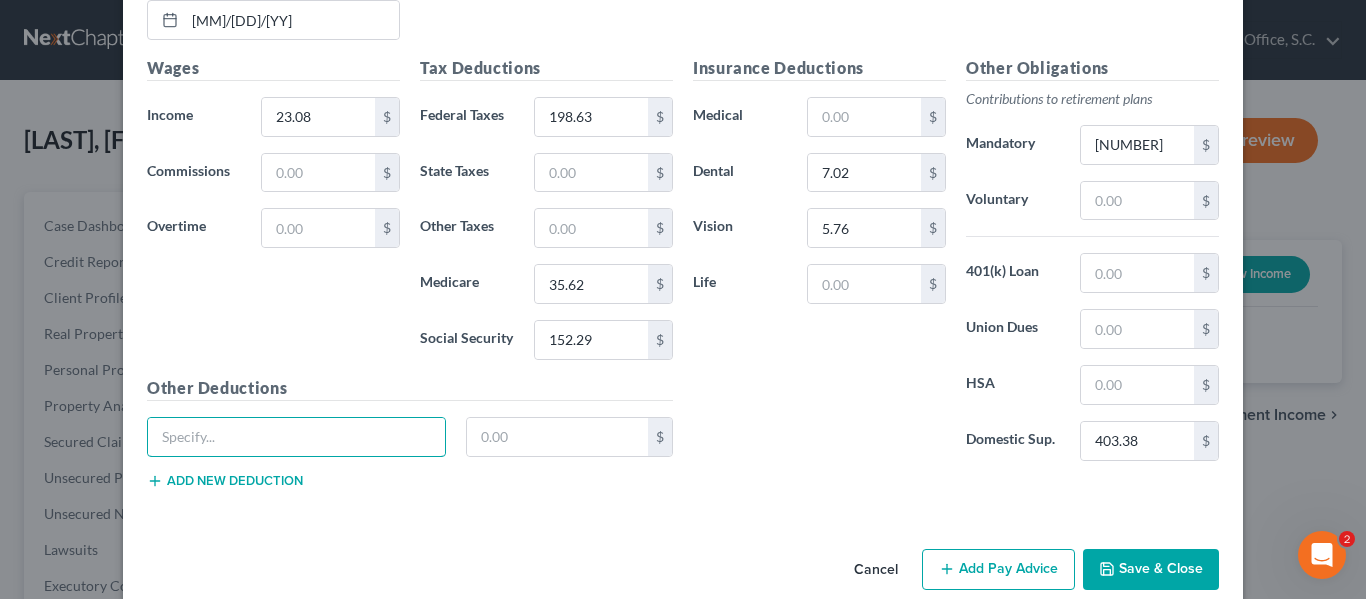 click at bounding box center [296, 437] 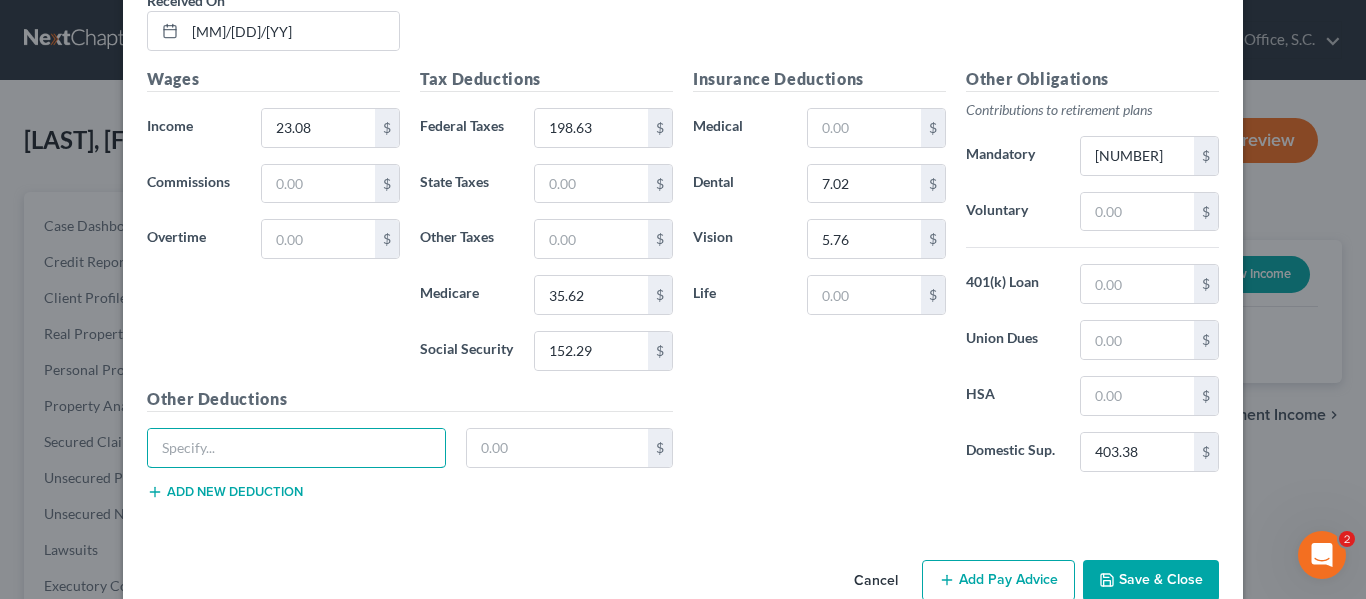scroll, scrollTop: 1516, scrollLeft: 0, axis: vertical 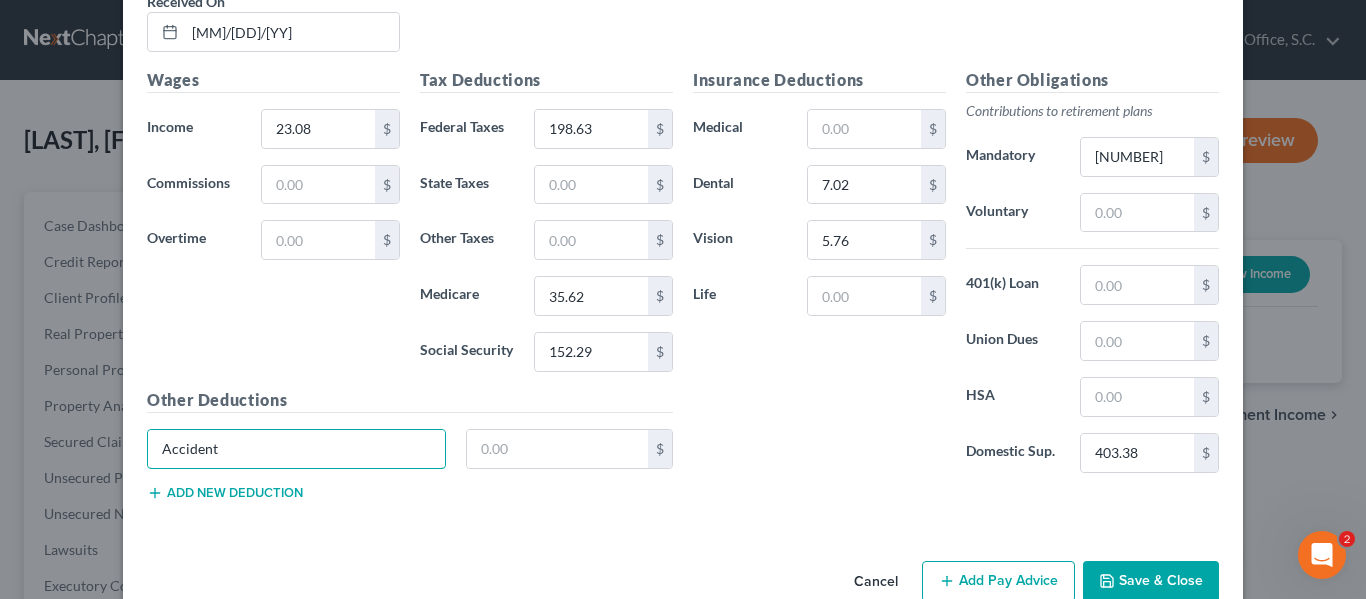type on "Accident" 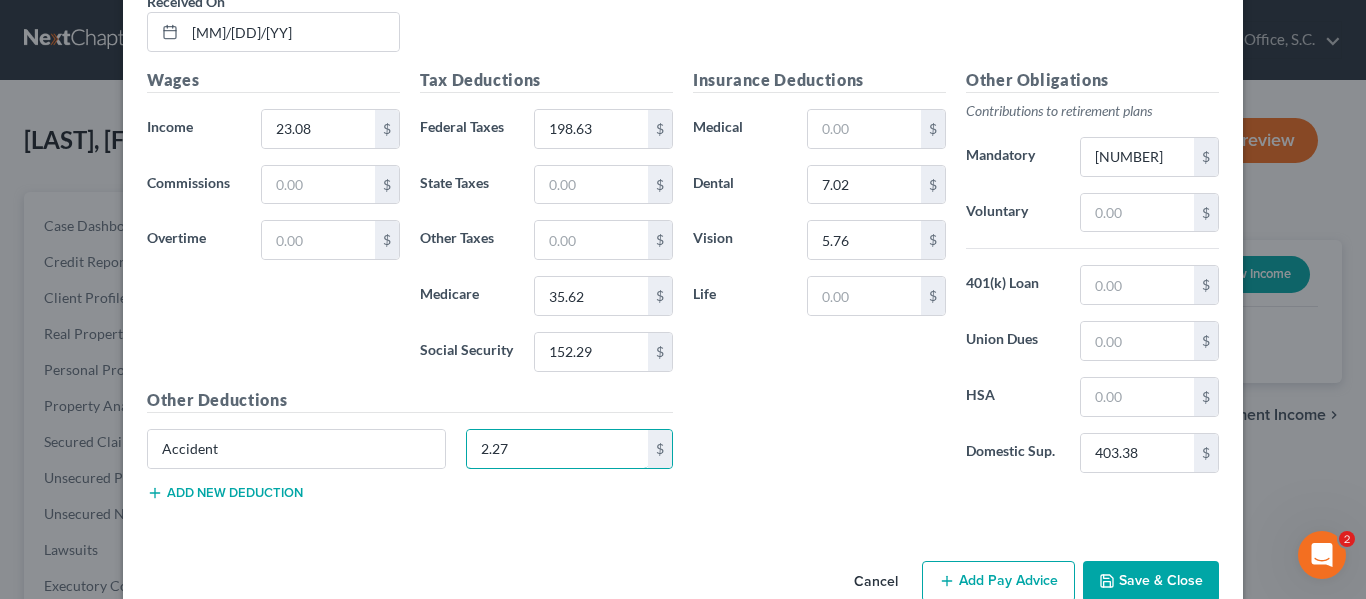 type on "2.27" 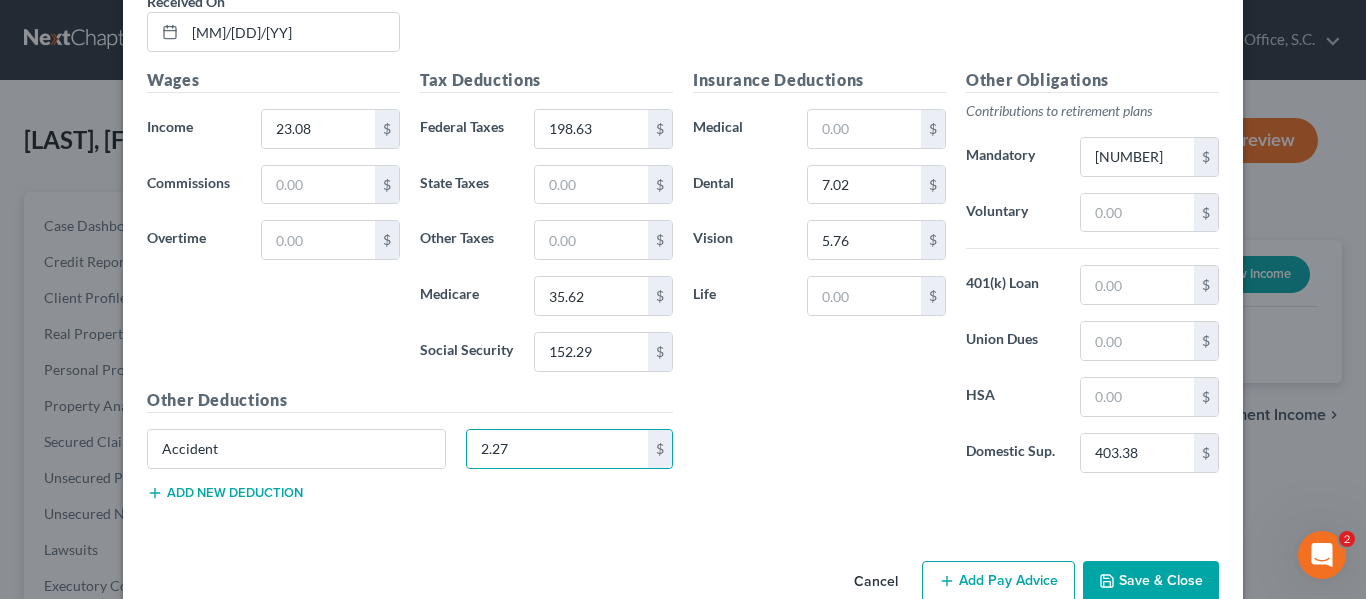 click on "Use on Schedule I
Received On
*
2/28/25 Wages
Income
*
23.08 $ Commissions $ Overtime $ Tax Deductions Federal Taxes 198.63 $ State Taxes $ Other Taxes $ Medicare 35.62 $ Social Security 152.29 $ Other Deductions Accident 2.27 $ Add new deduction Insurance Deductions Medical $ Dental 7.02 $ Vision 5.76 $ Life $ Other Obligations Contributions to retirement plans Mandatory 341.88 $ Voluntary $ 401(k) Loan $ Union Dues $ HSA $ Domestic Sup. 403.38 $" at bounding box center [683, 231] 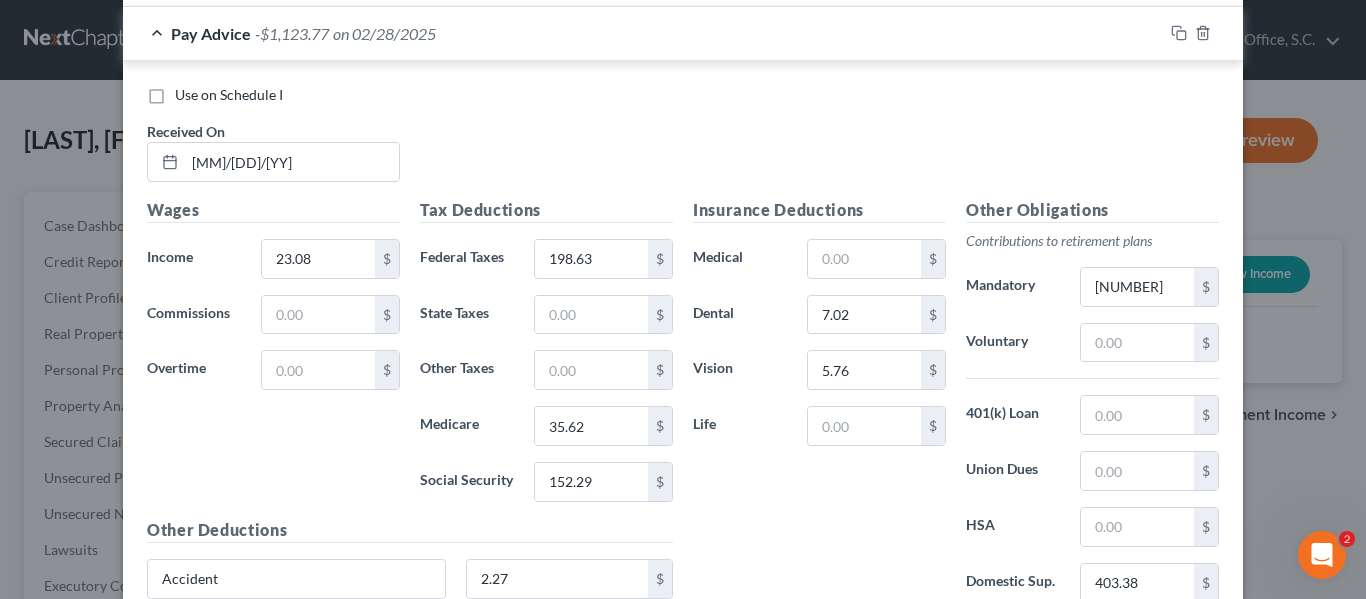 scroll, scrollTop: 1385, scrollLeft: 0, axis: vertical 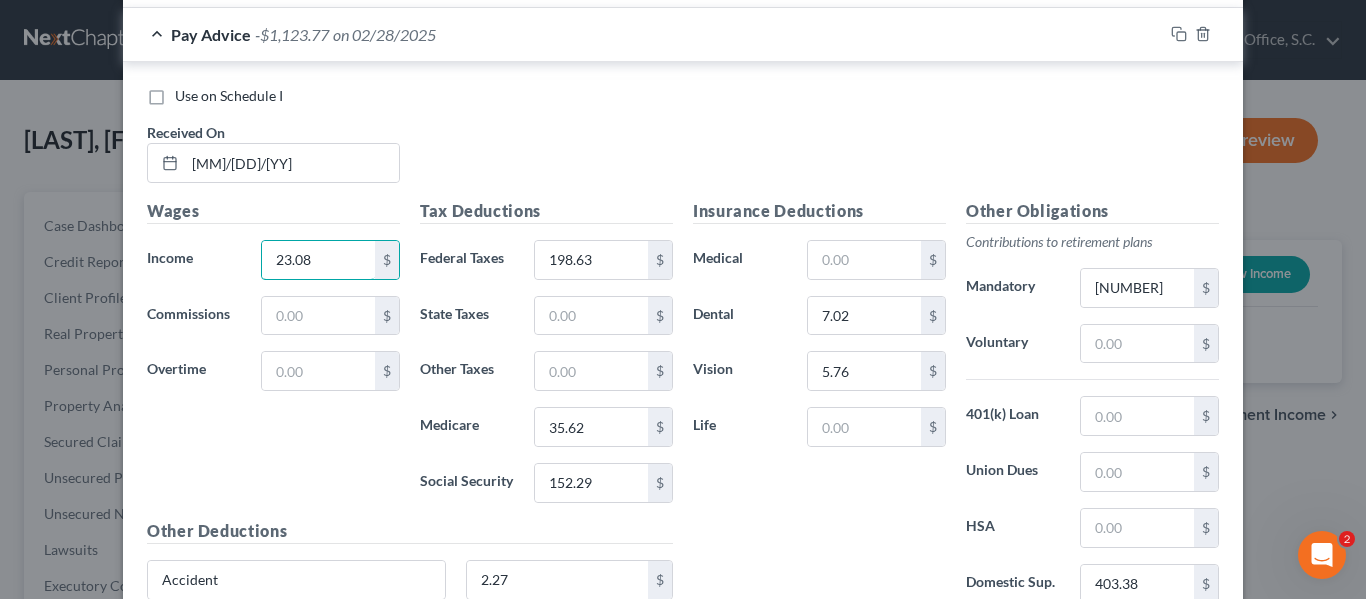 click on "23.08" at bounding box center [318, 260] 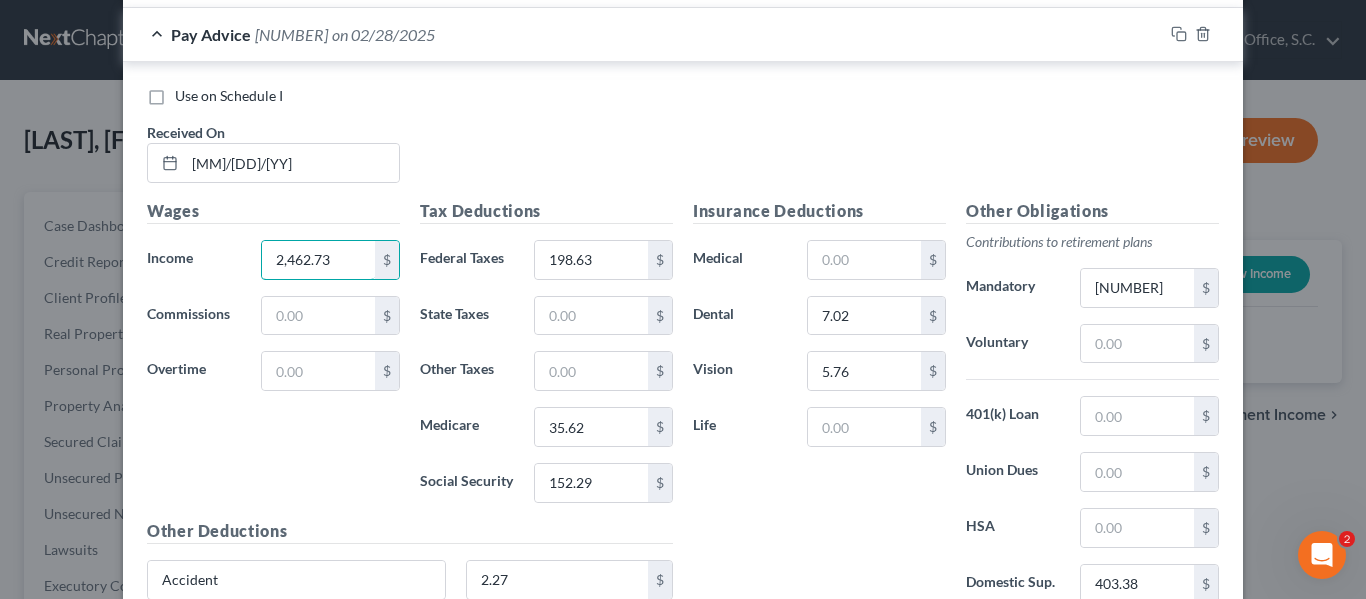 type on "2,462.73" 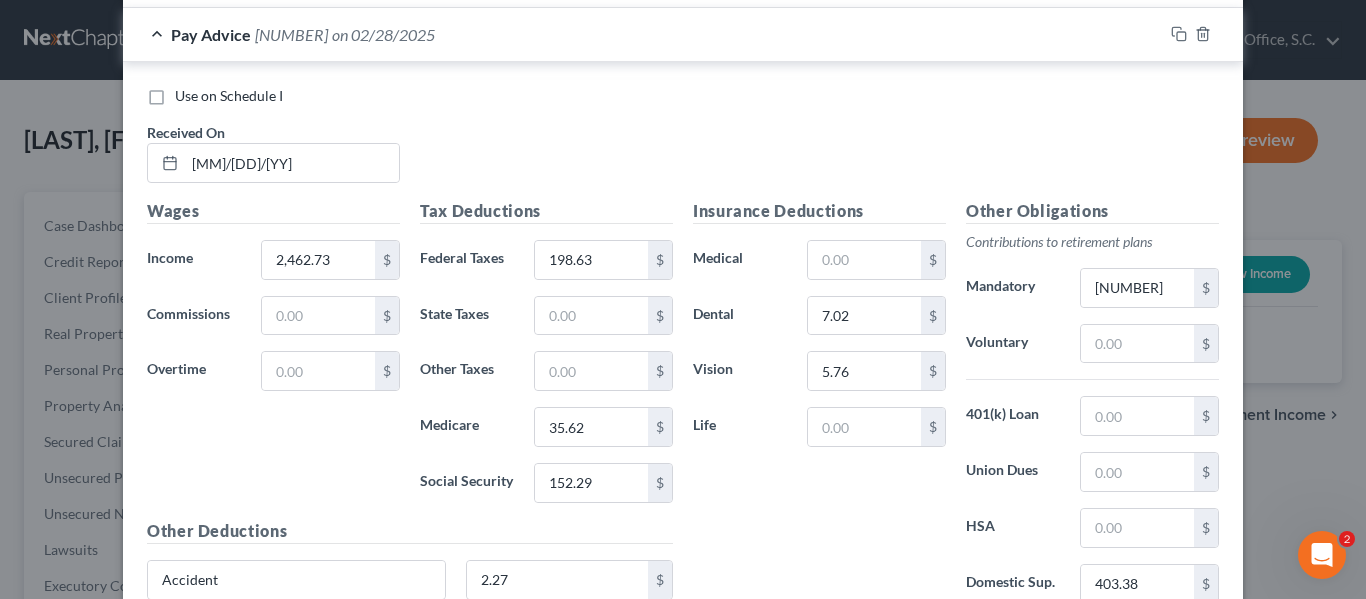 click on "Wages
Income
*
2,462.73 $ Commissions $ Overtime $" at bounding box center [273, 359] 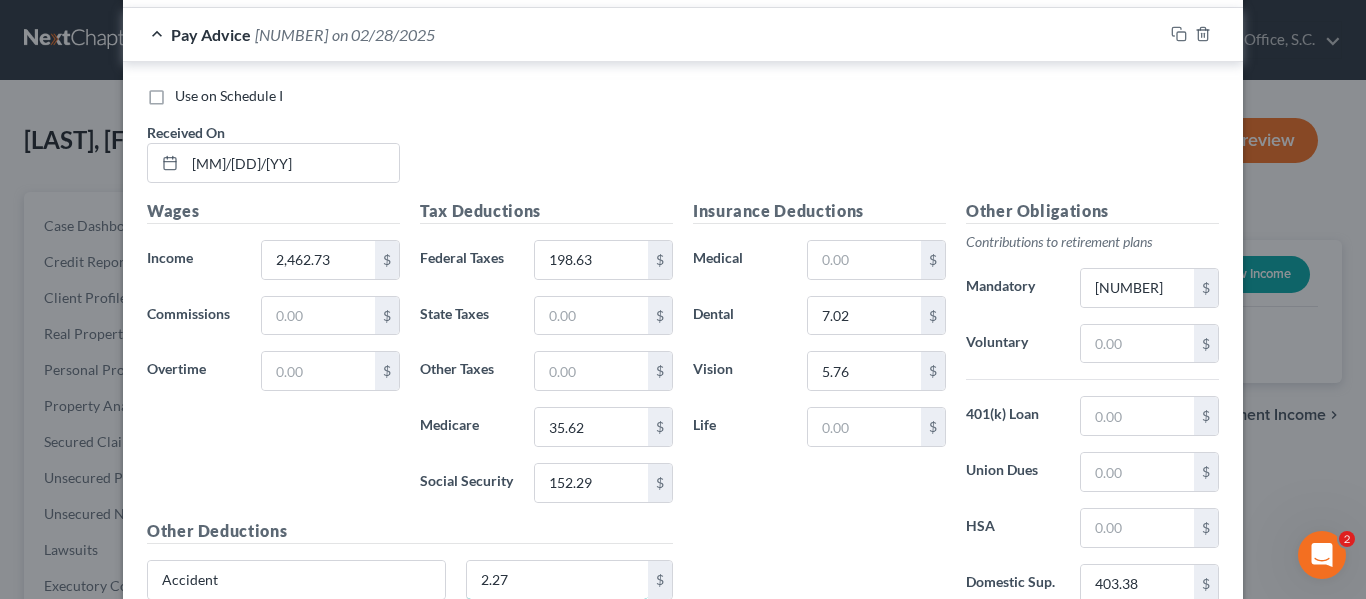 click on "2.27" at bounding box center [558, 580] 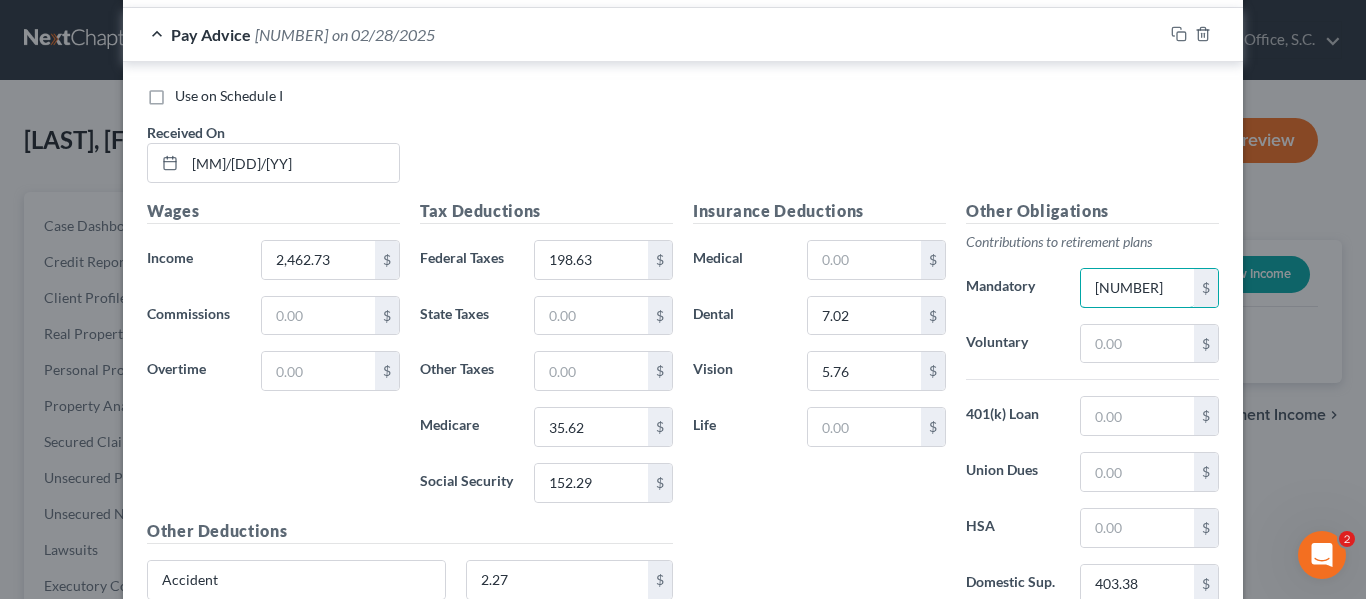 click on "341.88" at bounding box center (1137, 288) 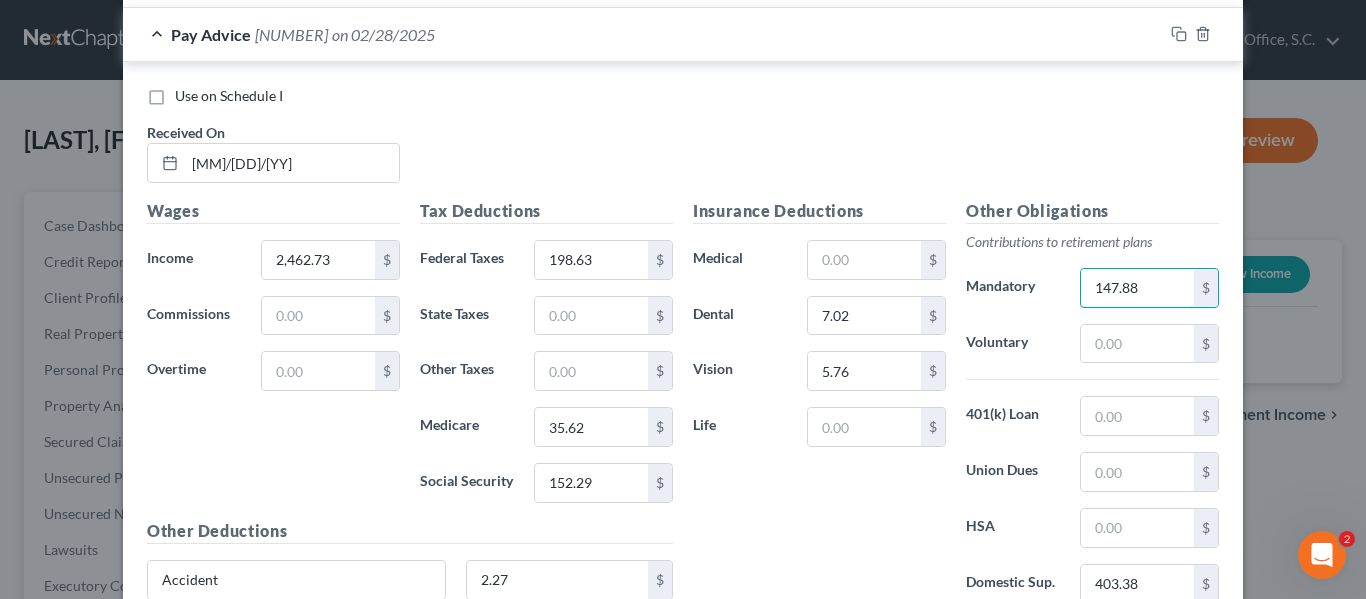 type on "147.88" 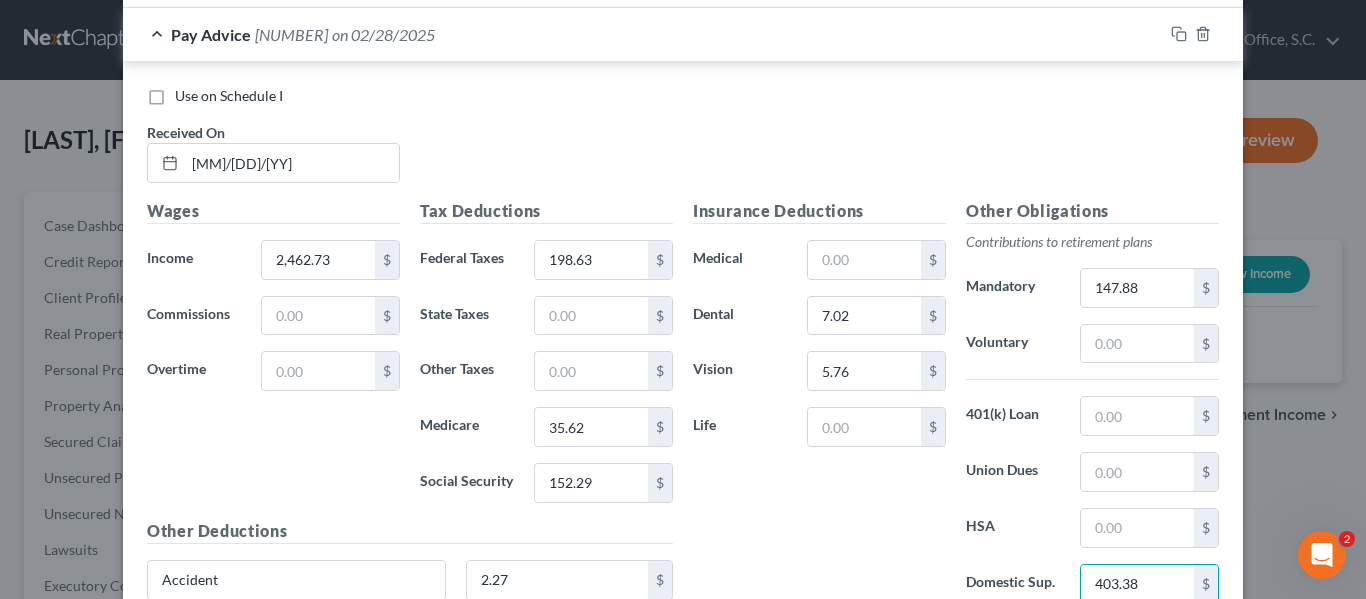 click on "403.38" at bounding box center (1137, 584) 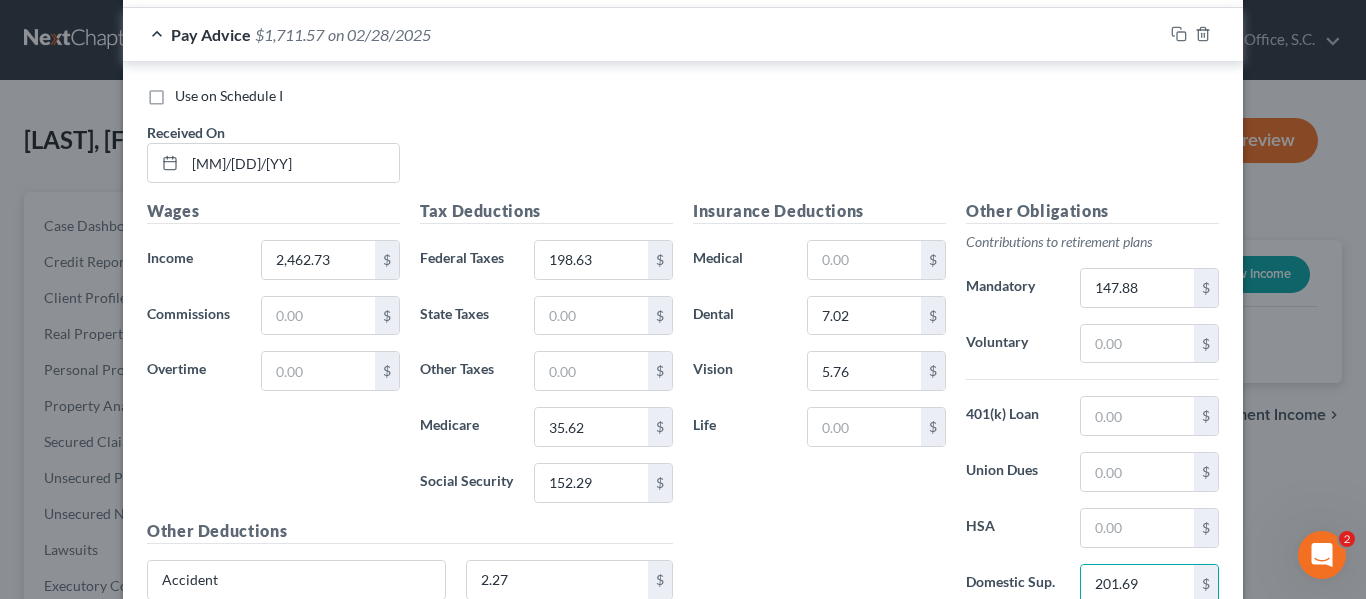 type on "201.69" 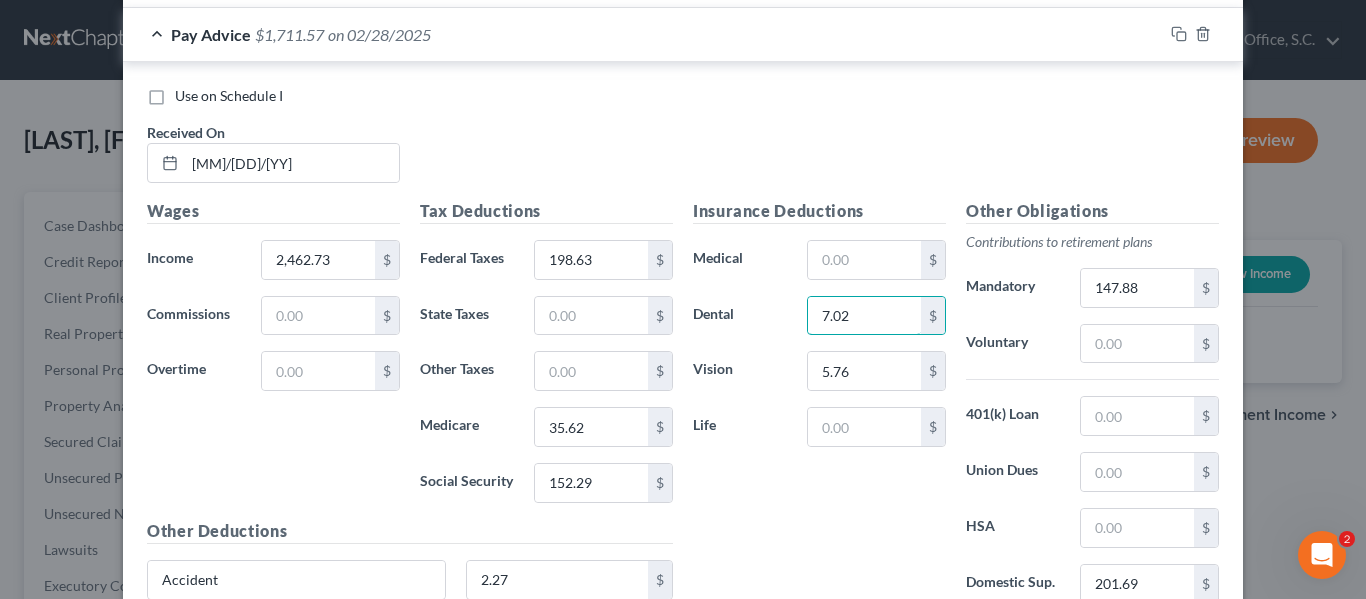 click on "7.02" at bounding box center [864, 316] 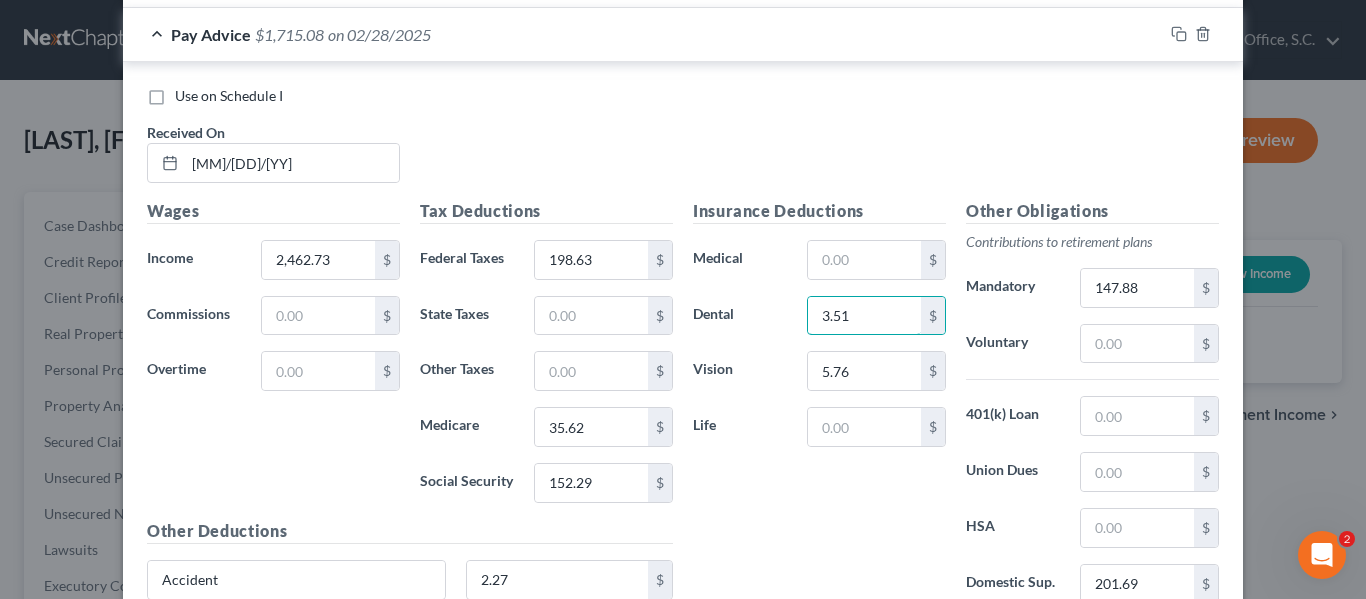type on "3.51" 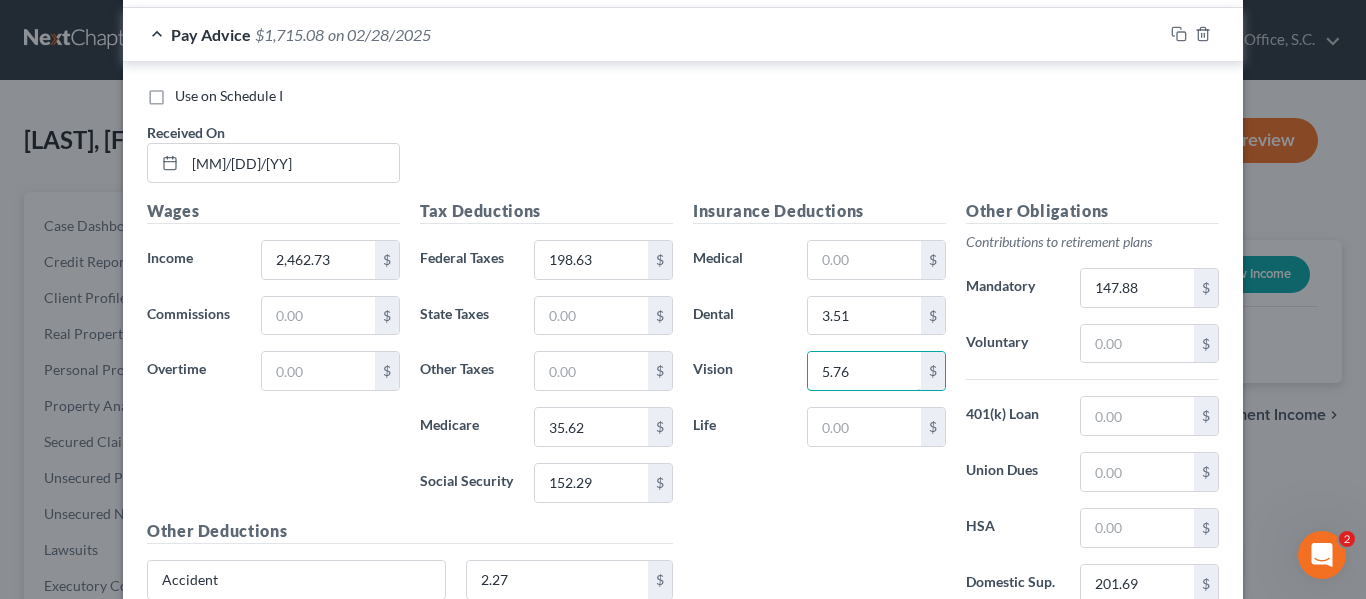 click on "5.76" at bounding box center (864, 371) 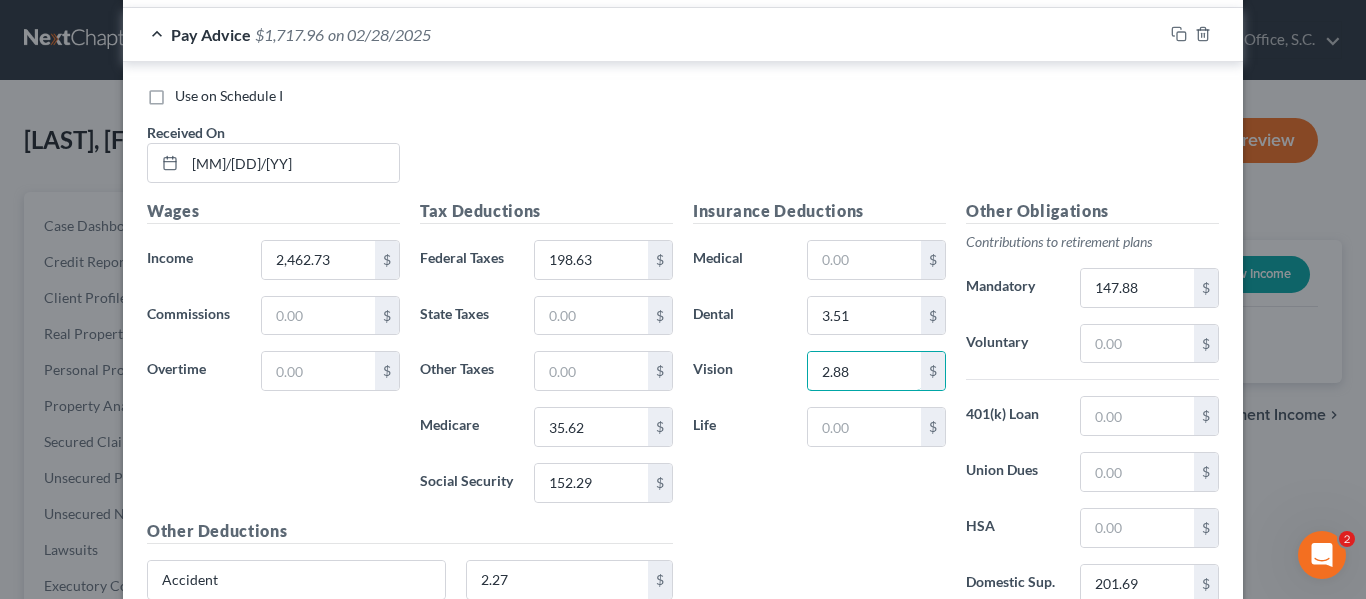 type on "2.88" 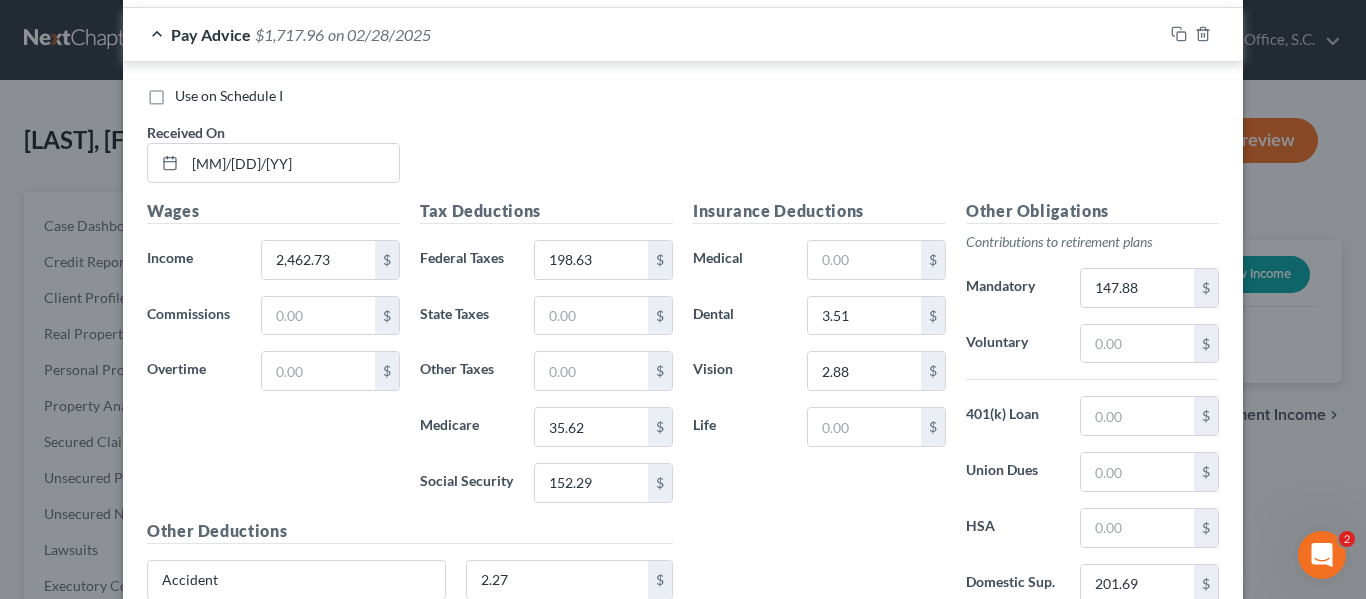 click on "Insurance Deductions Medical $ Dental 3.51 $ Vision 2.88 $ Life $" at bounding box center [819, 409] 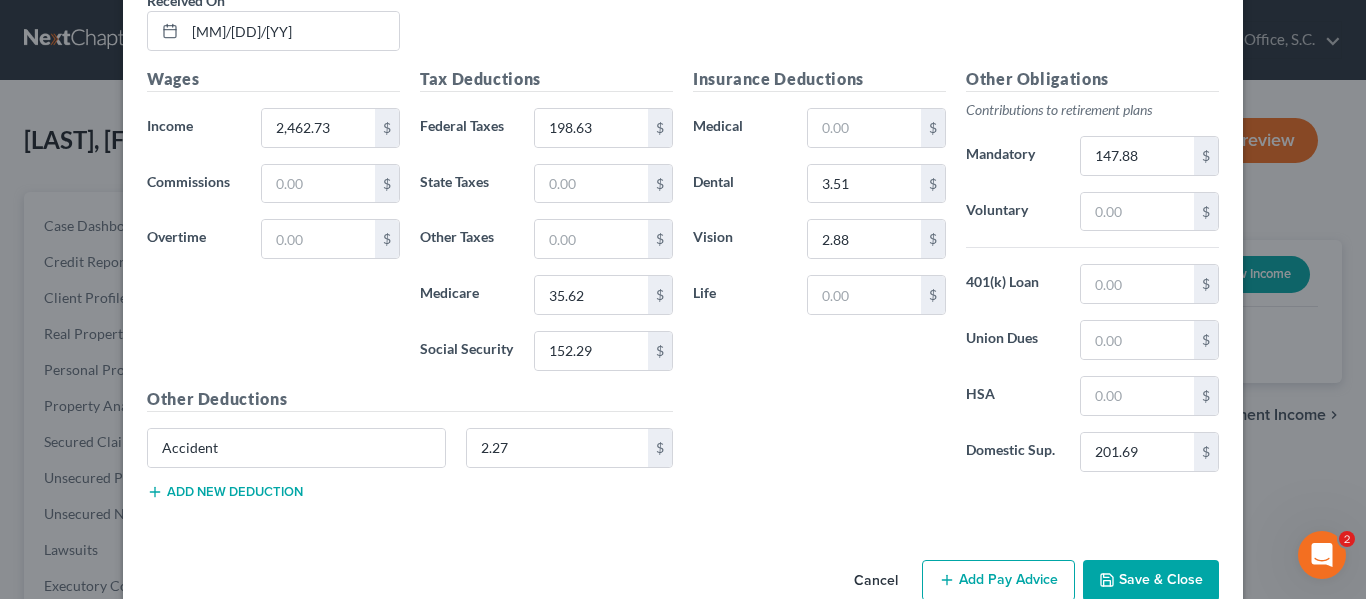 scroll, scrollTop: 1518, scrollLeft: 0, axis: vertical 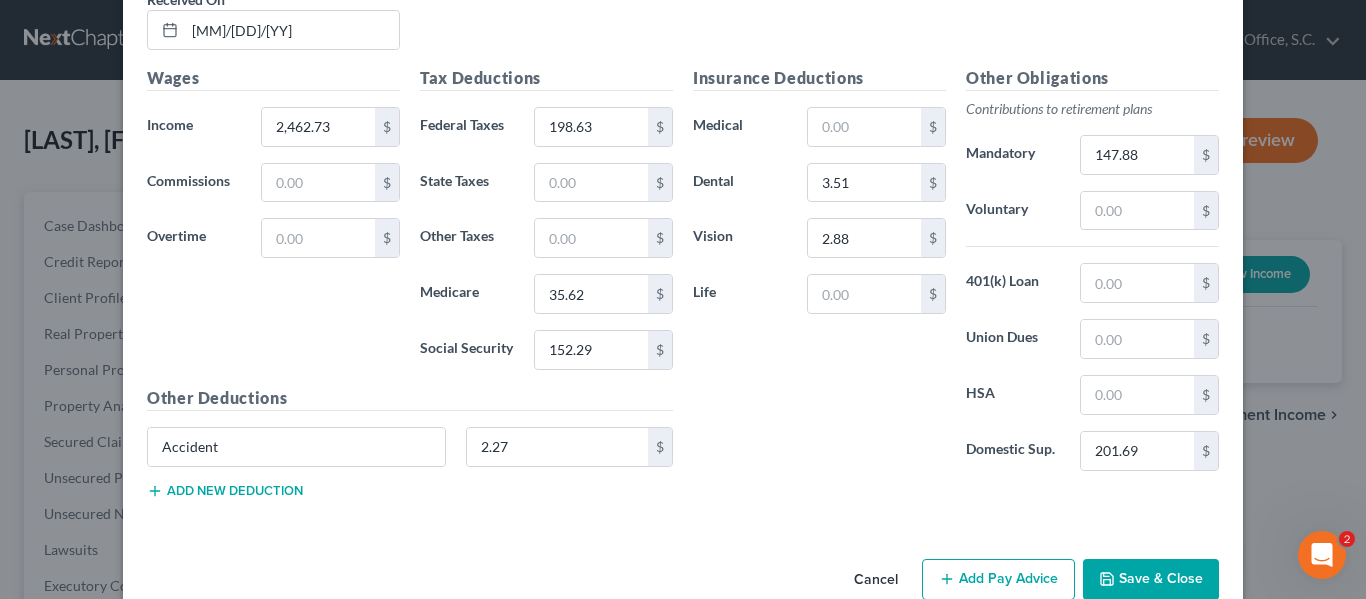 click on "Accident 2.27 $" at bounding box center (410, 455) 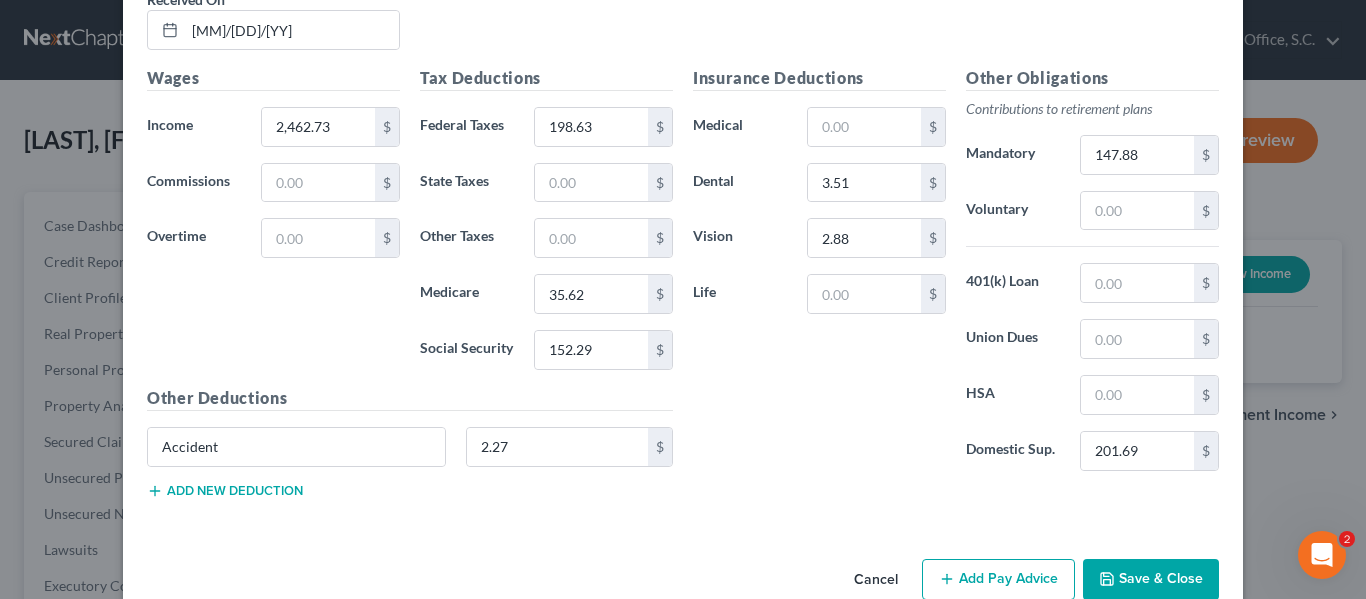 click on "Other Deductions Accident 2.27 $ Add new deduction" at bounding box center (410, 450) 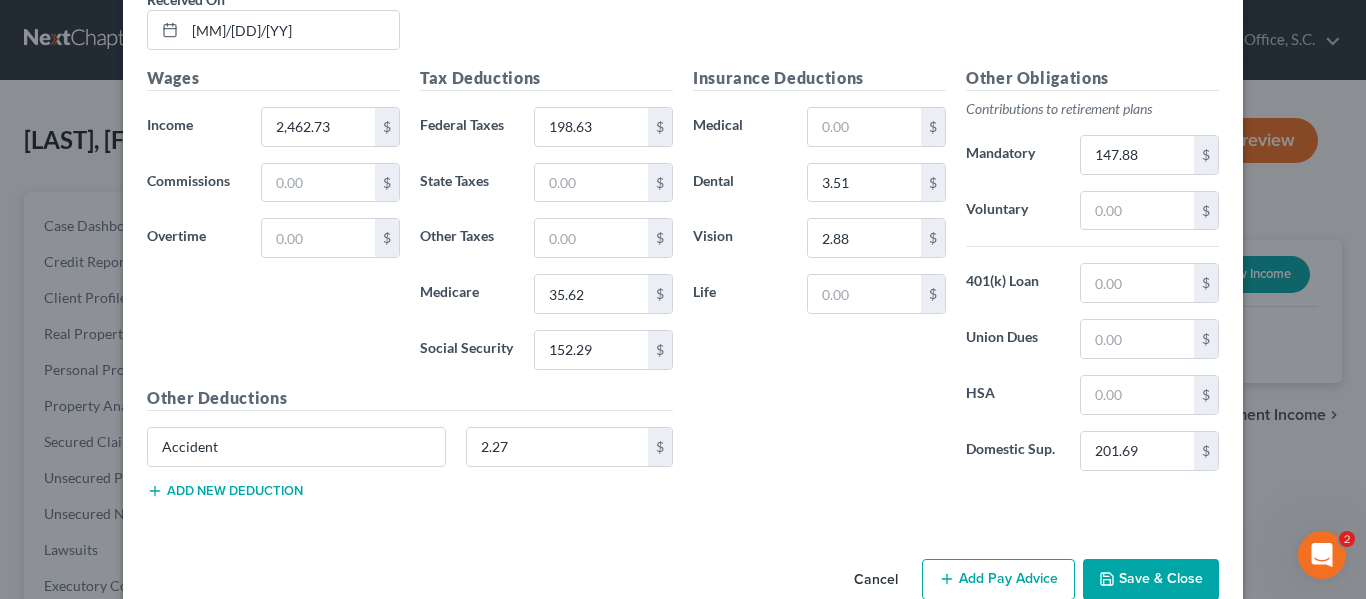 click on "Accident 2.27 $" at bounding box center [410, 455] 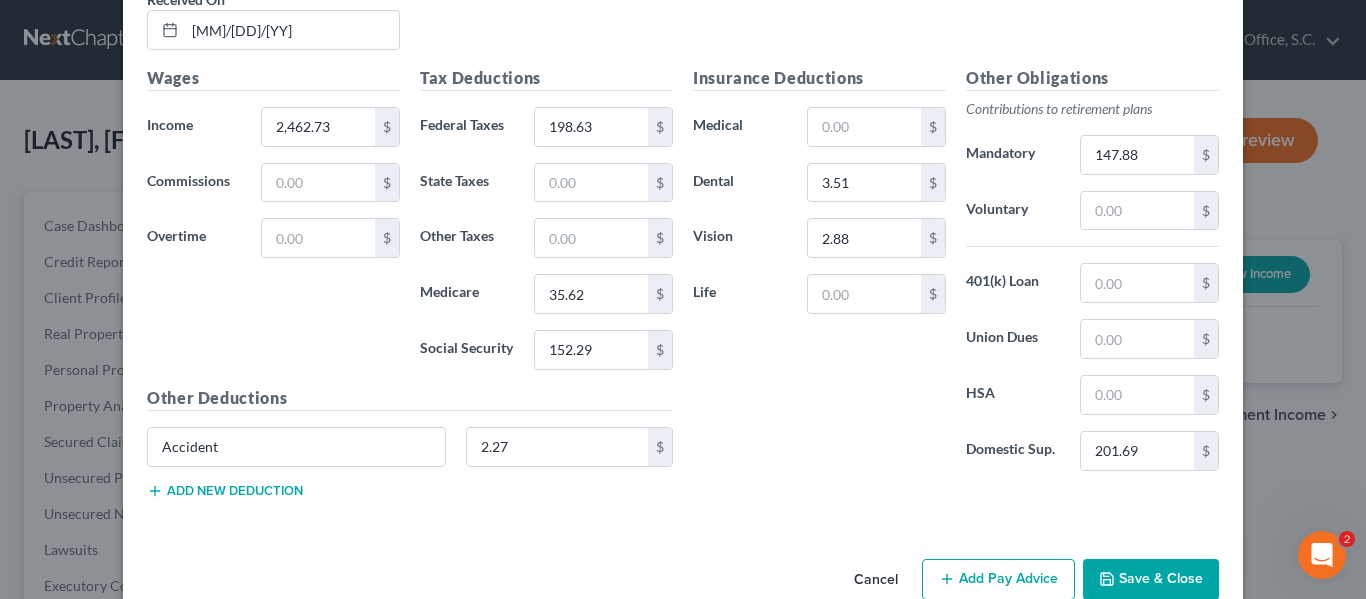 click on "Add new deduction" at bounding box center [225, 491] 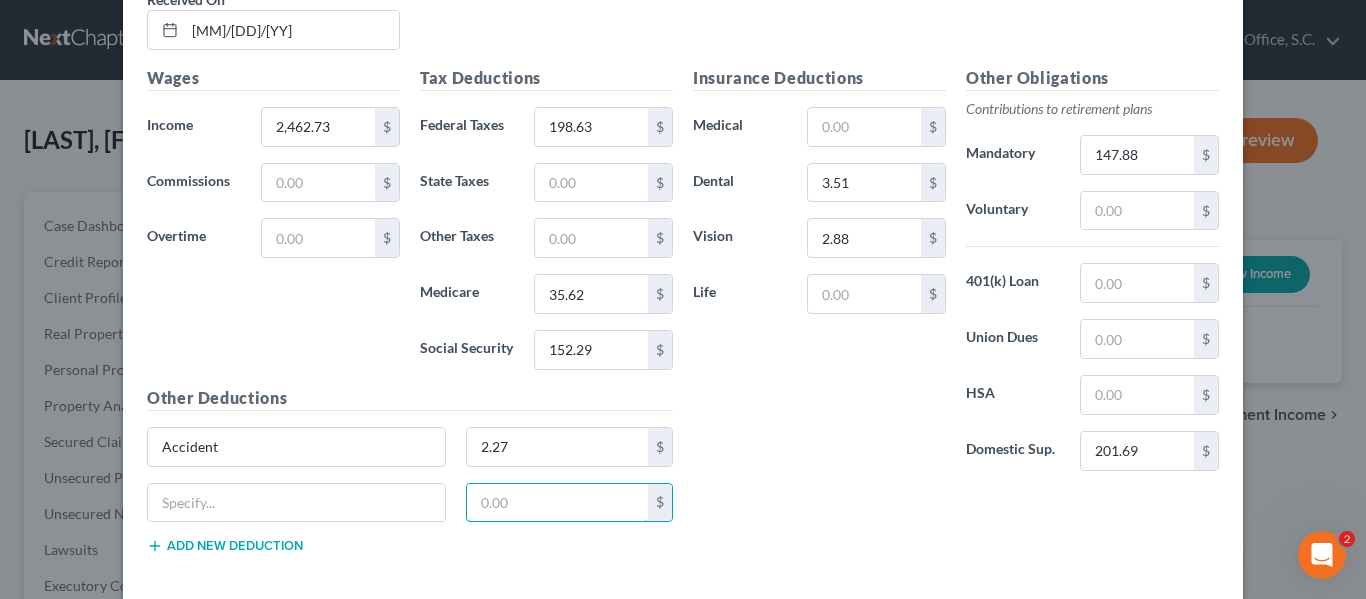 click at bounding box center (558, 503) 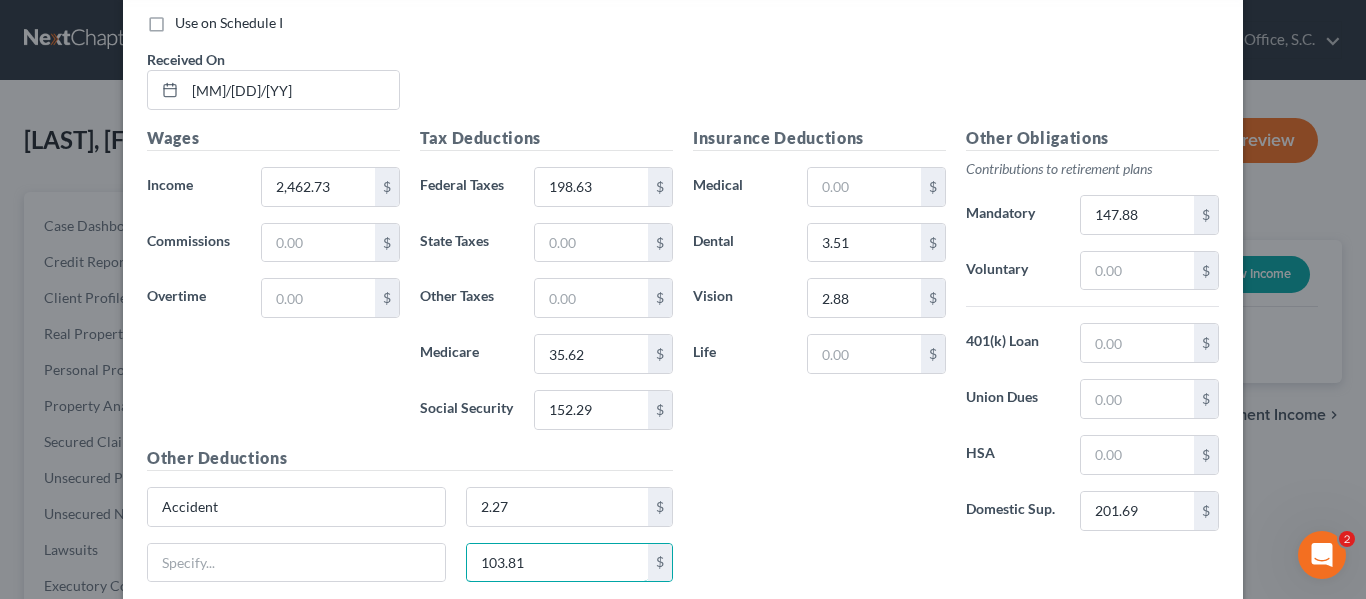 scroll, scrollTop: 1518, scrollLeft: 0, axis: vertical 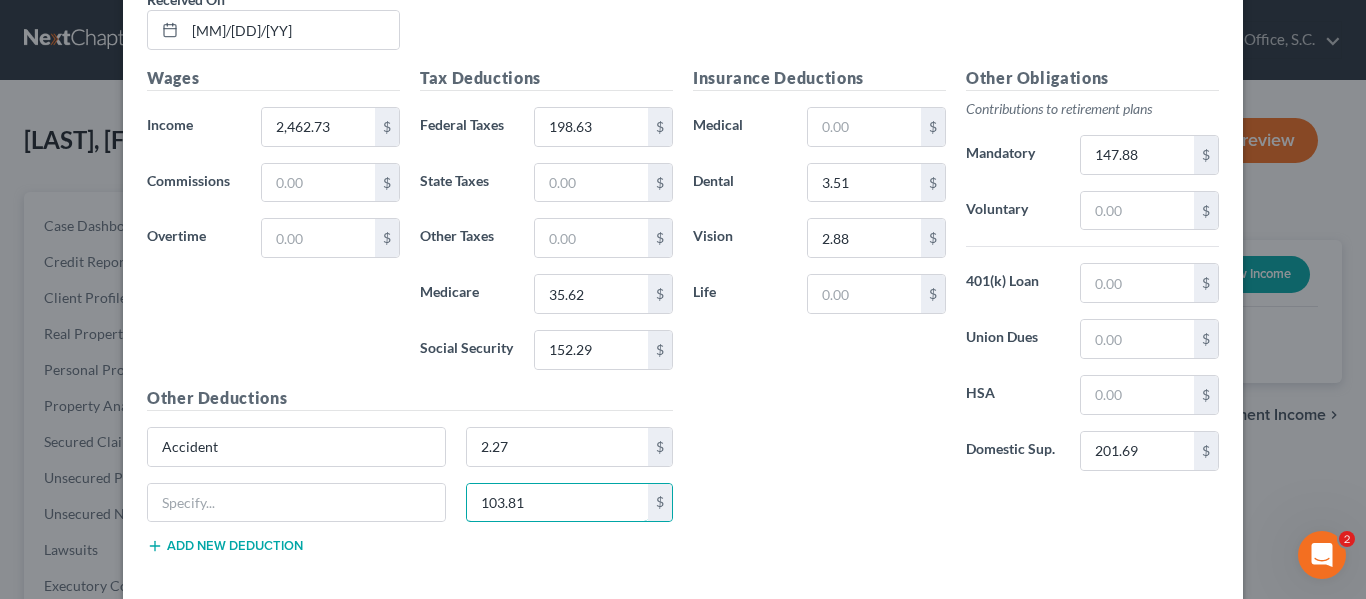 type on "103.81" 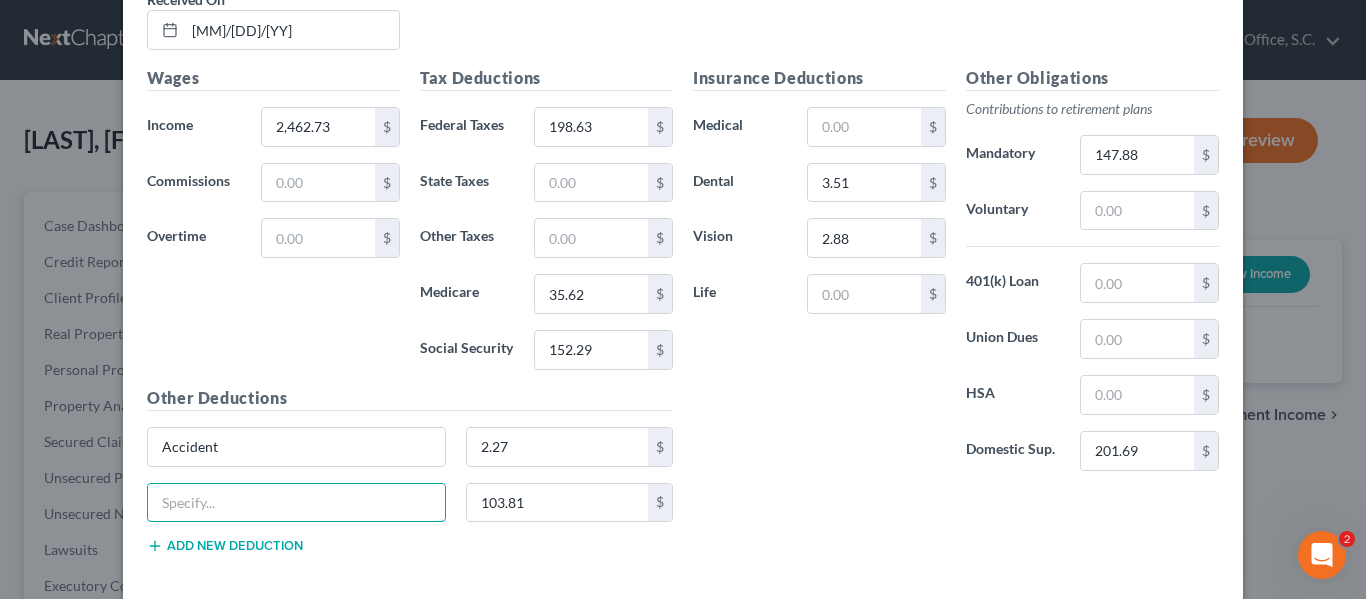 click at bounding box center [296, 503] 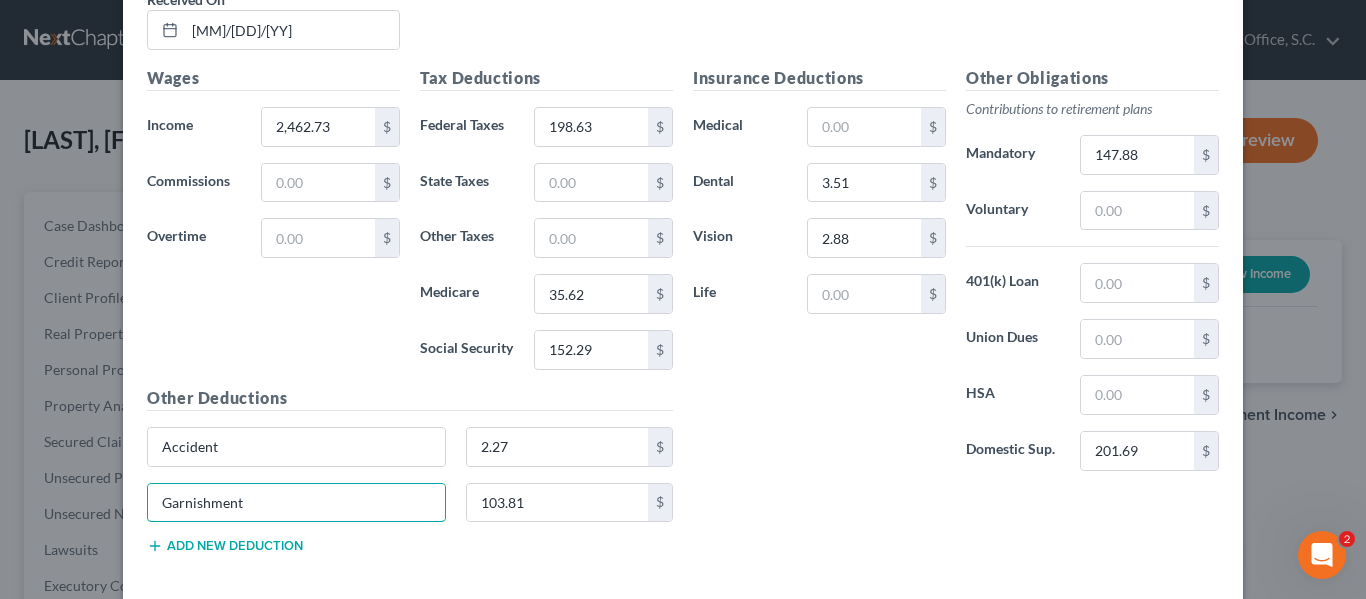 type on "Garnishment" 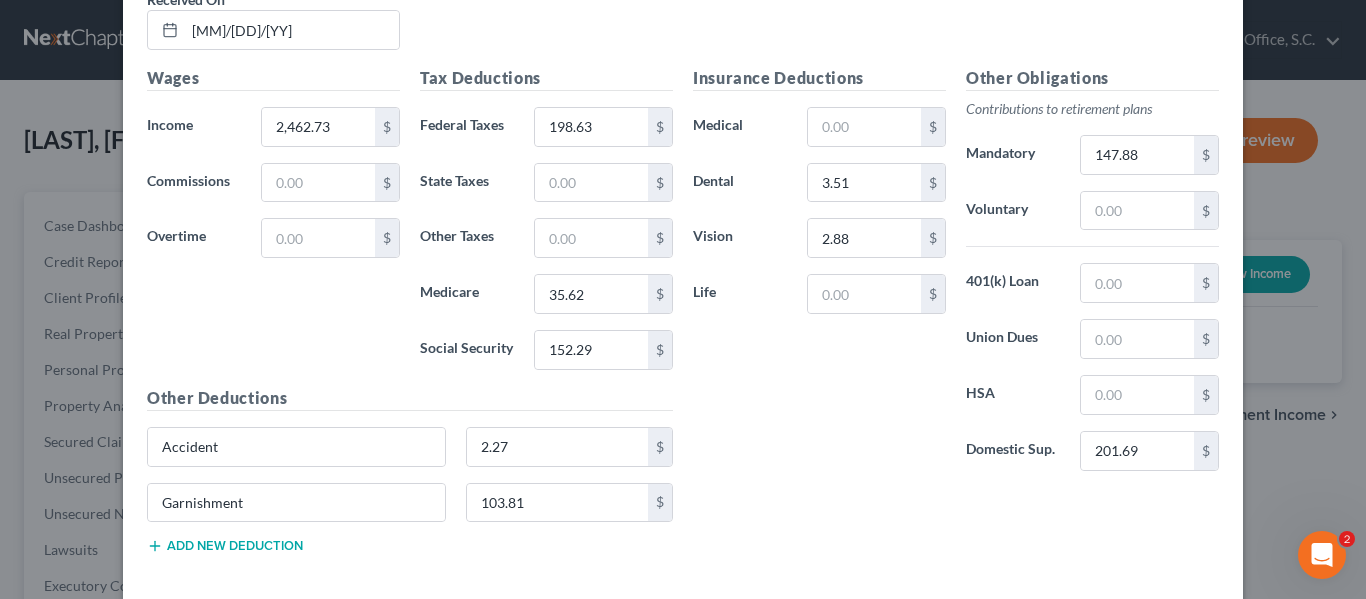 click on "Other Deductions Accident 2.27 $ Garnishment 103.81 $ Add new deduction" at bounding box center [410, 478] 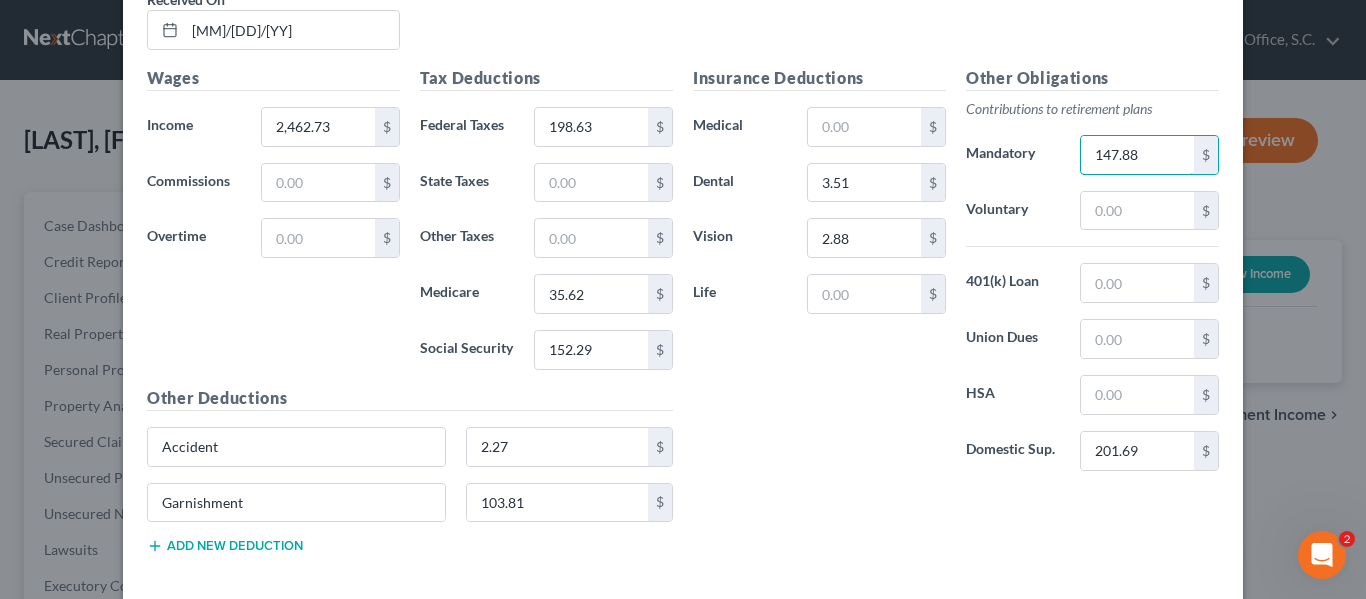 click on "147.88" at bounding box center [1137, 155] 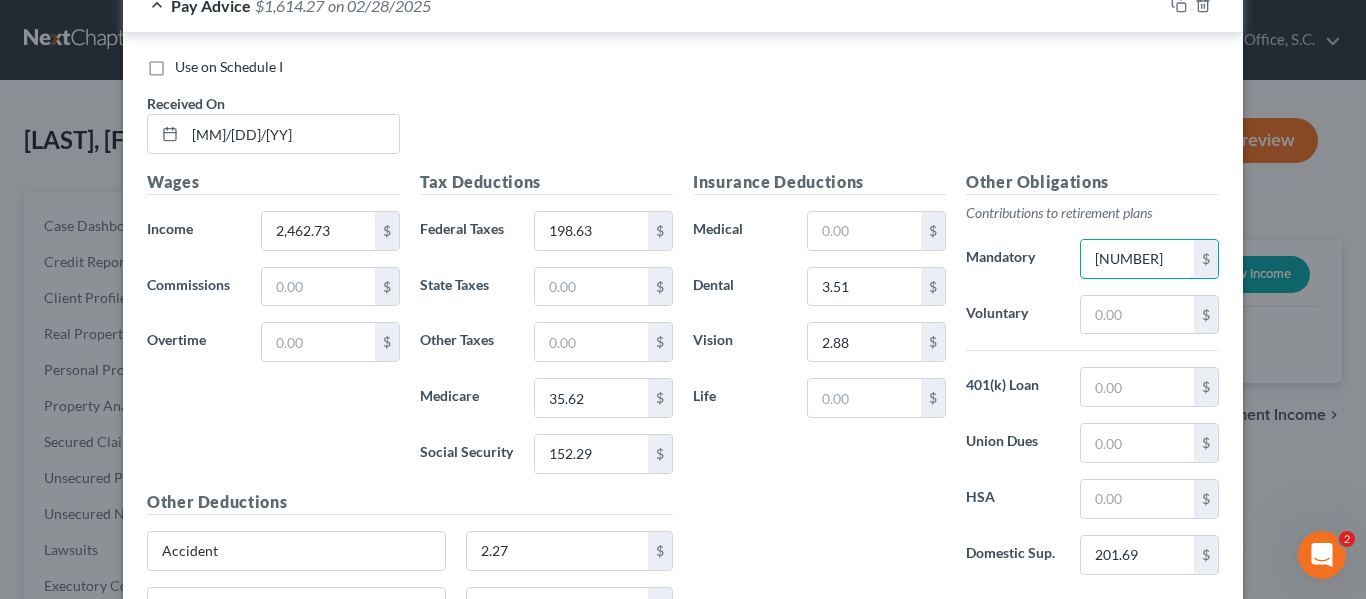 scroll, scrollTop: 1615, scrollLeft: 0, axis: vertical 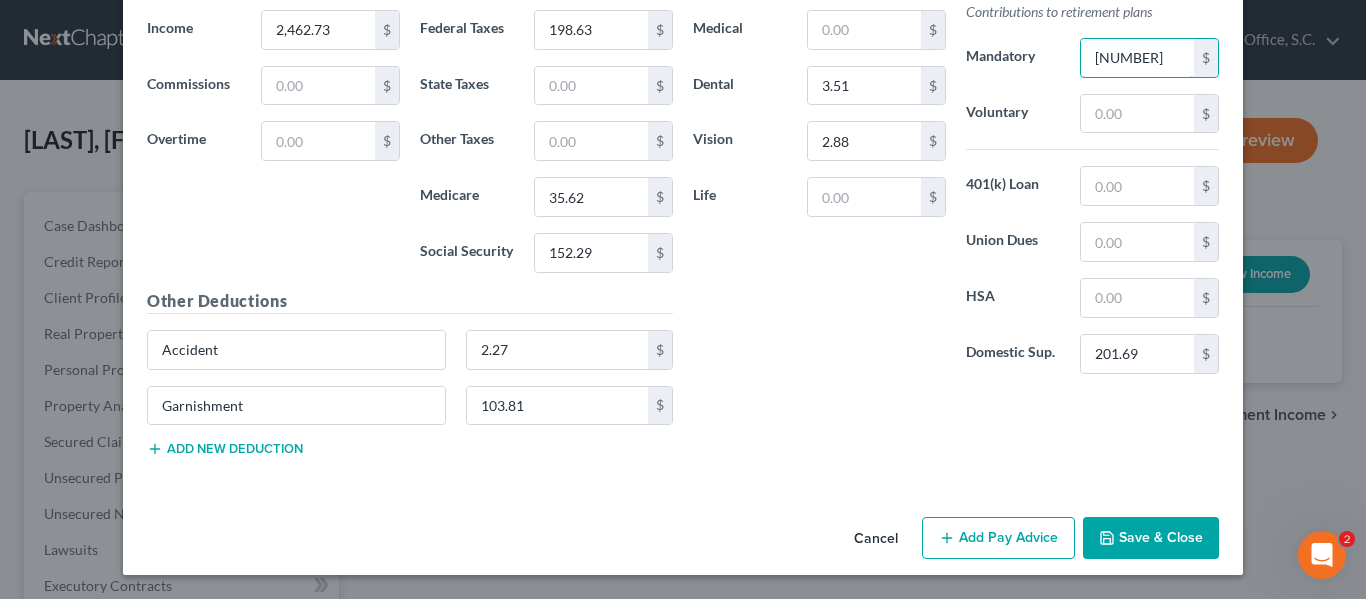type on "147.76" 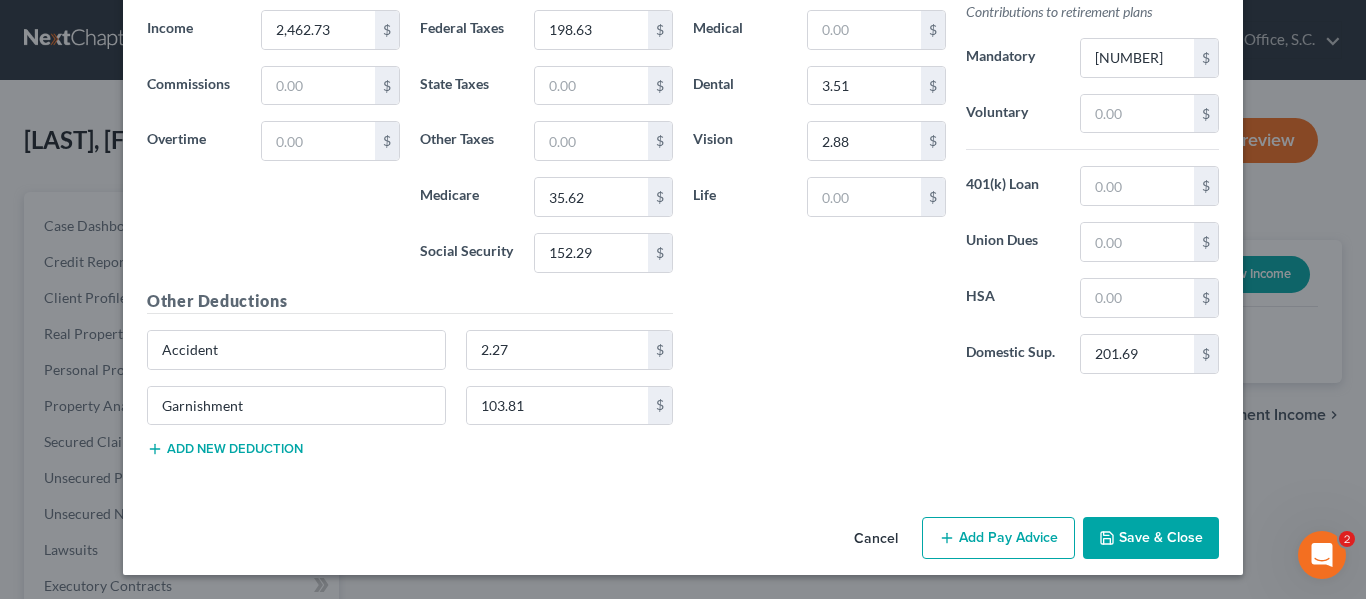 click on "Add Pay Advice" at bounding box center [998, 538] 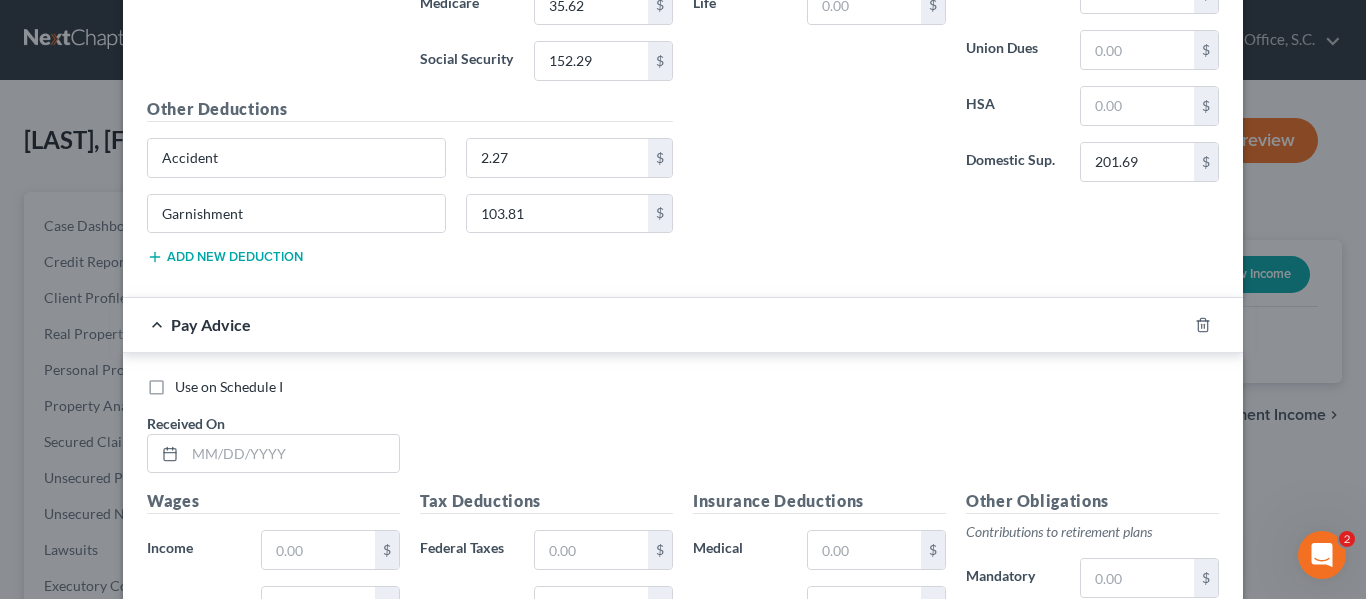 scroll, scrollTop: 1808, scrollLeft: 0, axis: vertical 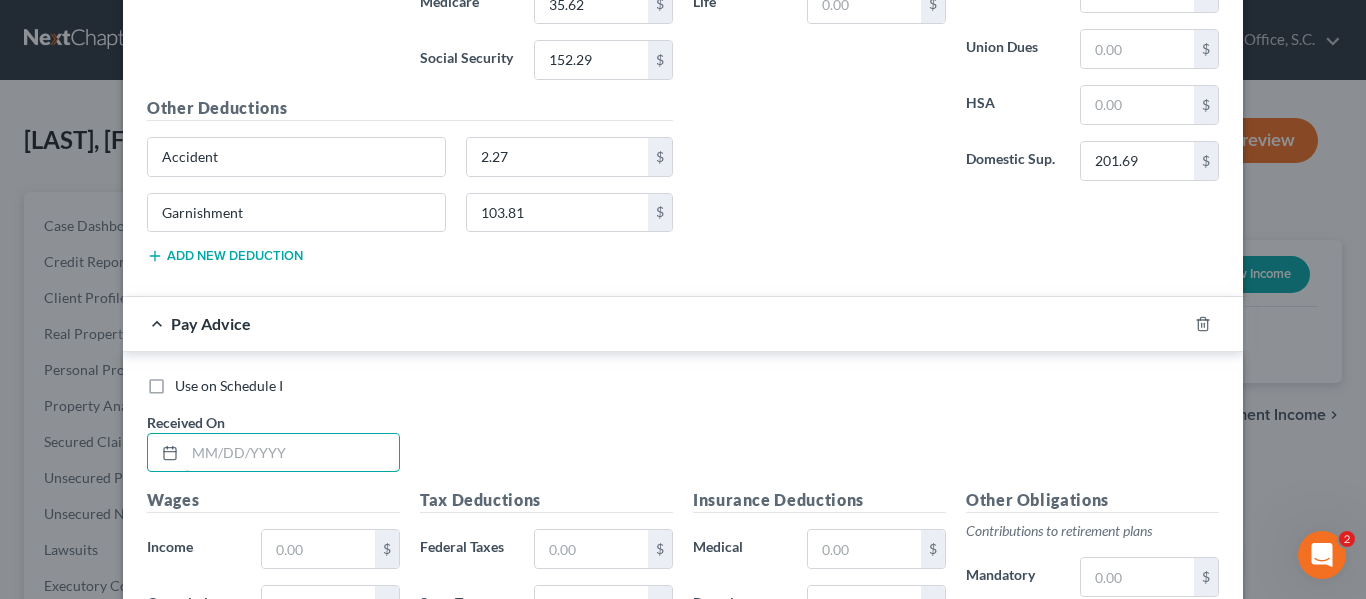 click at bounding box center (292, 453) 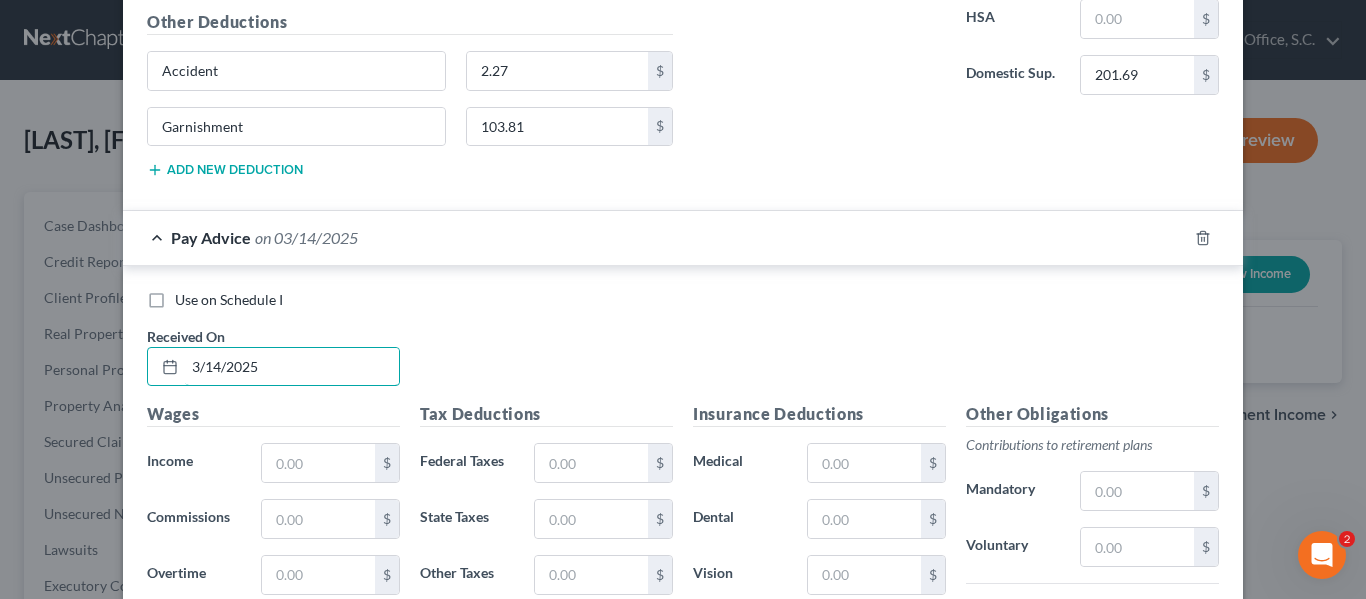 scroll, scrollTop: 1896, scrollLeft: 0, axis: vertical 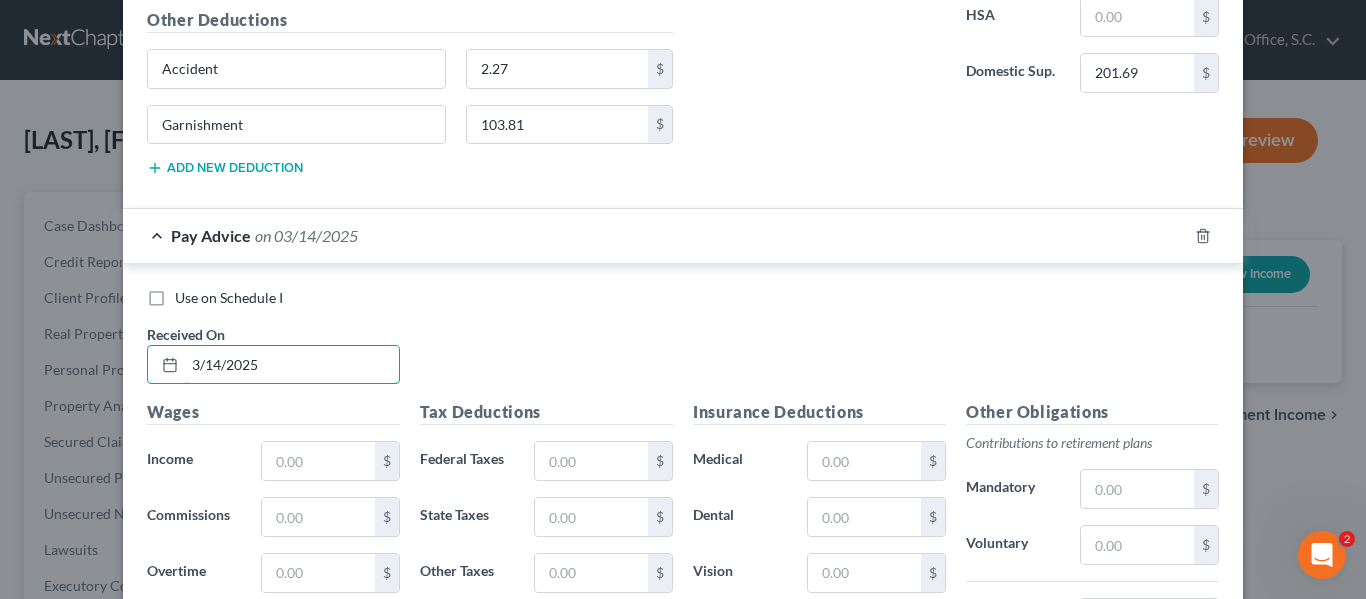 type on "3/14/2025" 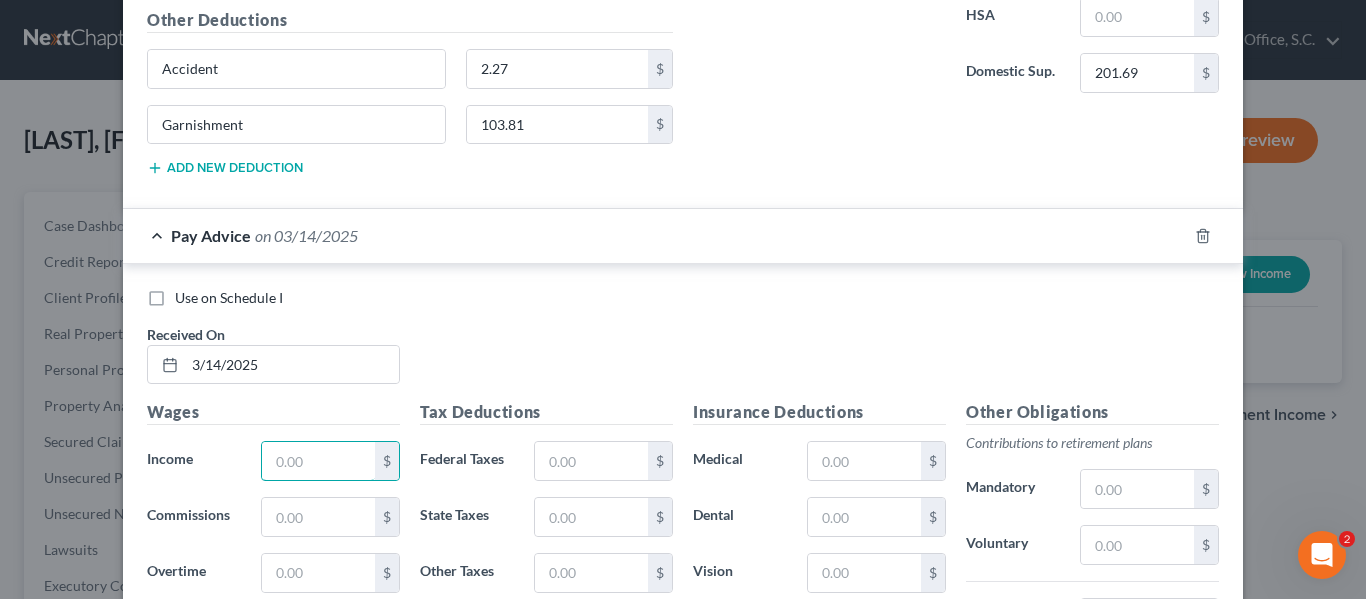 click at bounding box center [318, 461] 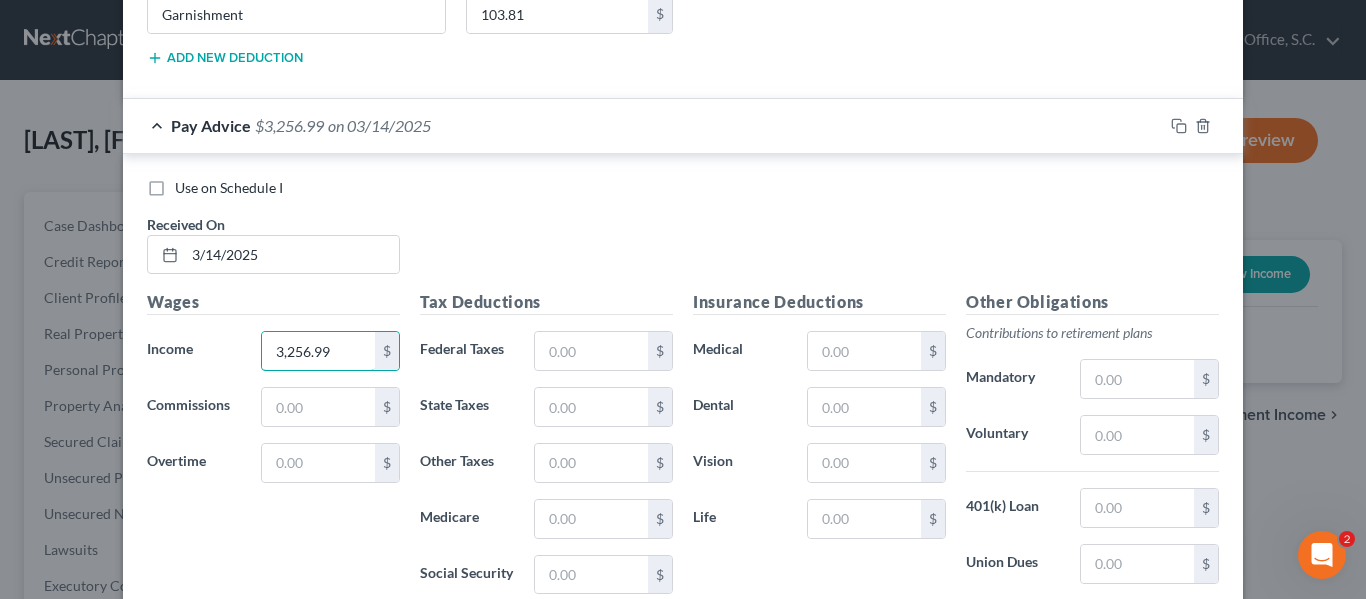 scroll, scrollTop: 2007, scrollLeft: 0, axis: vertical 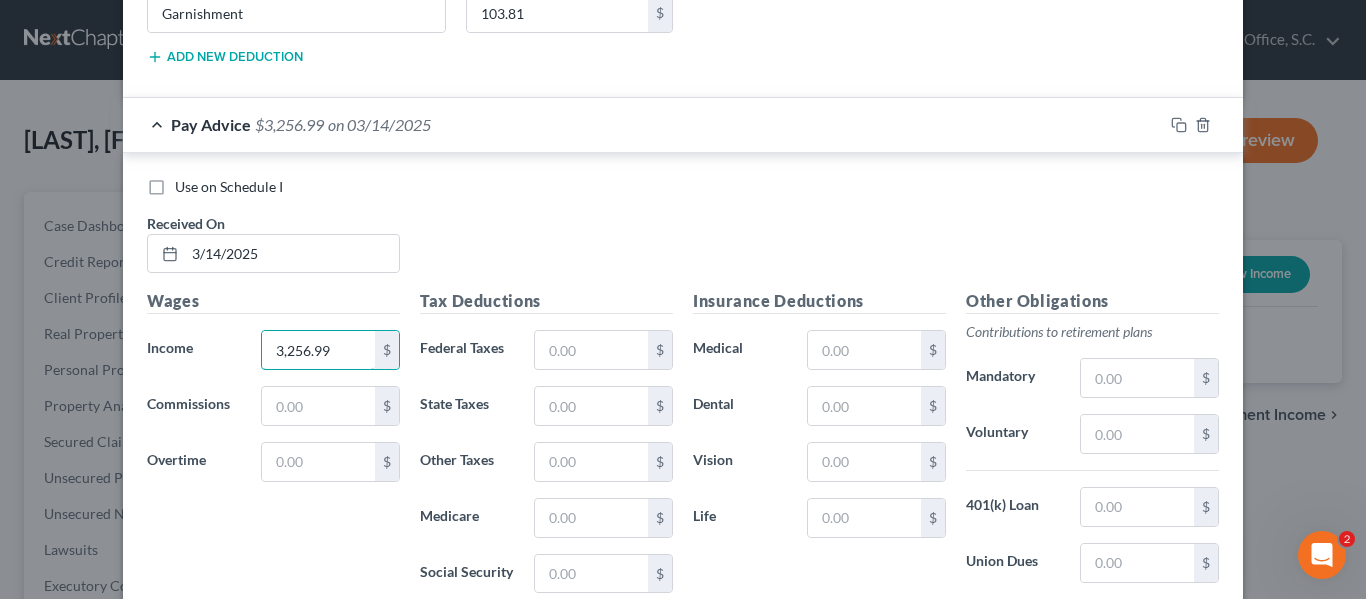 type on "3,256.99" 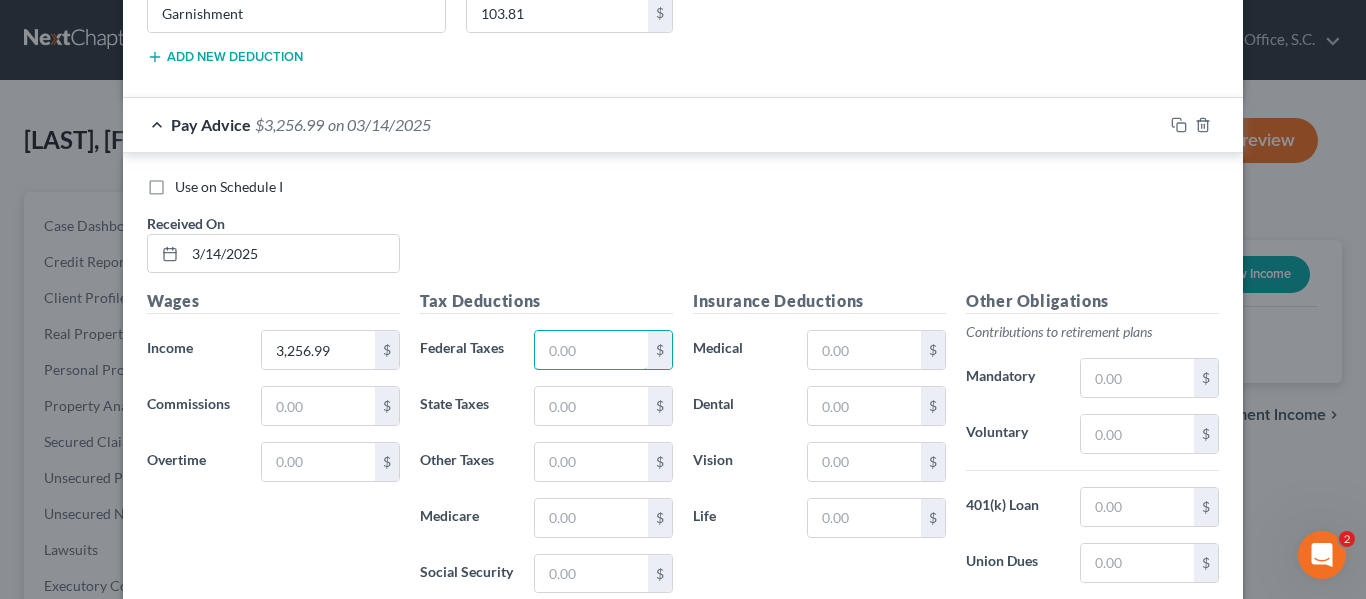 click at bounding box center [591, 350] 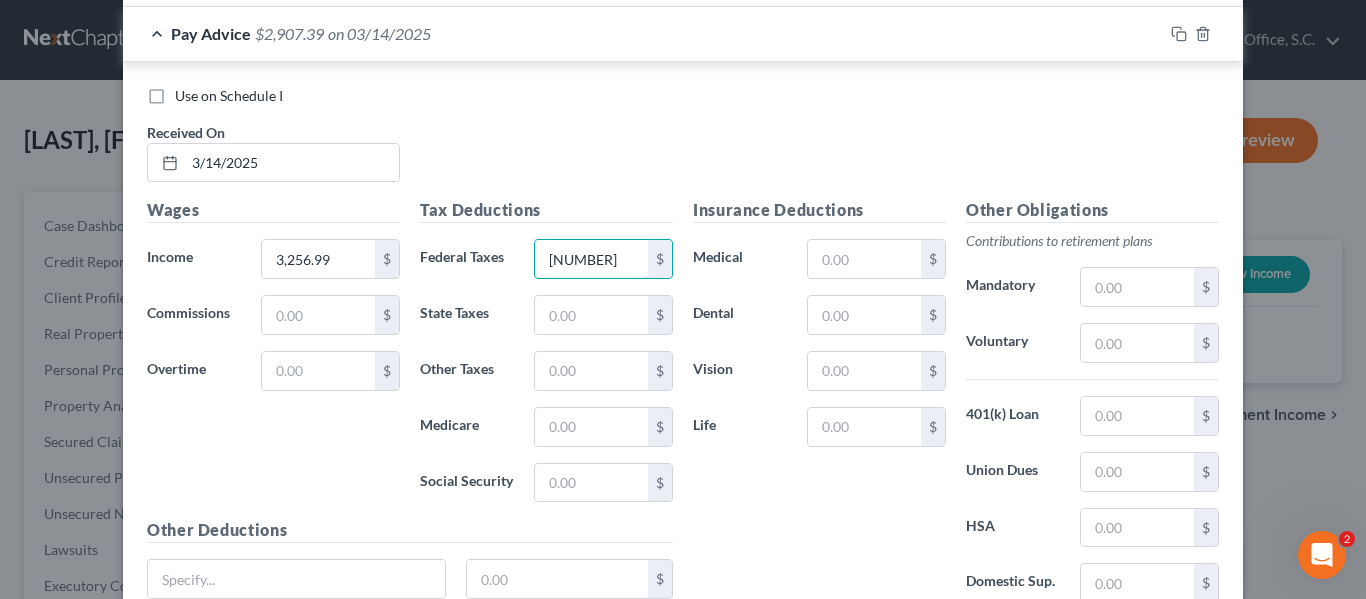 scroll, scrollTop: 2102, scrollLeft: 0, axis: vertical 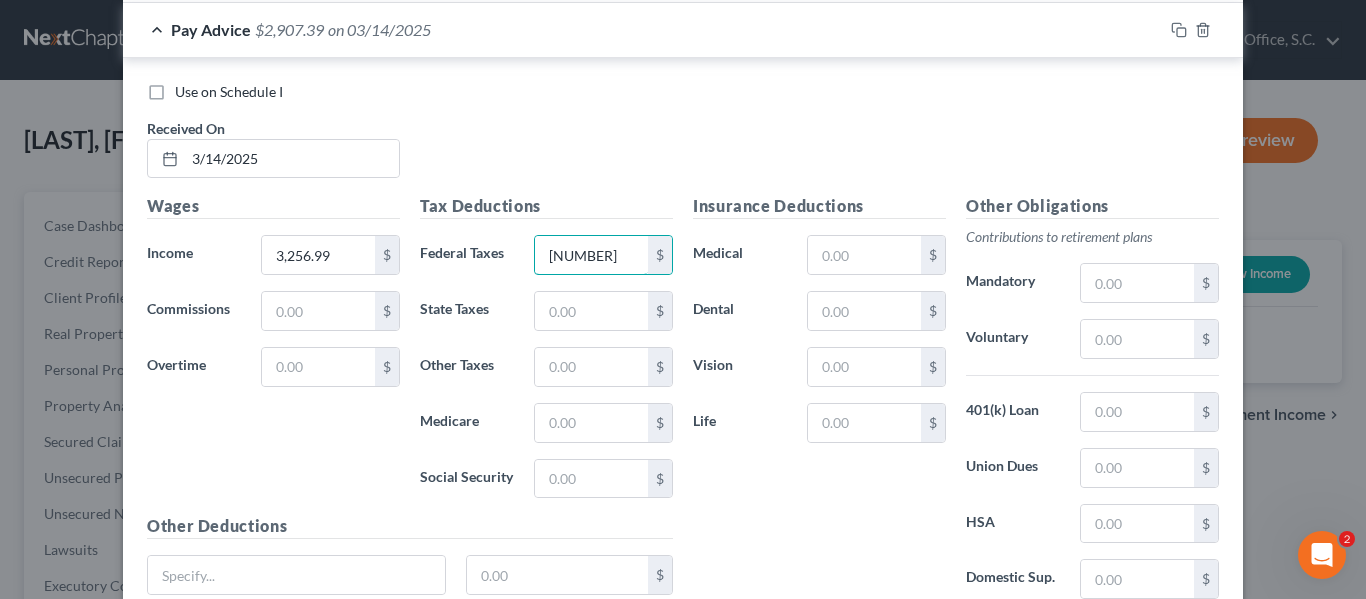 type on "349.60" 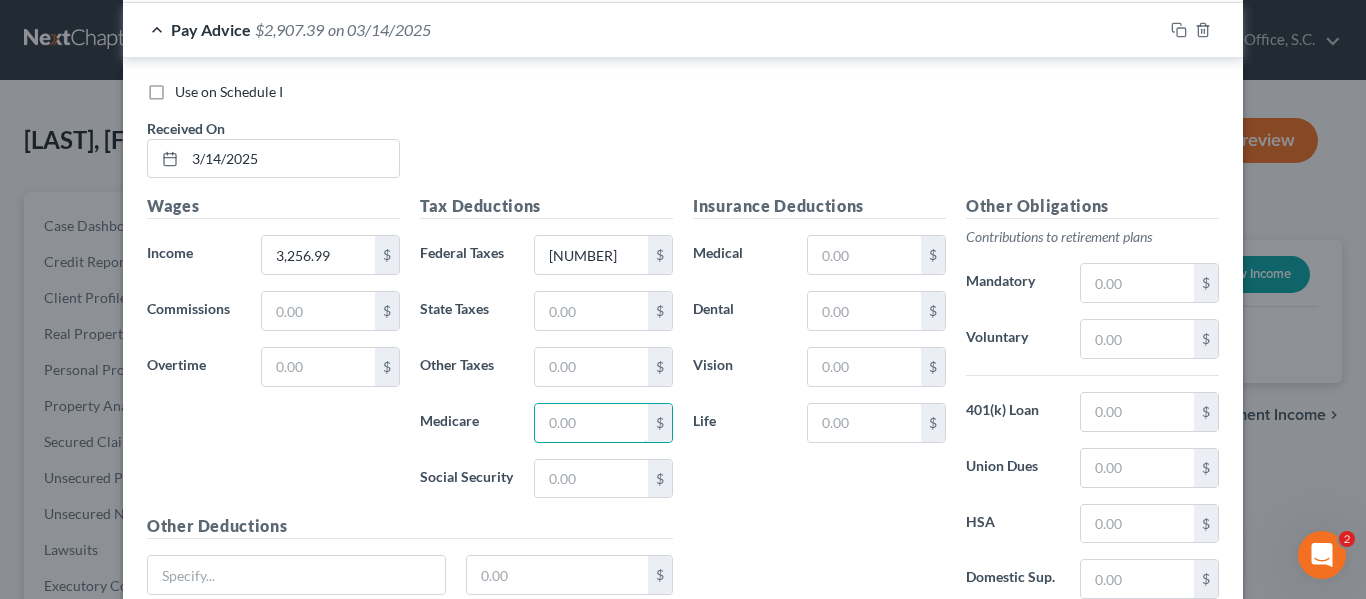 click at bounding box center [591, 423] 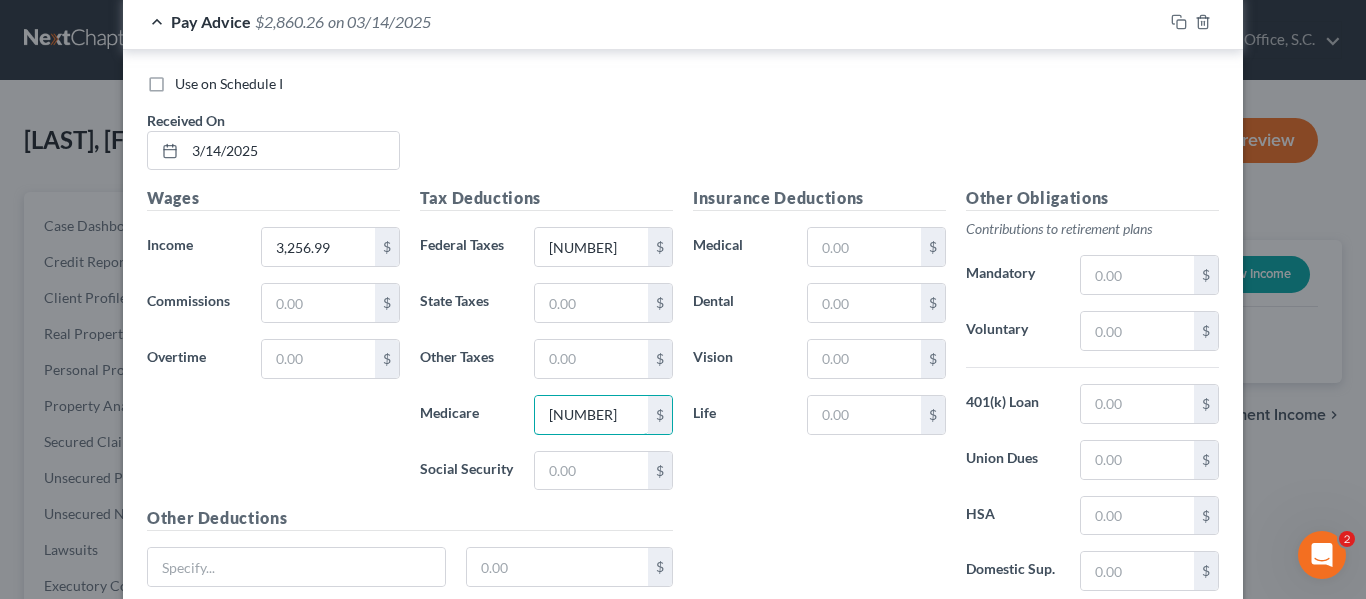 scroll, scrollTop: 2113, scrollLeft: 0, axis: vertical 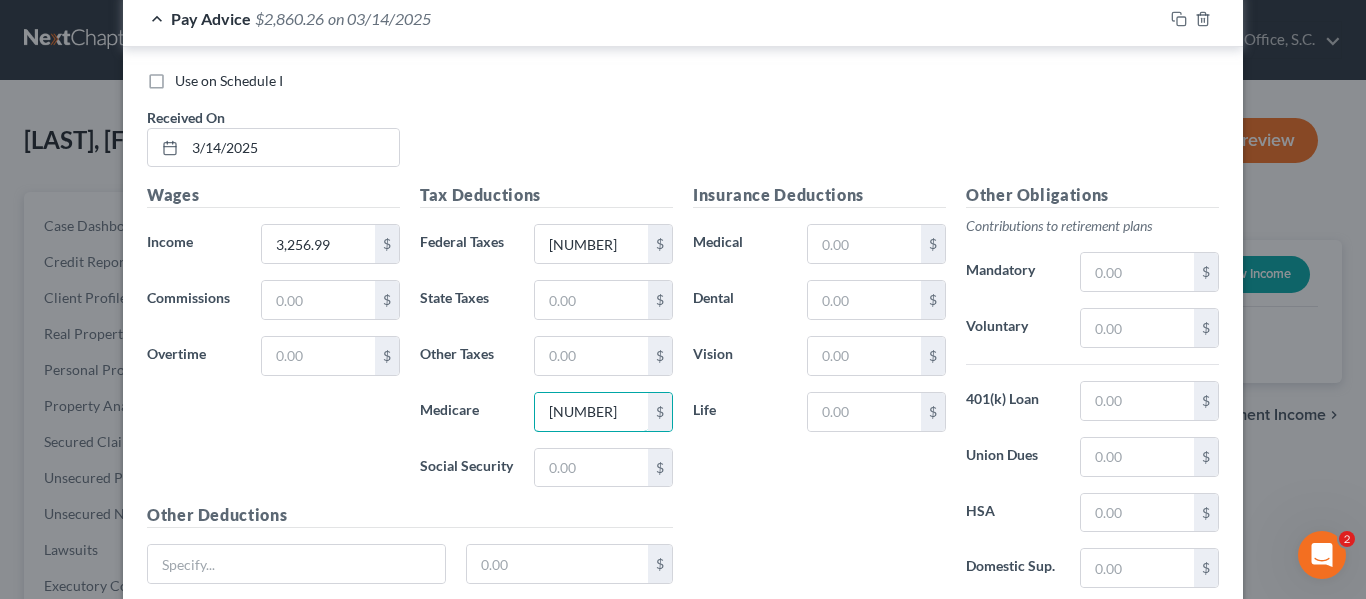 type on "47.13" 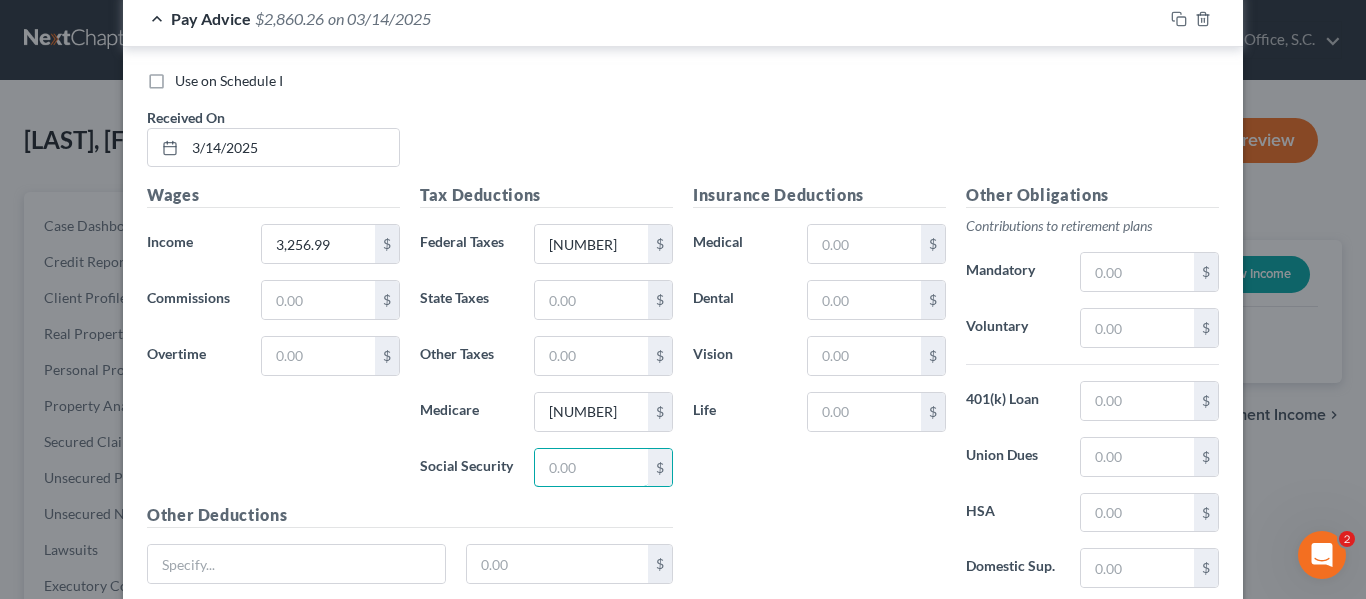 click at bounding box center (591, 468) 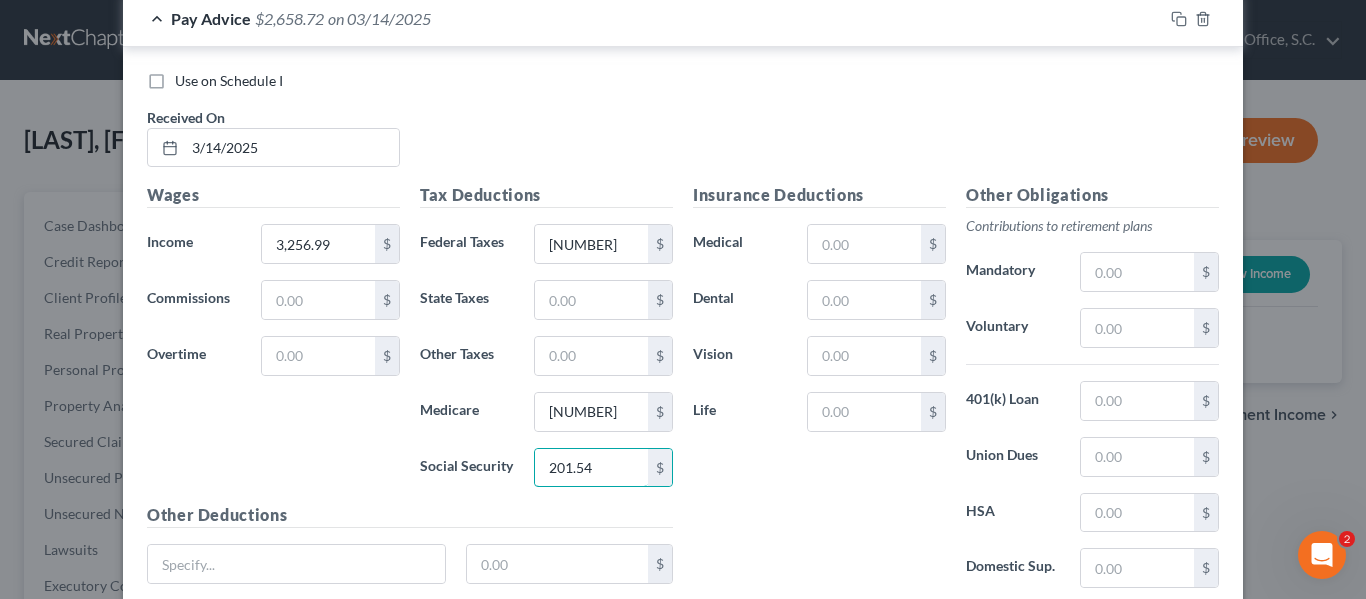 type on "201.54" 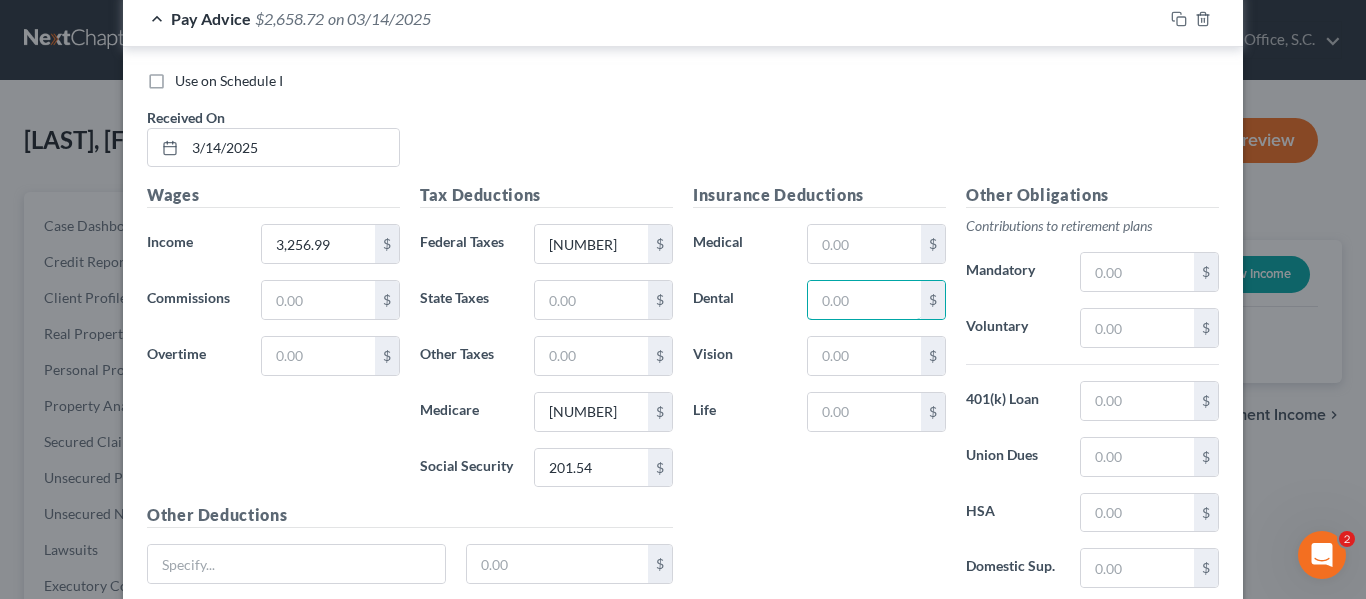 click at bounding box center (864, 300) 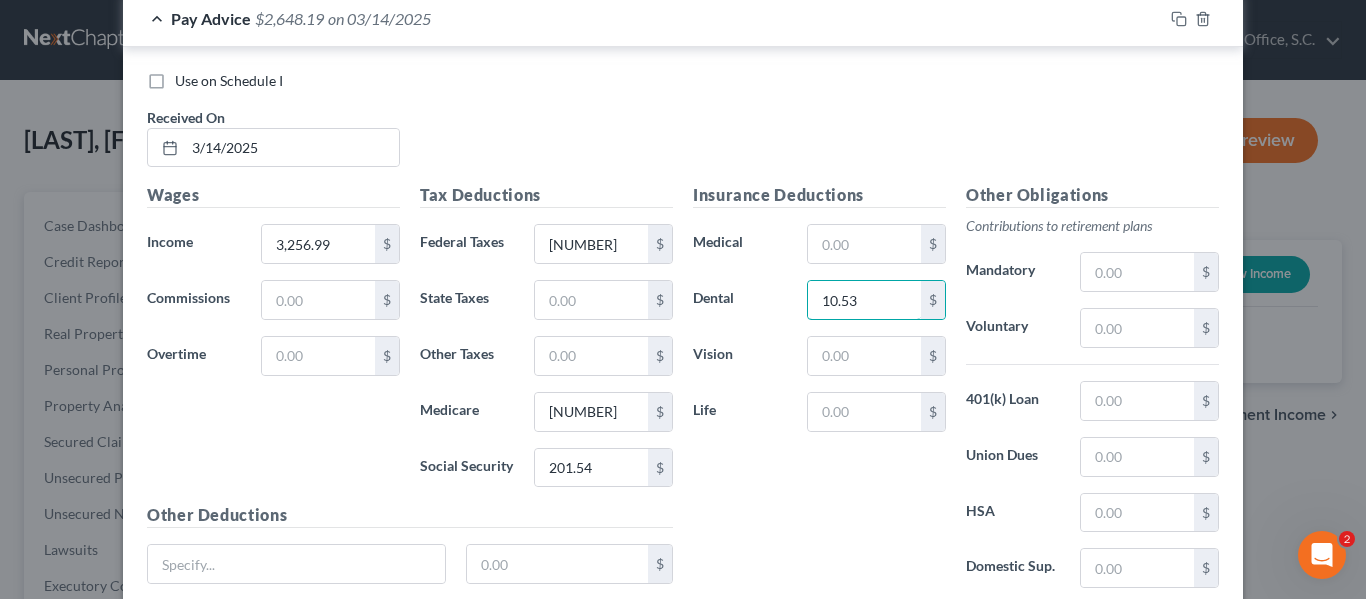 type on "10.53" 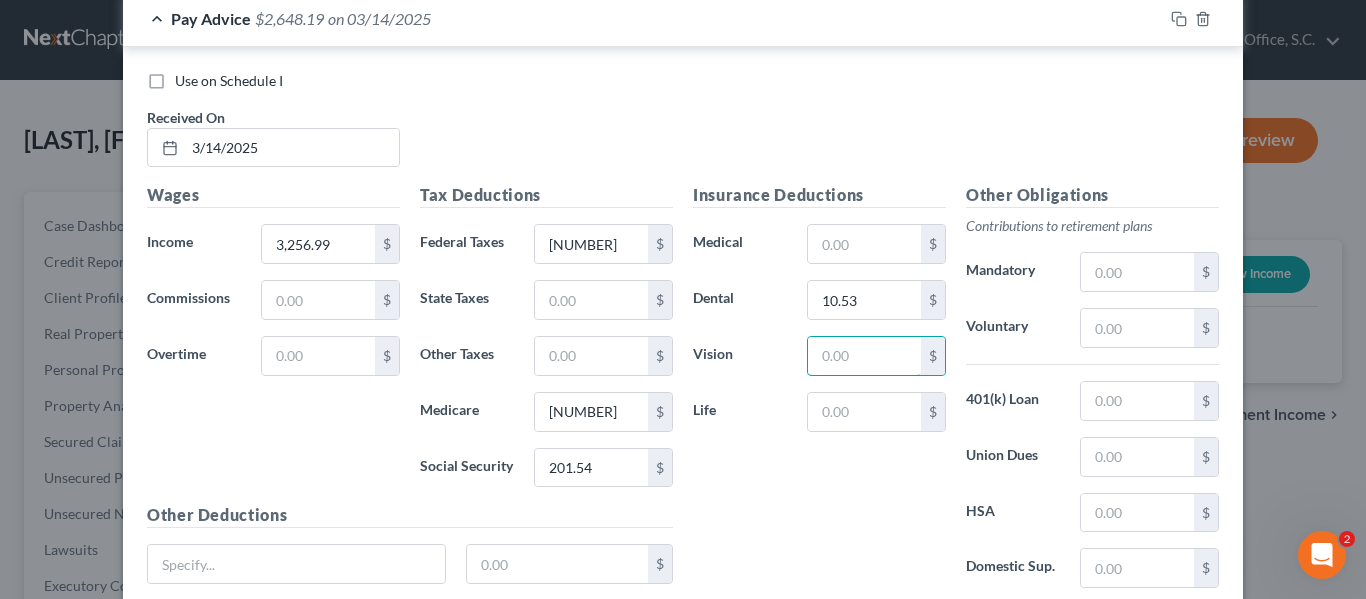 click at bounding box center [864, 356] 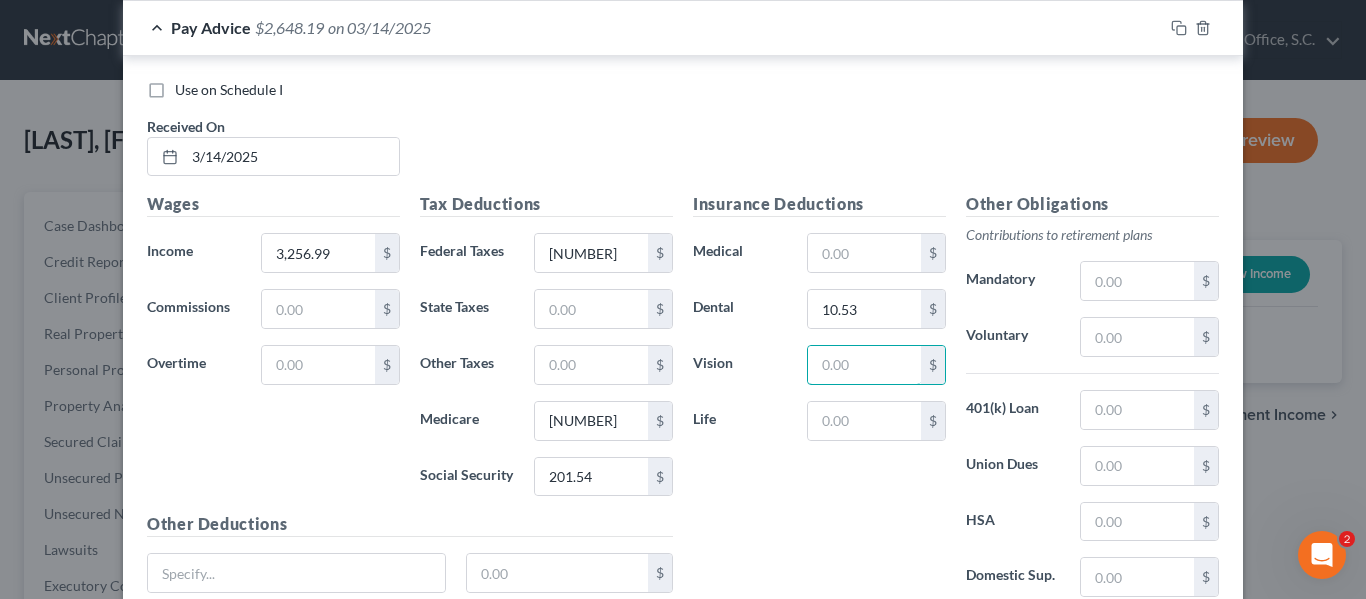scroll, scrollTop: 2103, scrollLeft: 0, axis: vertical 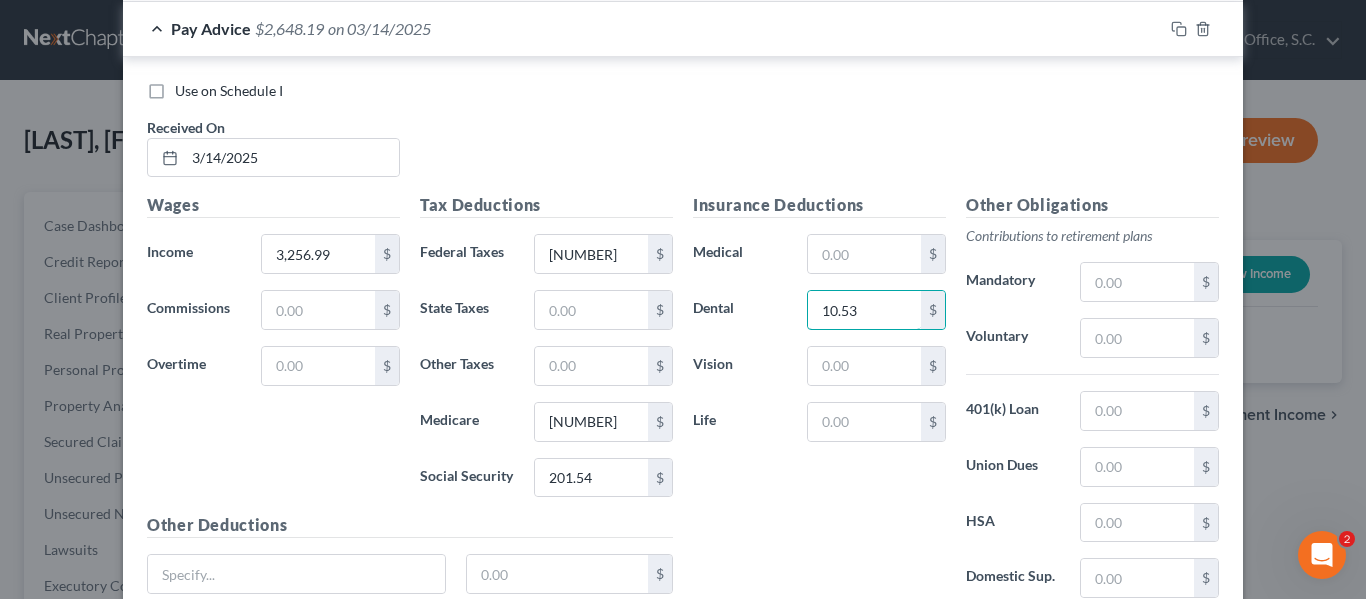 click on "10.53" at bounding box center [864, 310] 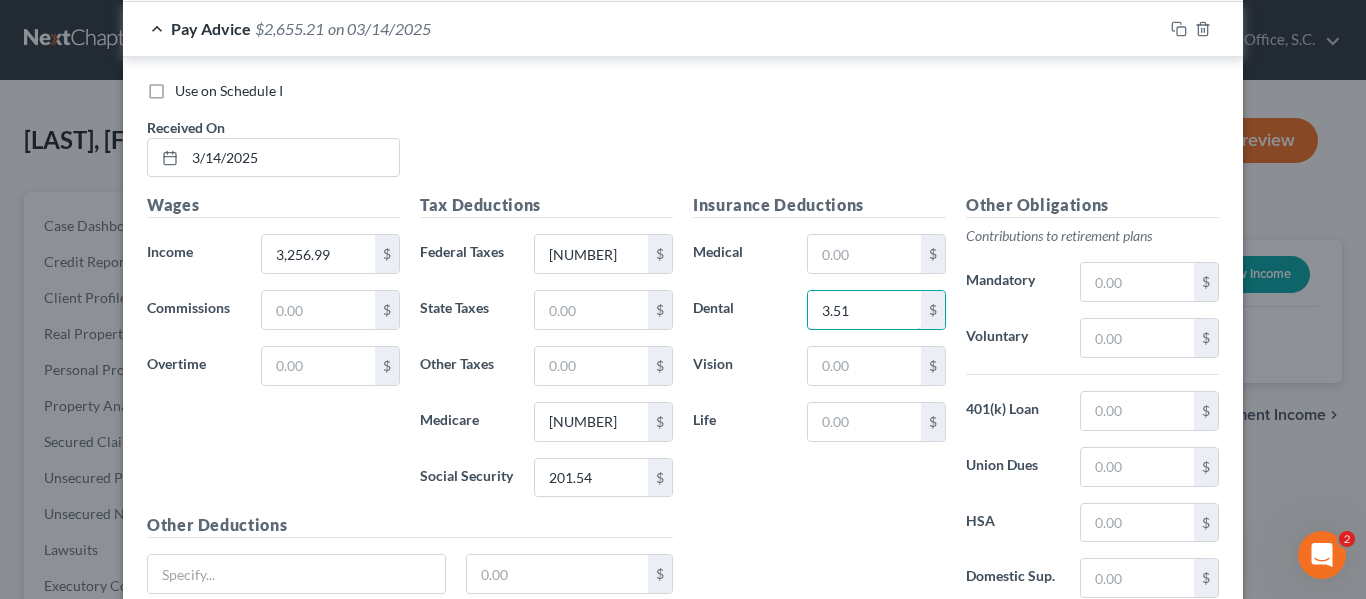 type on "3.51" 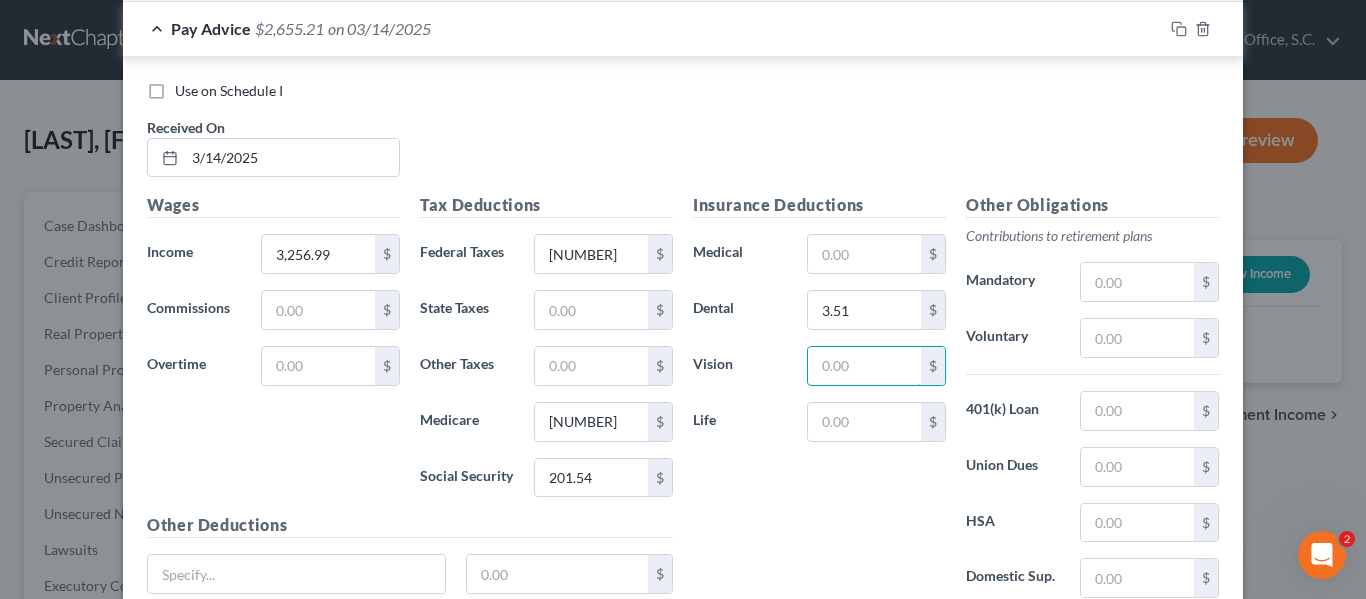 click at bounding box center (864, 366) 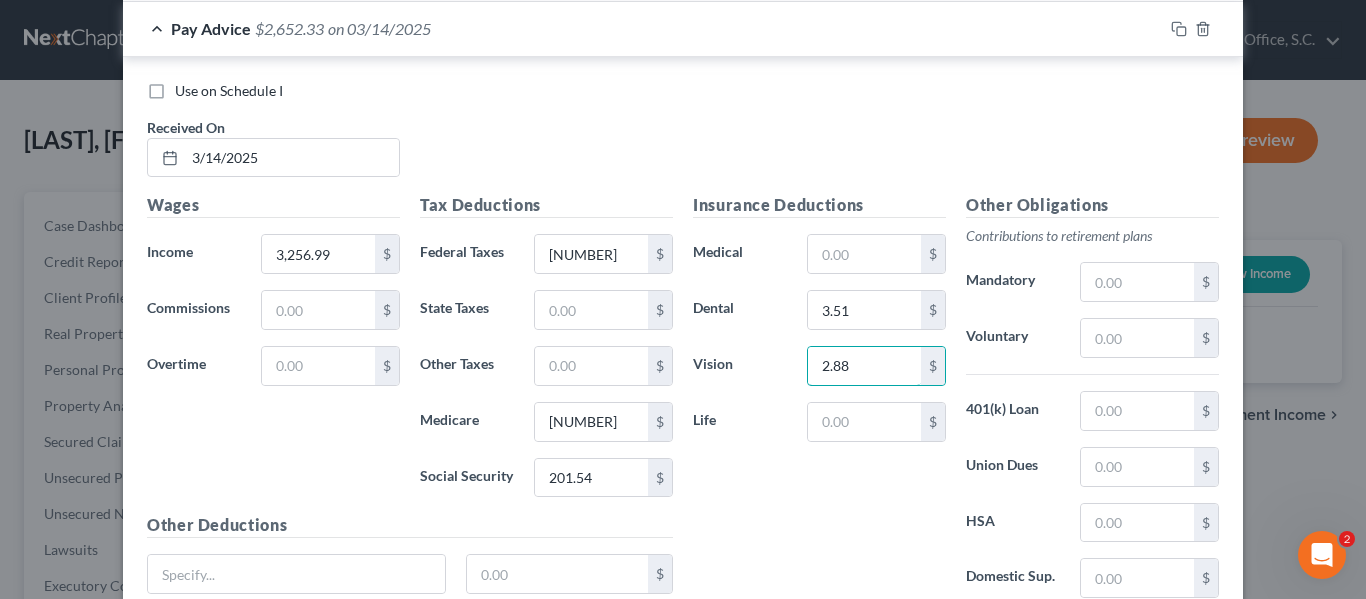 type on "2.88" 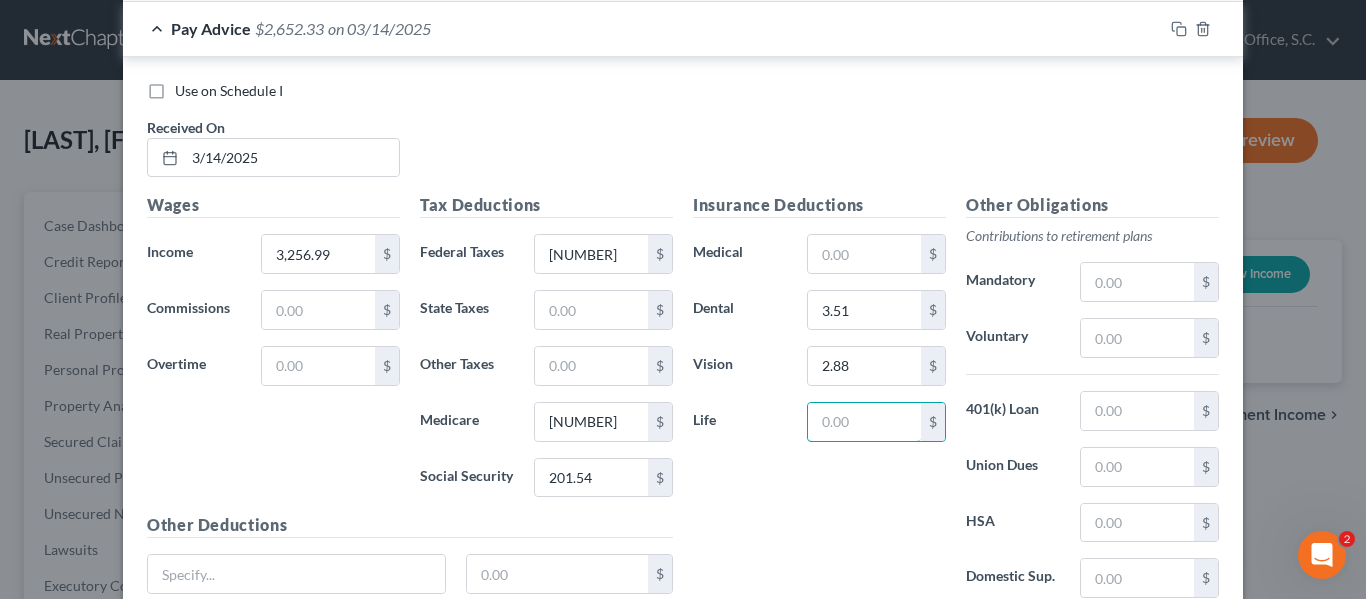 click at bounding box center [864, 422] 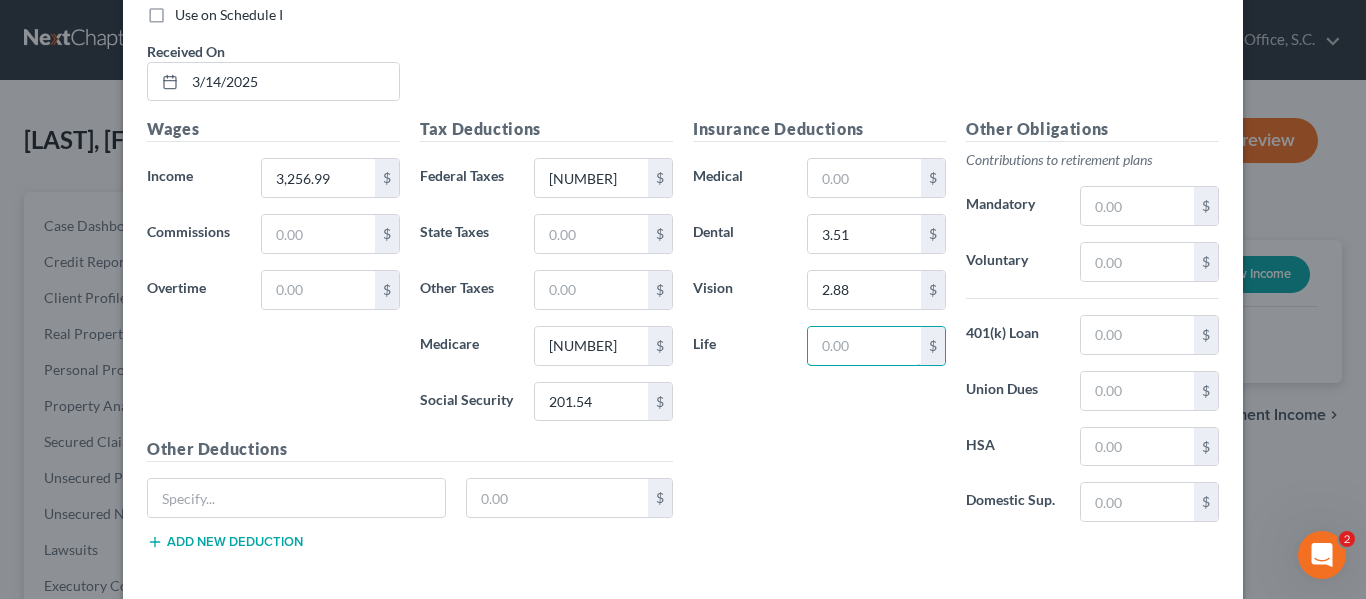 scroll, scrollTop: 2202, scrollLeft: 0, axis: vertical 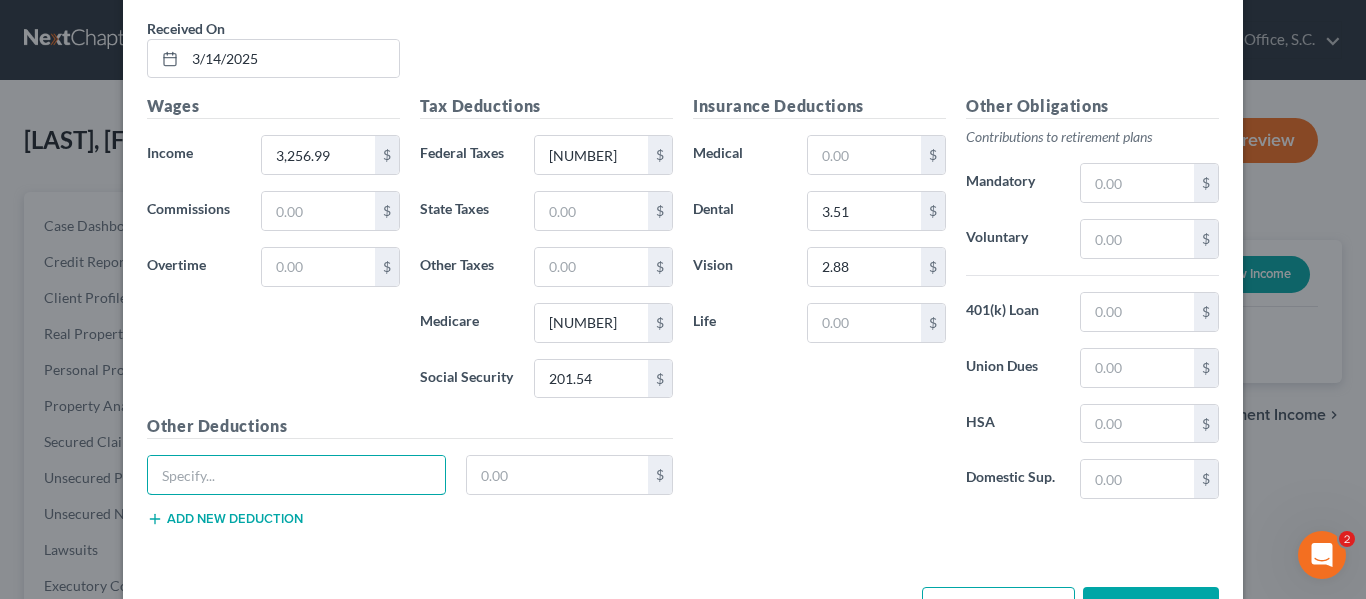click at bounding box center (296, 475) 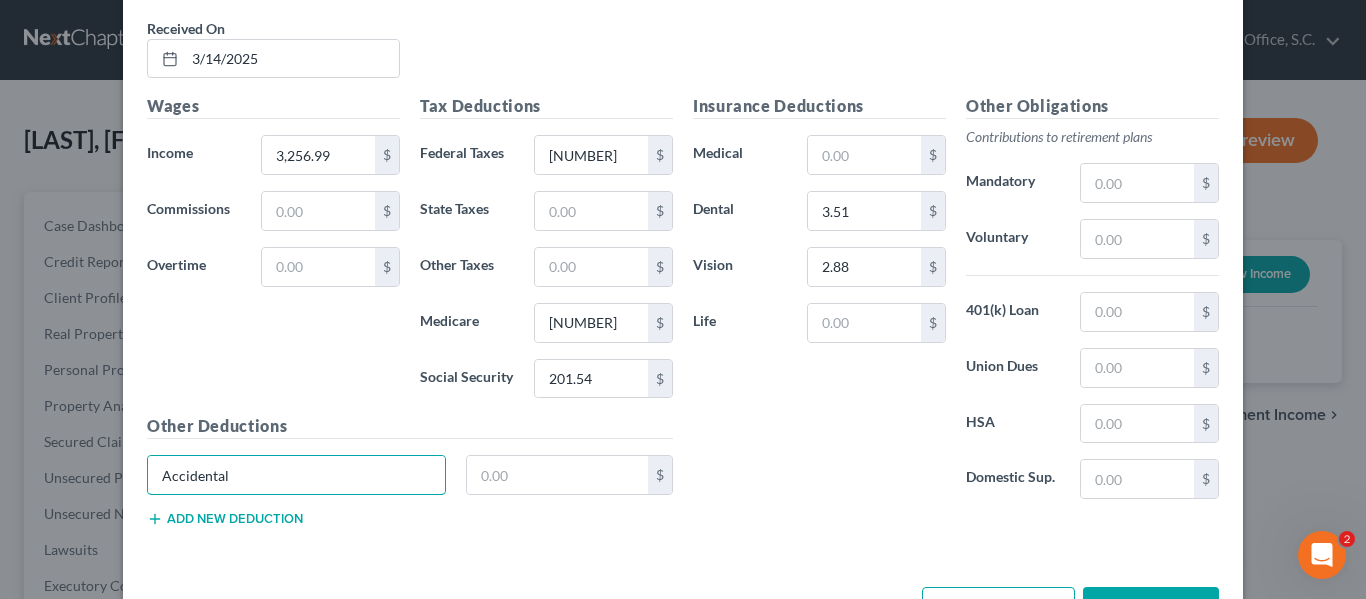 type on "Accidental" 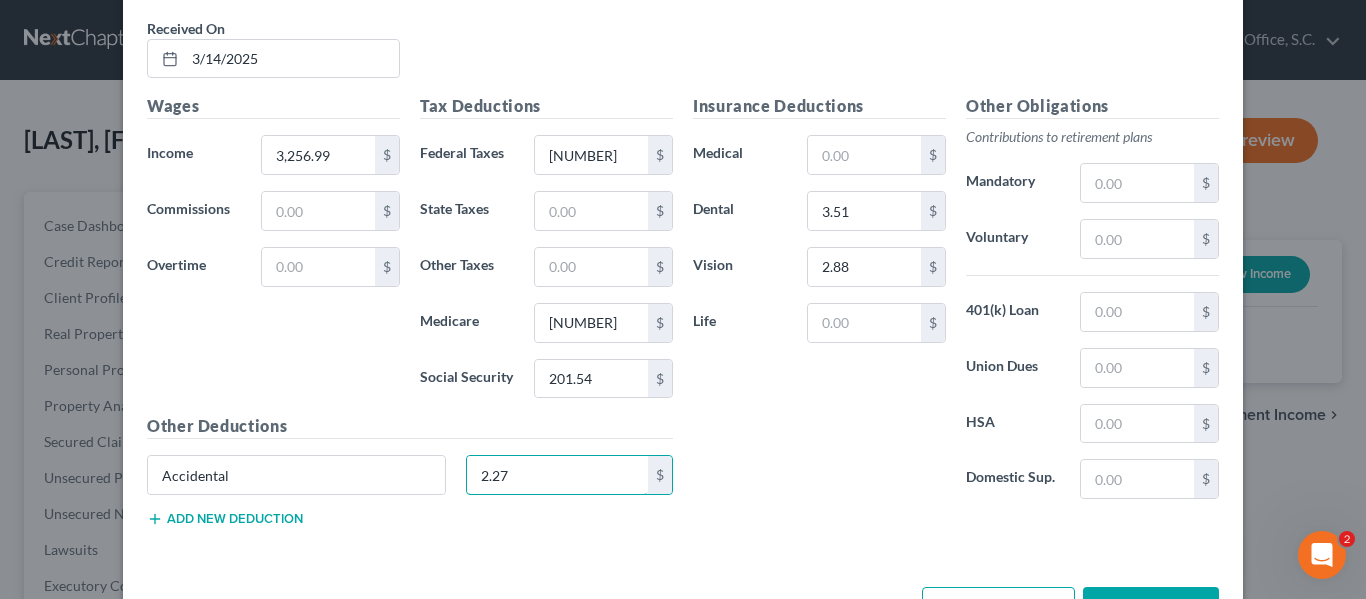 type on "2.27" 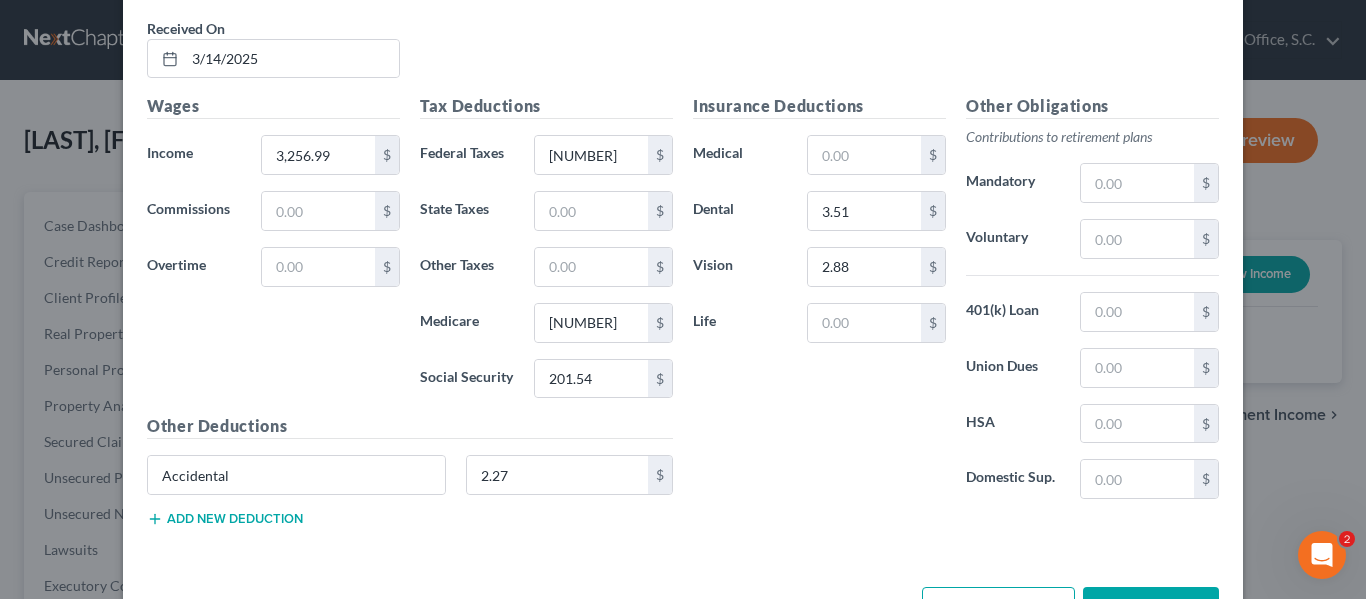click on "Add new deduction" at bounding box center (225, 519) 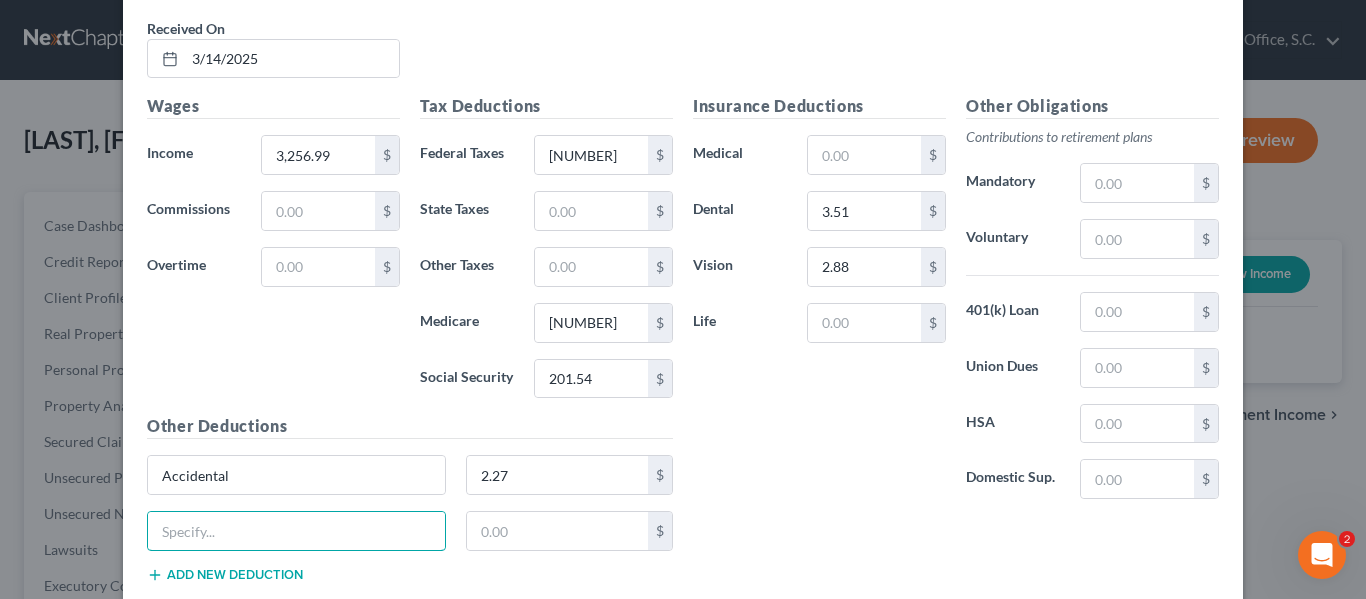 click at bounding box center (296, 531) 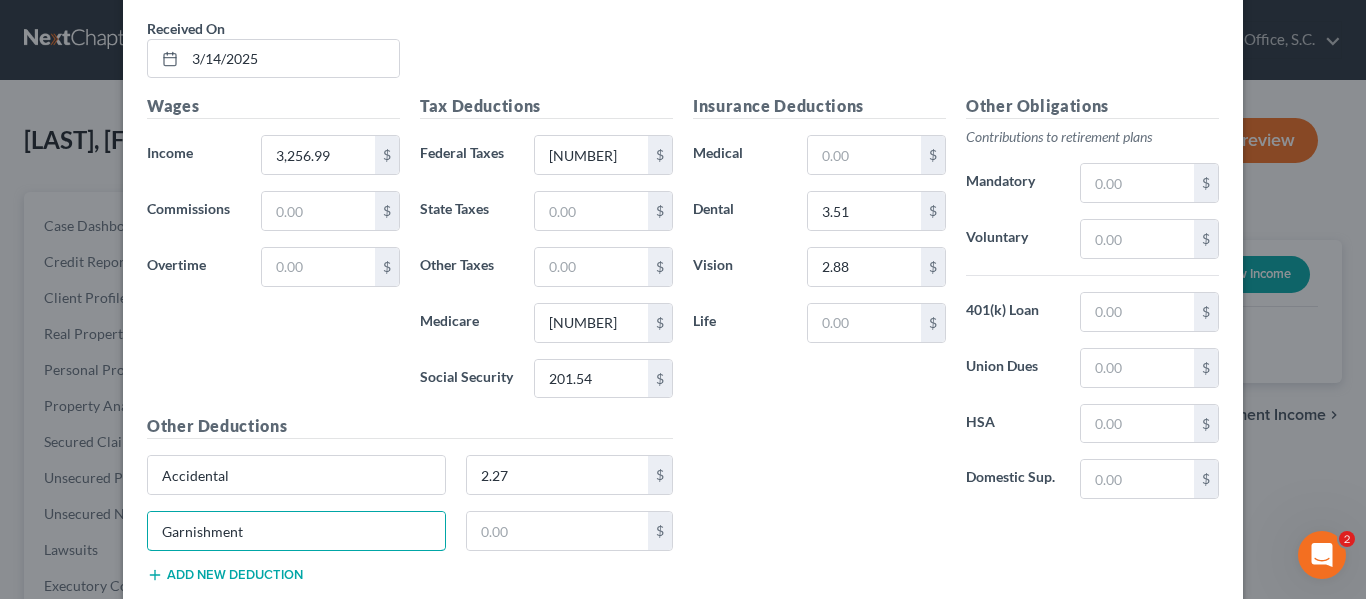 type on "Garnishment" 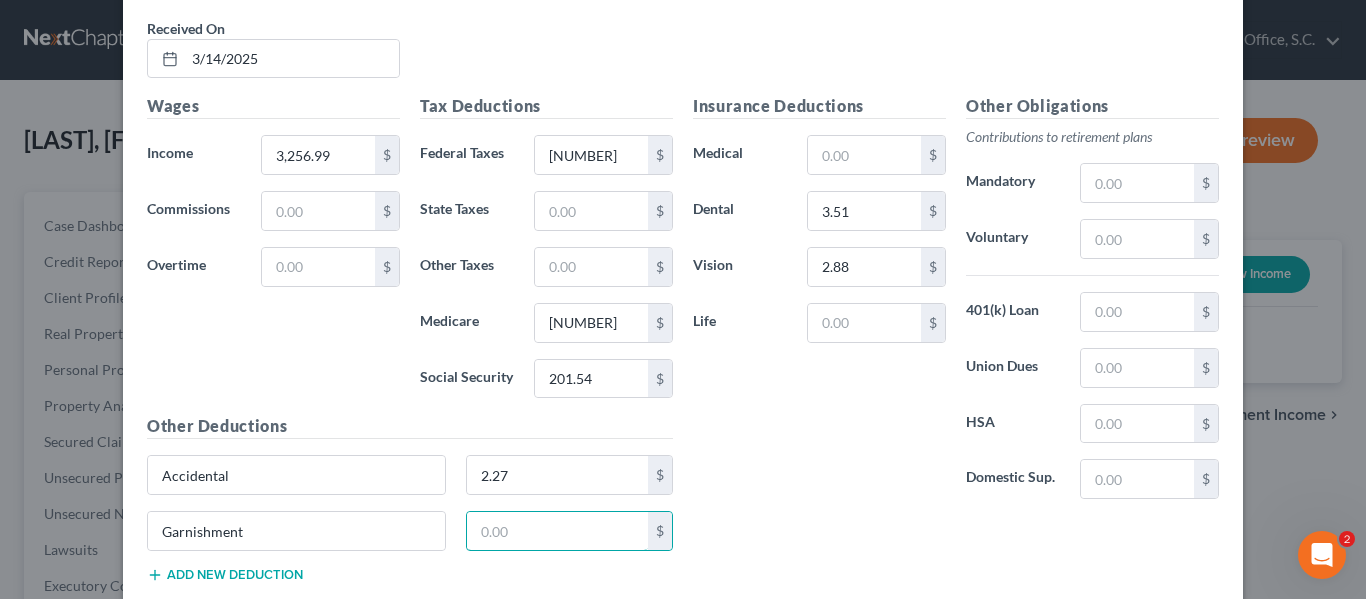 click at bounding box center (558, 531) 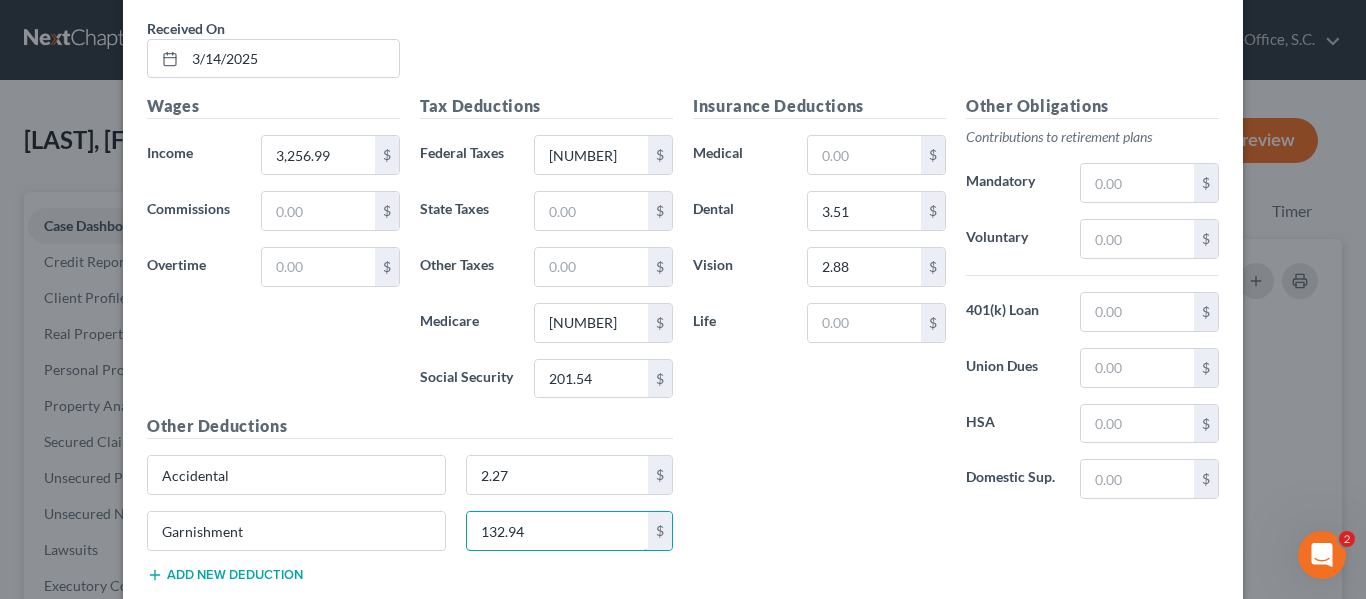 scroll, scrollTop: 276, scrollLeft: 0, axis: vertical 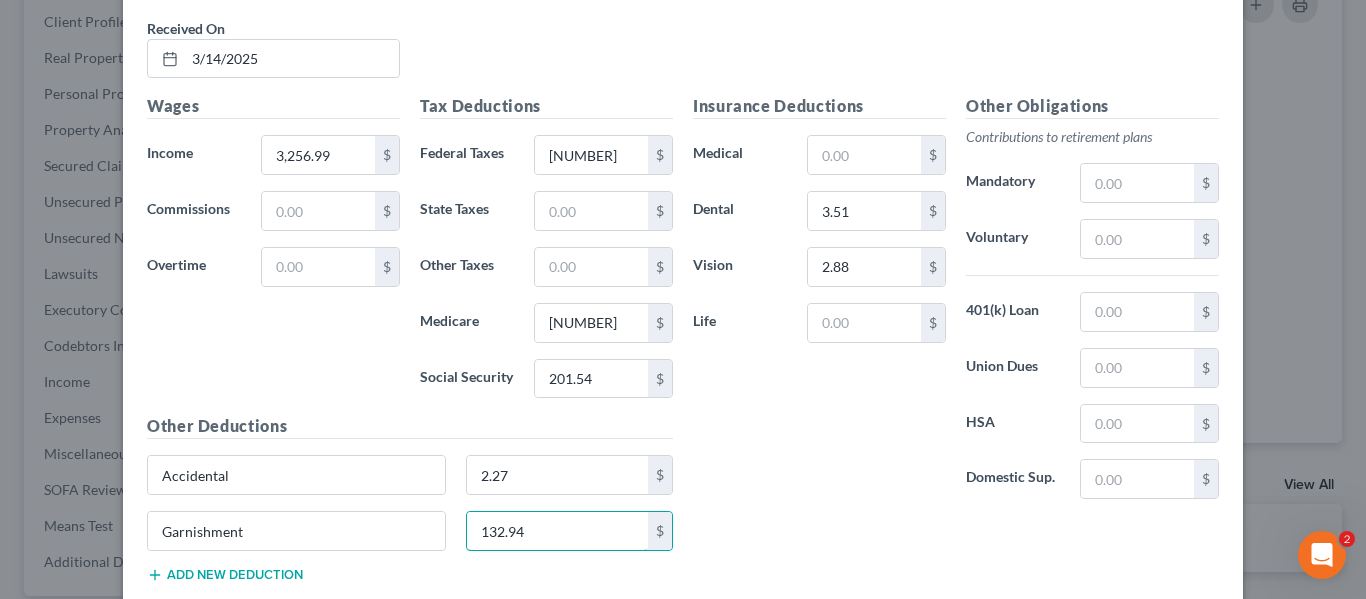type on "132.94" 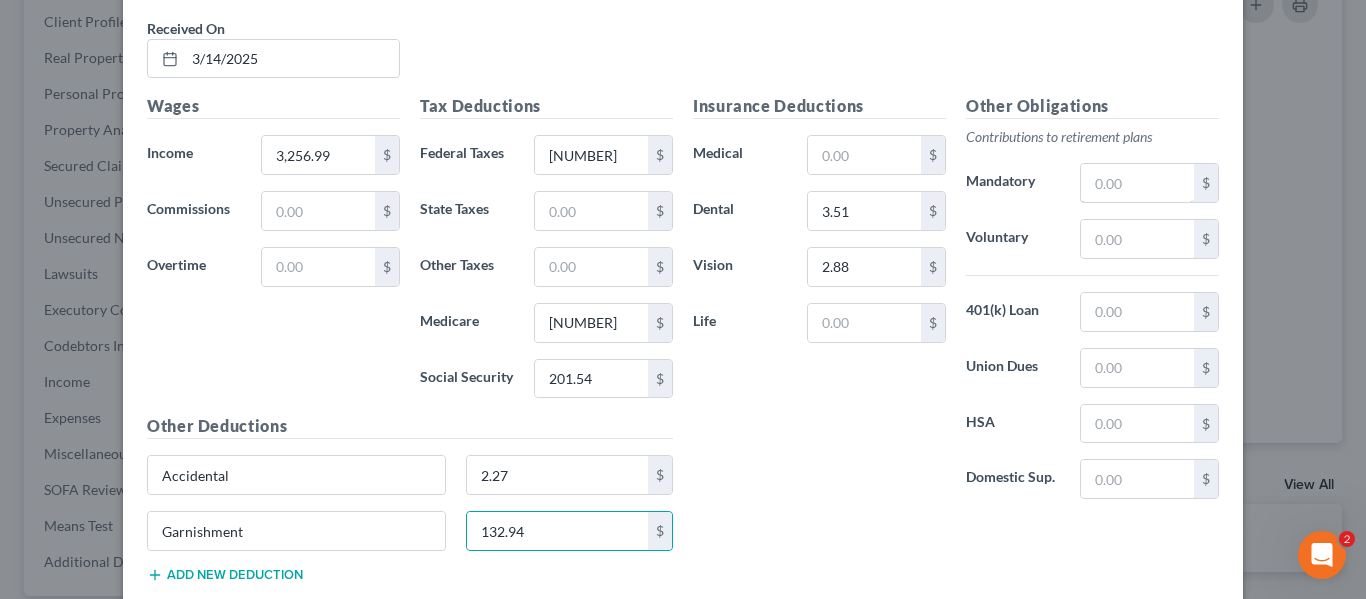 click at bounding box center [1137, 183] 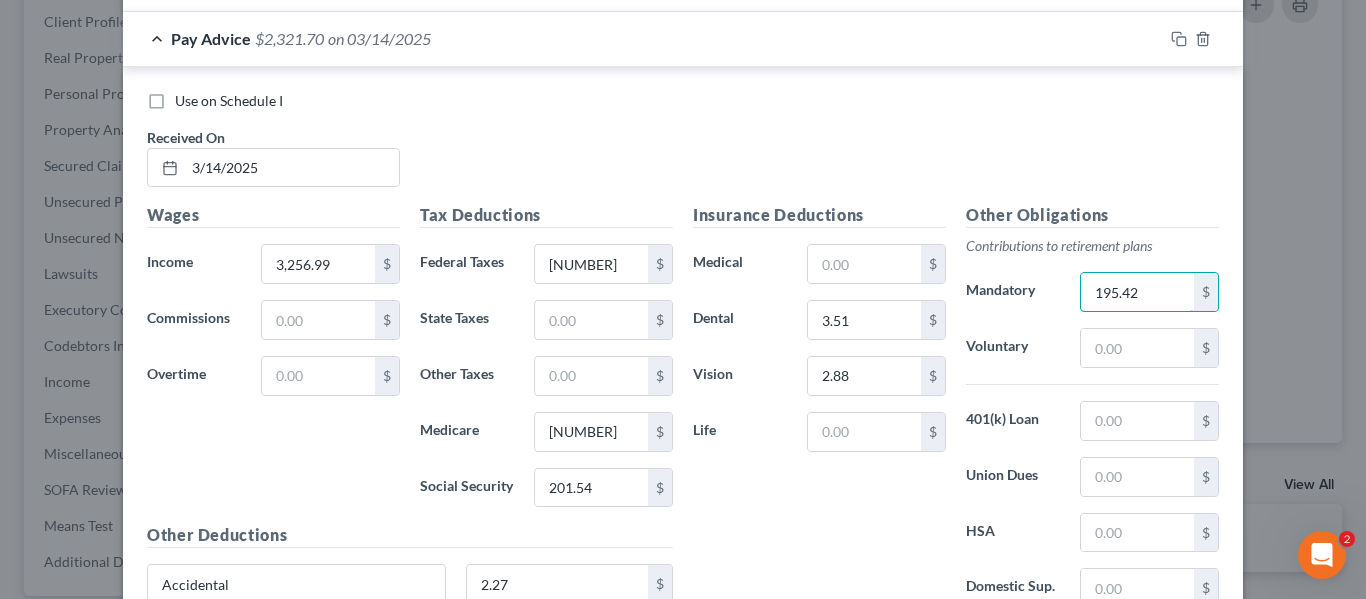 scroll, scrollTop: 2087, scrollLeft: 0, axis: vertical 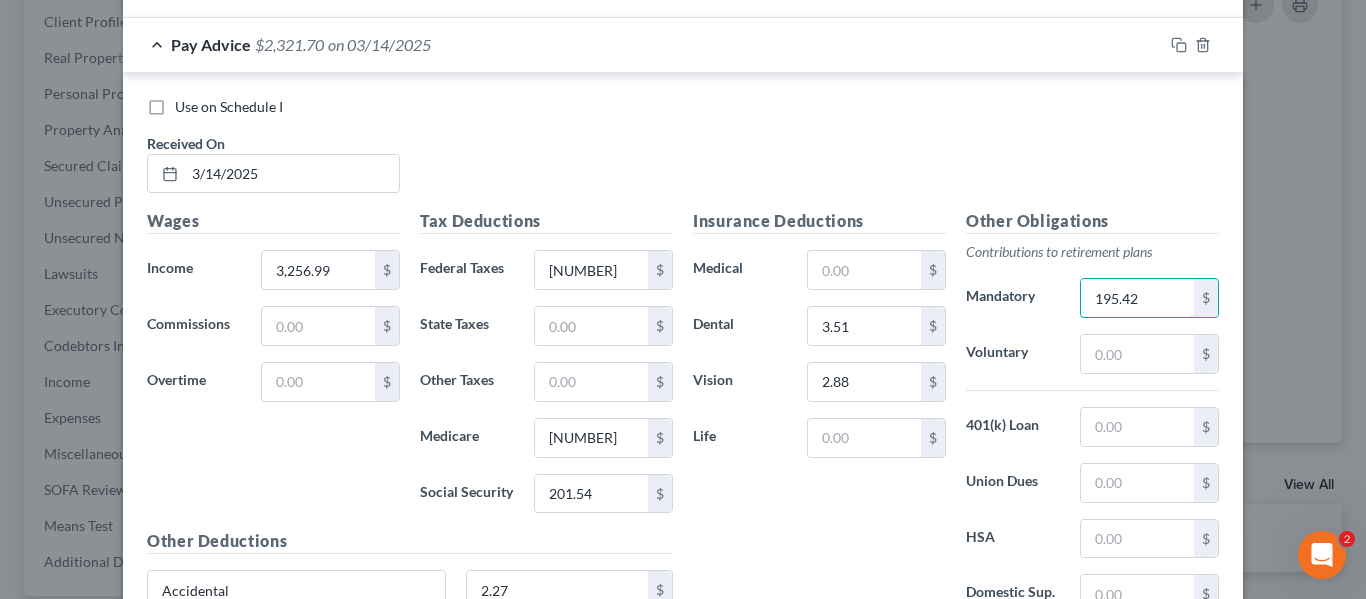 type on "195.42" 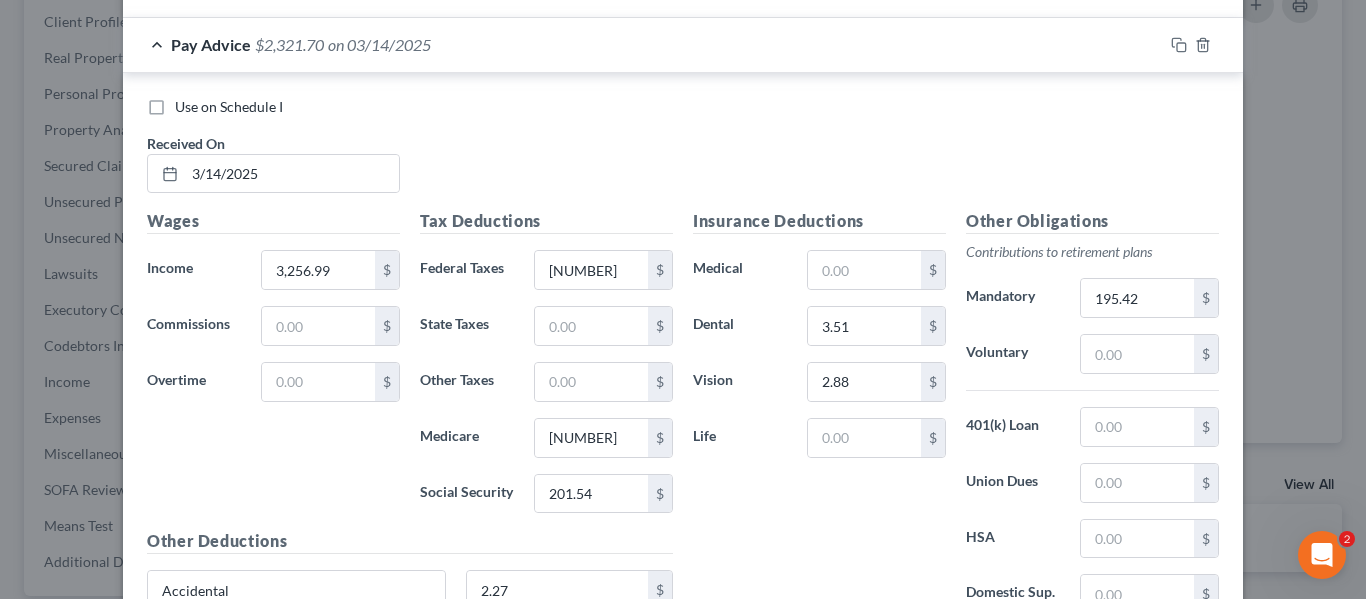 click on "Use on Schedule I
Received On
*
3/14/2025" at bounding box center [683, 153] 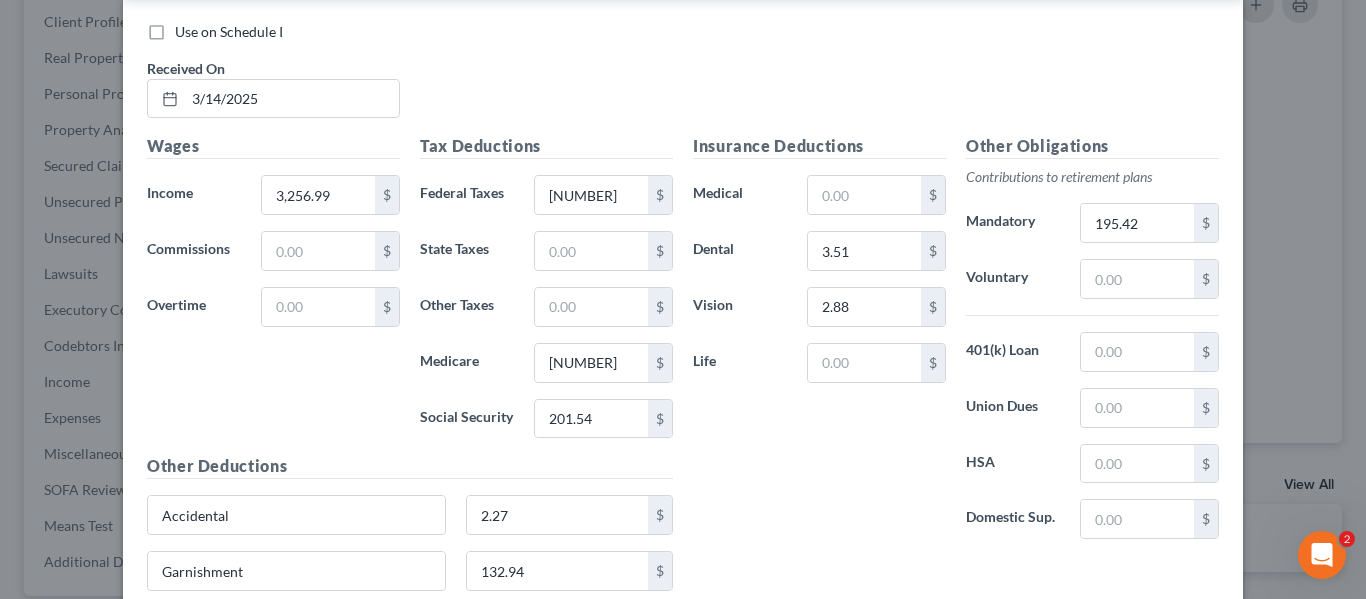 scroll, scrollTop: 2163, scrollLeft: 0, axis: vertical 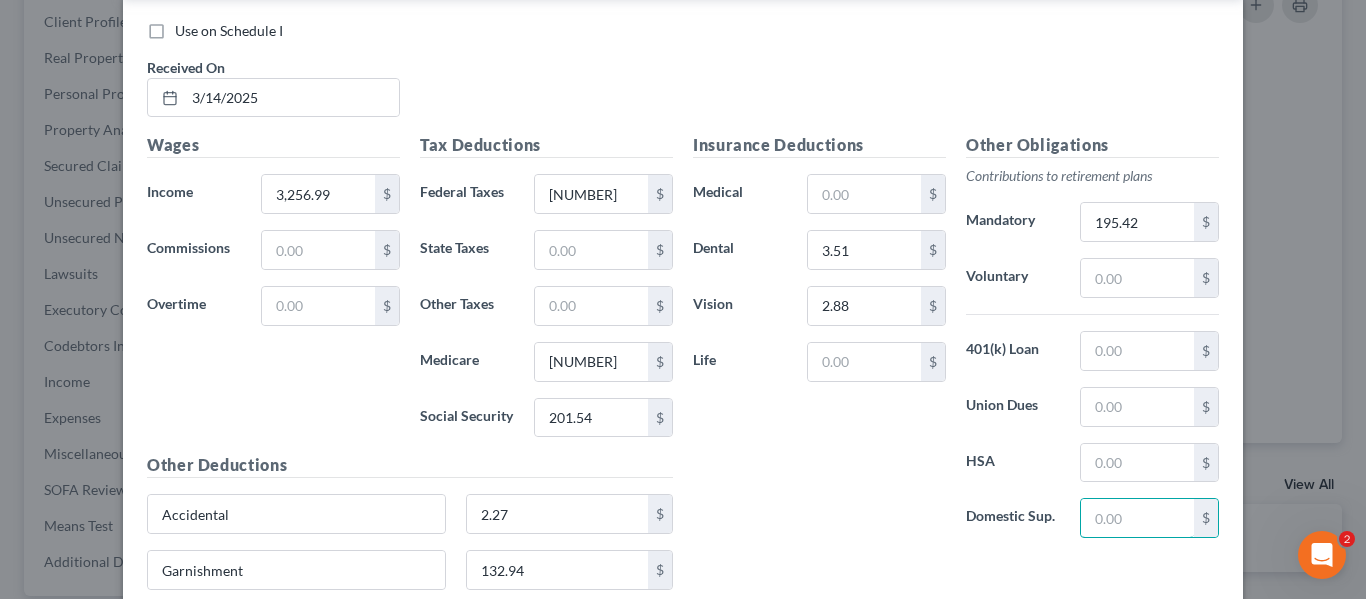 click at bounding box center [1137, 518] 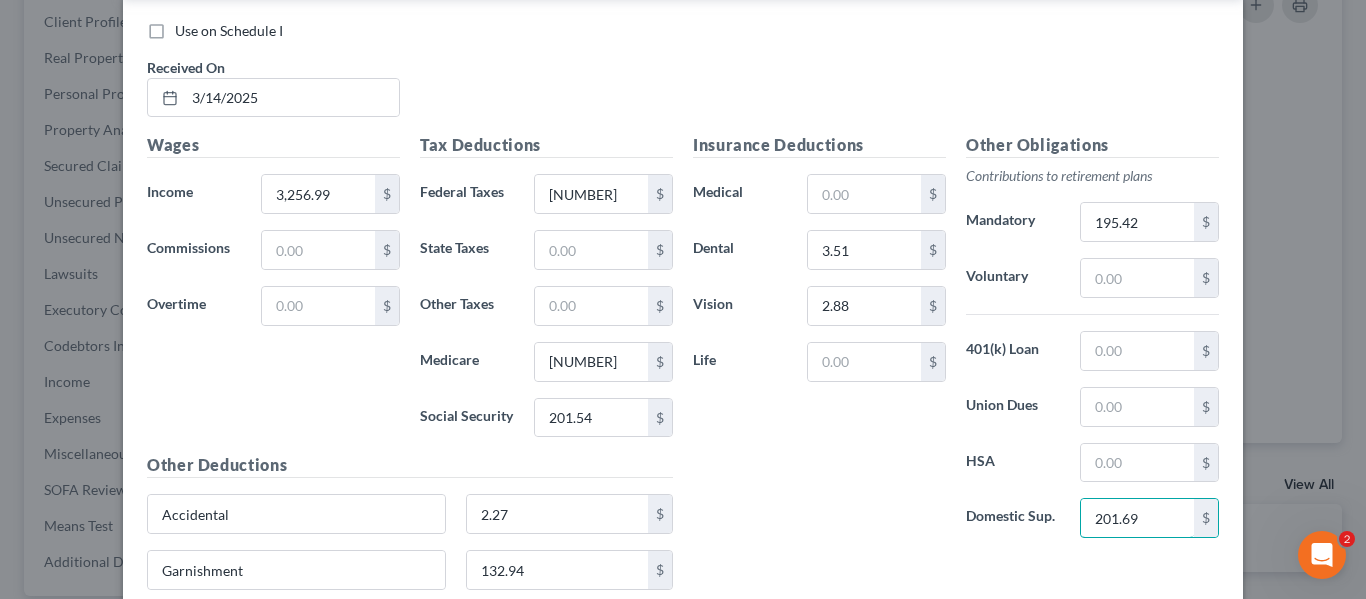 type on "201.69" 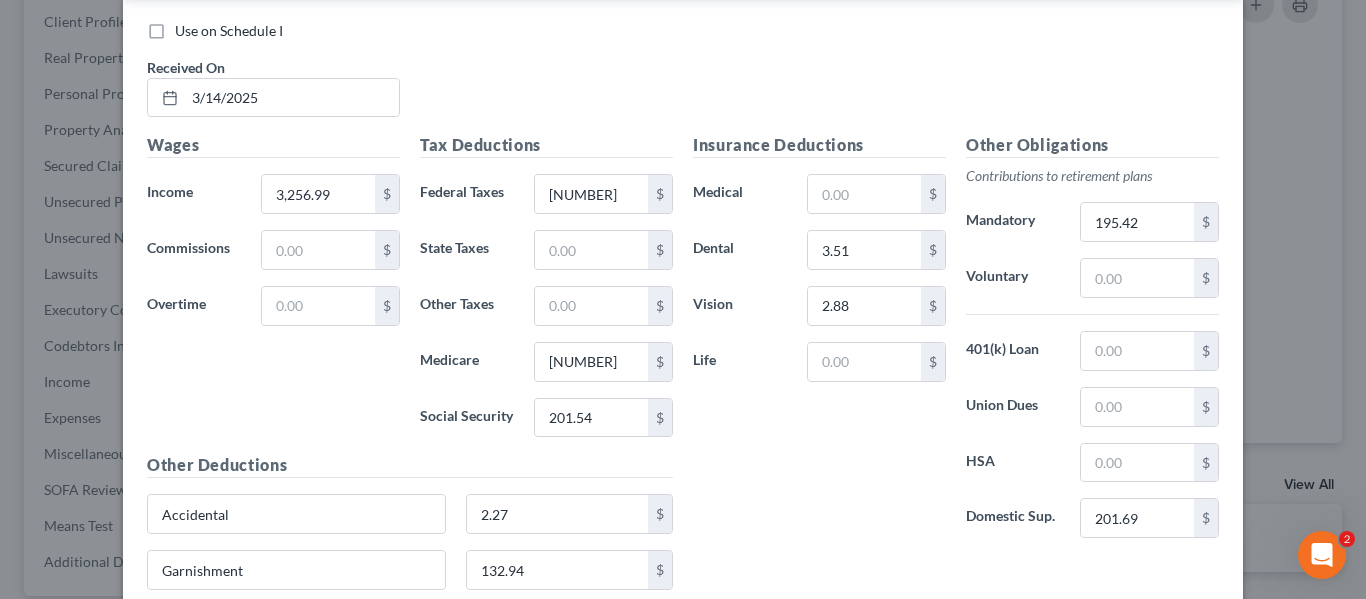 click on "Insurance Deductions Medical $ Dental 3.51 $ Vision 2.88 $ Life $" at bounding box center (819, 343) 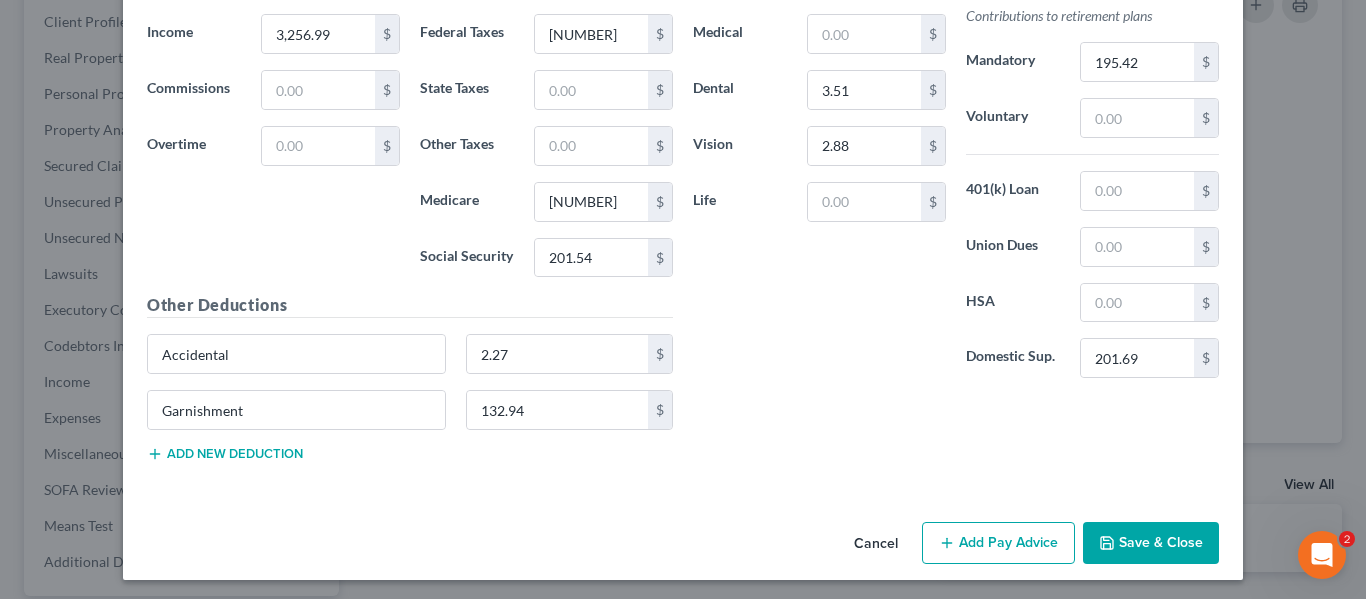 scroll, scrollTop: 2328, scrollLeft: 0, axis: vertical 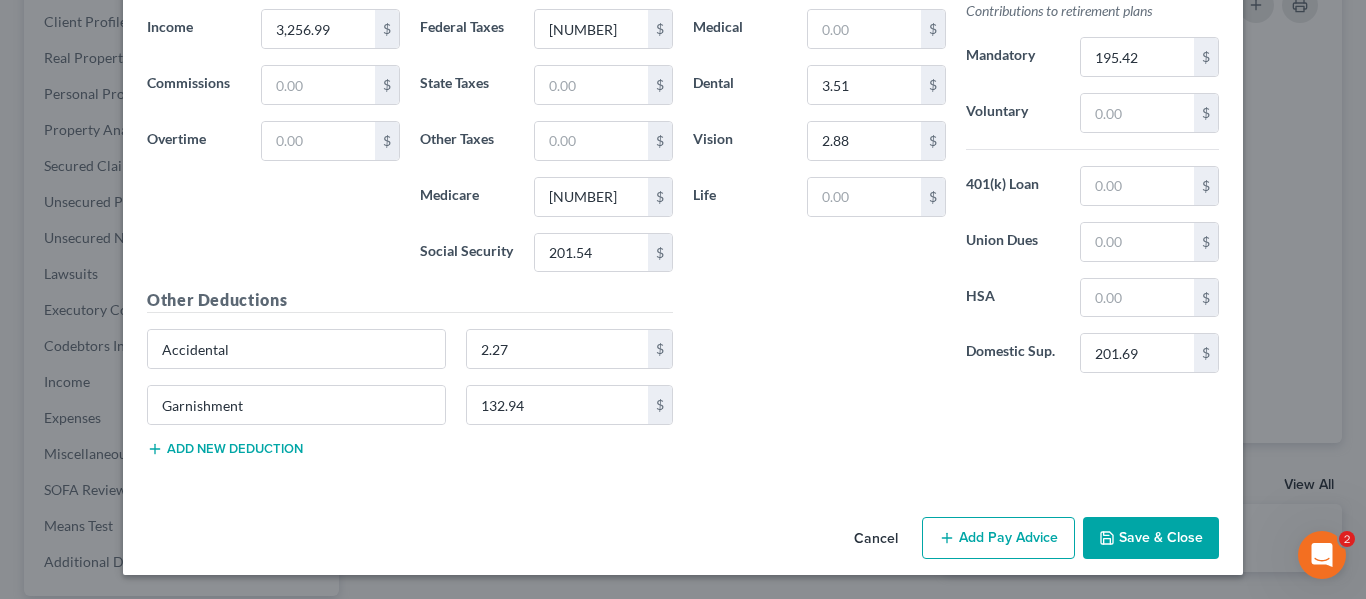 click on "Add Pay Advice" at bounding box center (998, 538) 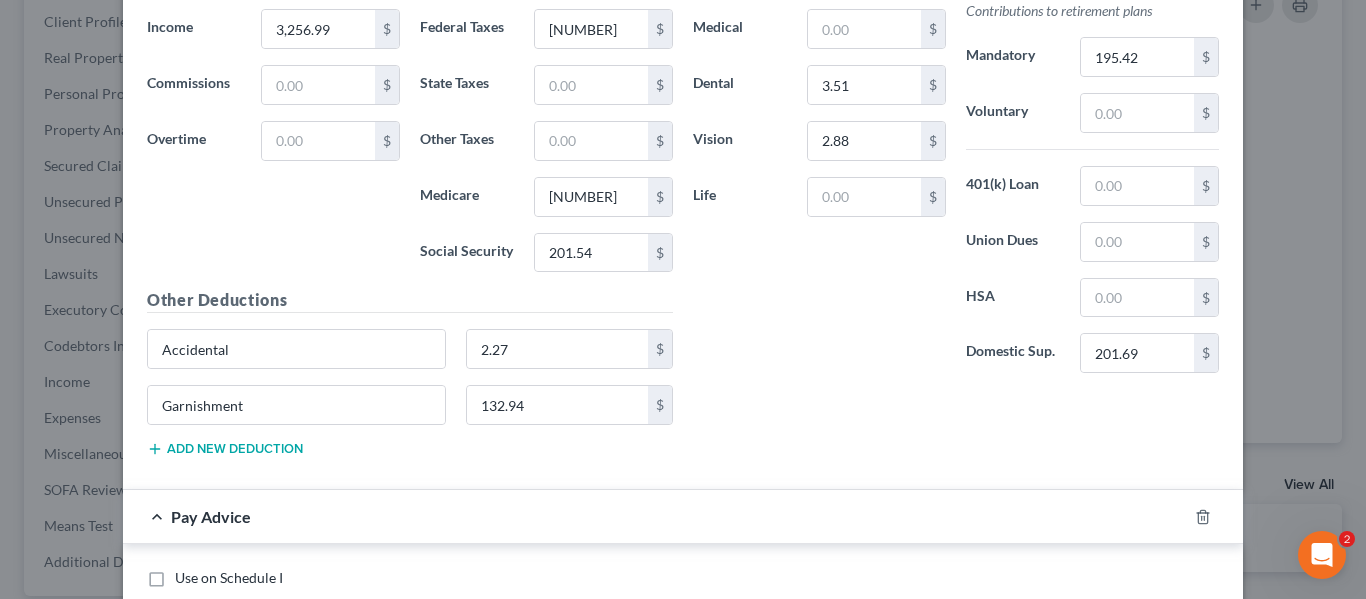 click on "Pay Advice" at bounding box center [655, 516] 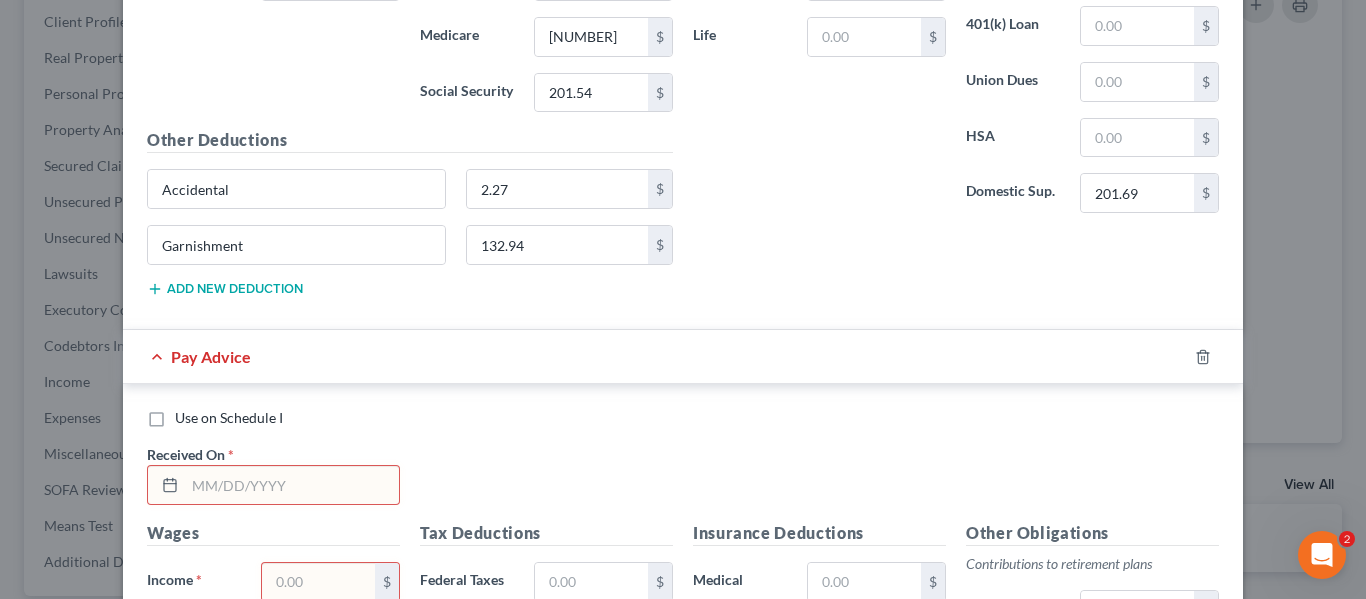 scroll, scrollTop: 2491, scrollLeft: 0, axis: vertical 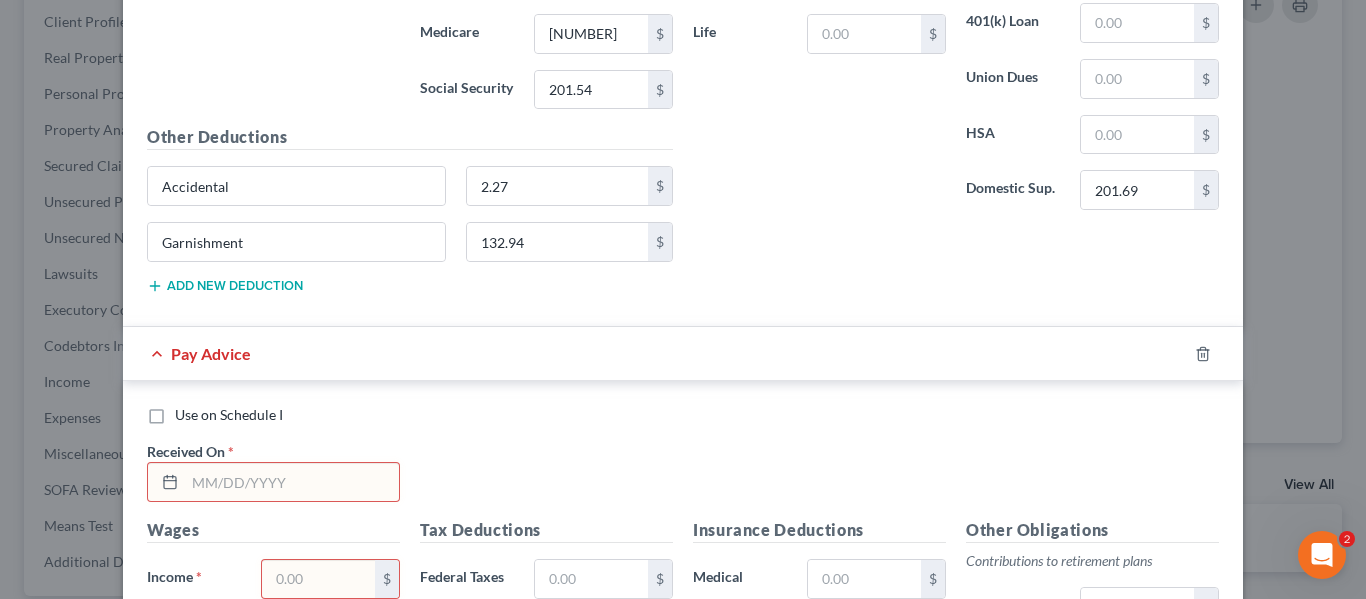 click at bounding box center [292, 482] 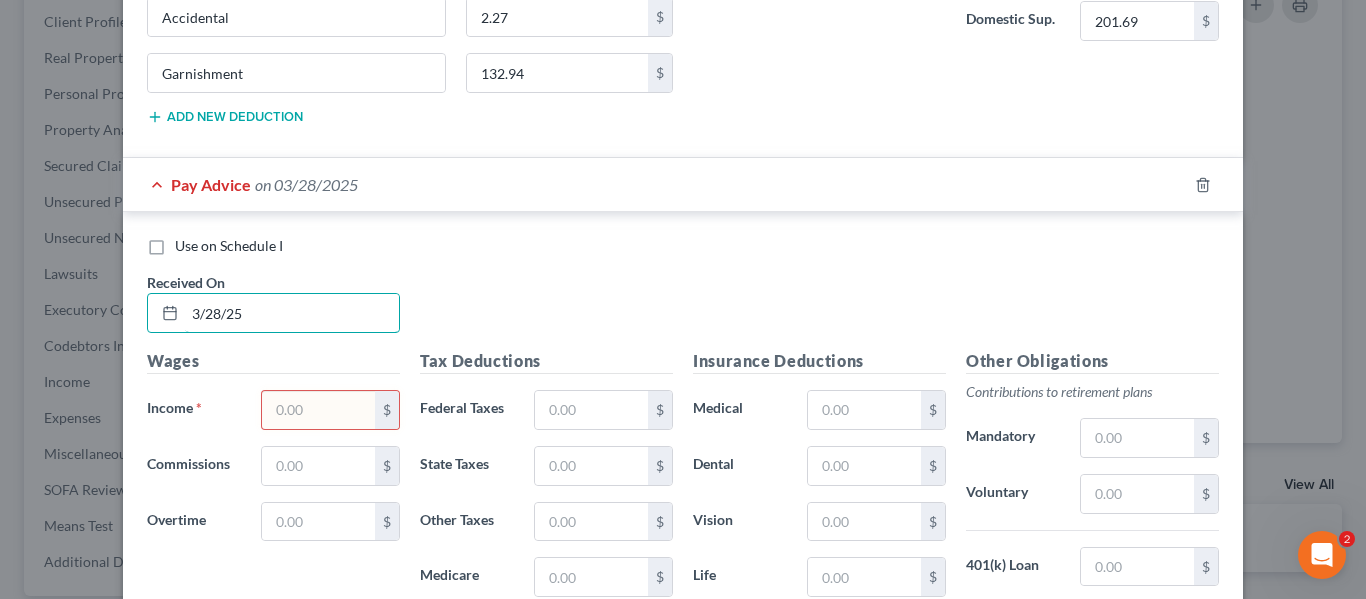 scroll, scrollTop: 2661, scrollLeft: 0, axis: vertical 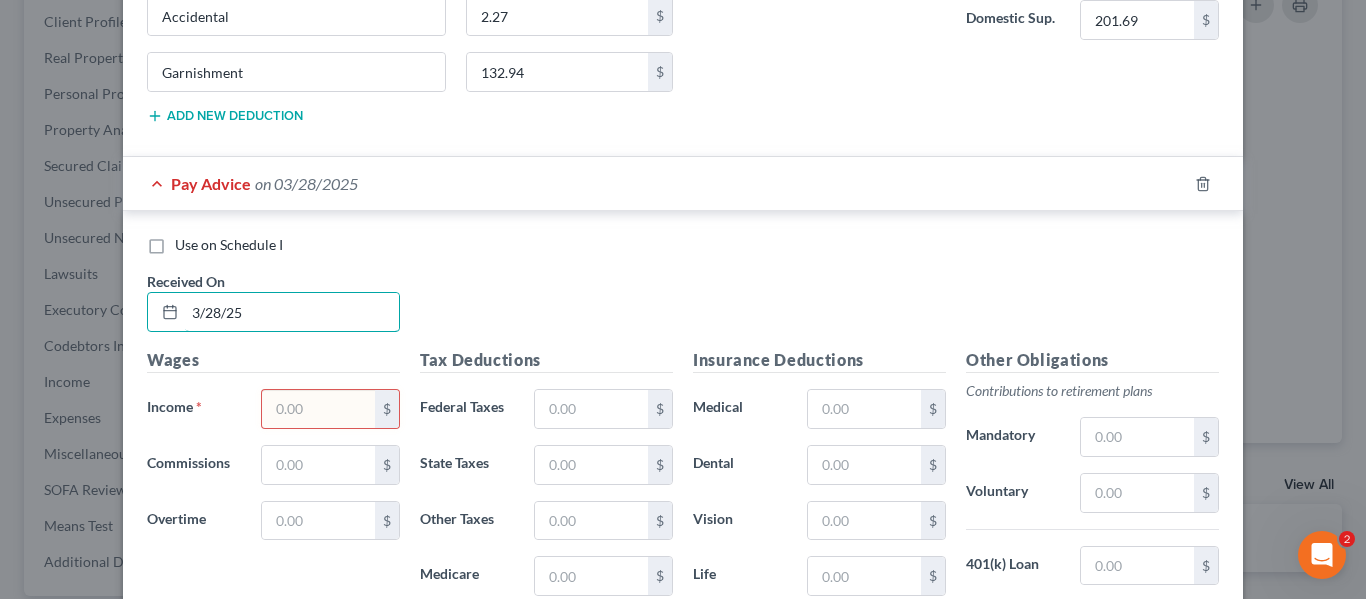 type on "3/28/25" 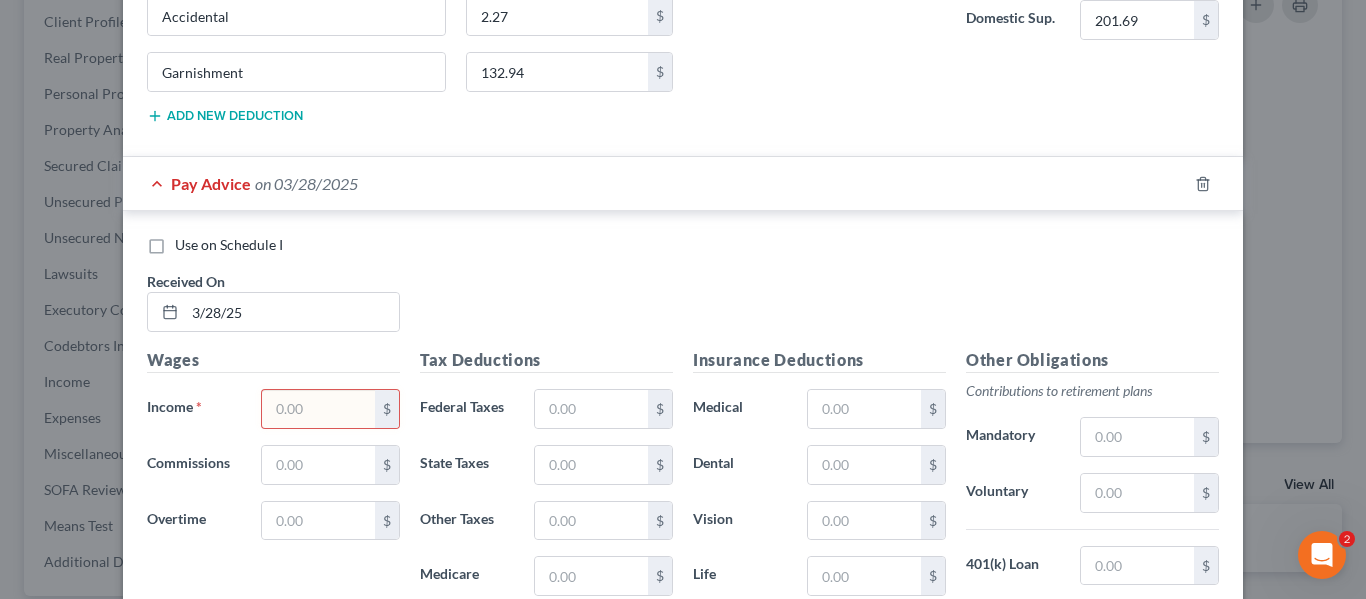 click at bounding box center [318, 409] 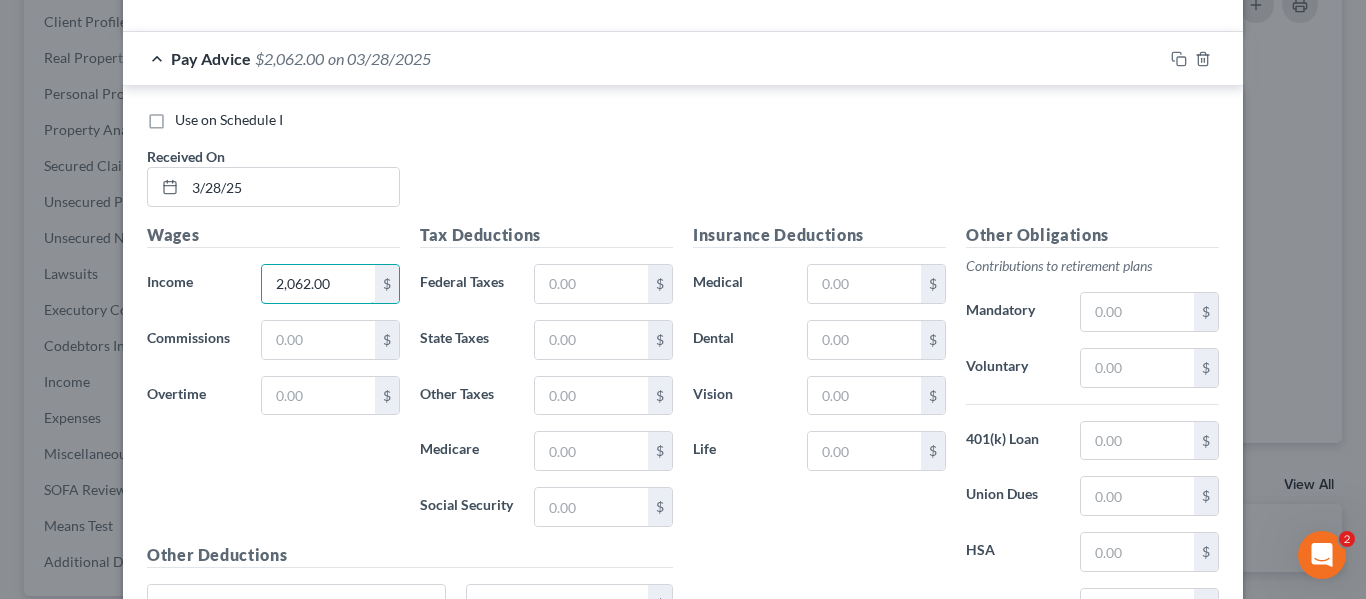 scroll, scrollTop: 2789, scrollLeft: 0, axis: vertical 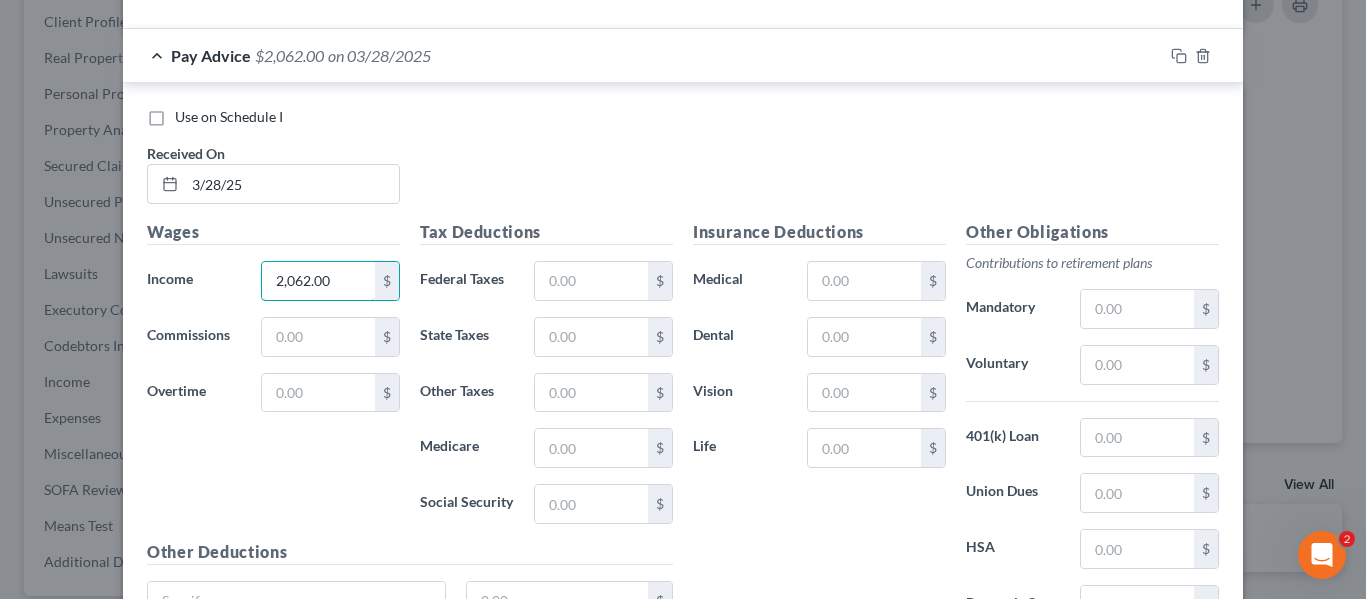 type on "2,062.00" 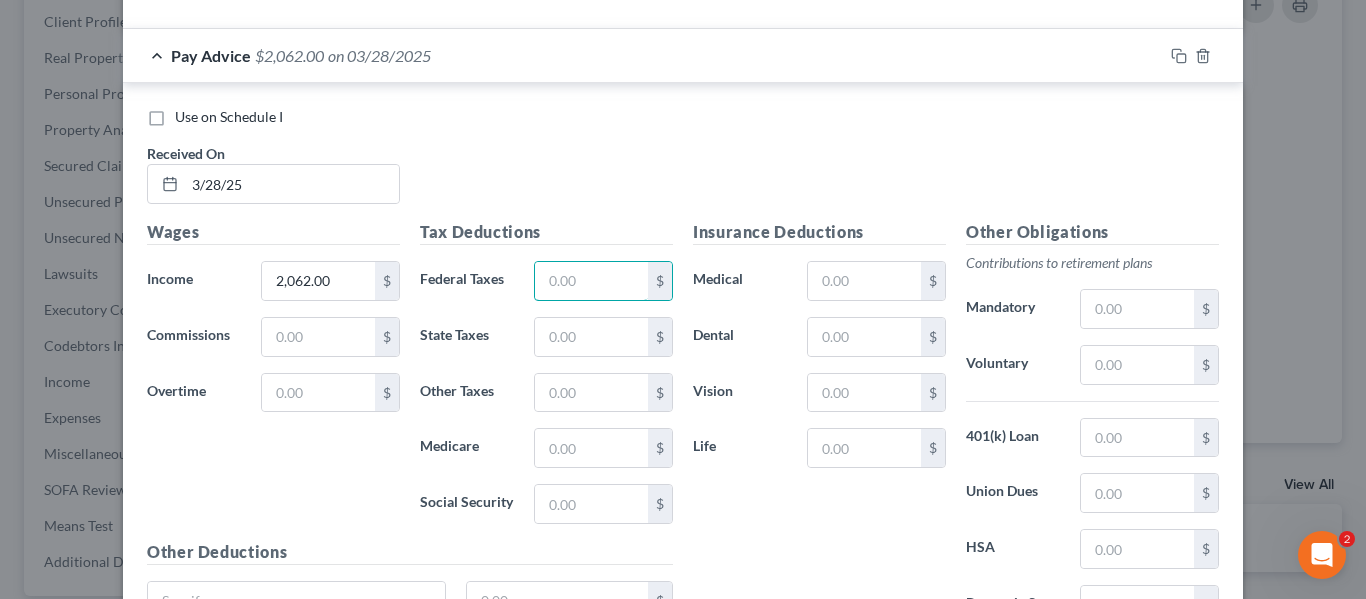 click at bounding box center [591, 281] 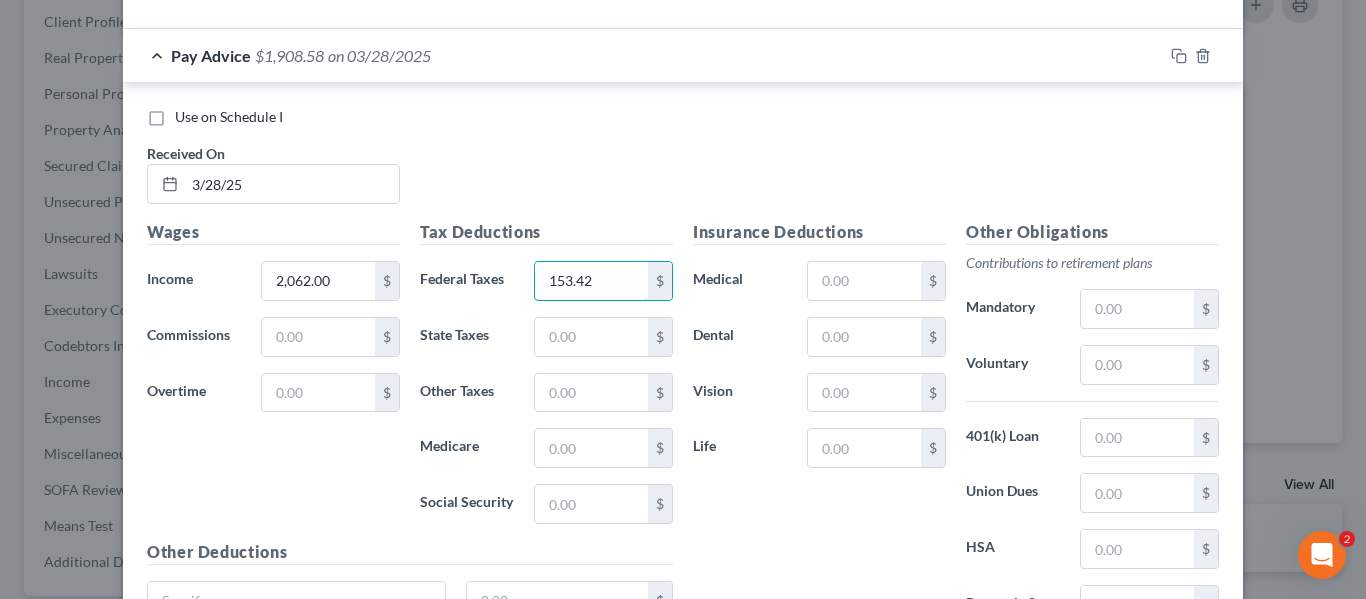 type on "153.42" 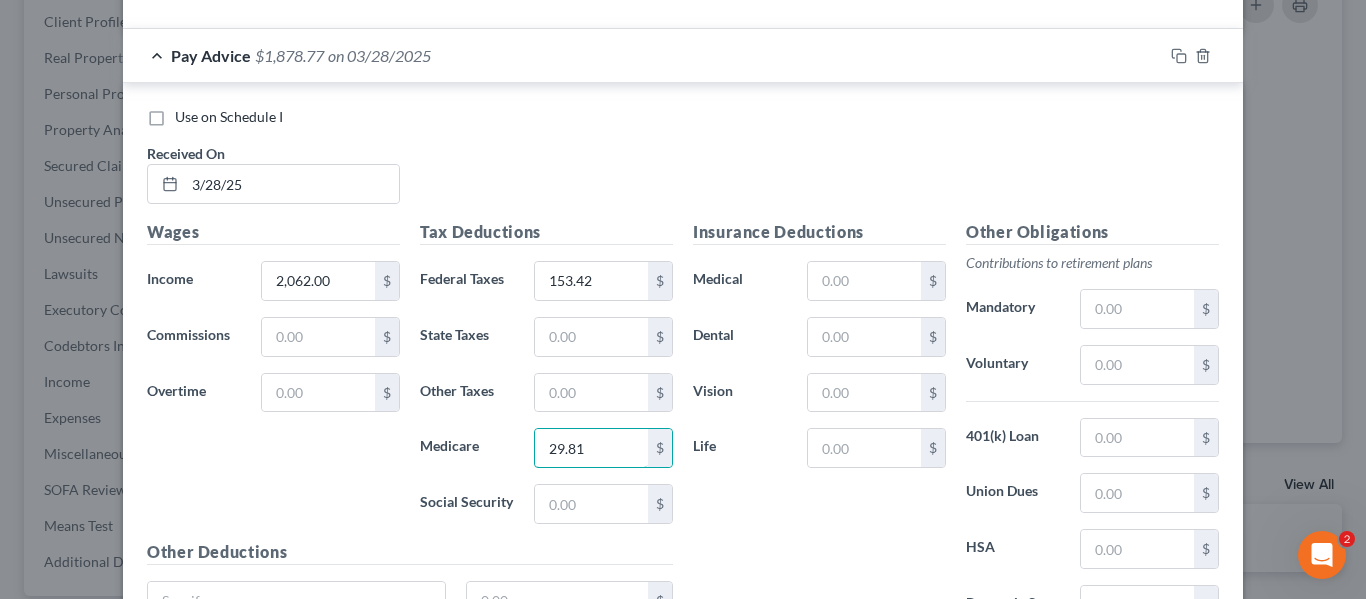 type on "29.81" 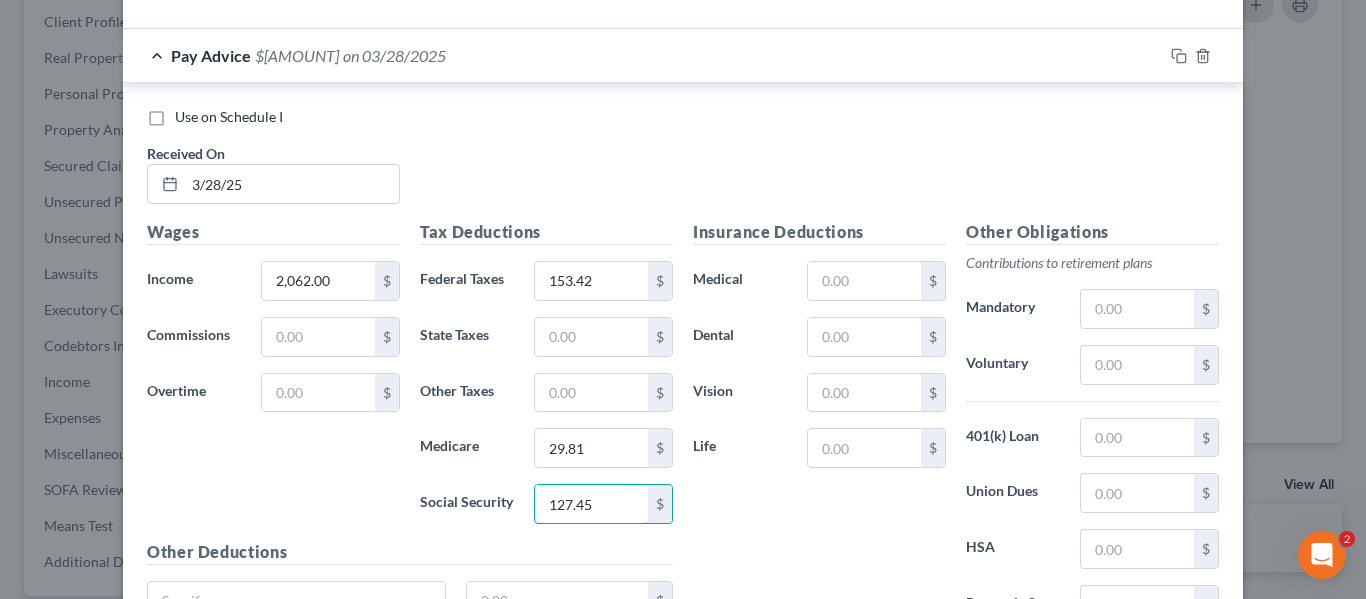 type on "127.45" 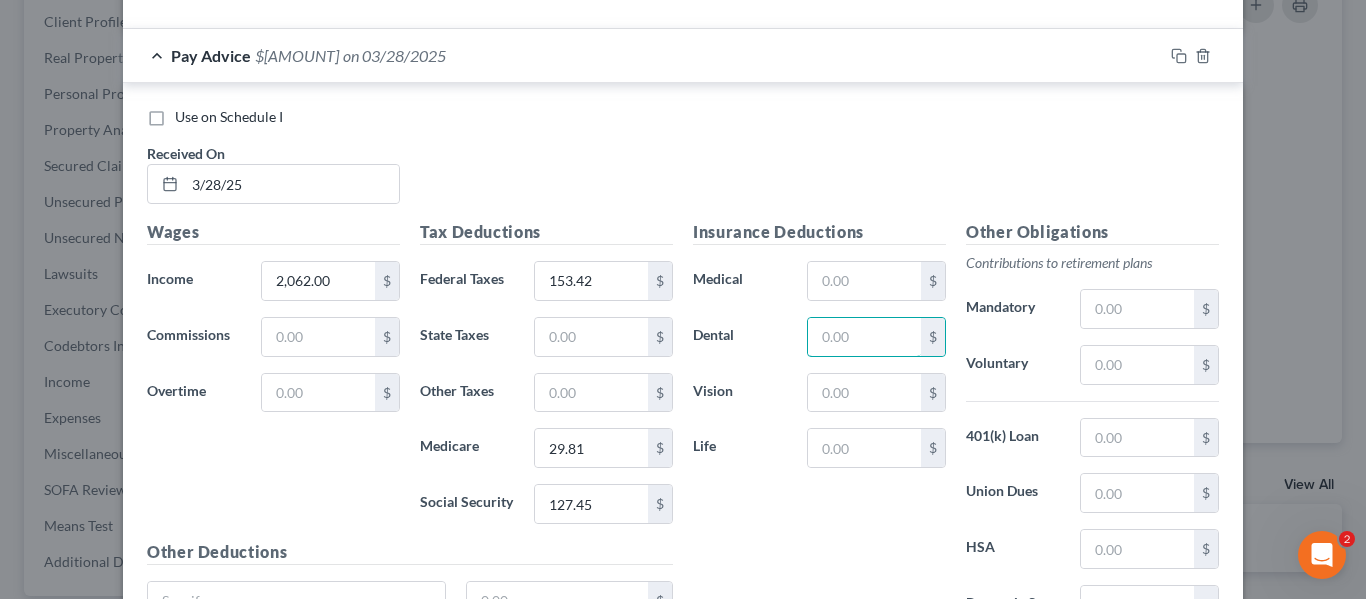 click at bounding box center (864, 337) 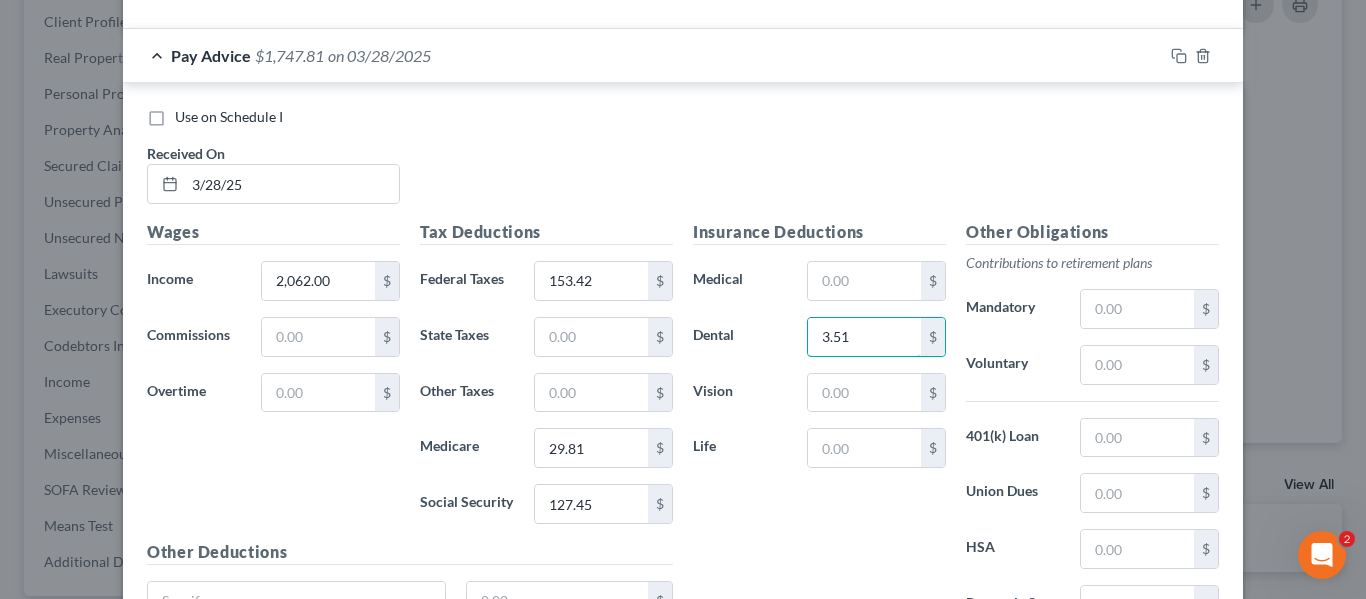 type on "3.51" 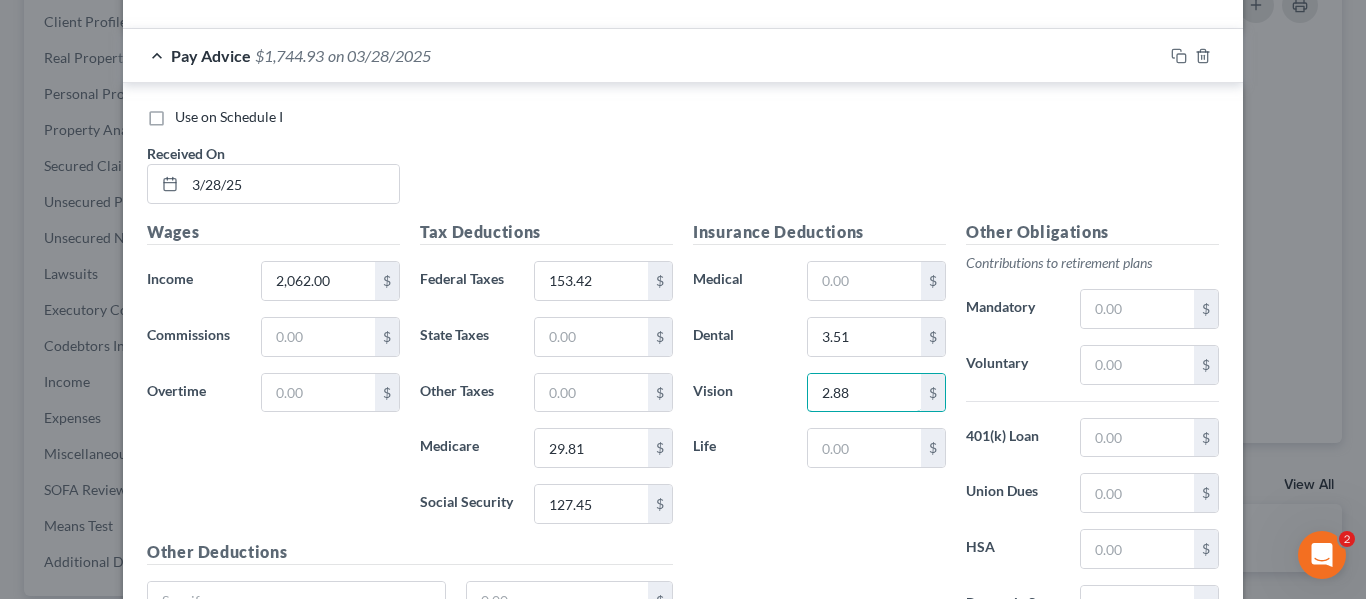 type on "2.88" 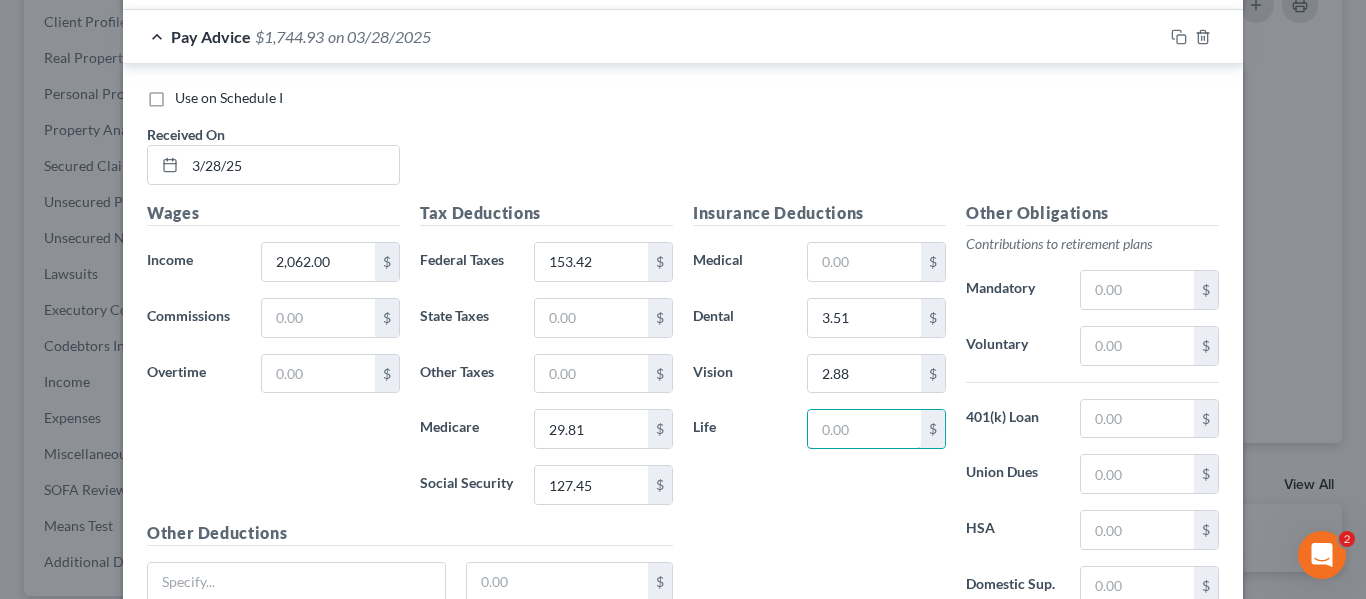 scroll, scrollTop: 2810, scrollLeft: 0, axis: vertical 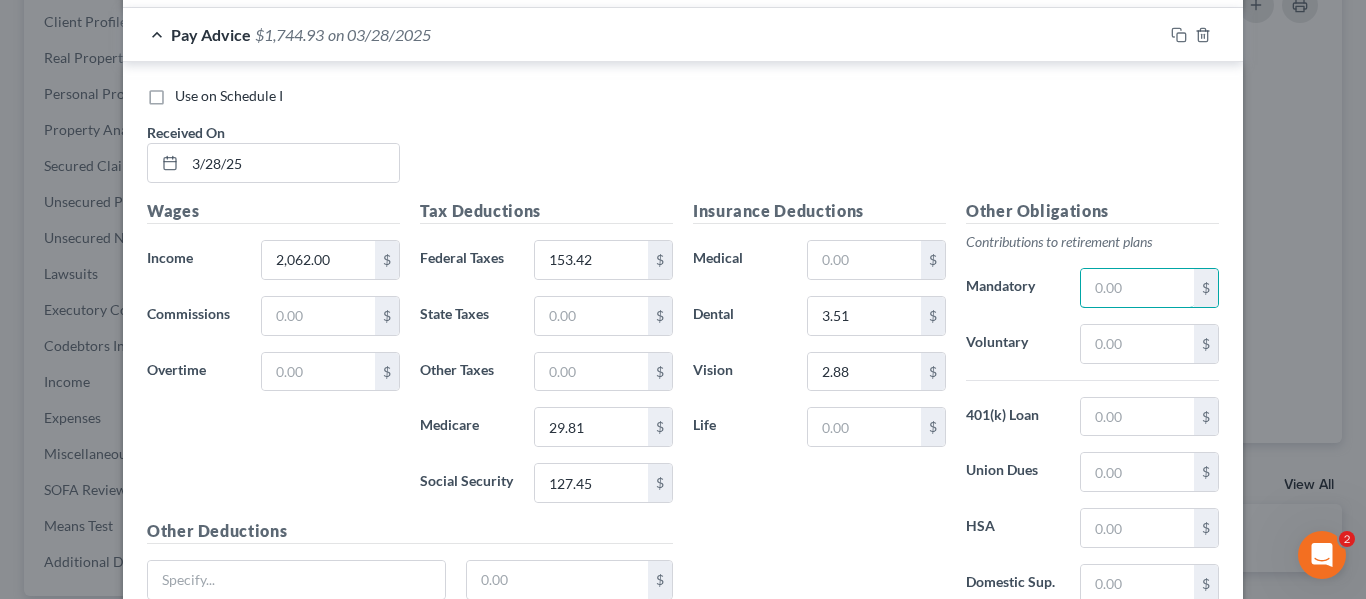 click at bounding box center (1137, 288) 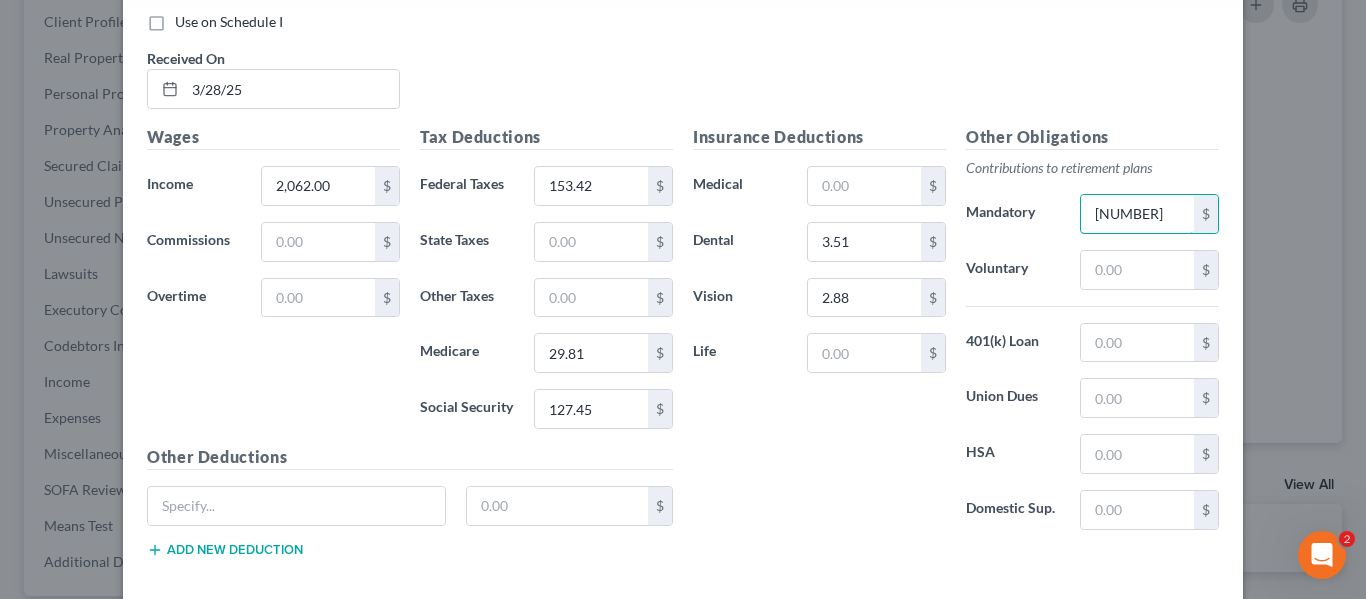 scroll, scrollTop: 2894, scrollLeft: 0, axis: vertical 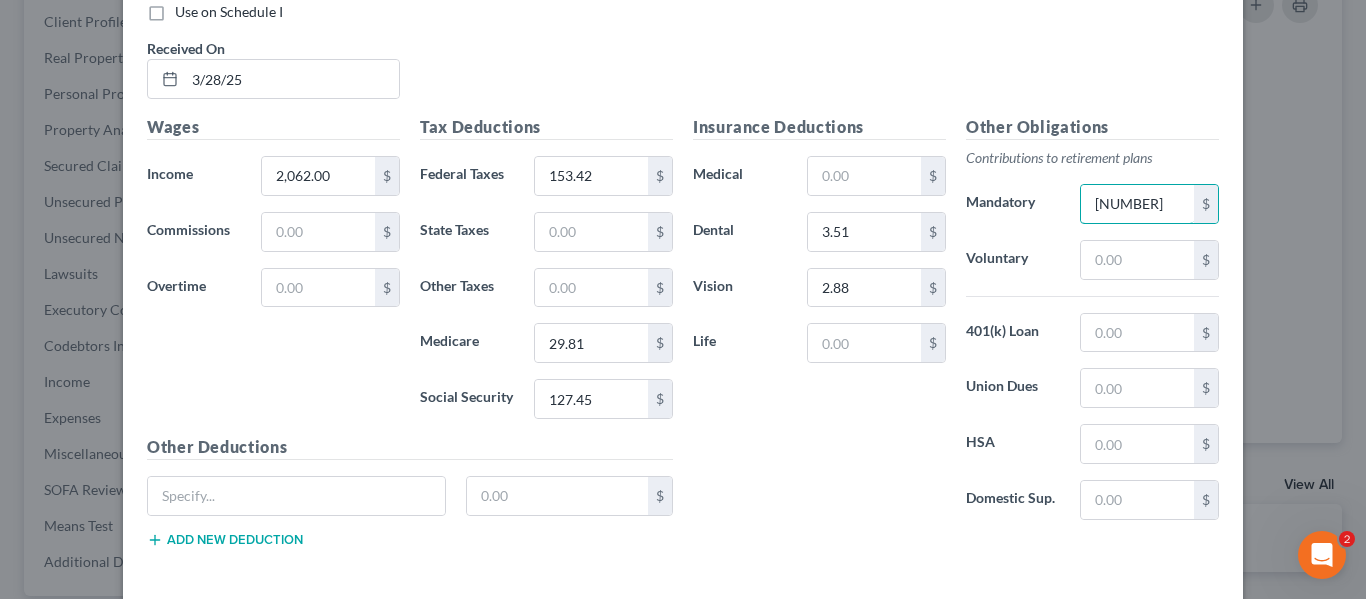 type on "123.72" 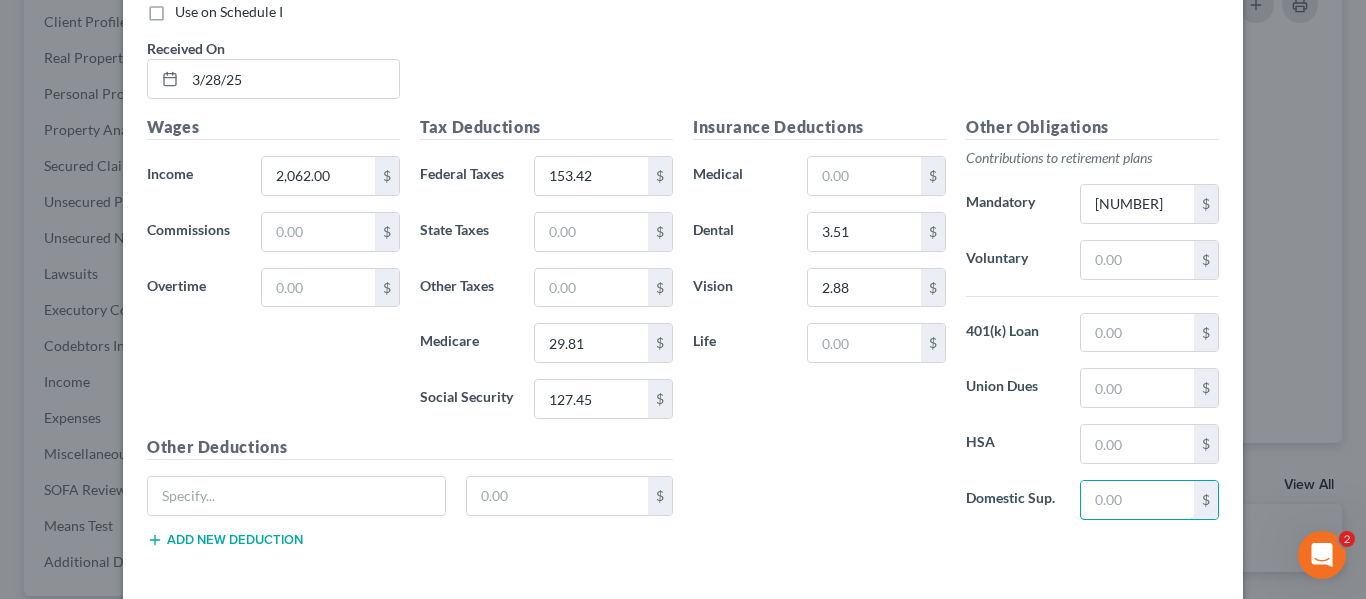 click at bounding box center [1137, 500] 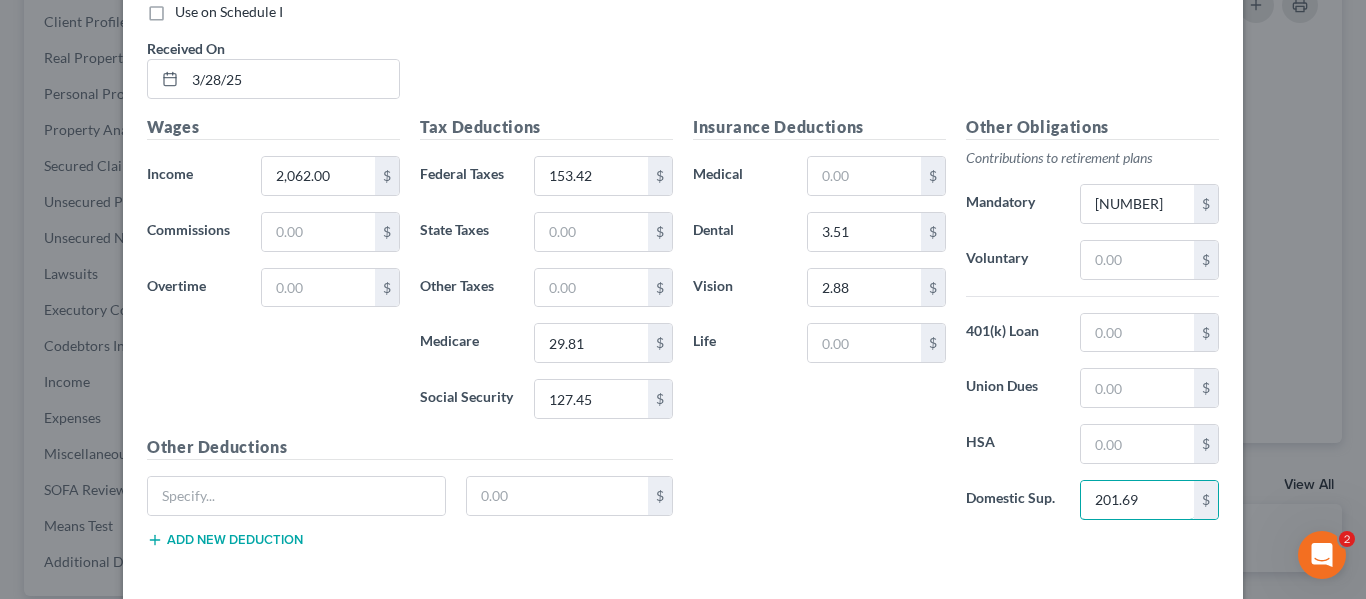 type on "201.69" 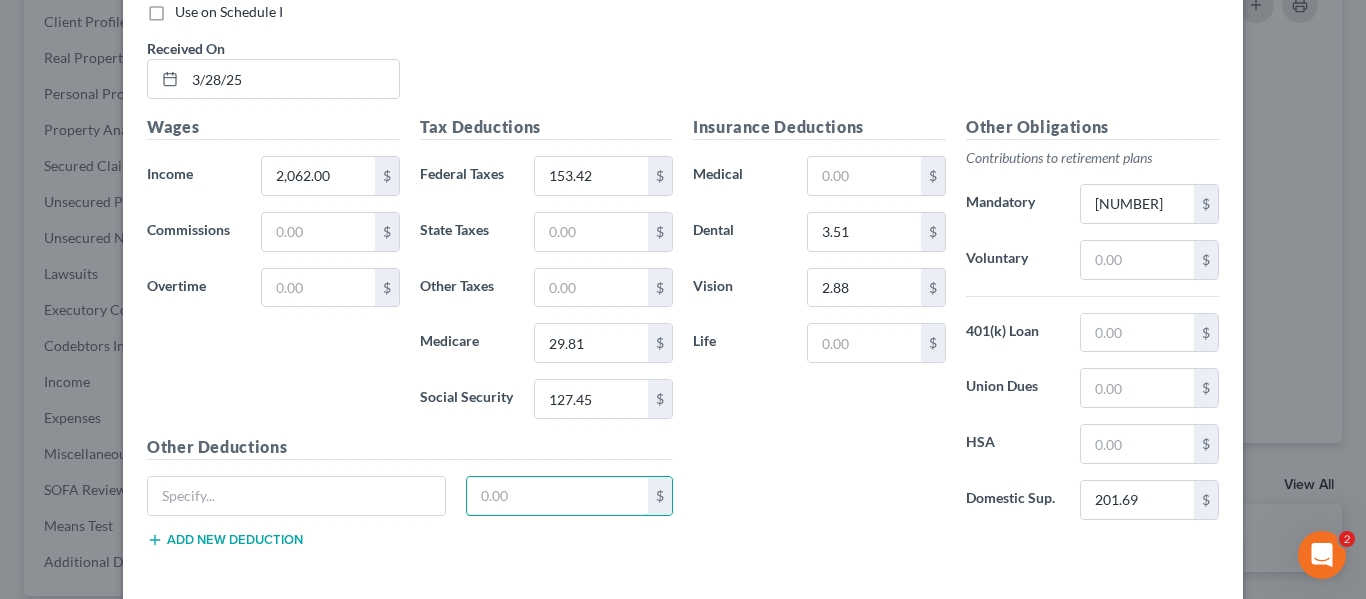 click at bounding box center [558, 496] 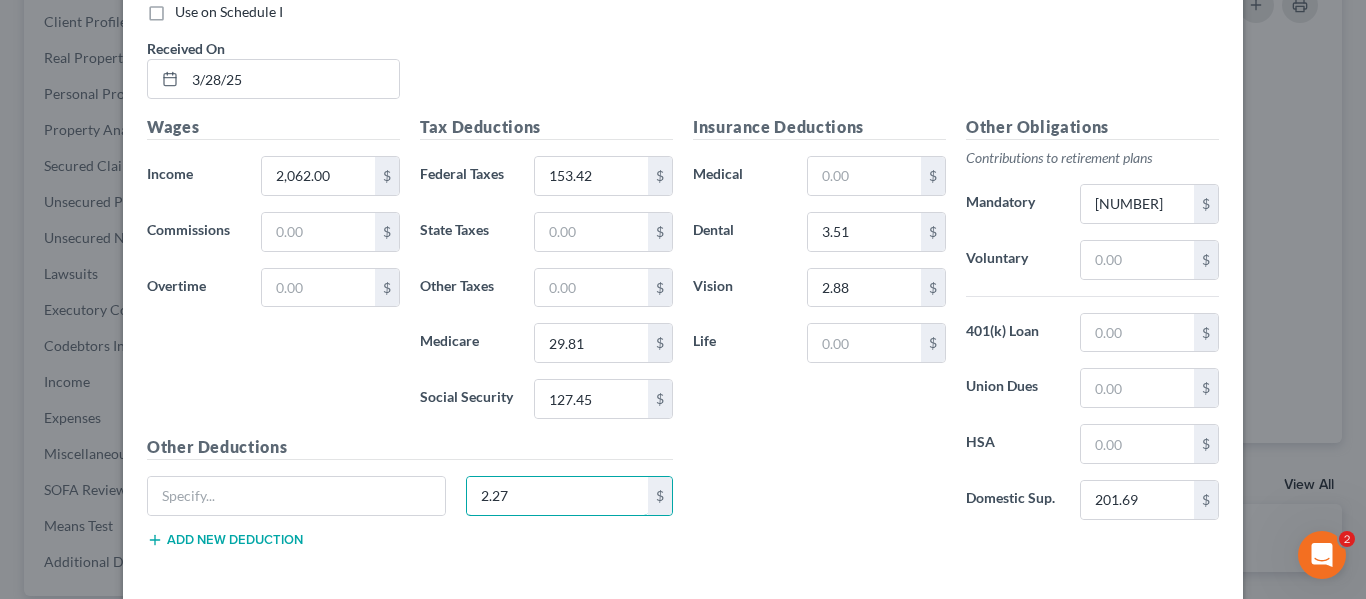 type on "2.27" 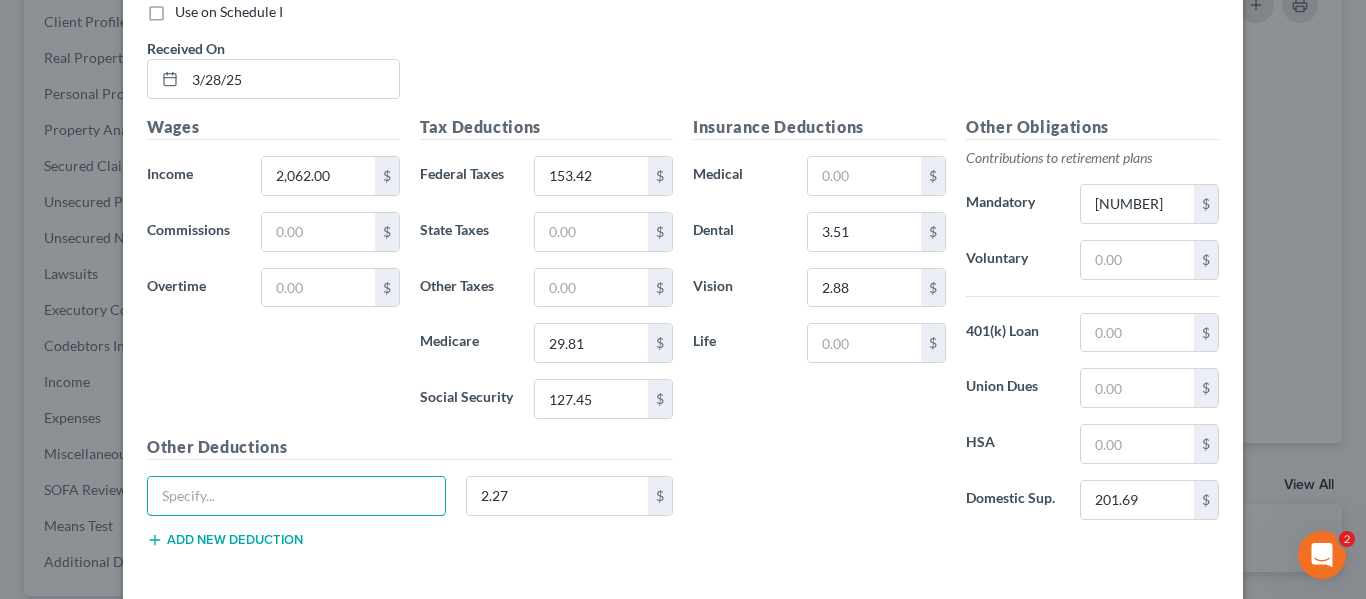 click at bounding box center [296, 496] 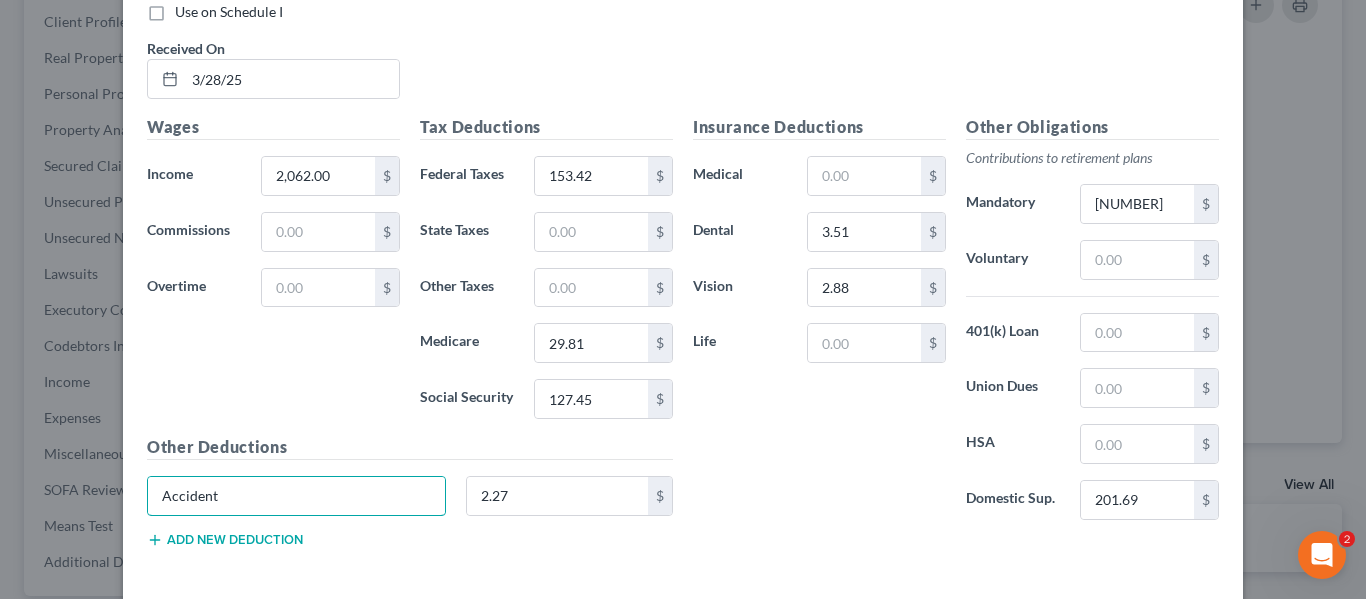 type on "Accident" 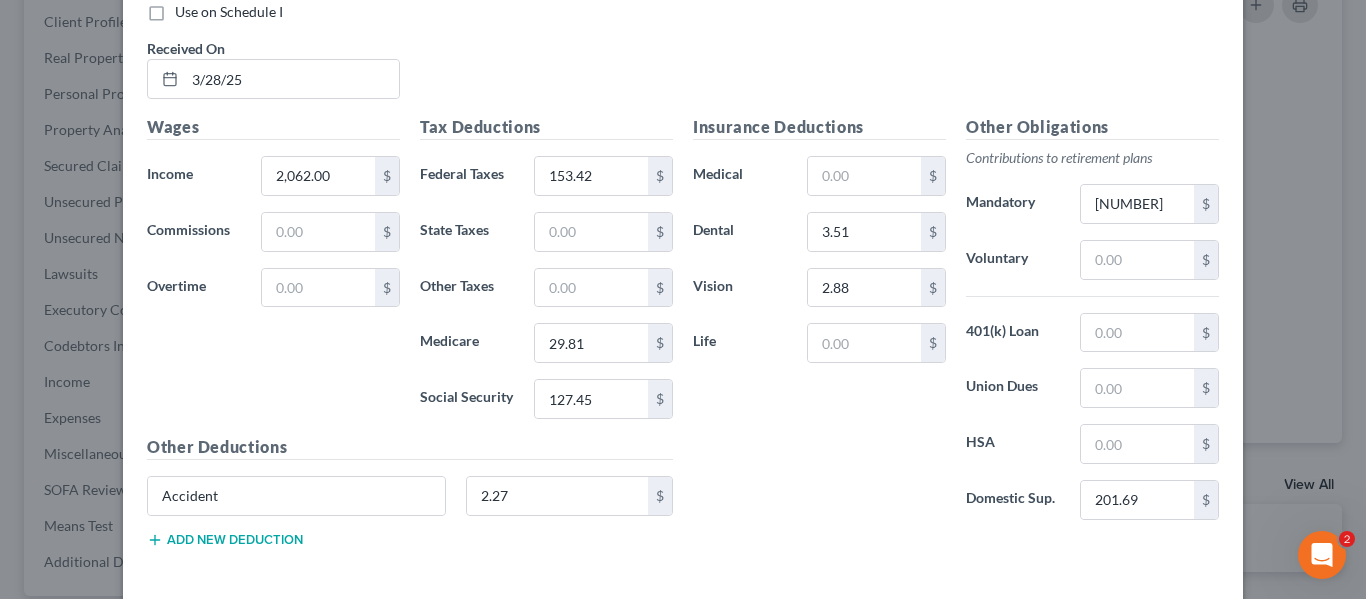 click on "Add new deduction" at bounding box center (225, 540) 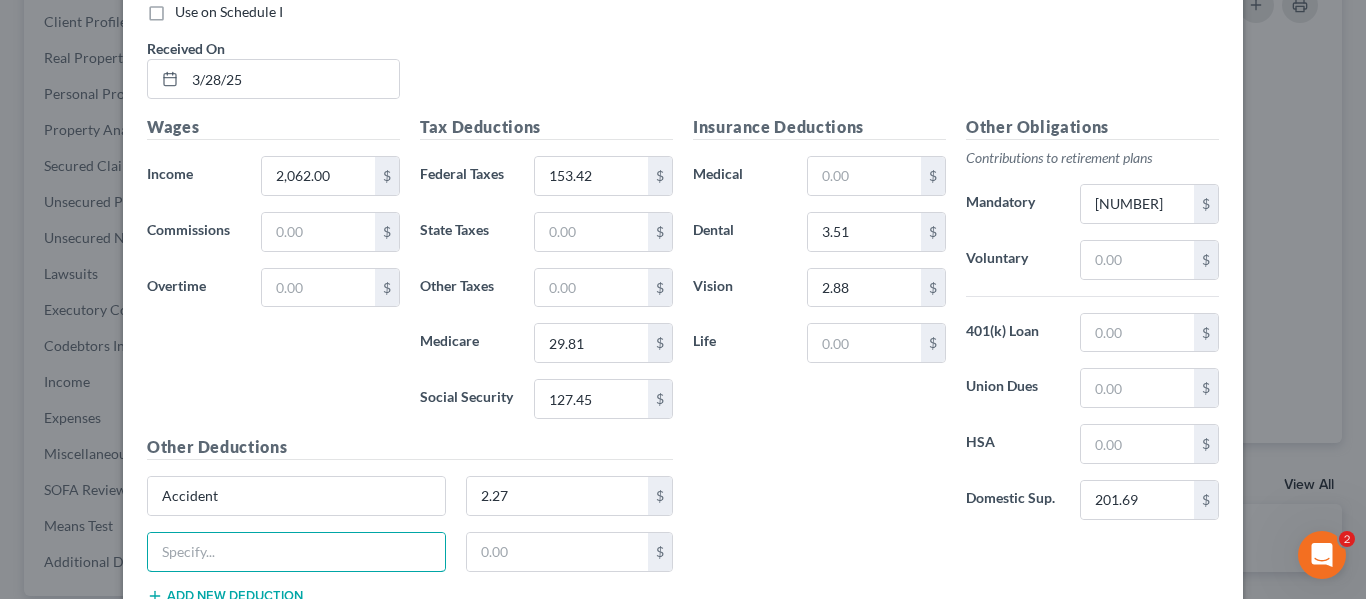 click at bounding box center (296, 552) 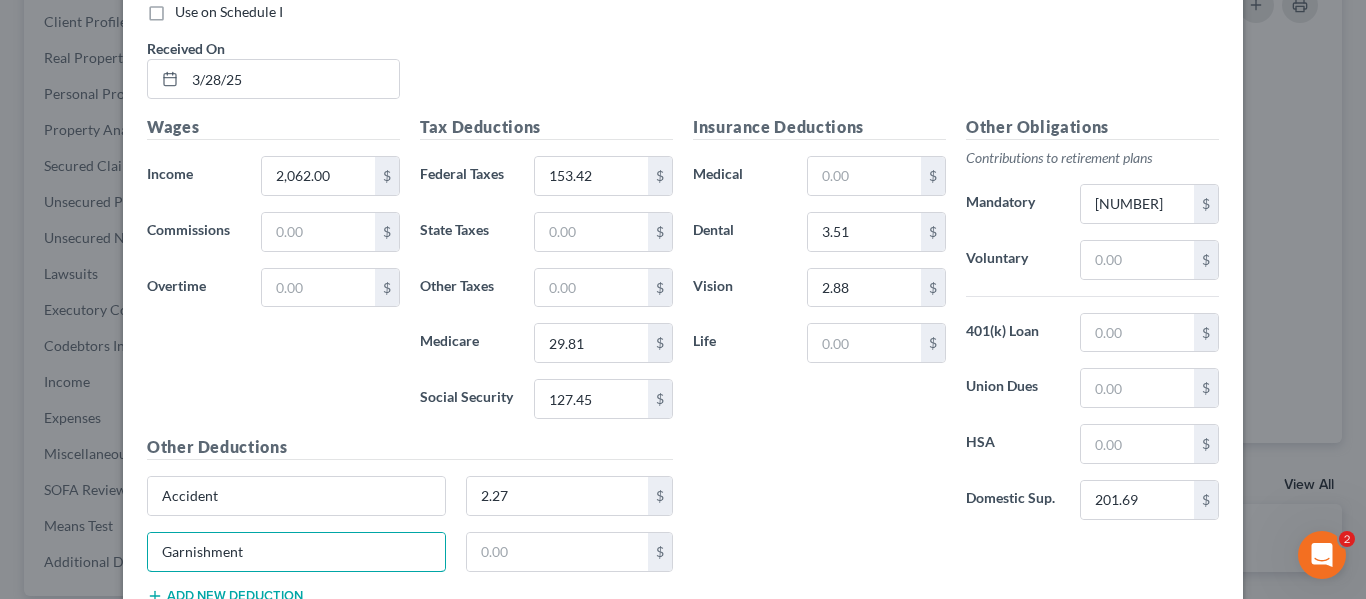 type on "Garnishment" 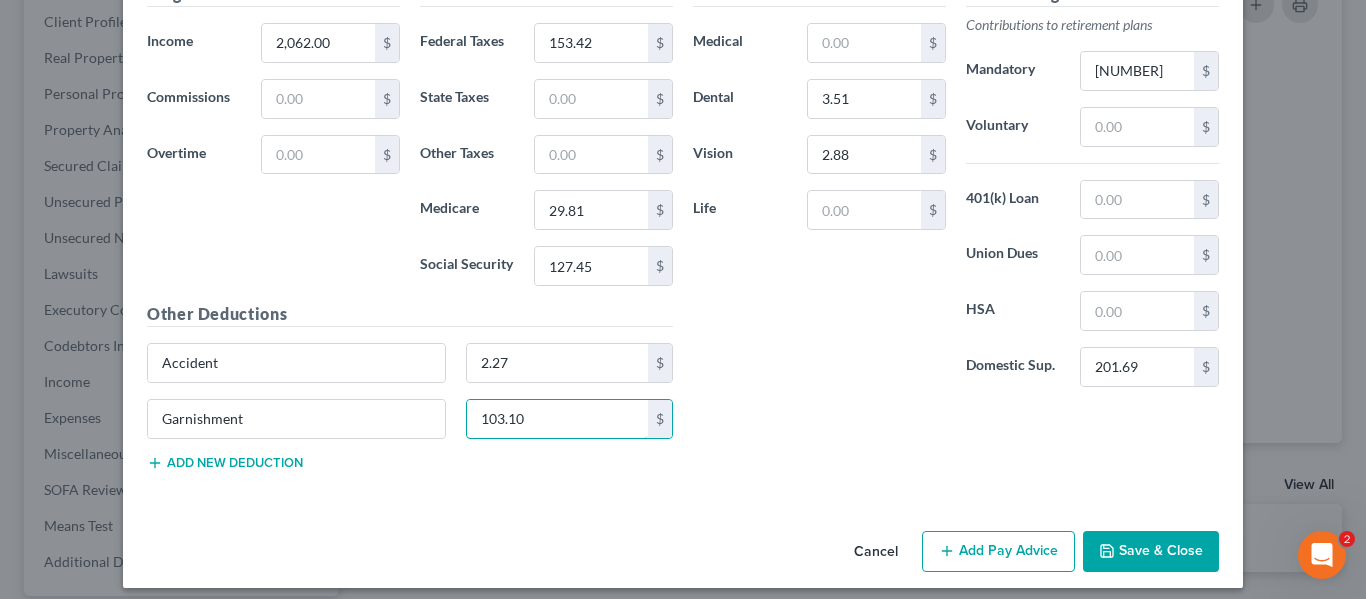 scroll, scrollTop: 3040, scrollLeft: 0, axis: vertical 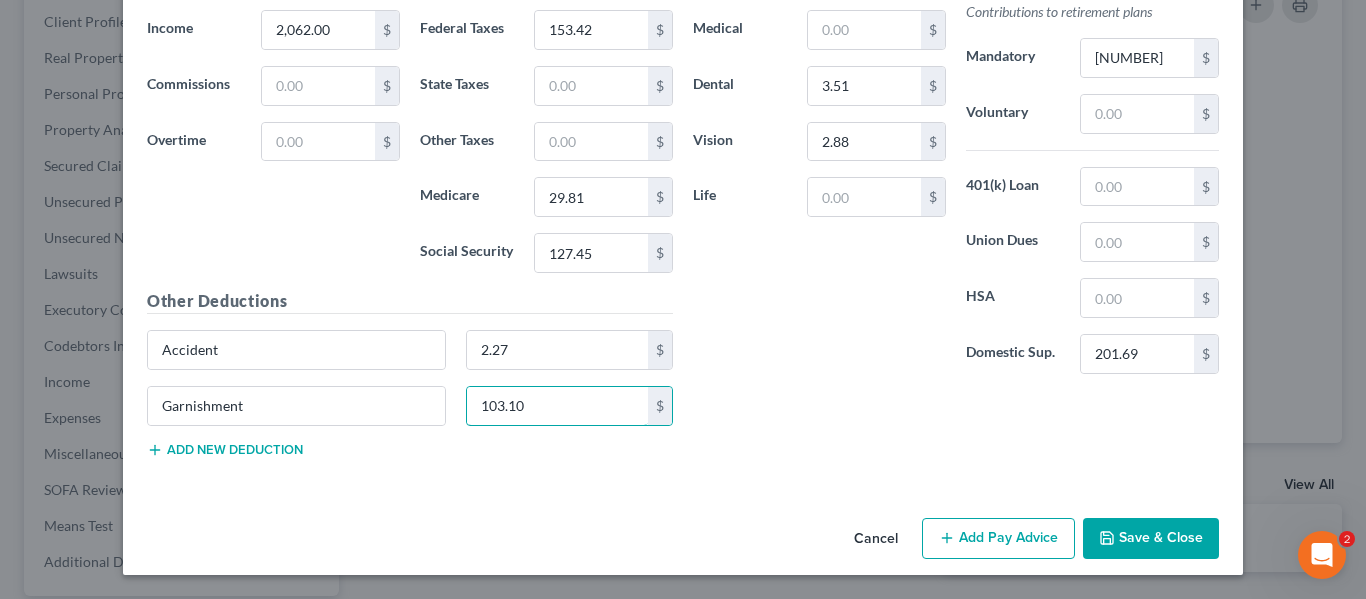 type on "103.10" 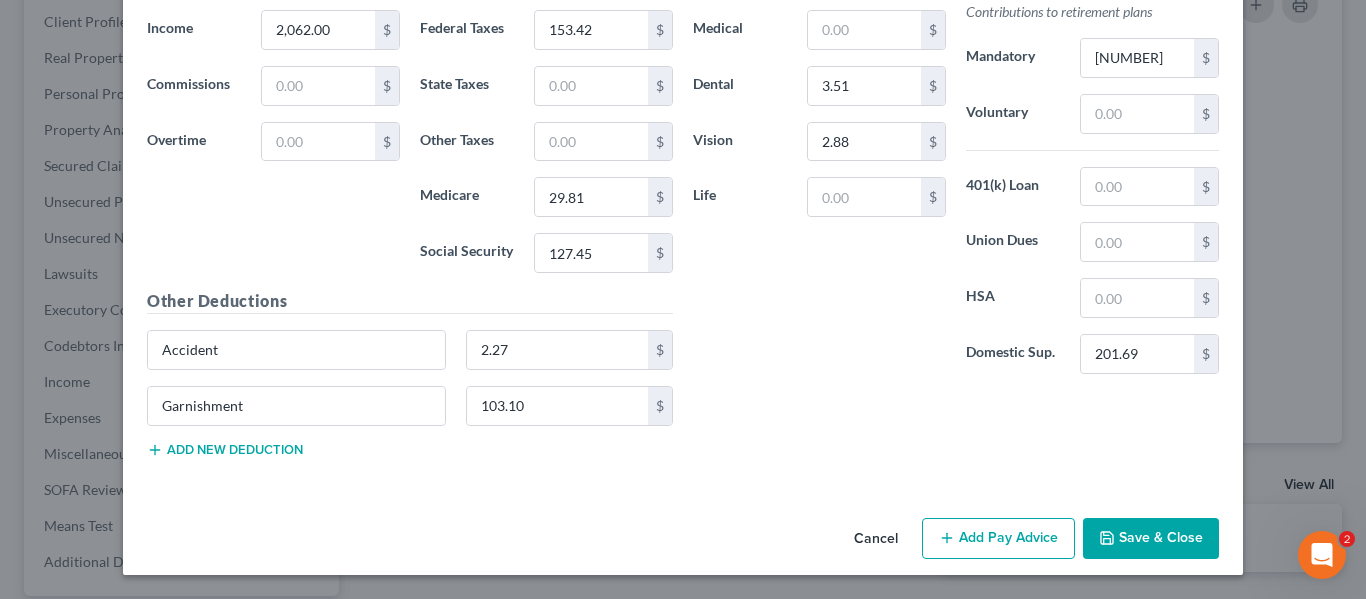 click on "Add Pay Advice" at bounding box center [998, 539] 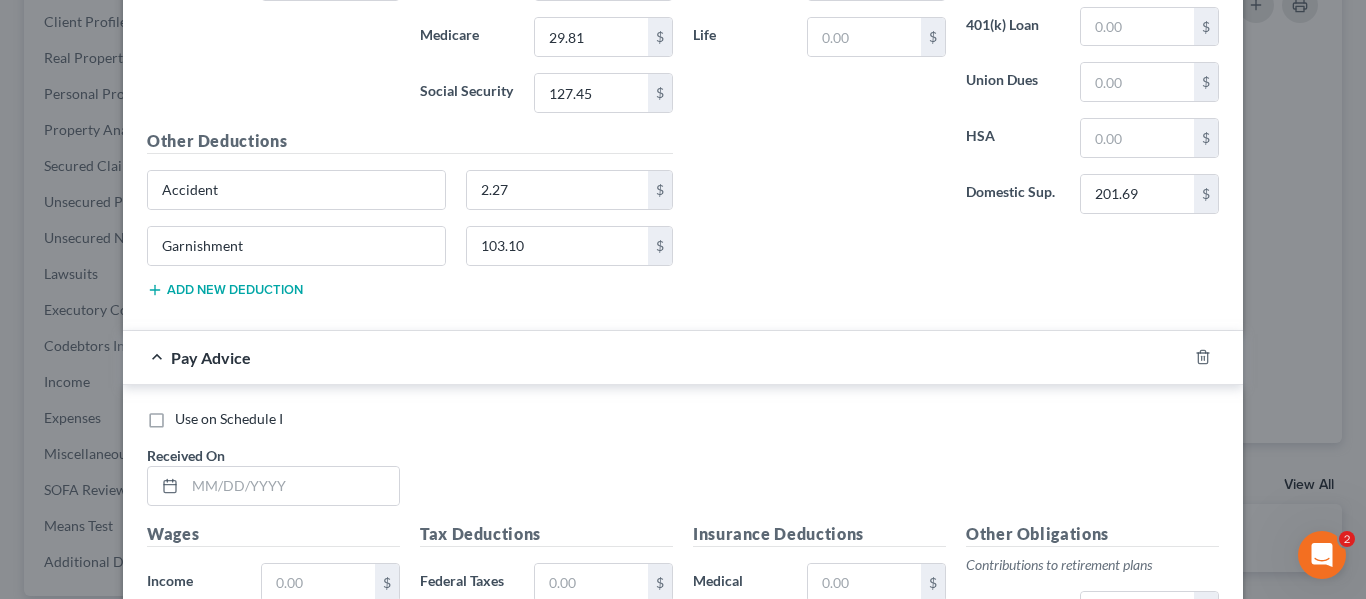 scroll, scrollTop: 3202, scrollLeft: 0, axis: vertical 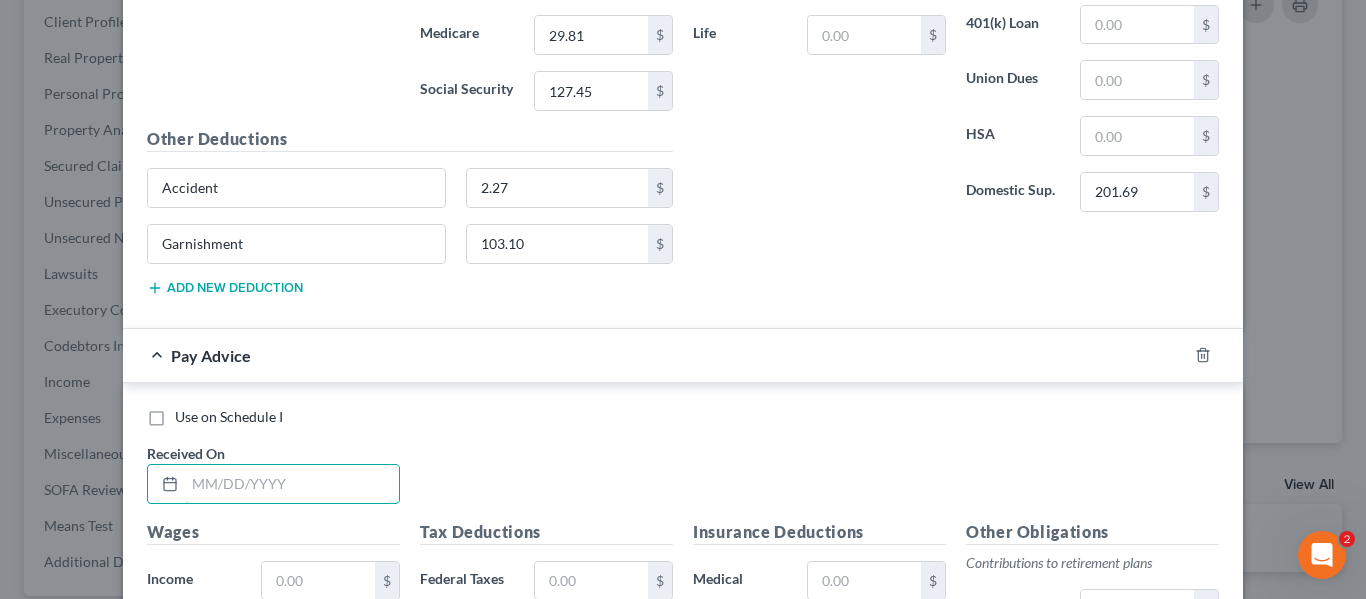 click at bounding box center (292, 484) 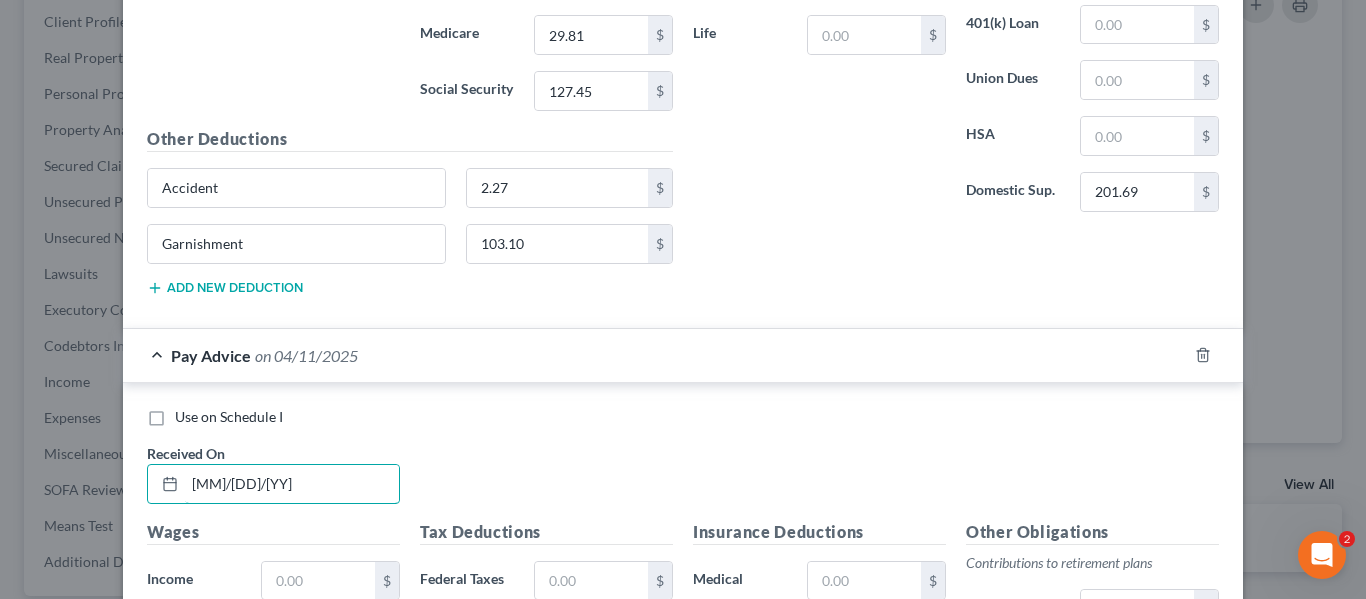 type on "4/11/25" 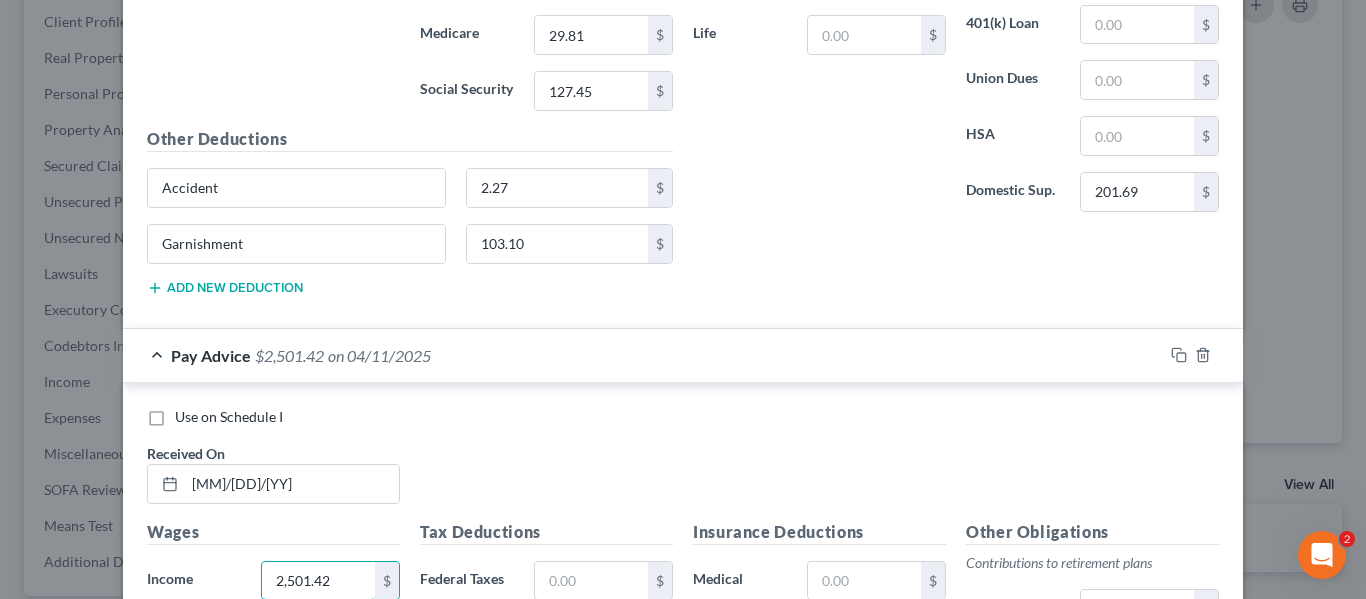 type on "2,501.42" 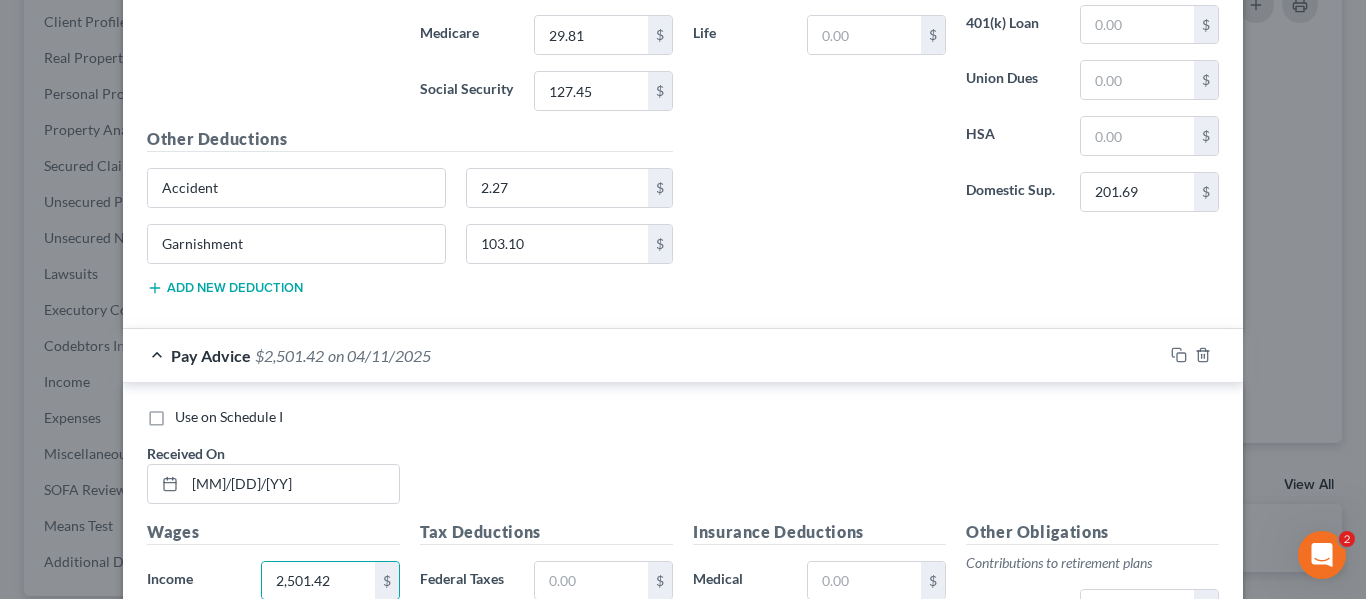 scroll, scrollTop: 3539, scrollLeft: 0, axis: vertical 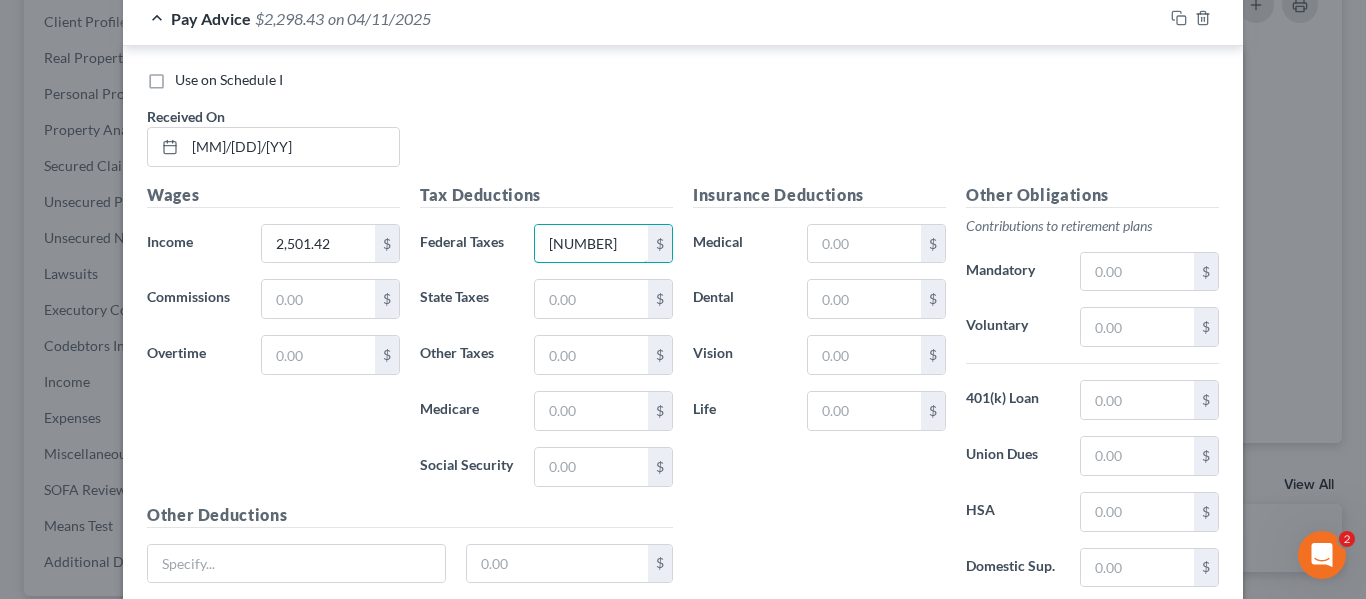 type on "202.99" 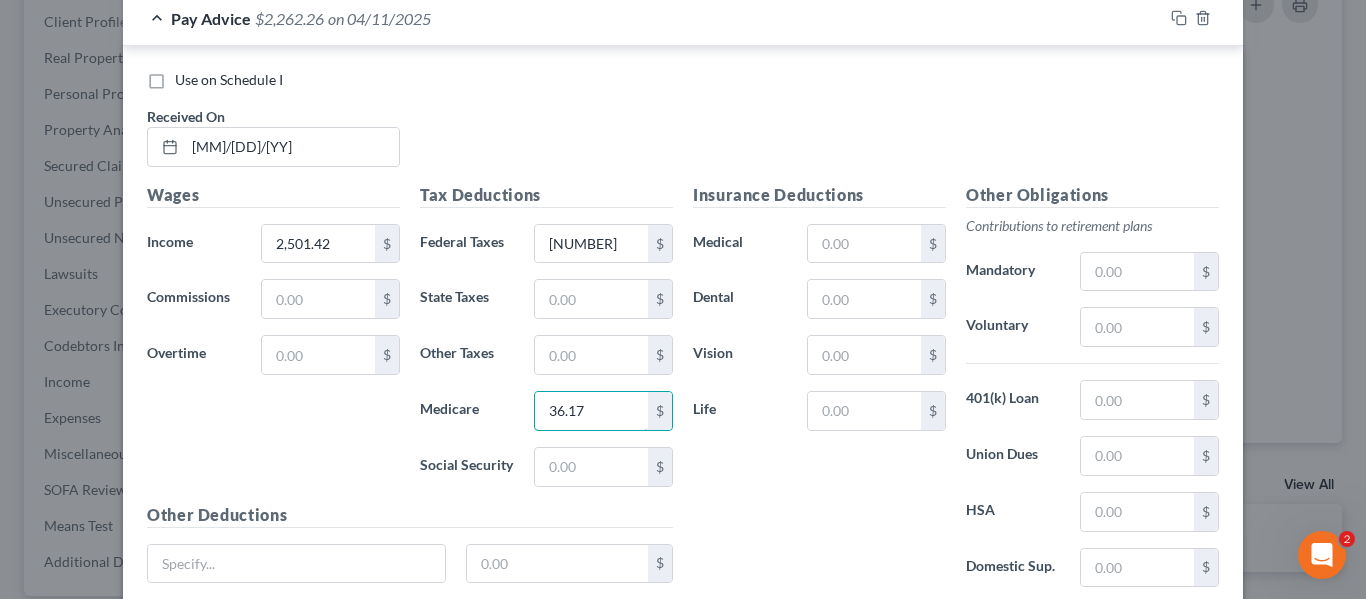 type on "36.17" 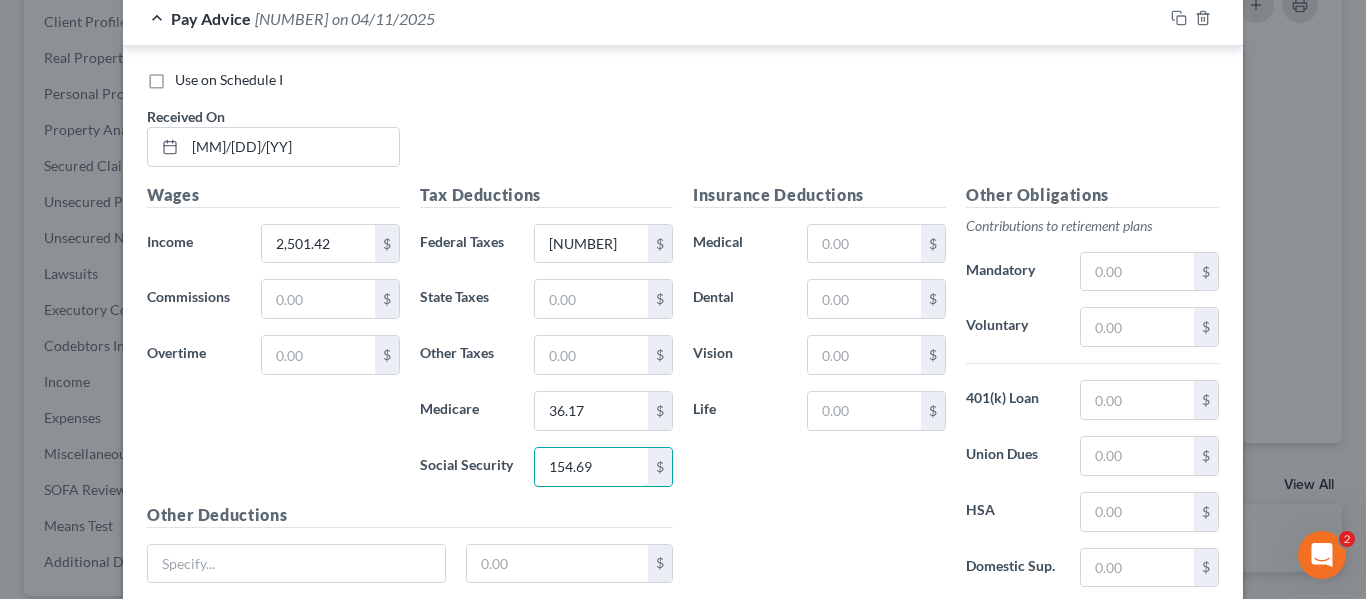 type on "154.69" 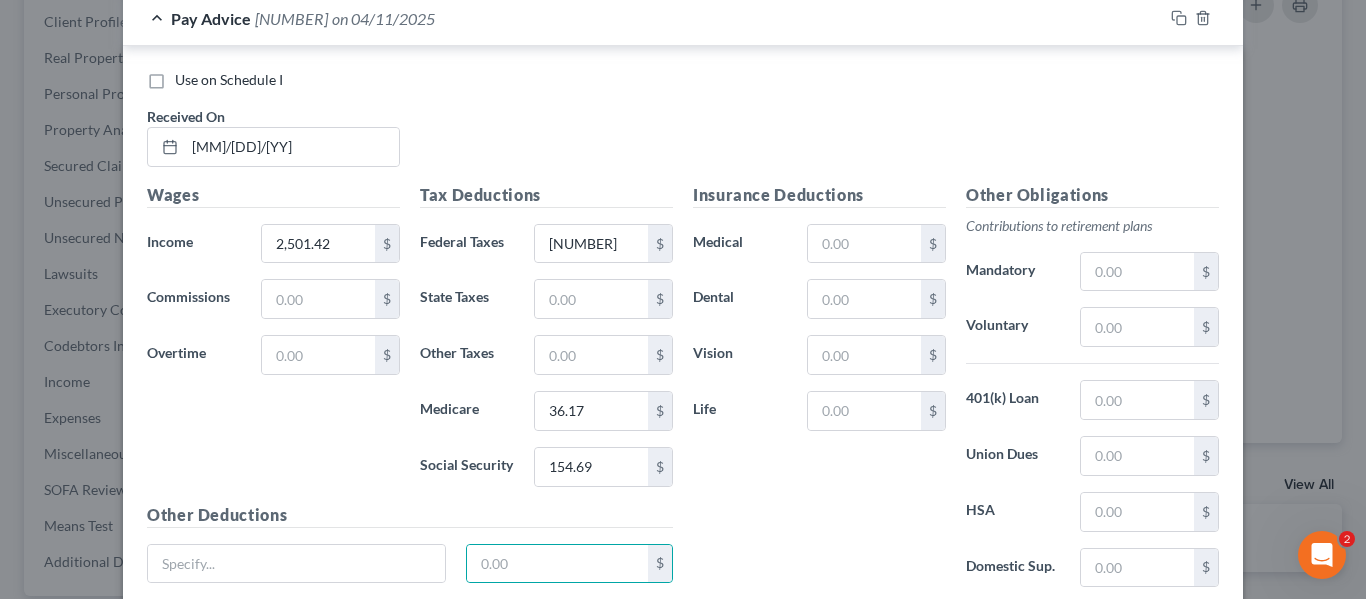 scroll, scrollTop: 3697, scrollLeft: 0, axis: vertical 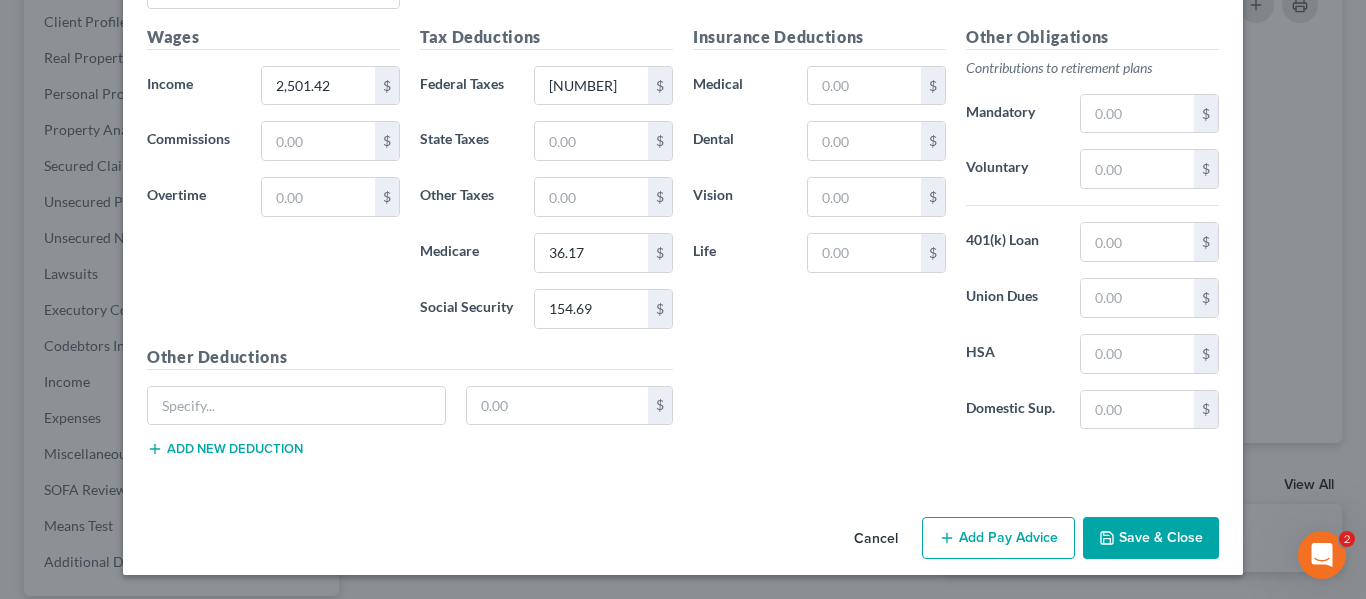 type 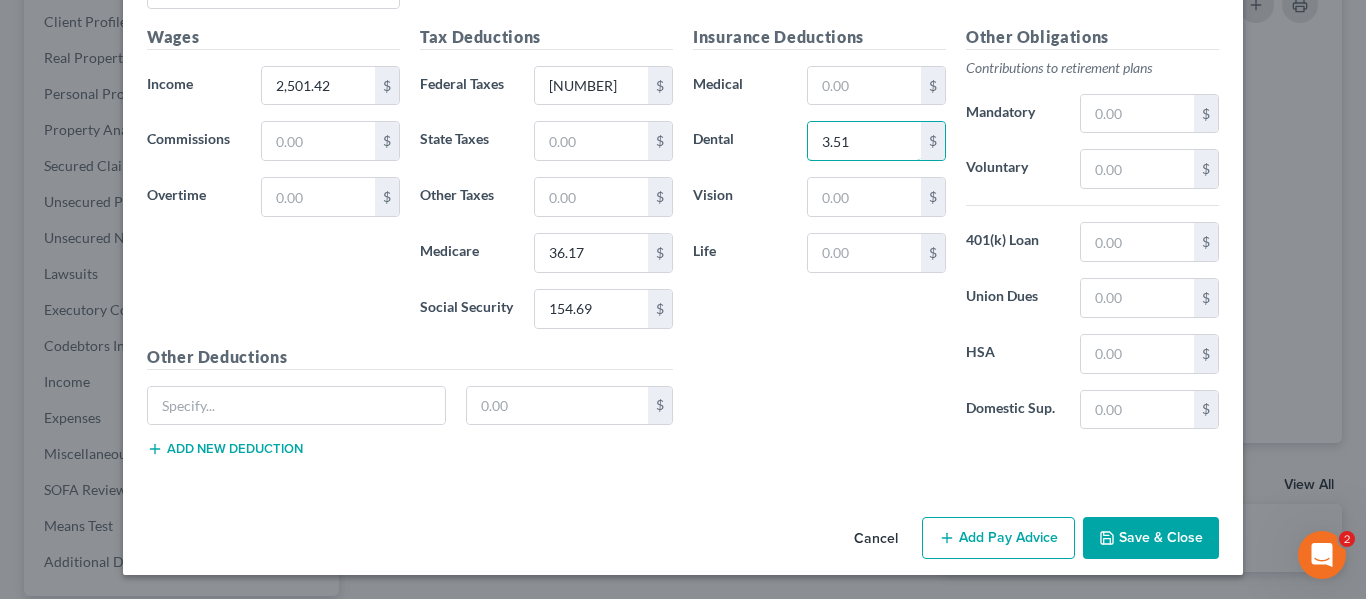 type on "3.51" 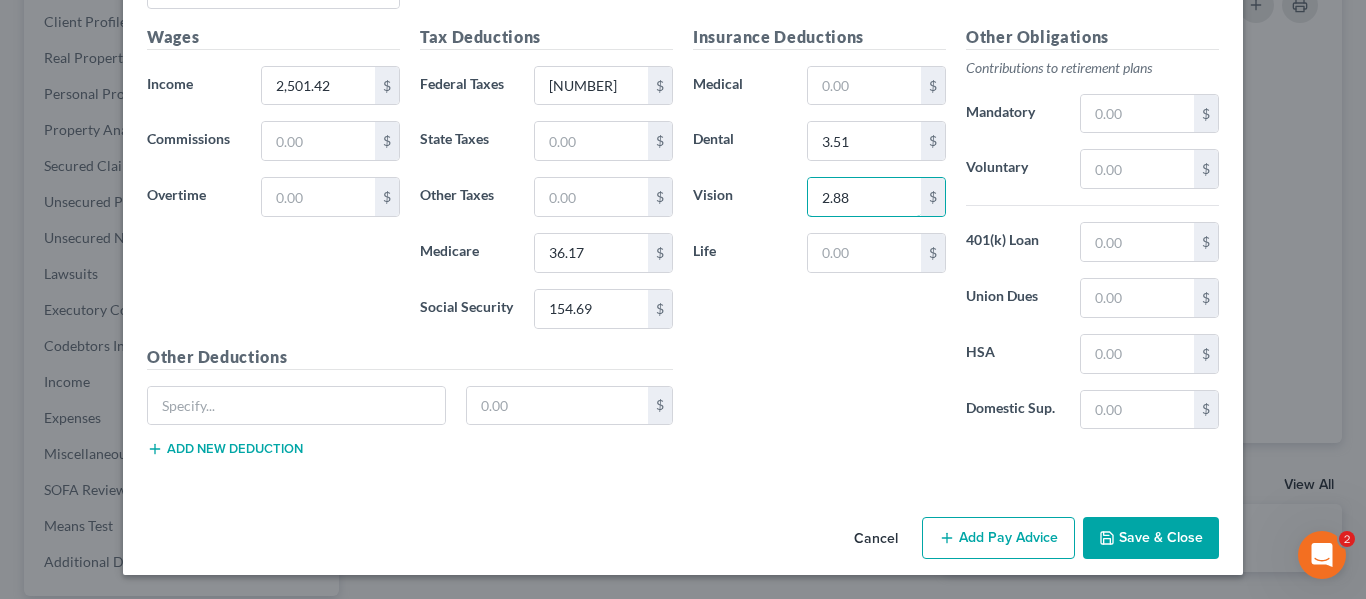 type on "2.88" 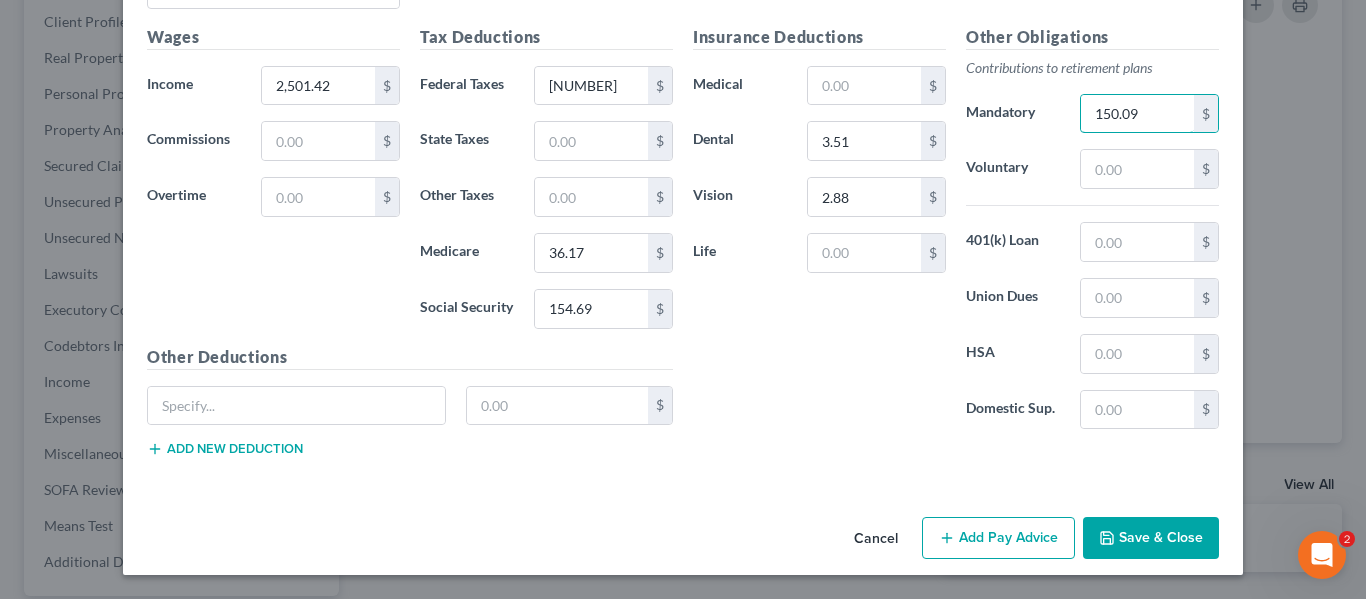 type on "150.09" 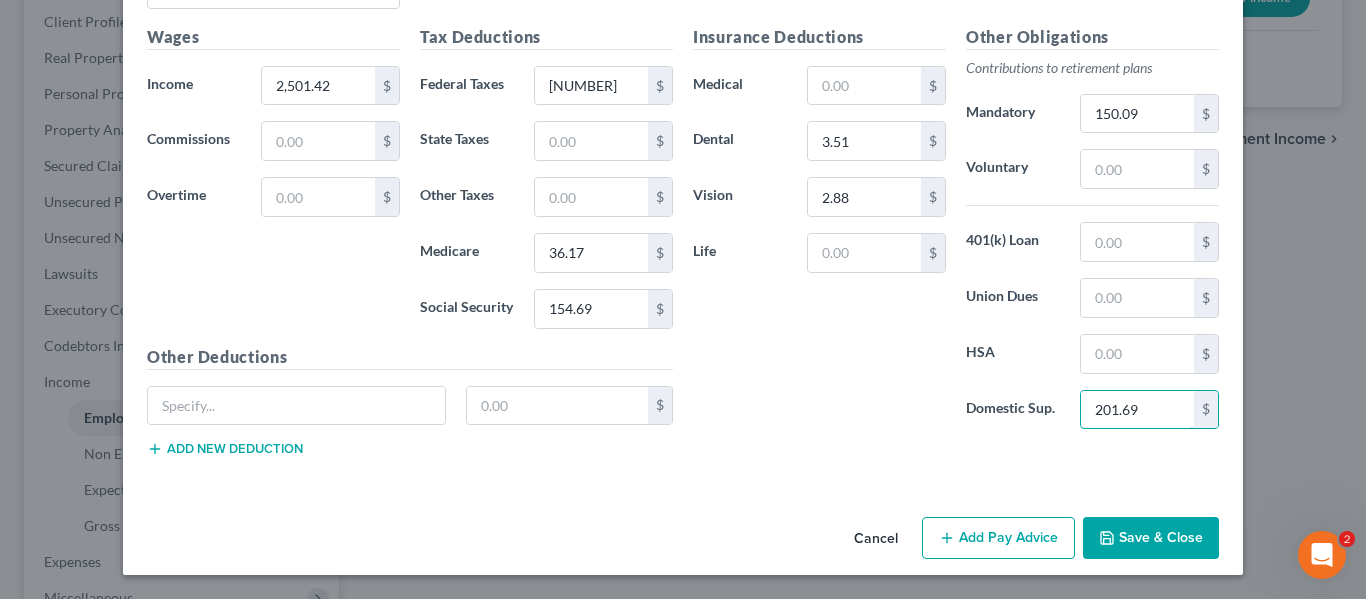 scroll, scrollTop: 0, scrollLeft: 0, axis: both 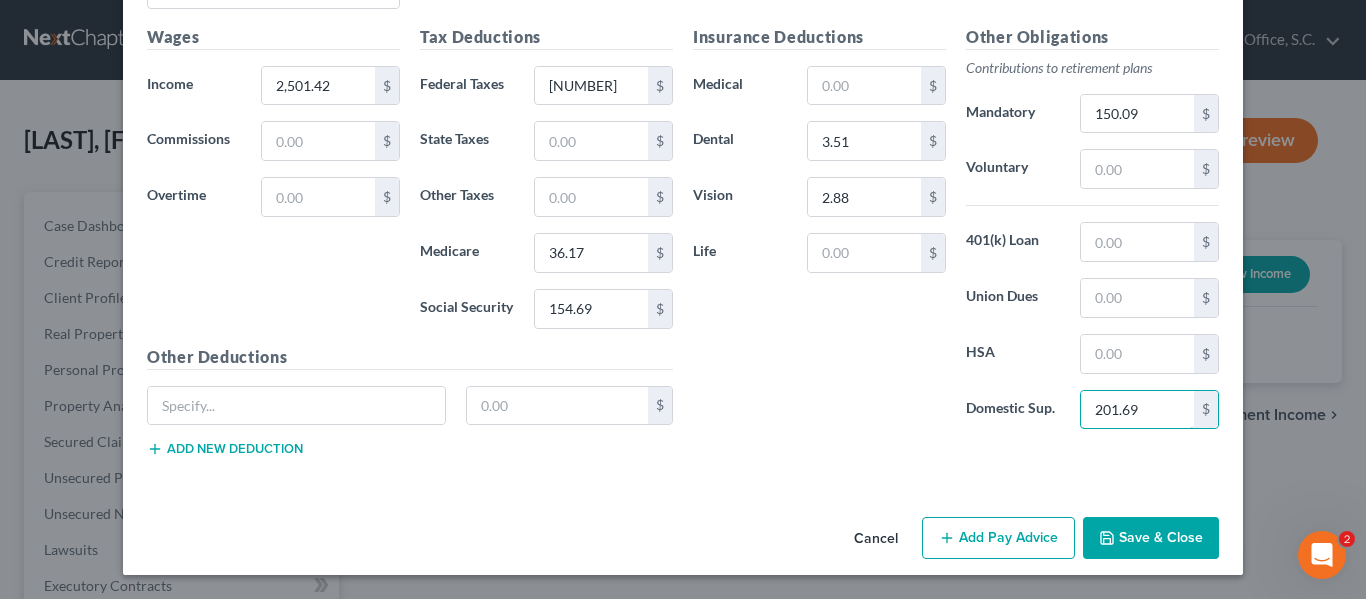 type on "201.69" 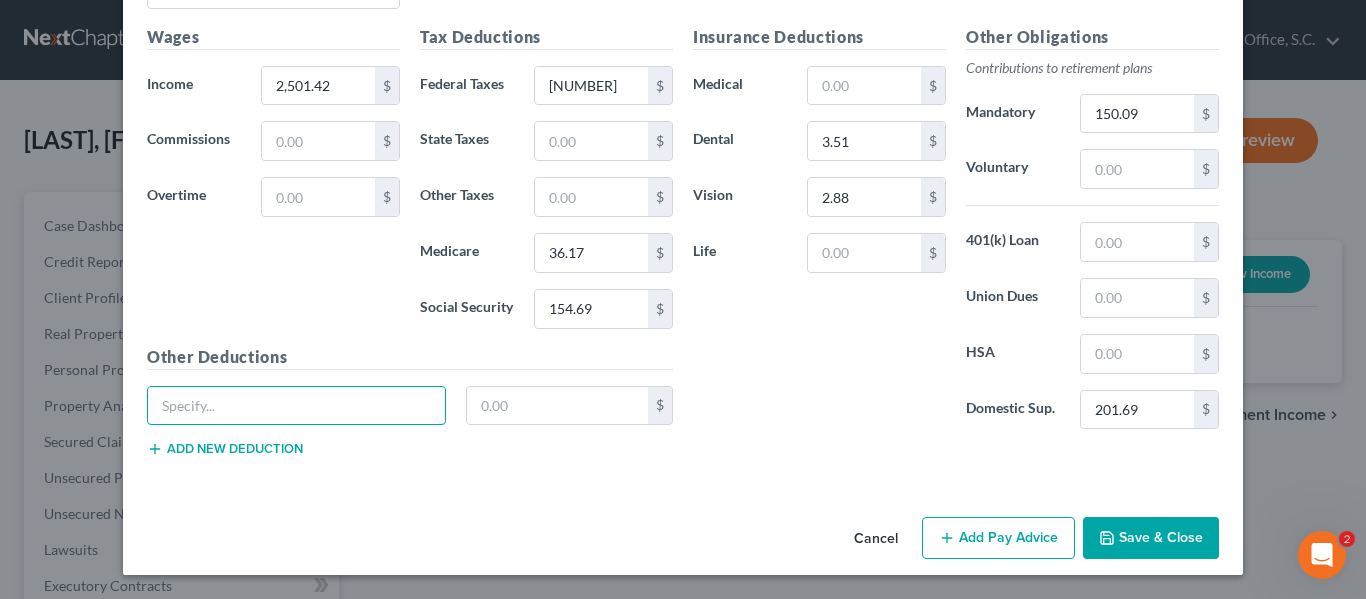 click at bounding box center [296, 406] 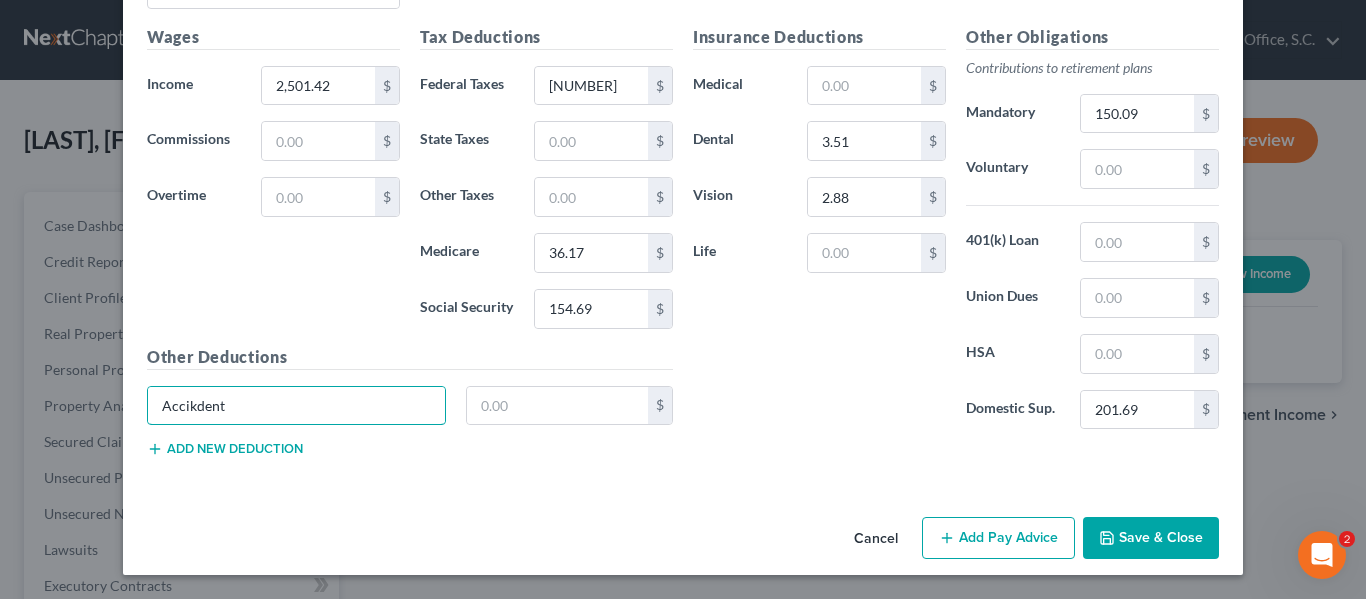 type on "Accikdent" 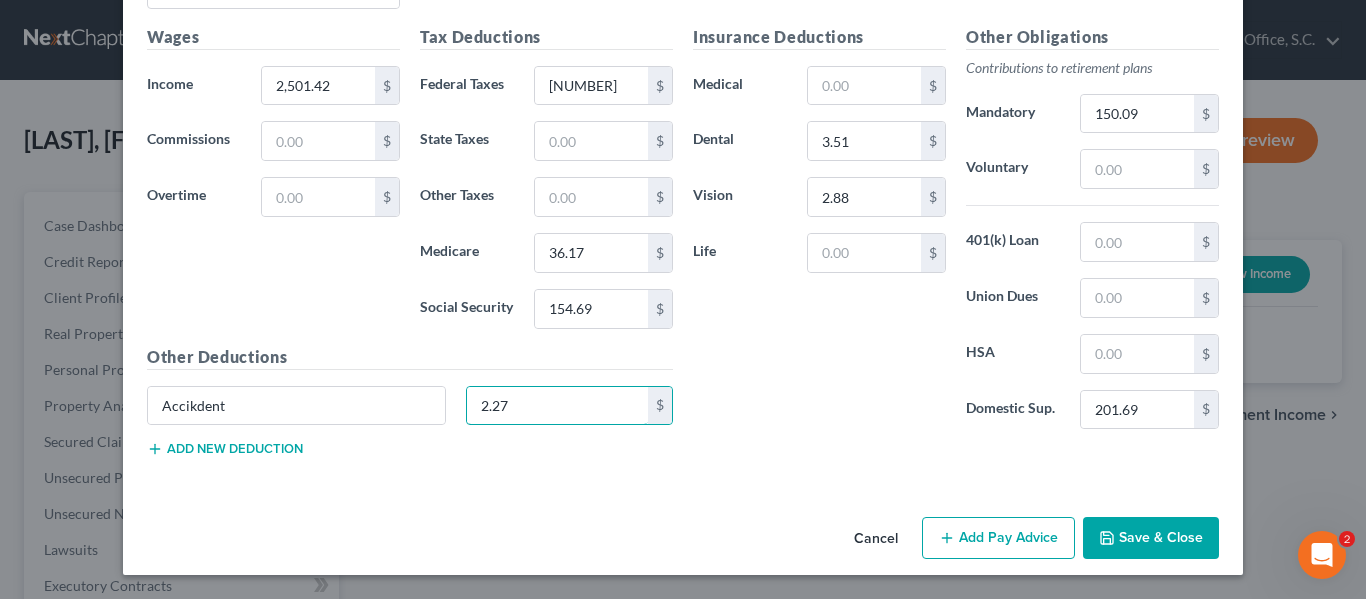type on "2.27" 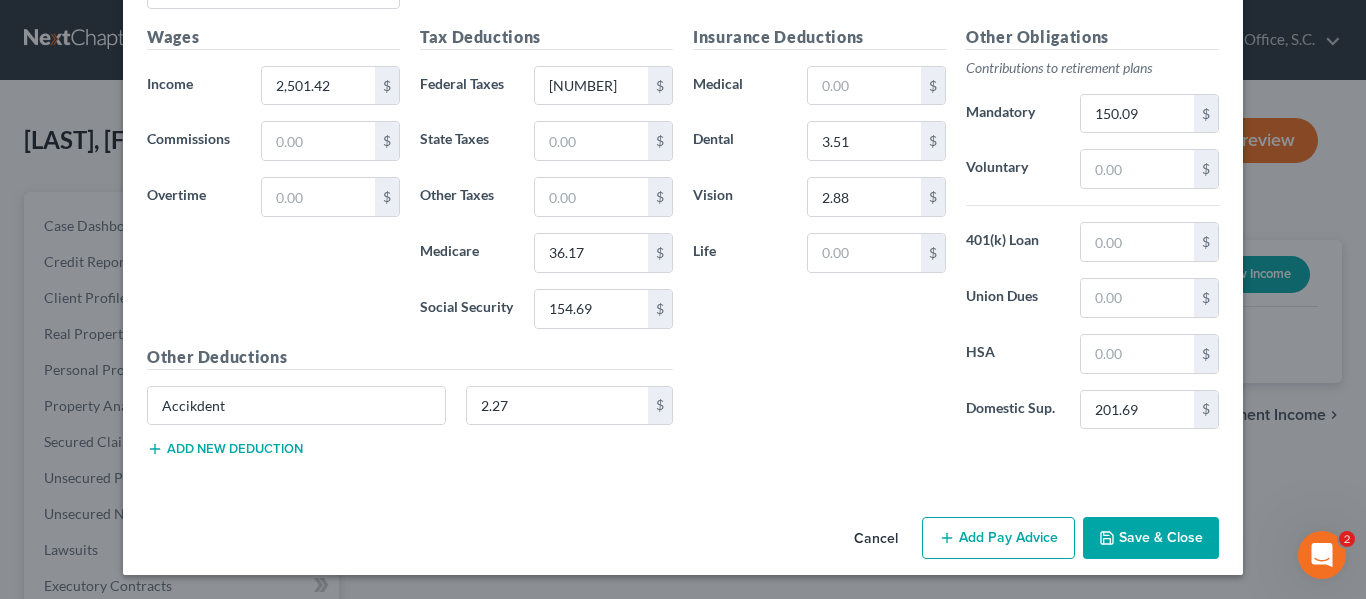 click on "Add new deduction" at bounding box center (225, 449) 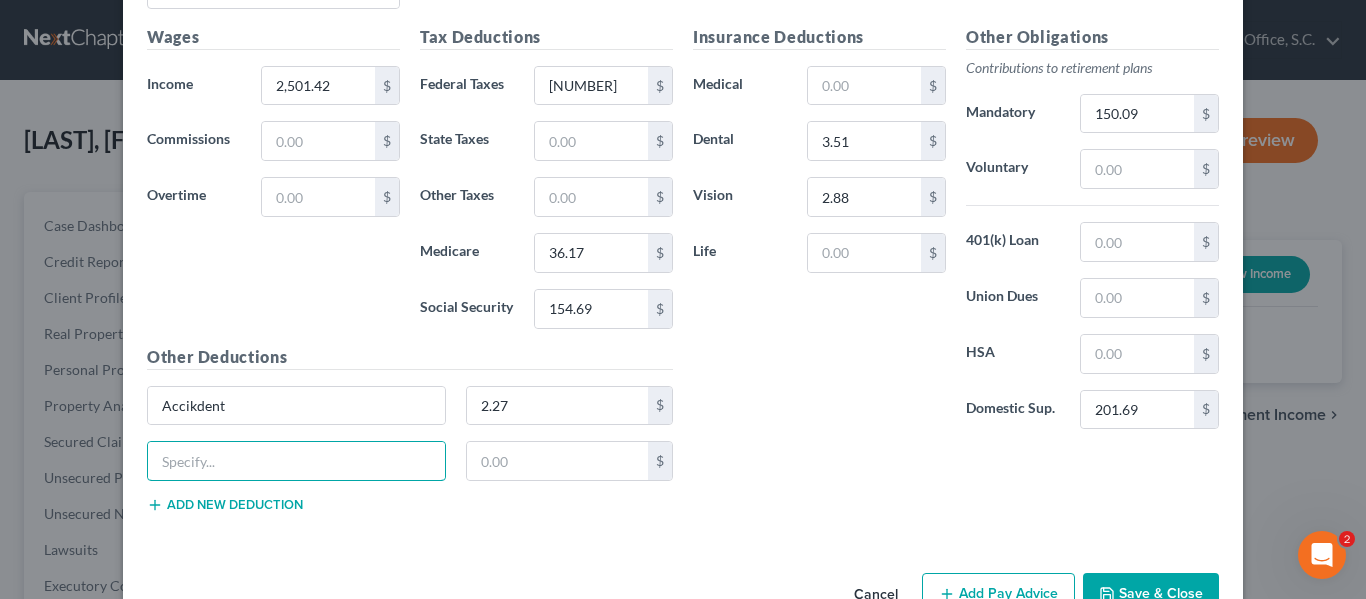 click at bounding box center (296, 461) 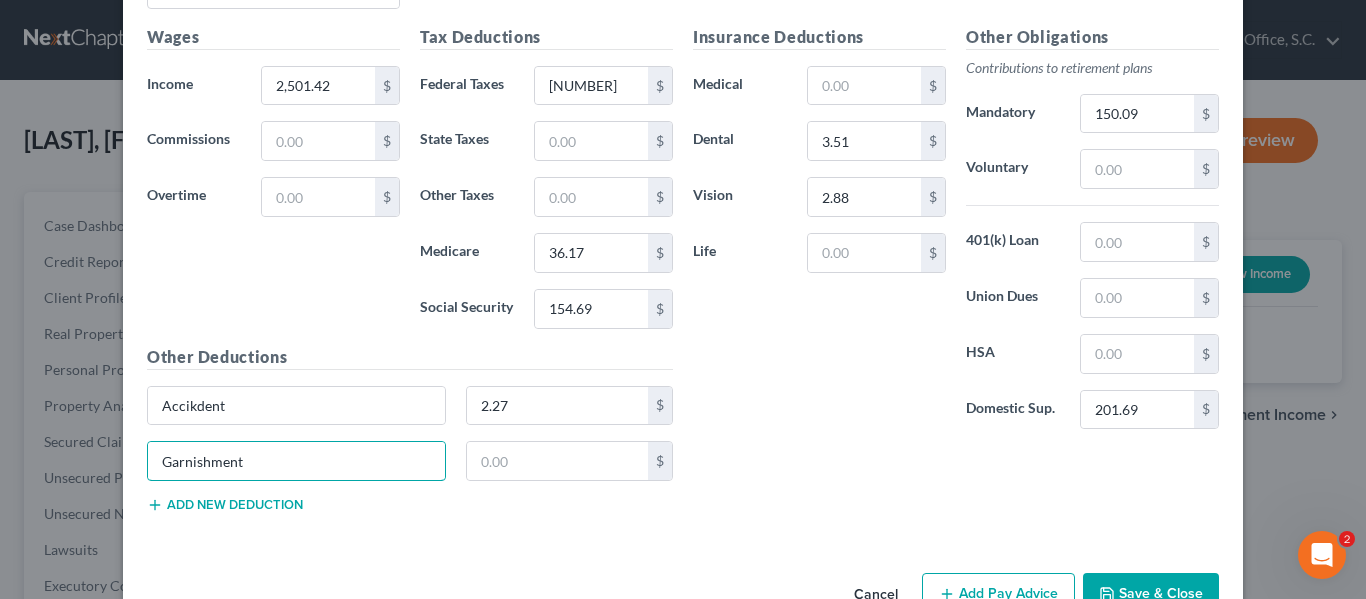 type on "Garnishment" 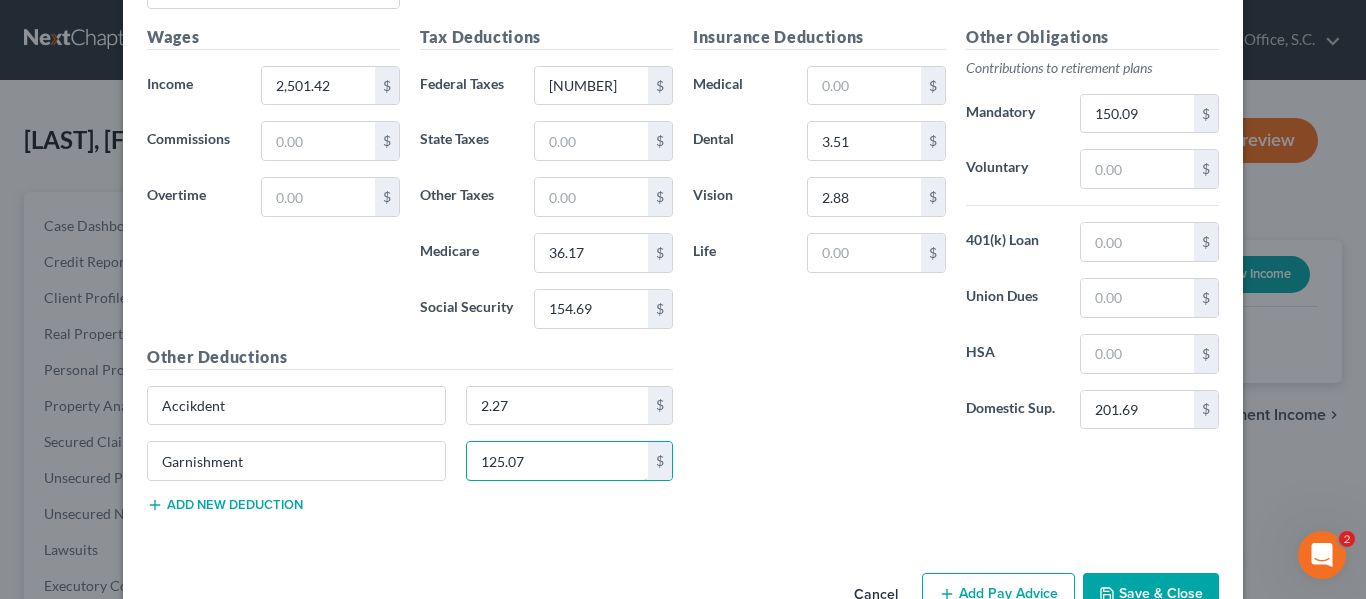 type on "125.07" 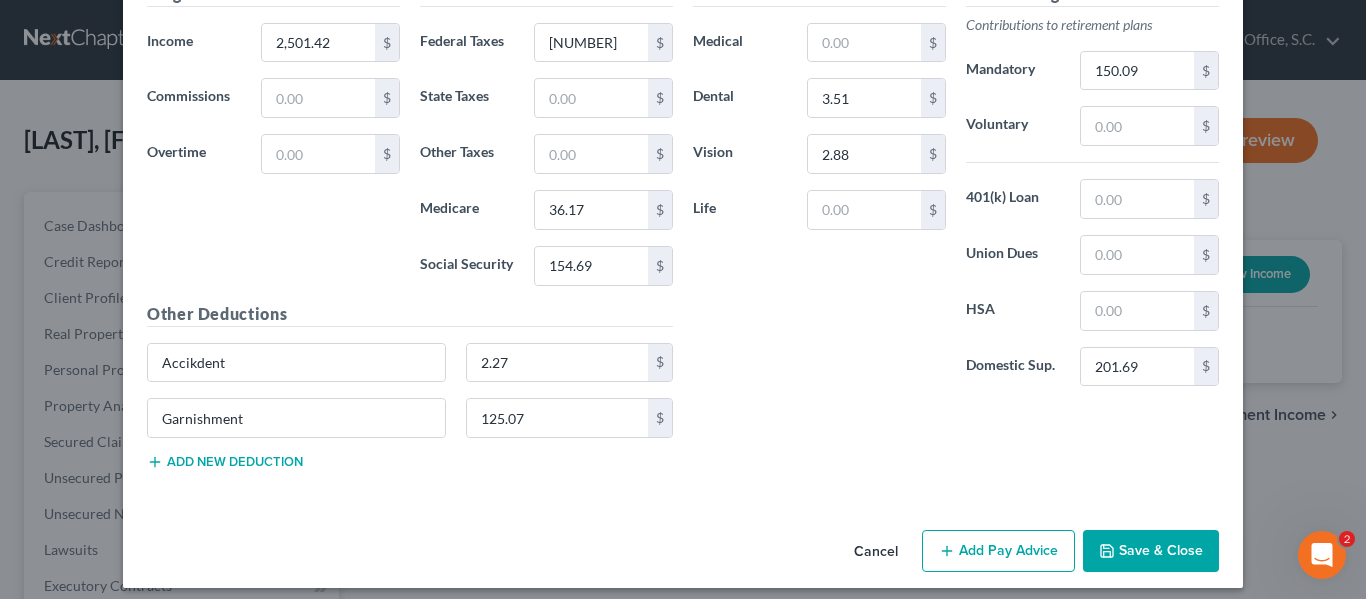 scroll, scrollTop: 3753, scrollLeft: 0, axis: vertical 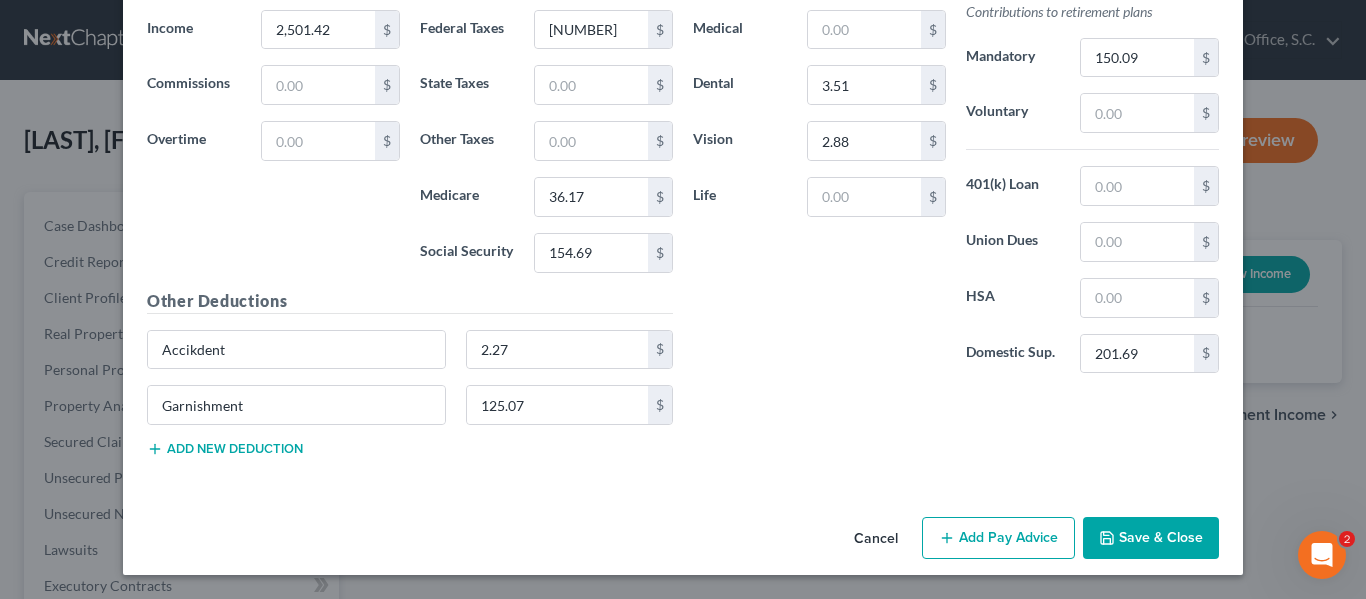 click on "Add Pay Advice" at bounding box center (998, 538) 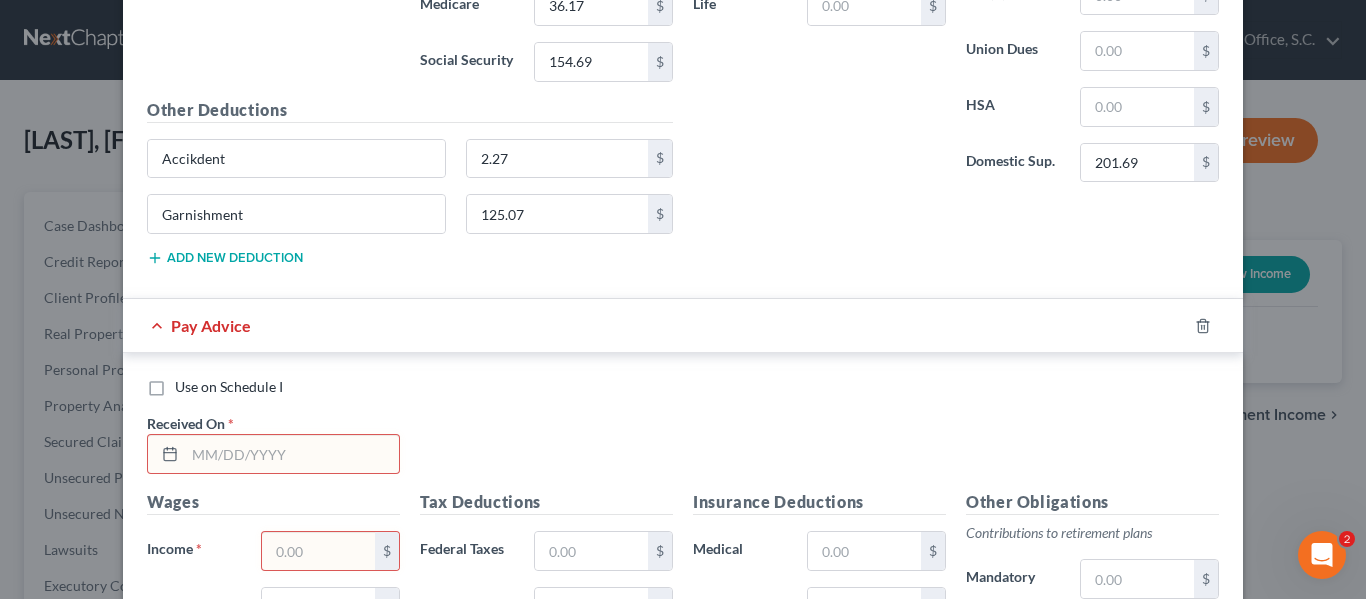 scroll, scrollTop: 3945, scrollLeft: 0, axis: vertical 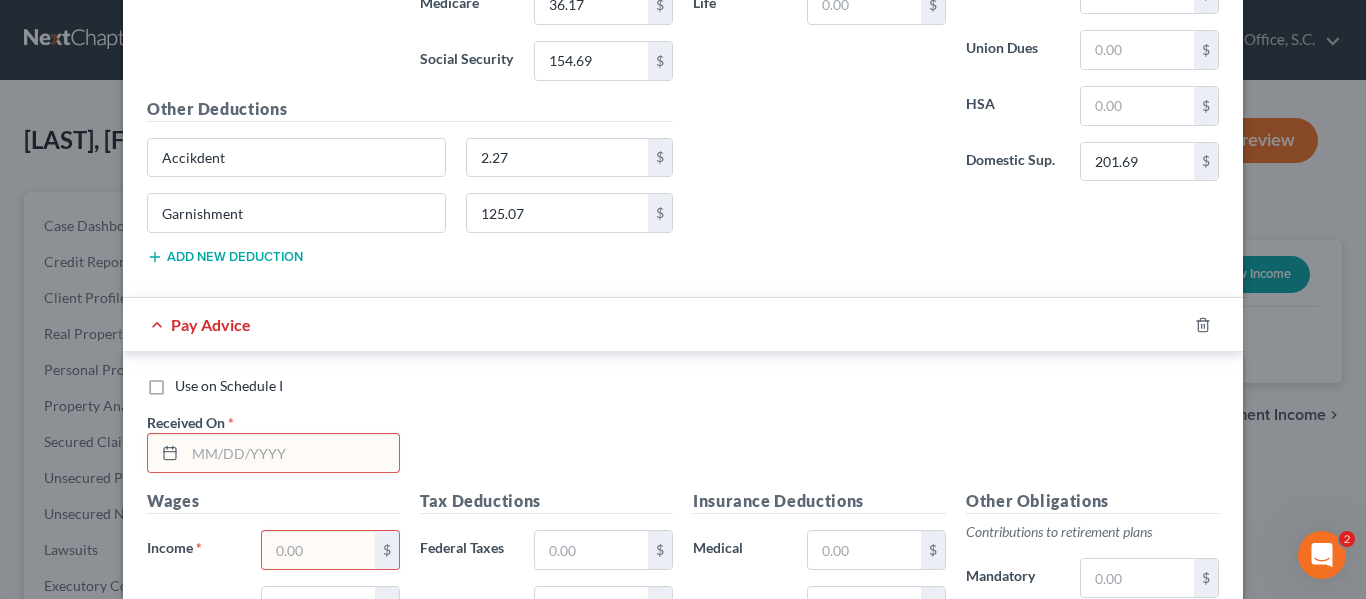 click at bounding box center [292, 453] 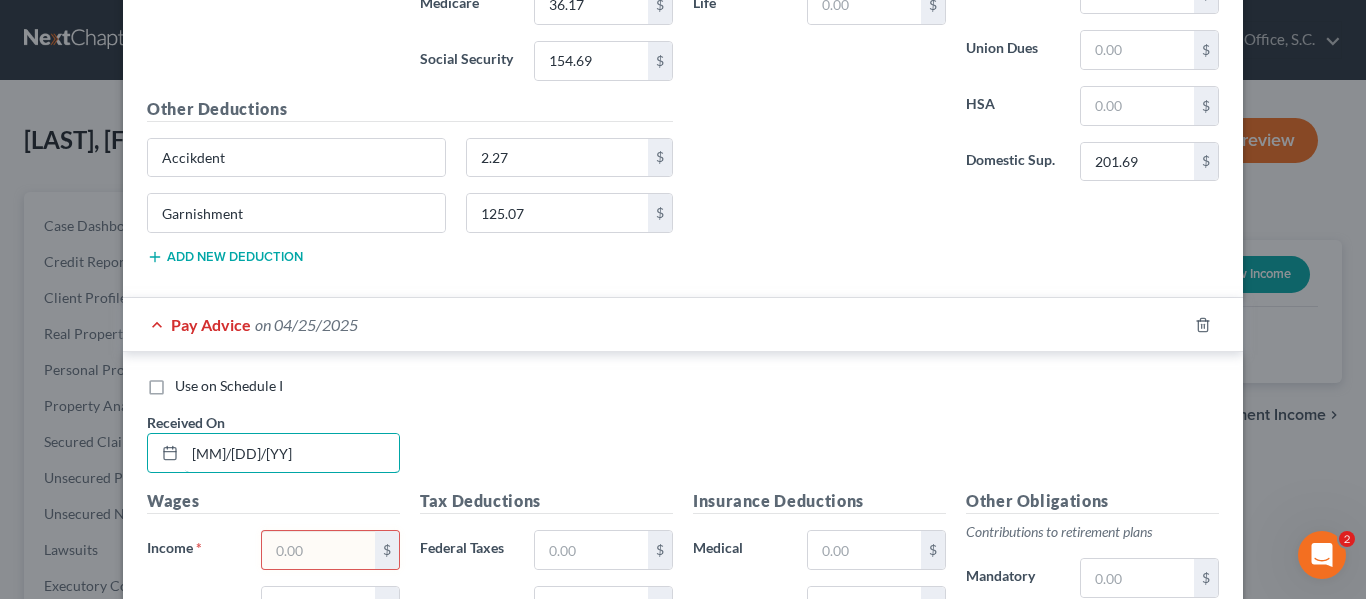 type on "4/25/25" 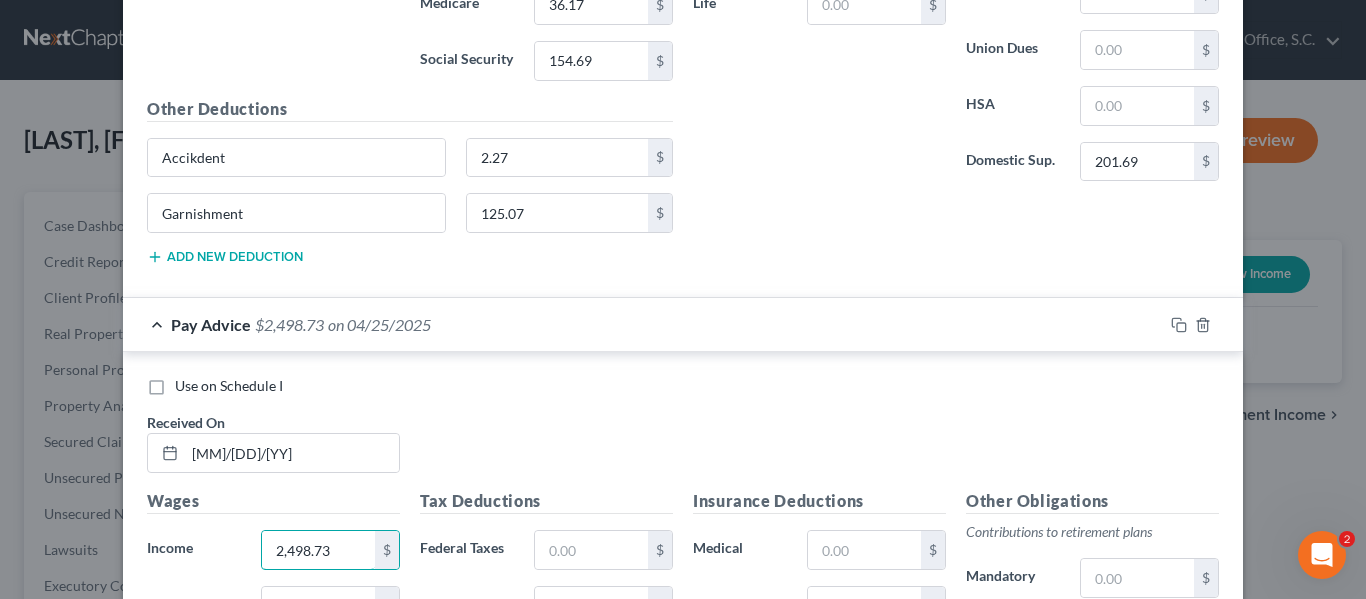 type on "2,498.73" 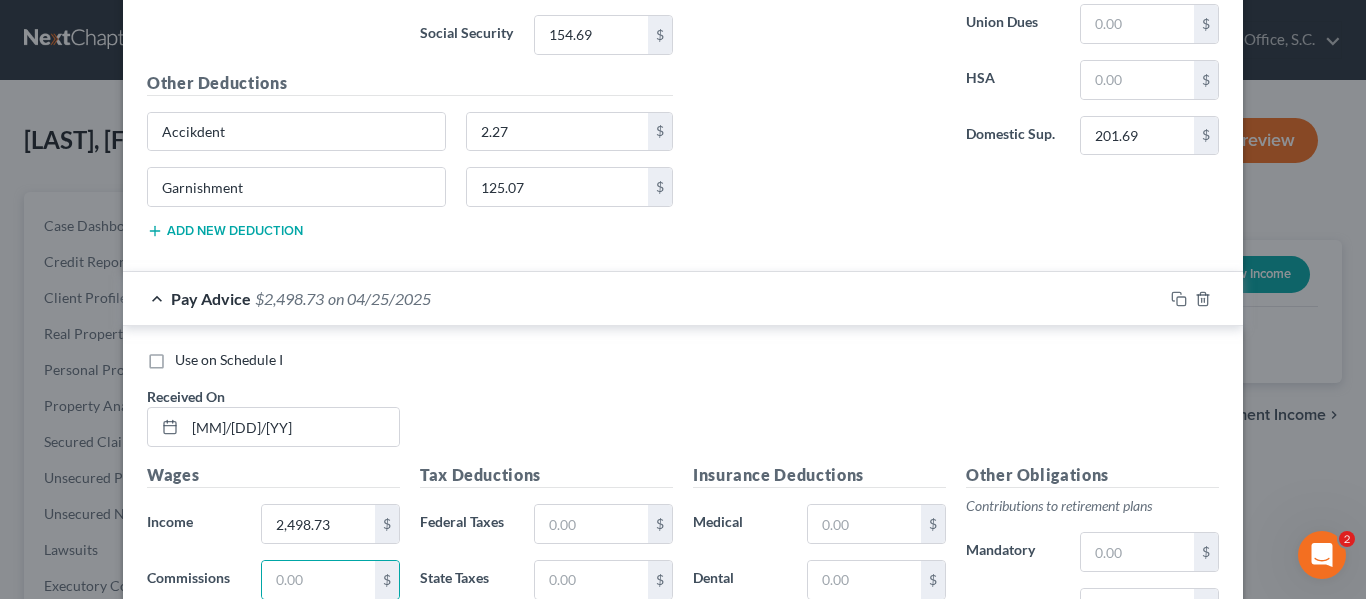 scroll, scrollTop: 4307, scrollLeft: 0, axis: vertical 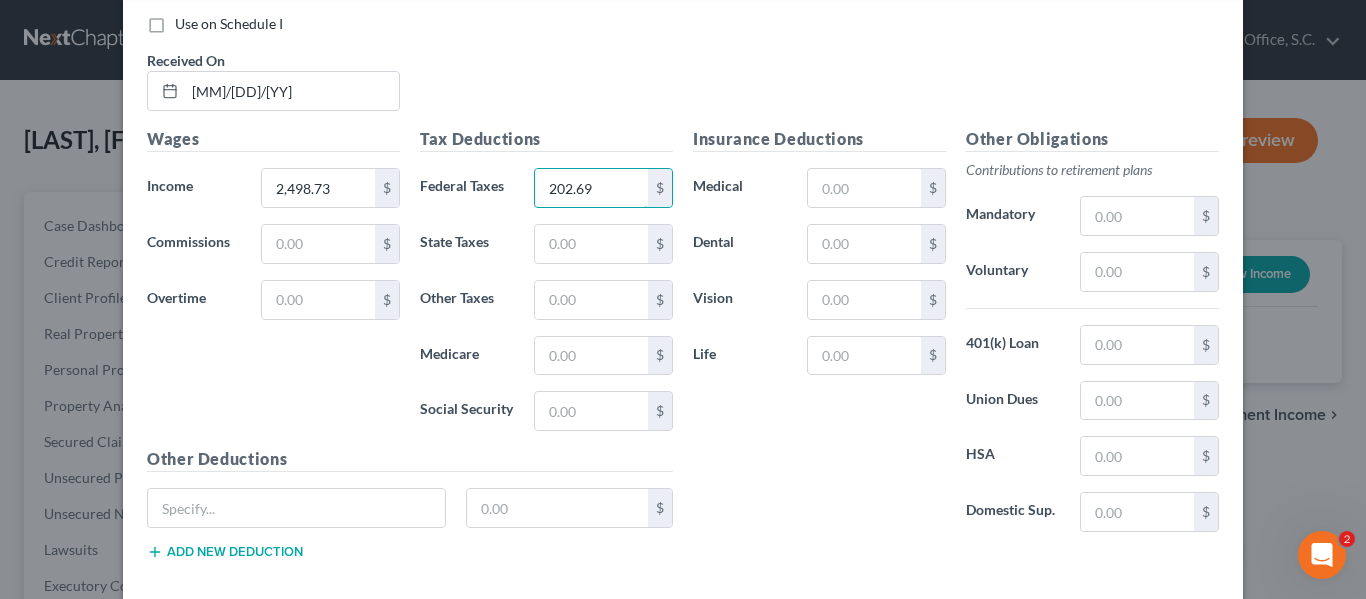 type on "202.69" 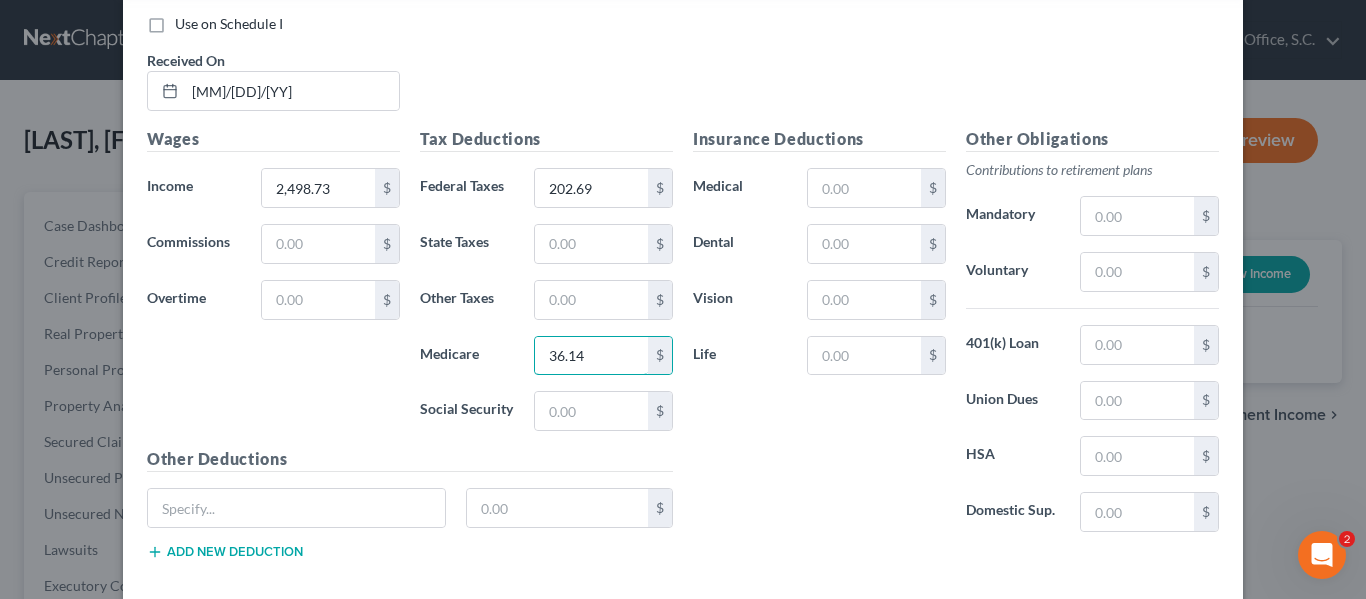 type on "36.14" 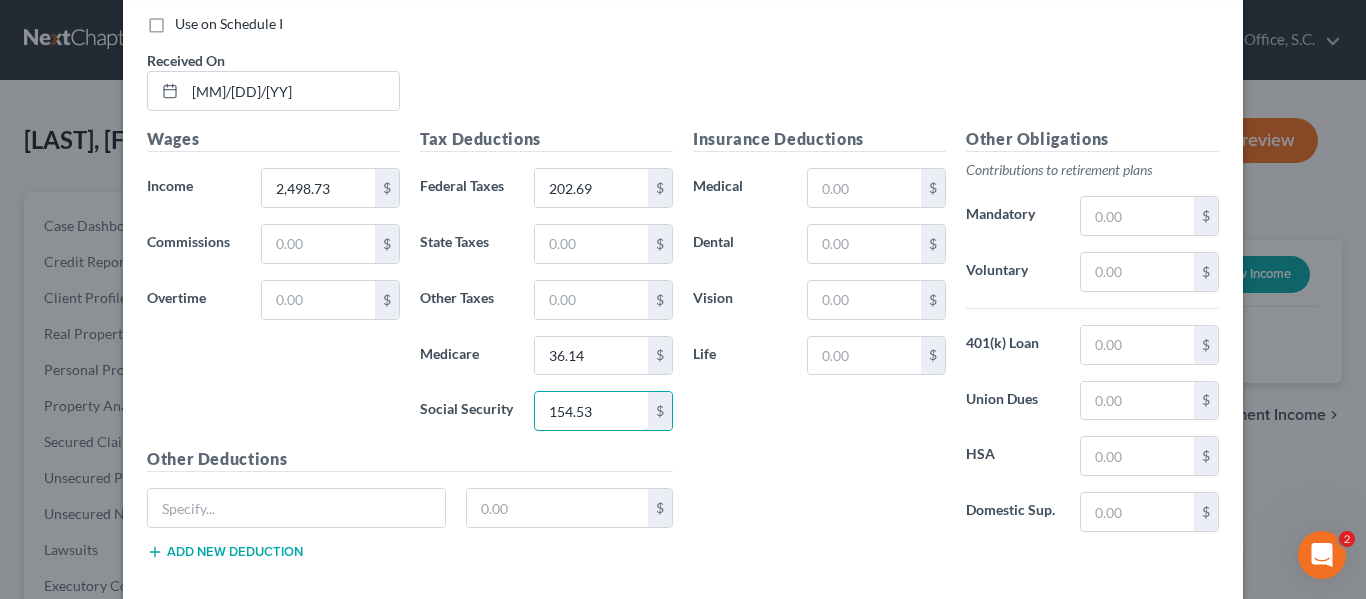 type on "154.53" 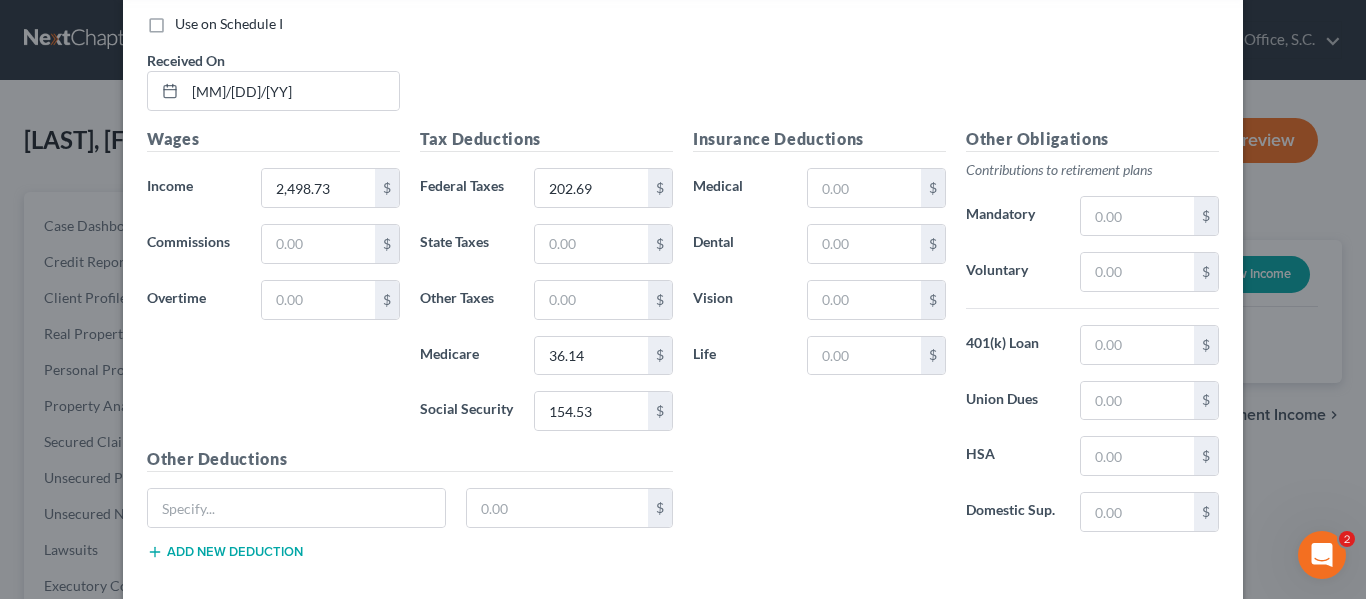 type 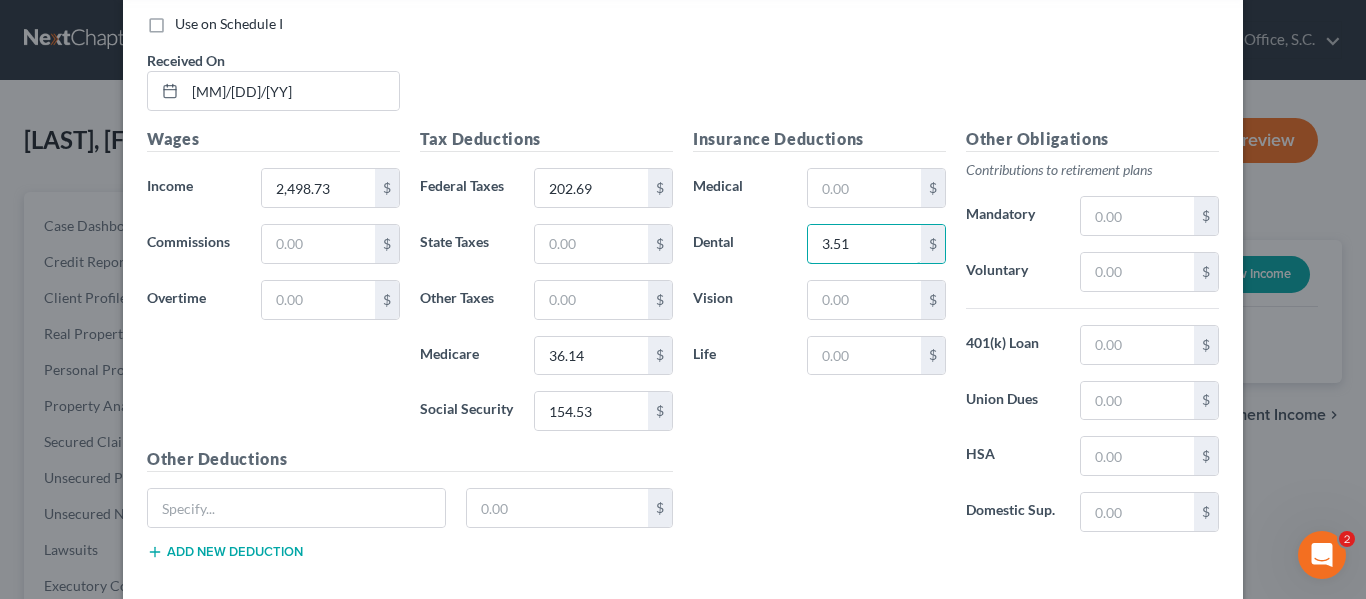 type on "3.51" 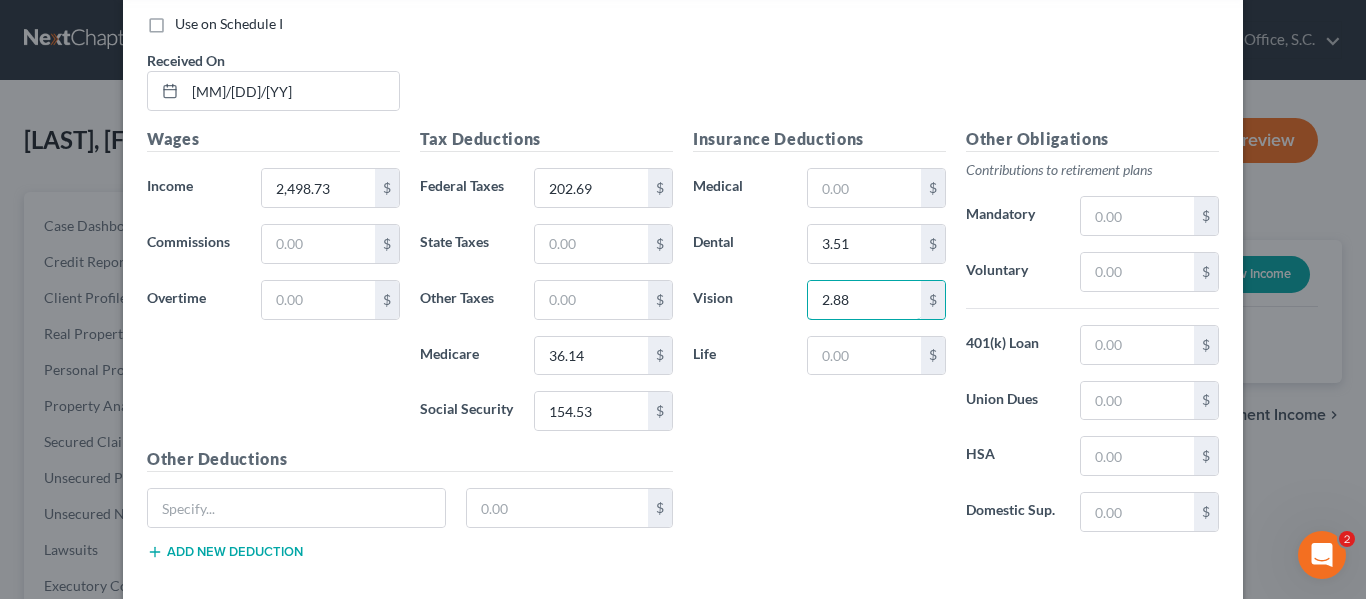 type on "2.88" 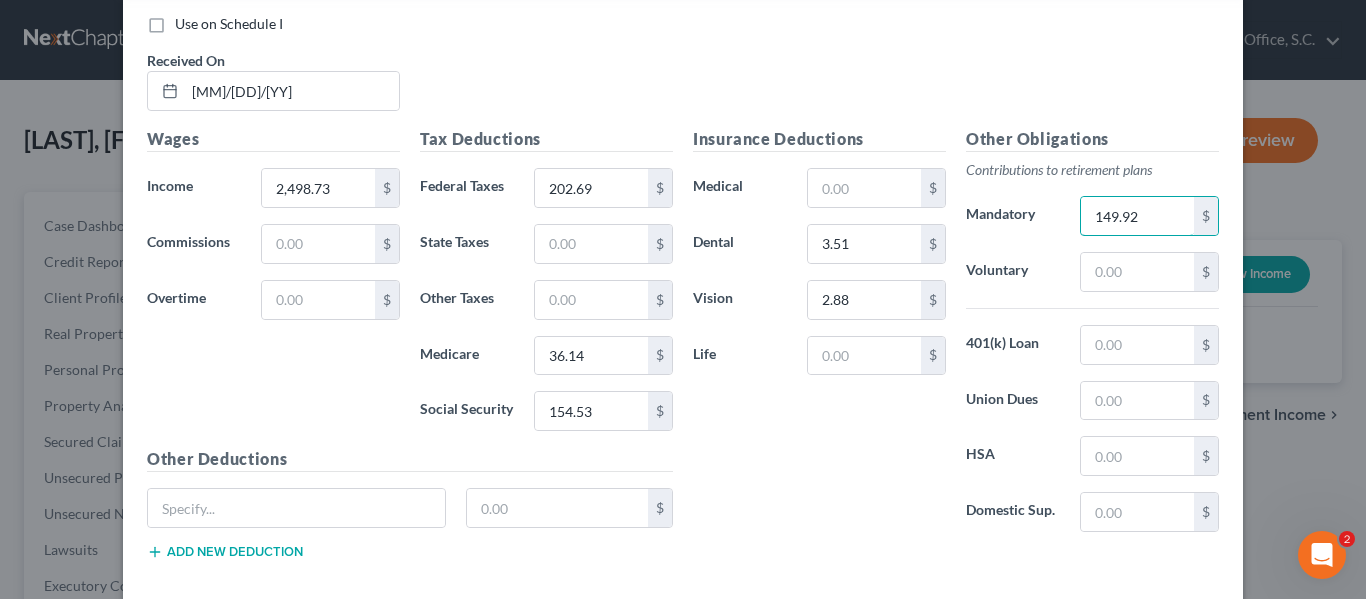 type on "149.92" 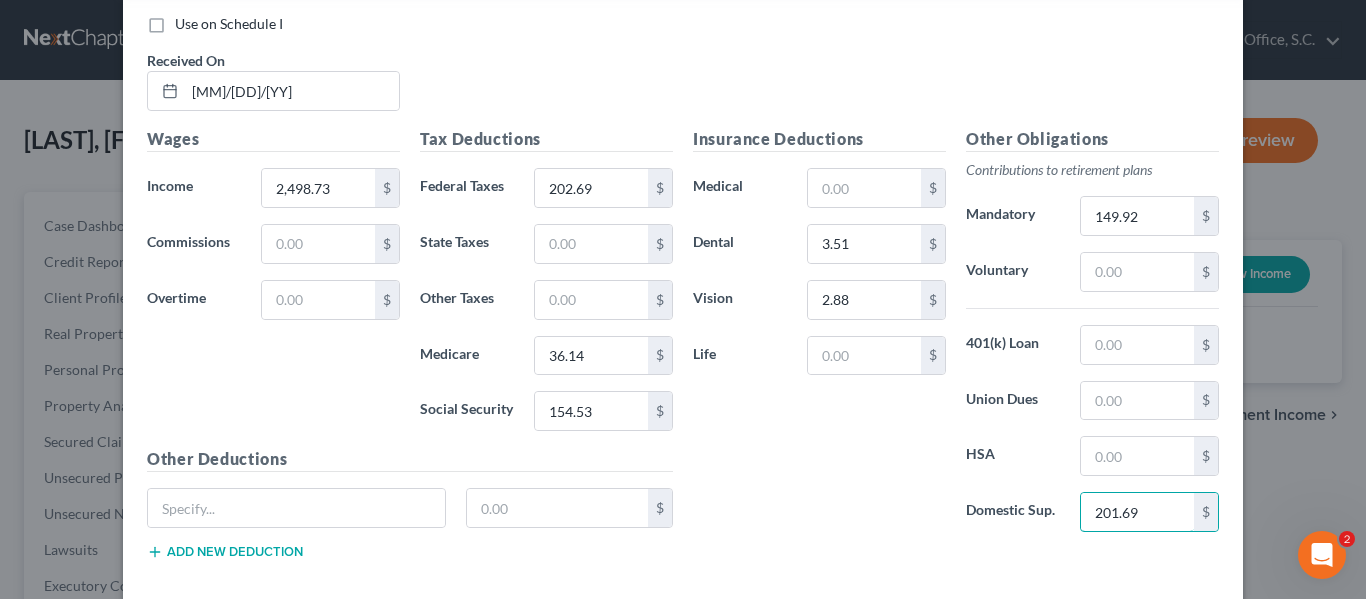 type on "201.69" 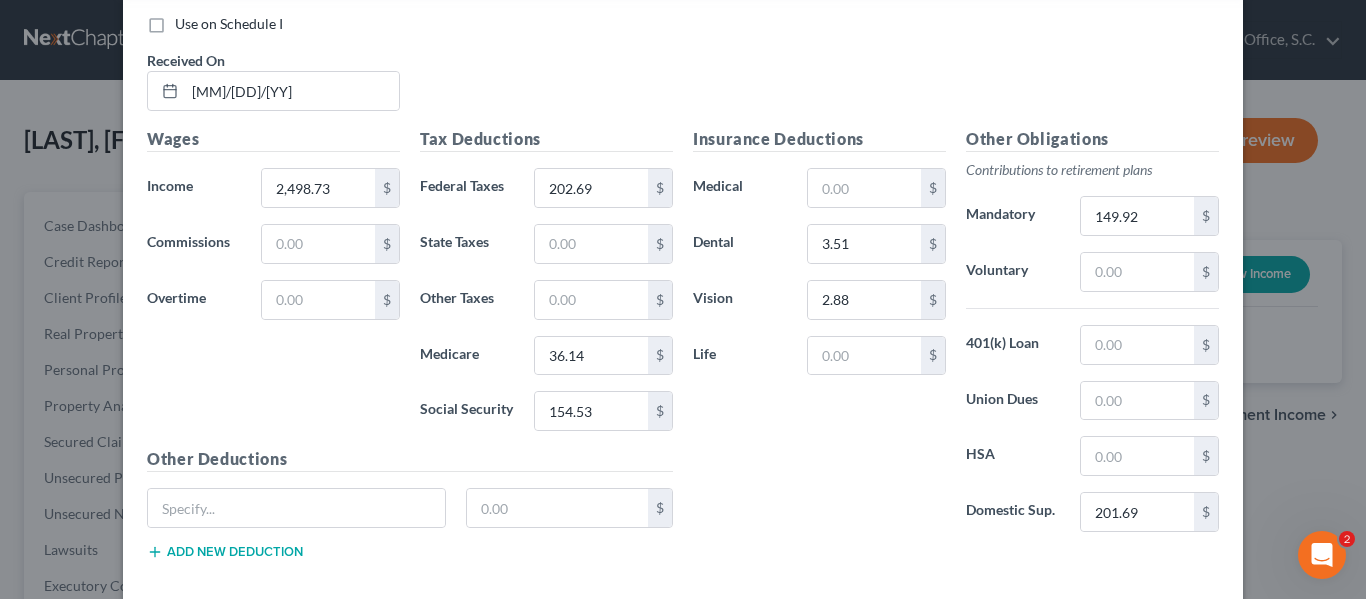 scroll, scrollTop: 4410, scrollLeft: 0, axis: vertical 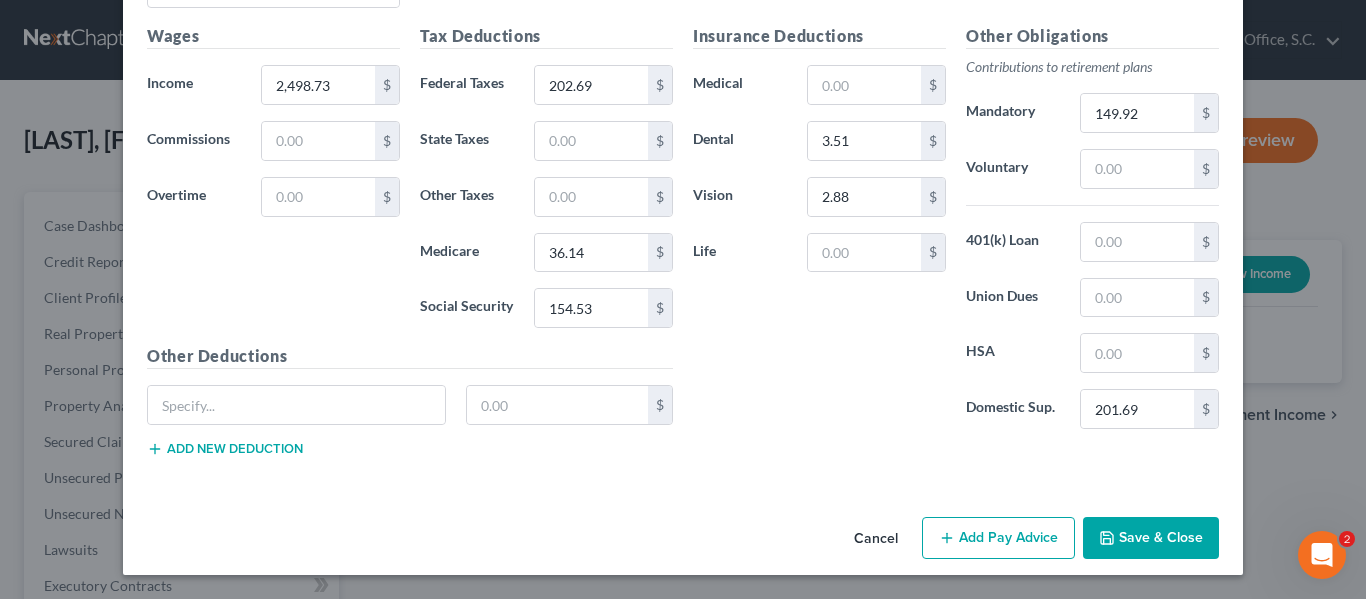 type 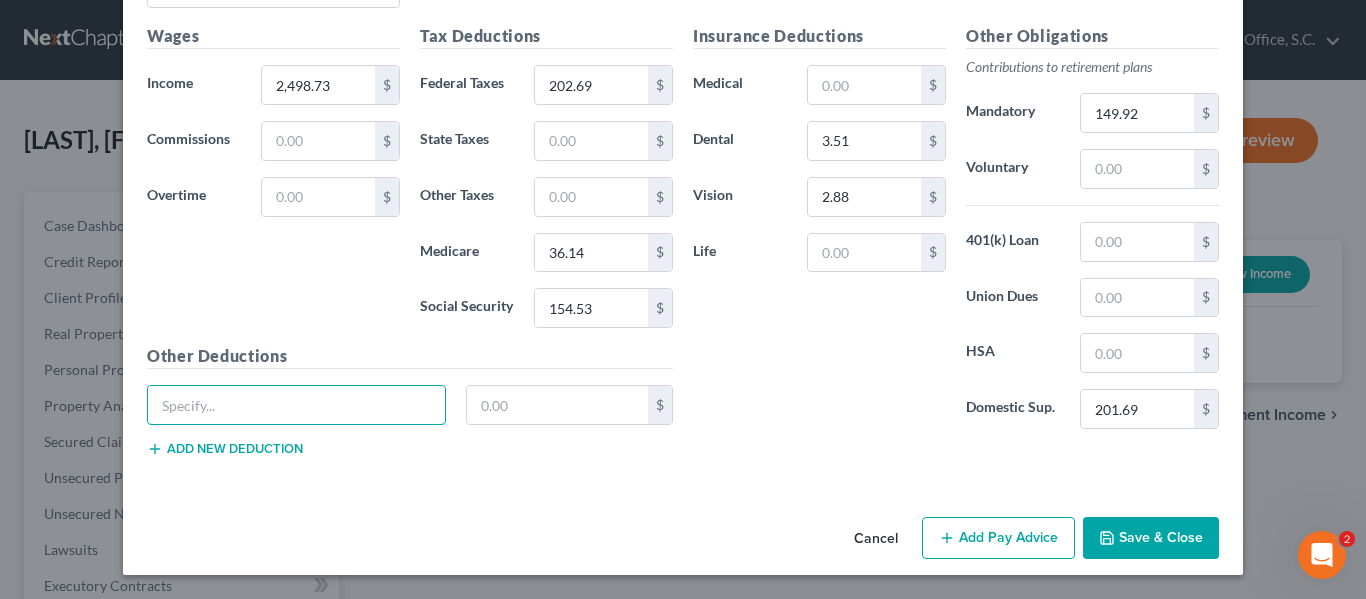 click at bounding box center [296, 405] 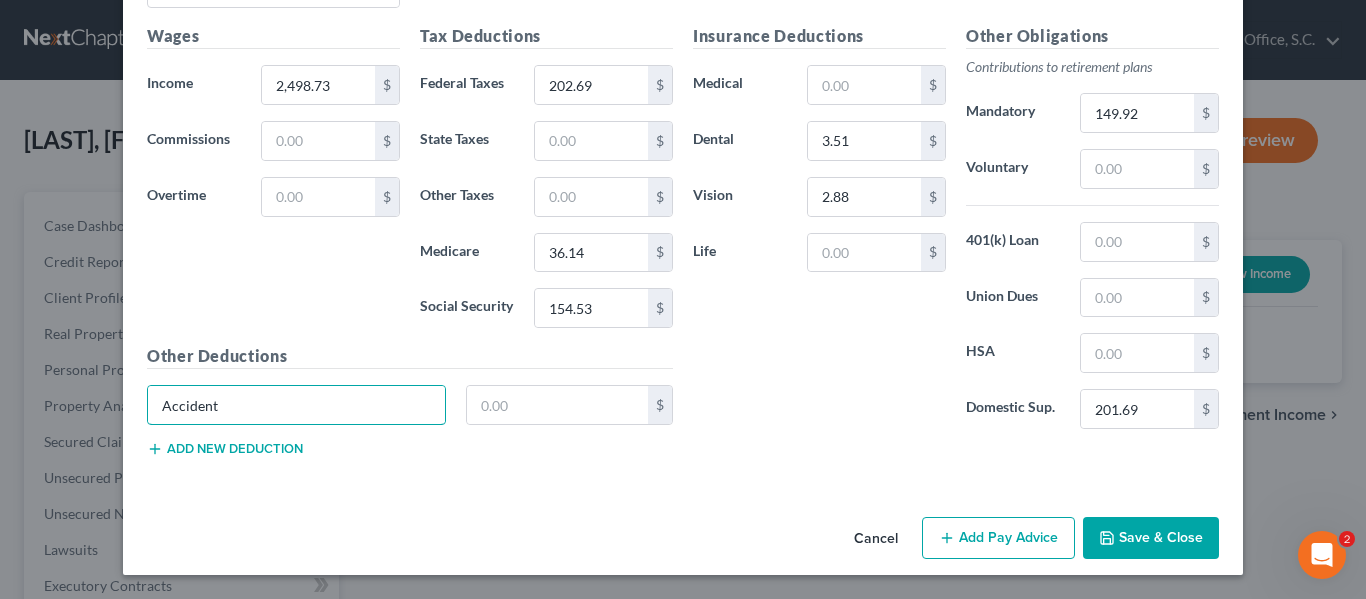 type on "Accident" 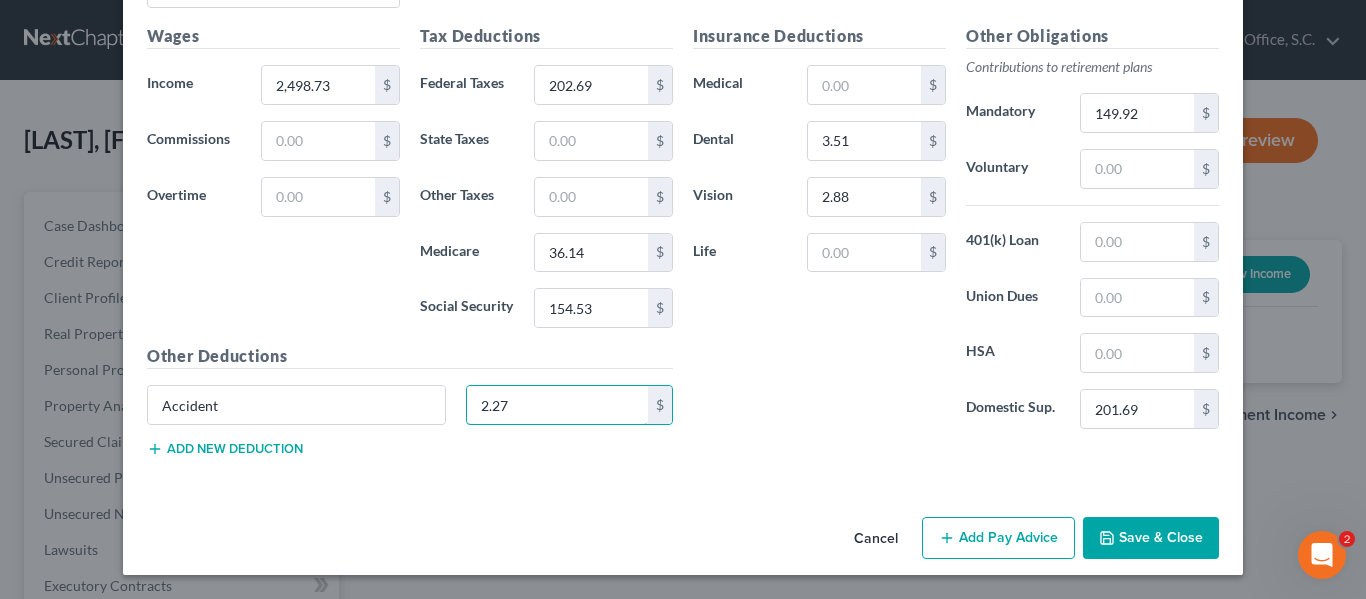 type on "2.27" 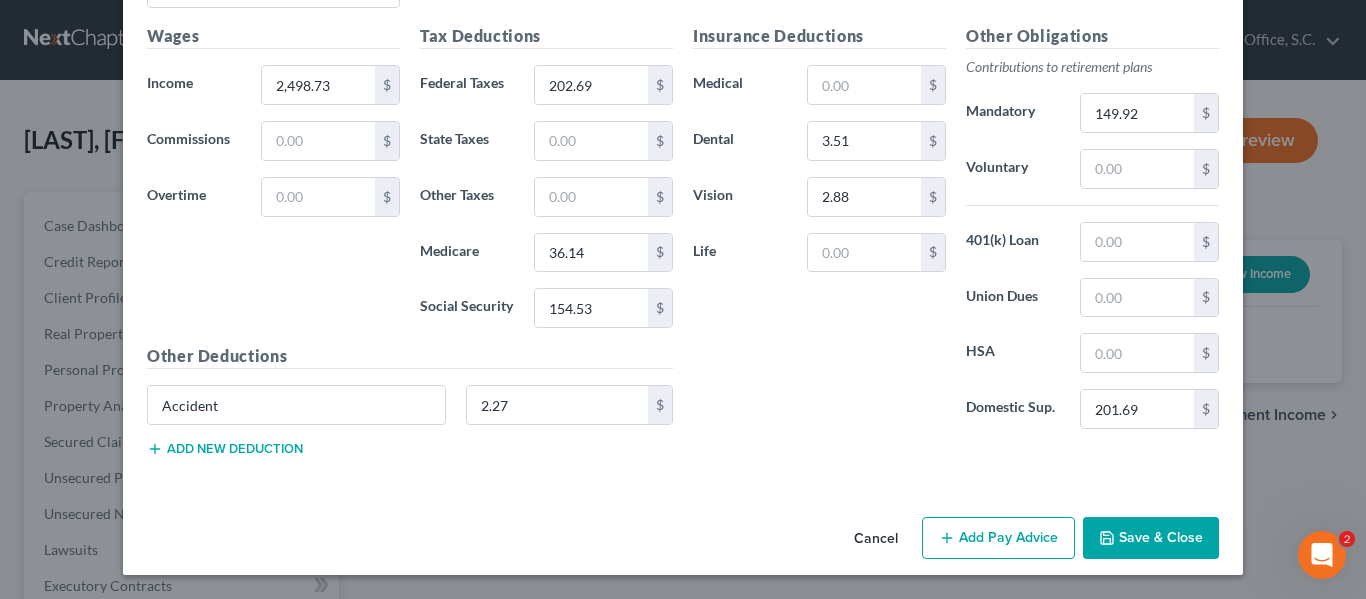 click on "Accident 2.27 $" at bounding box center (410, 413) 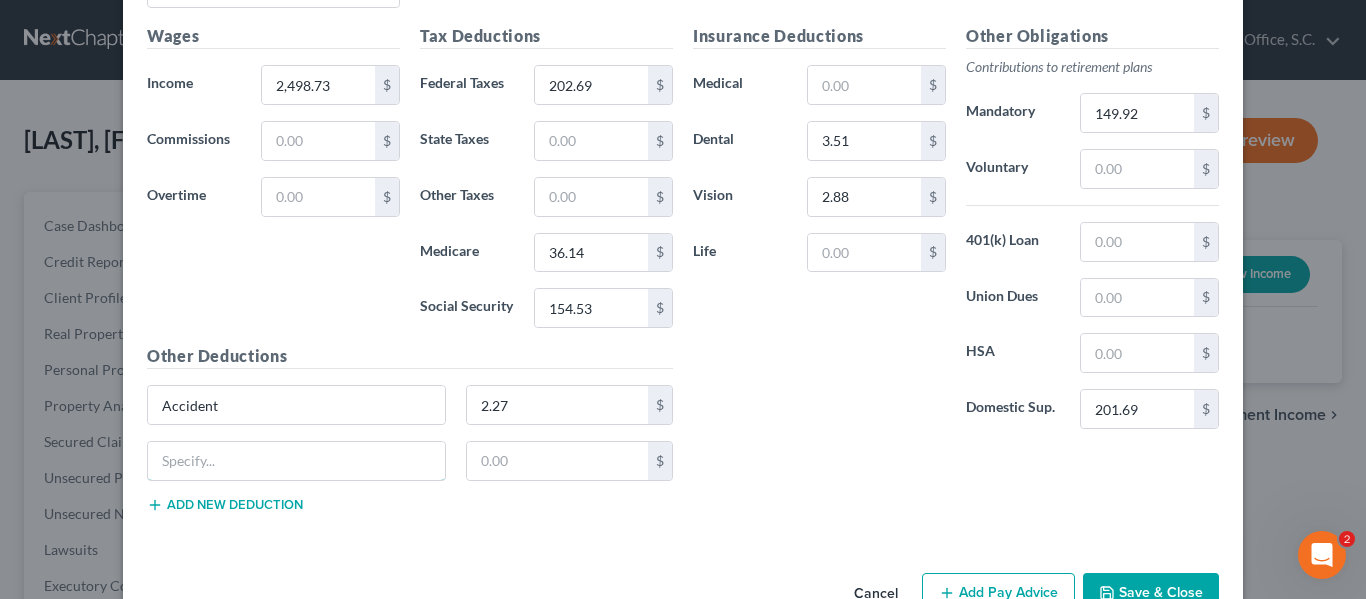 click at bounding box center (296, 461) 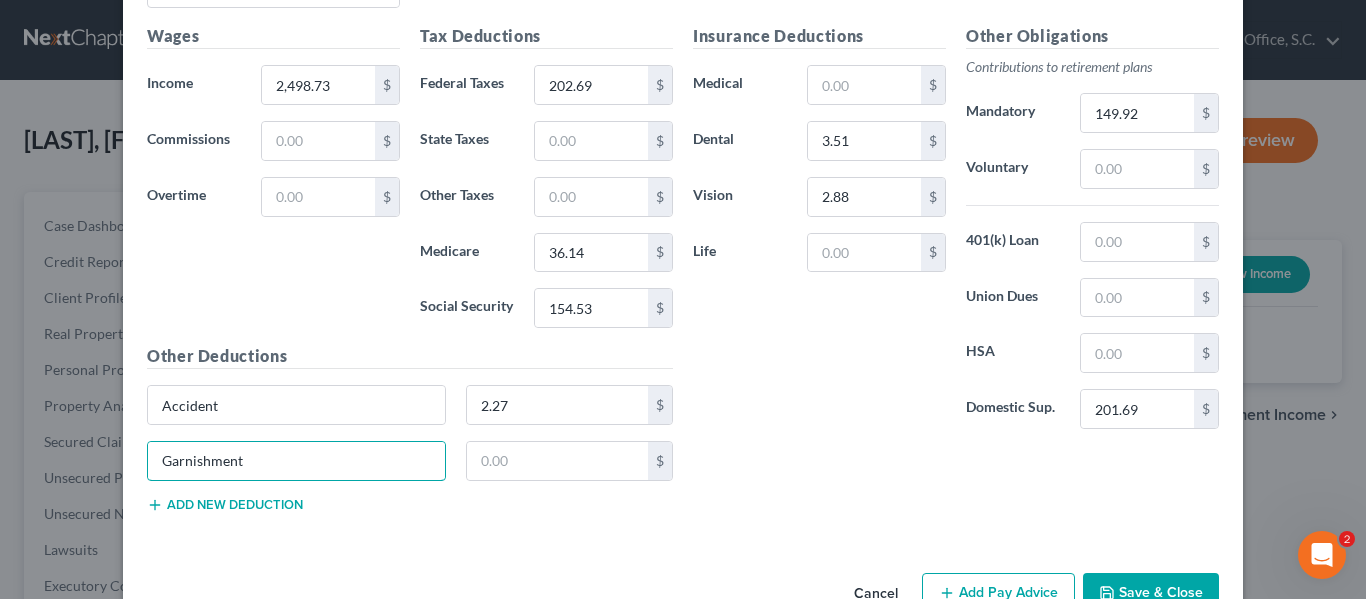 type on "Garnishment" 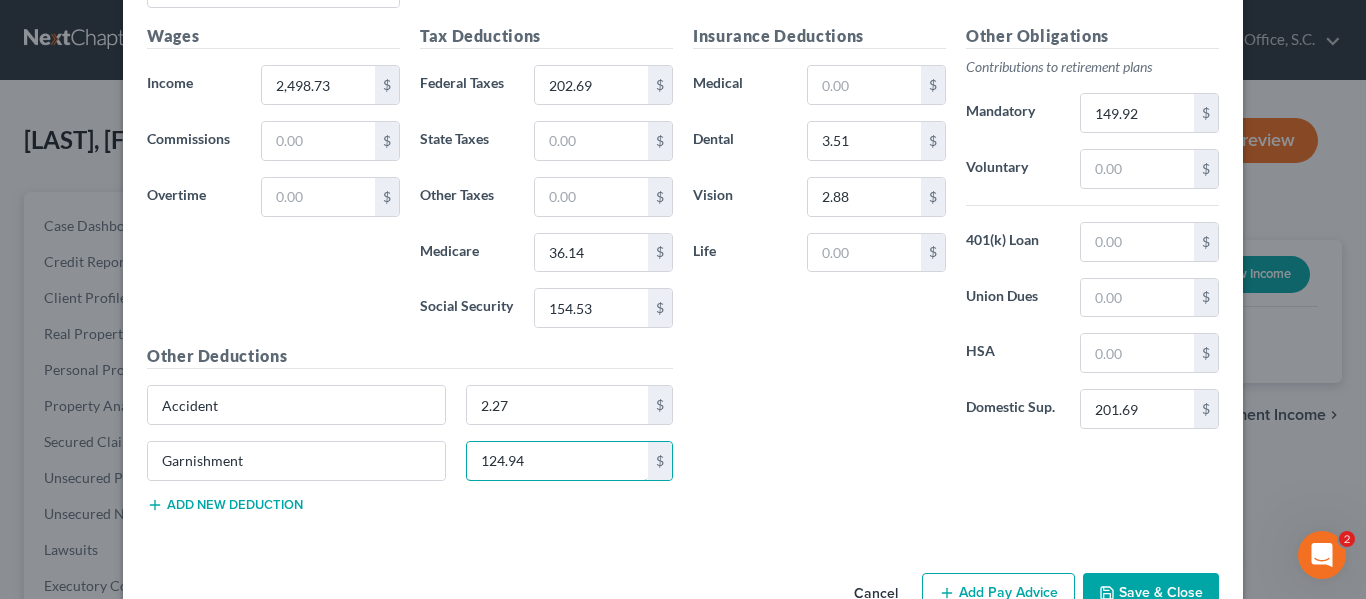 type on "124.94" 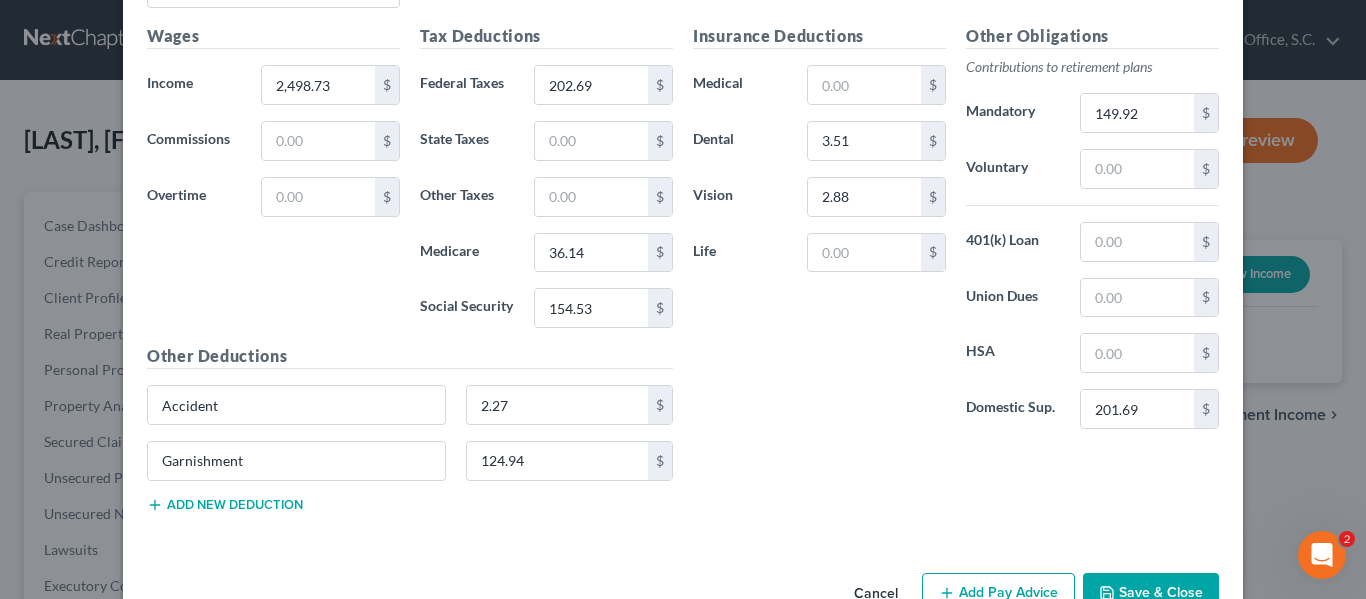 click on "Insurance Deductions Medical $ Dental 3.51 $ Vision 2.88 $ Life $" at bounding box center (819, 234) 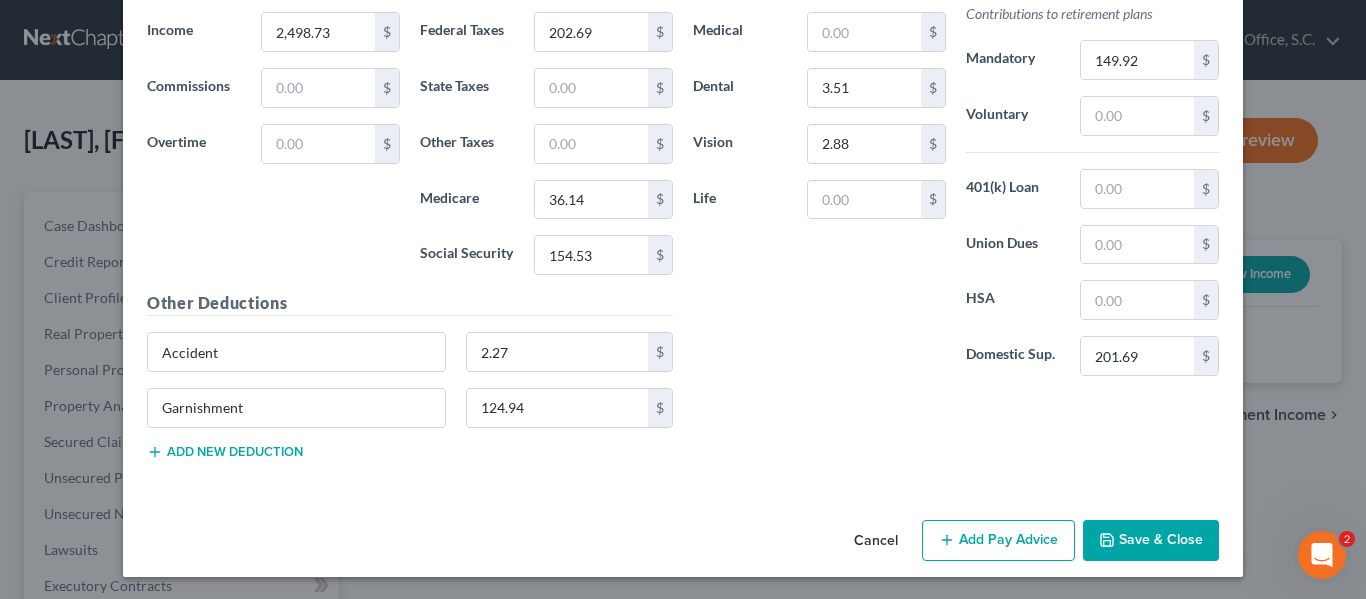scroll, scrollTop: 4465, scrollLeft: 0, axis: vertical 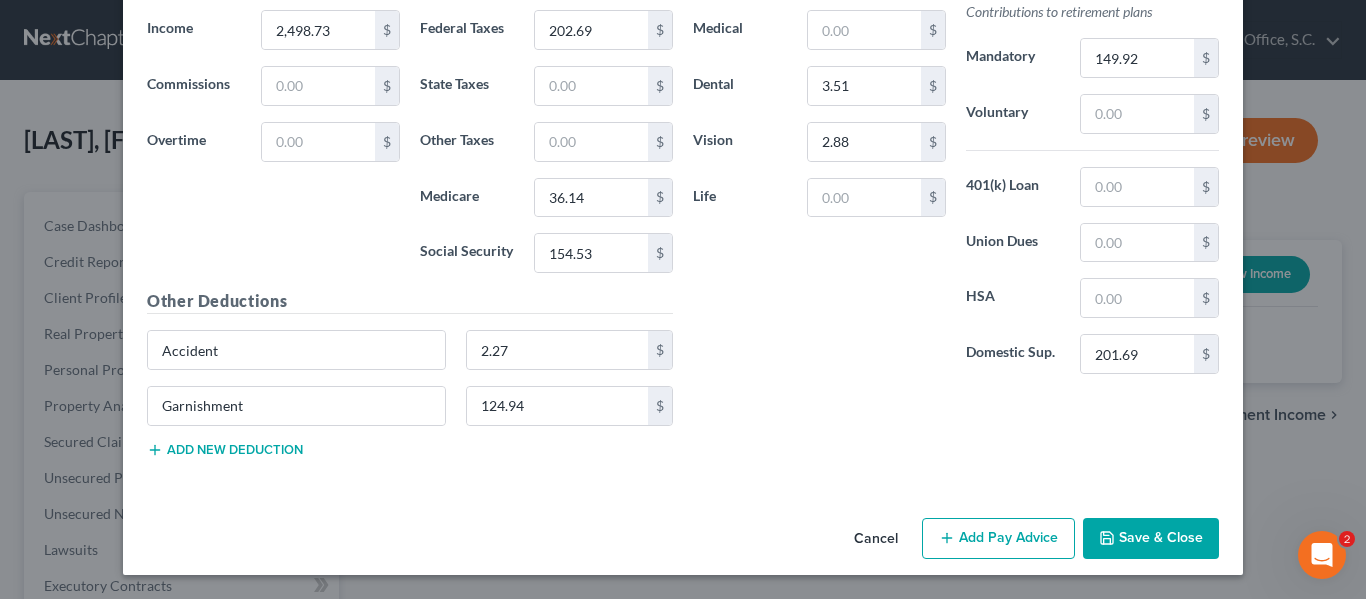 click on "Add Pay Advice" at bounding box center (998, 539) 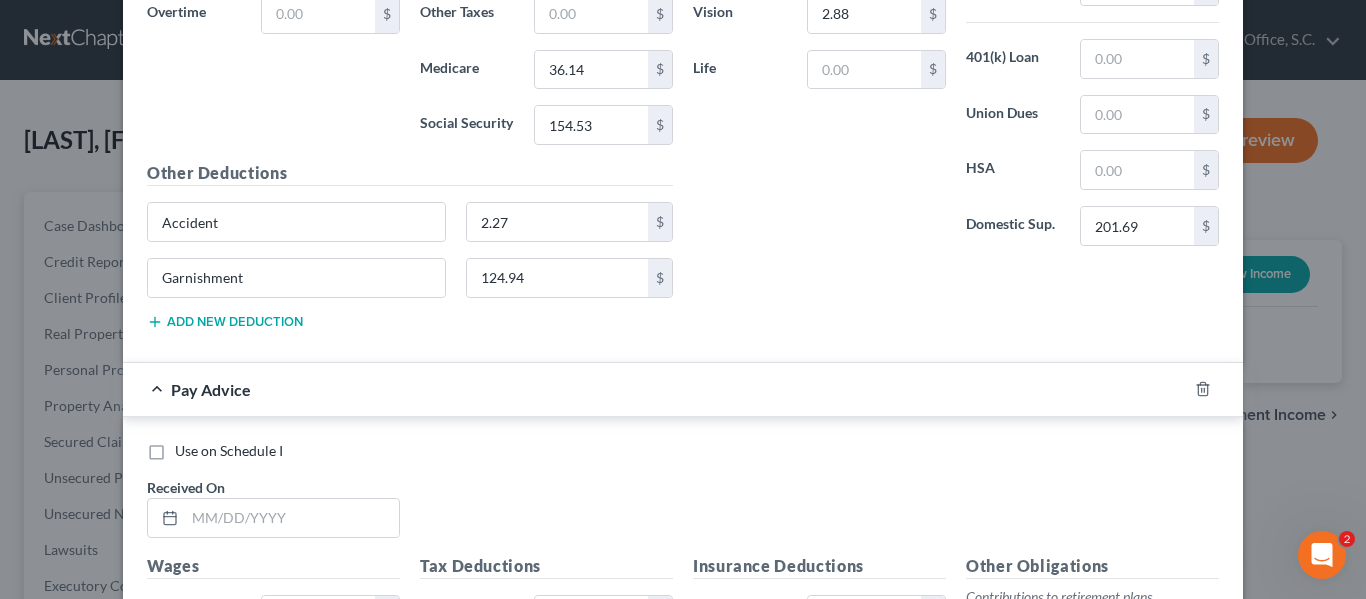 scroll, scrollTop: 4601, scrollLeft: 0, axis: vertical 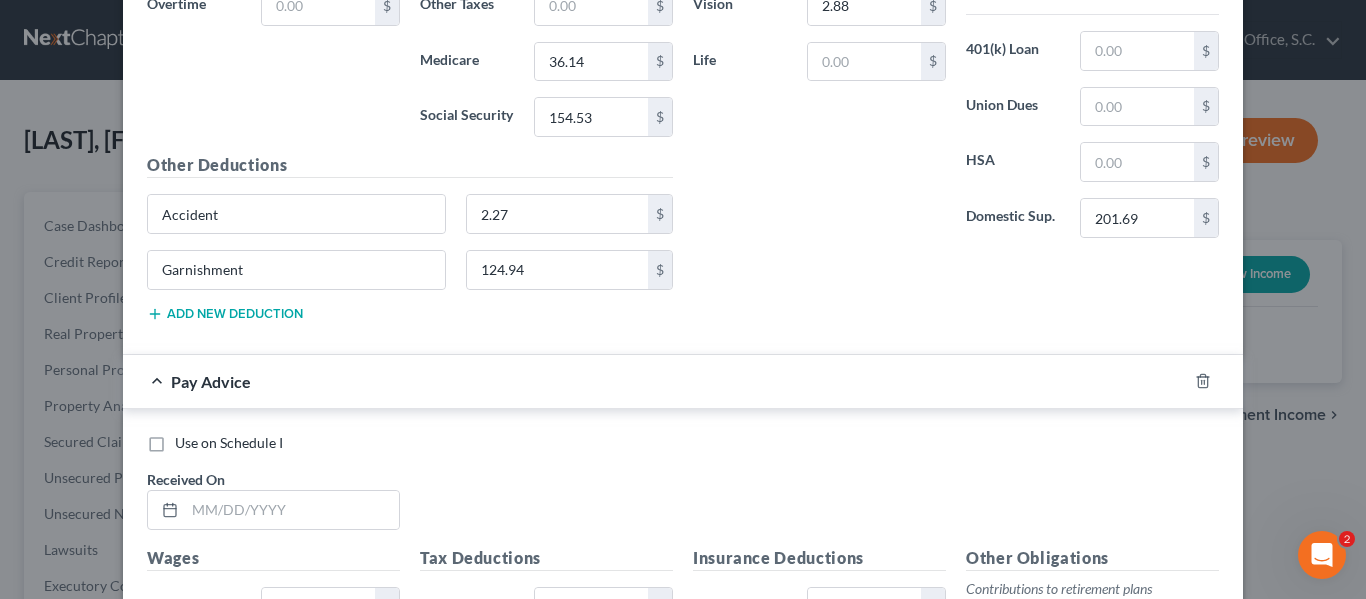 click on "Use on Schedule I
Received On
*" at bounding box center (683, 489) 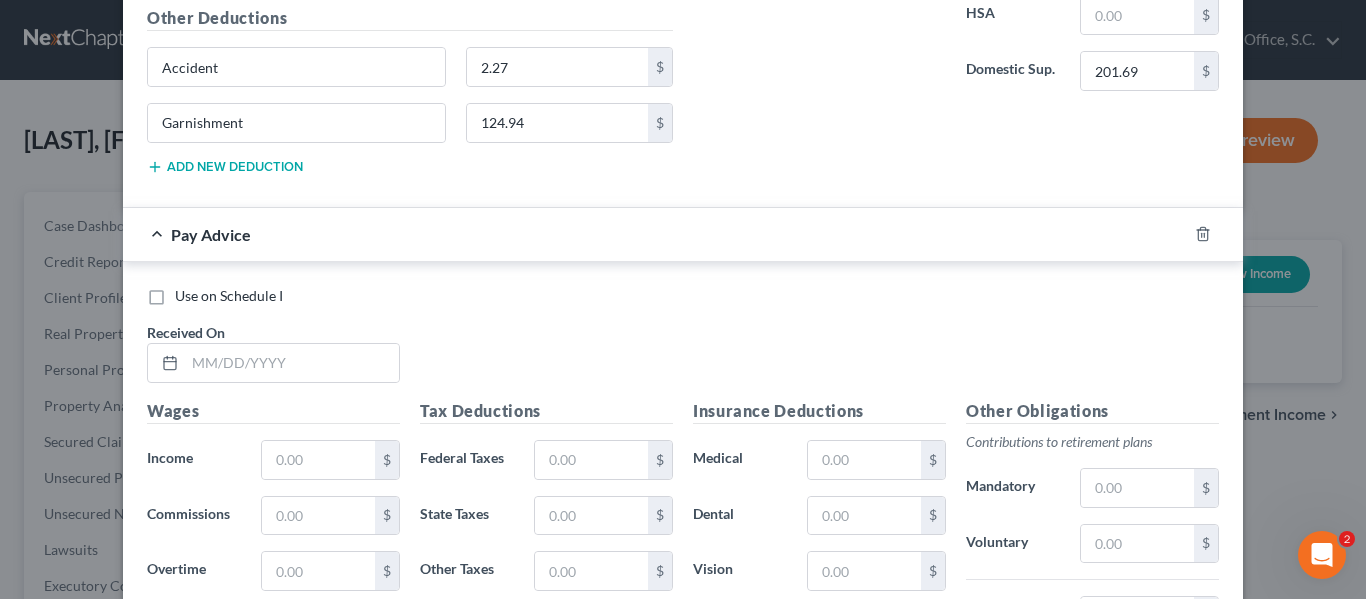 scroll, scrollTop: 4762, scrollLeft: 0, axis: vertical 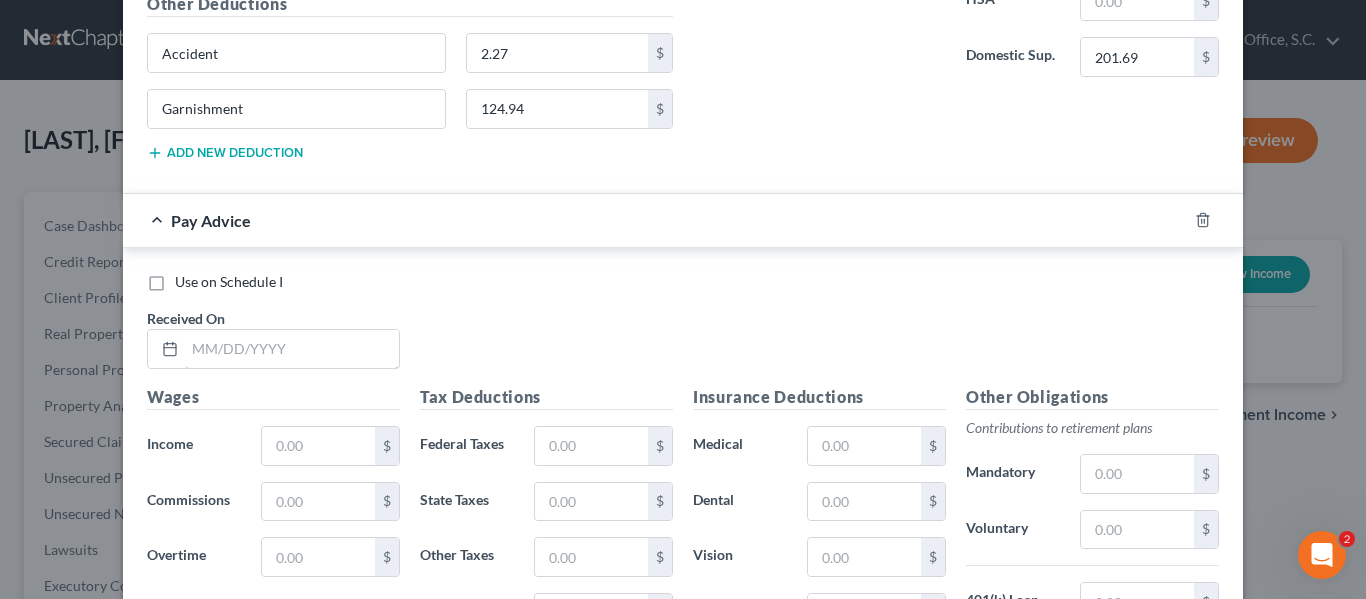 click at bounding box center [292, 349] 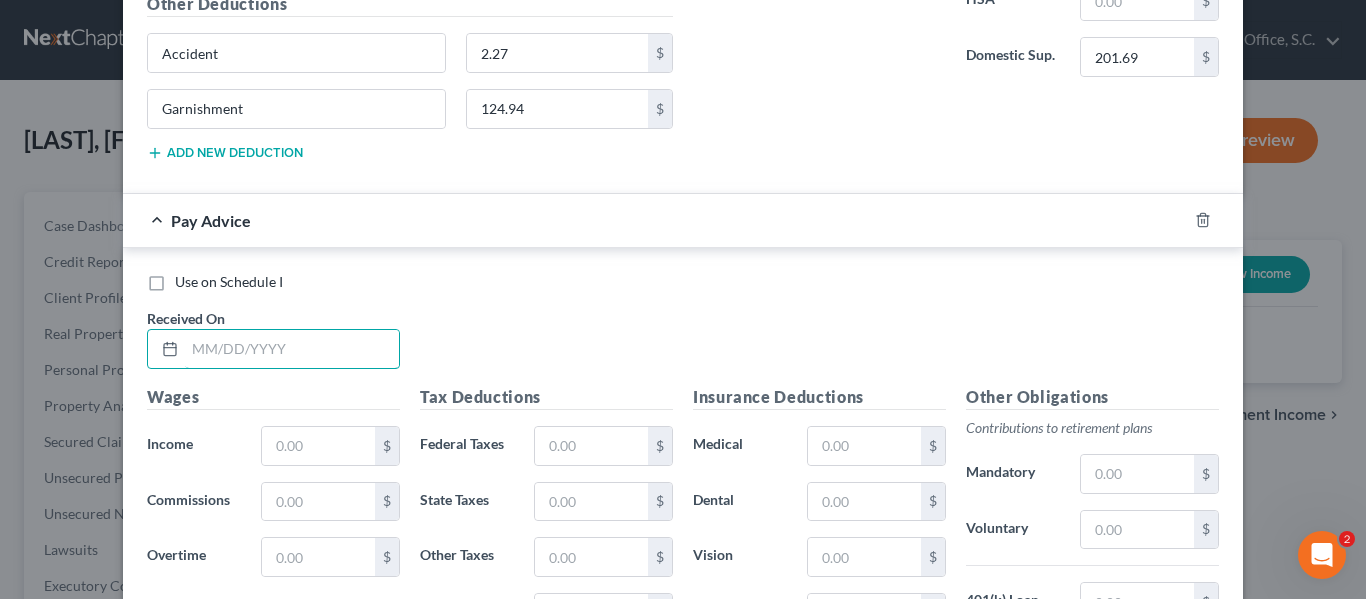 drag, startPoint x: 341, startPoint y: 354, endPoint x: 281, endPoint y: 351, distance: 60.074955 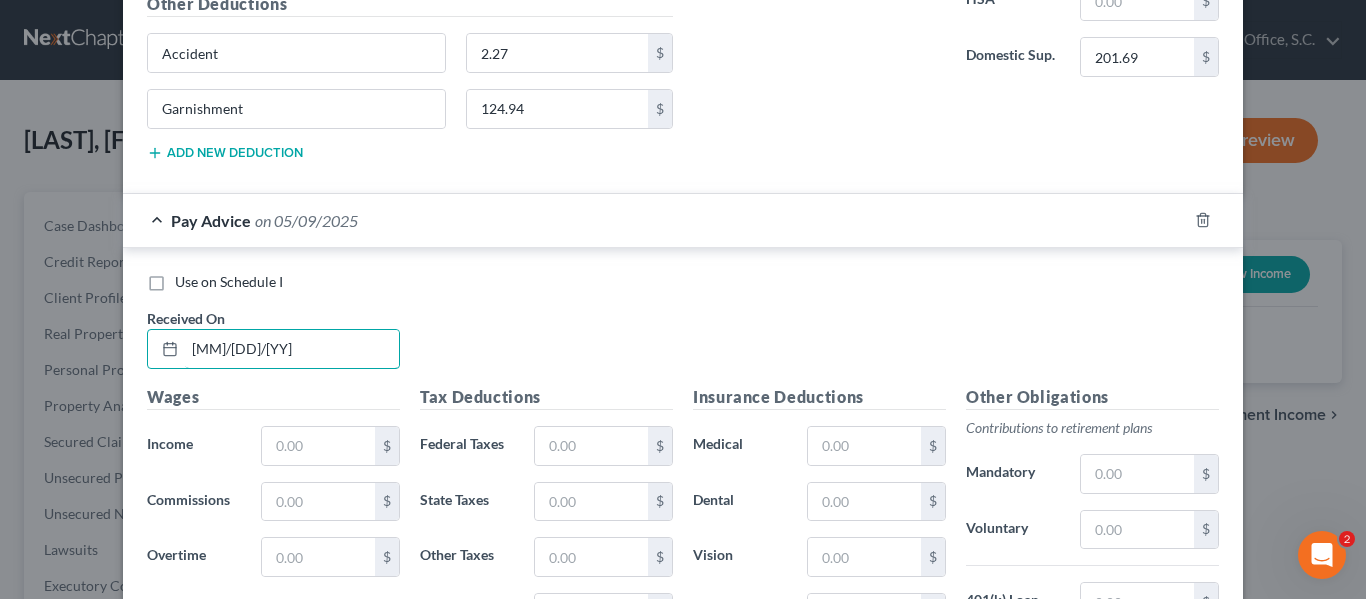 type on "5/9/25" 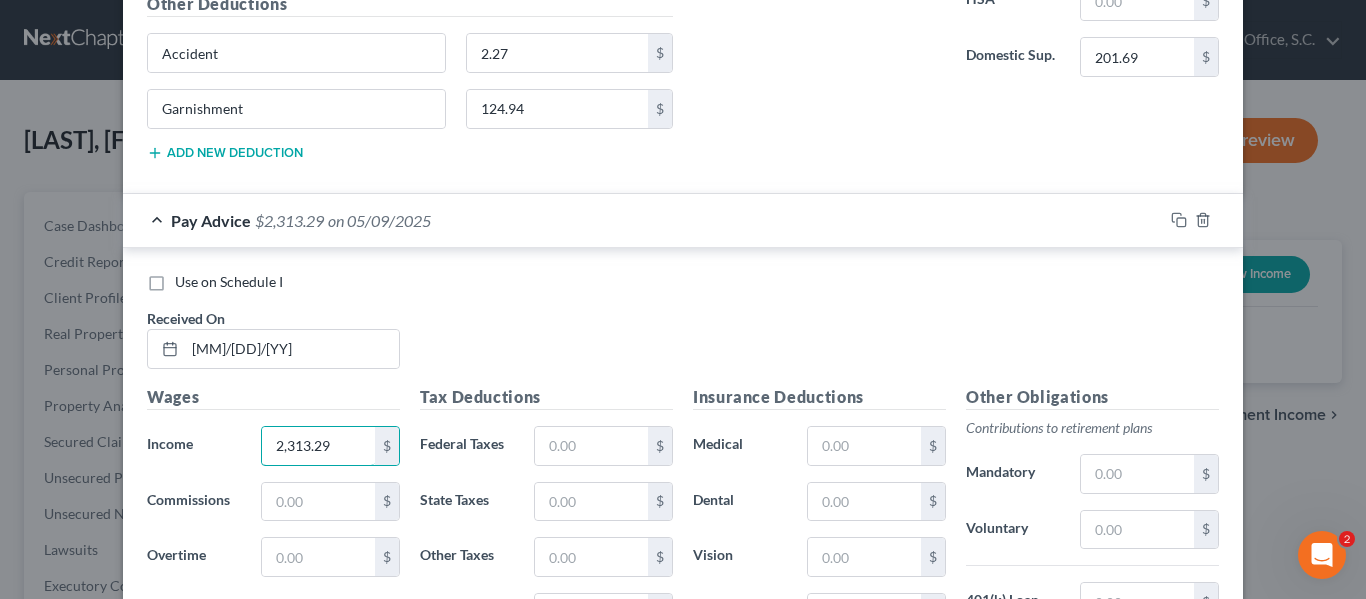 type on "2,313.29" 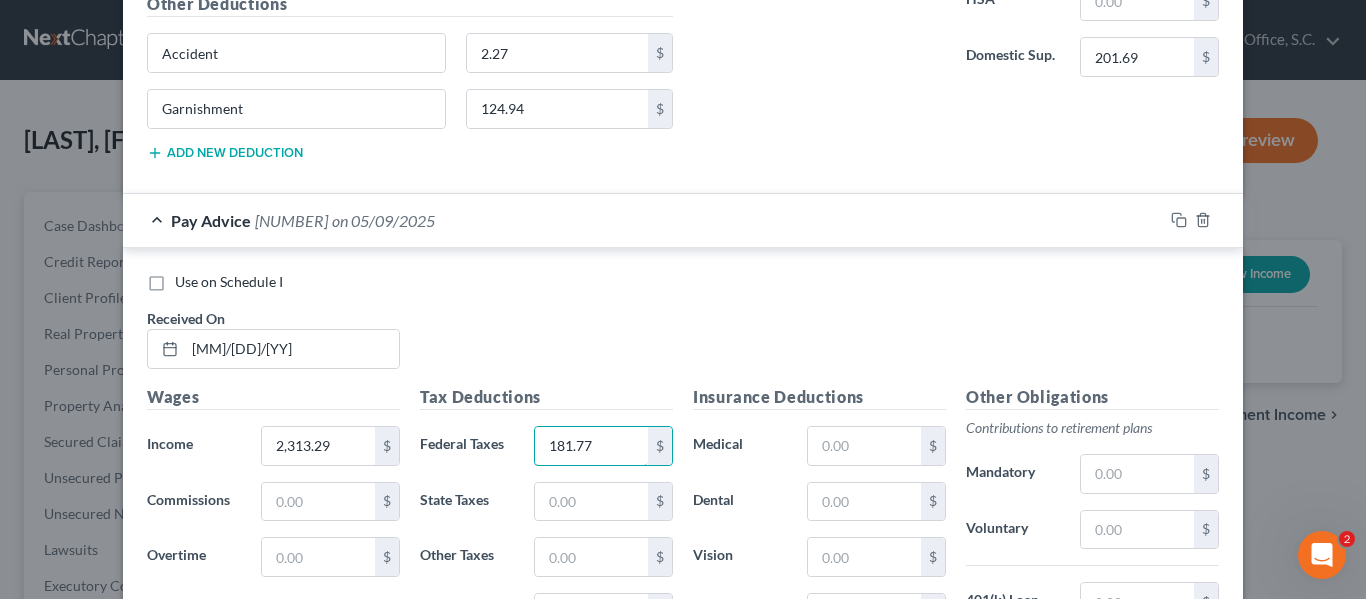 type on "181.77" 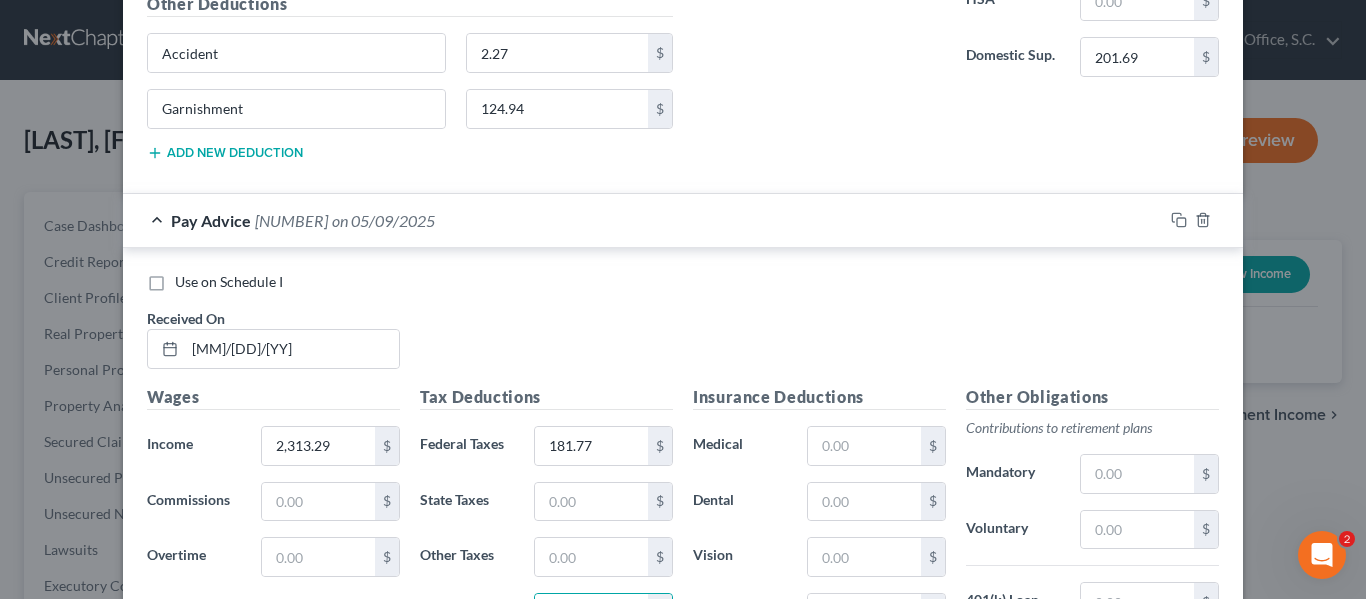 scroll, scrollTop: 4795, scrollLeft: 0, axis: vertical 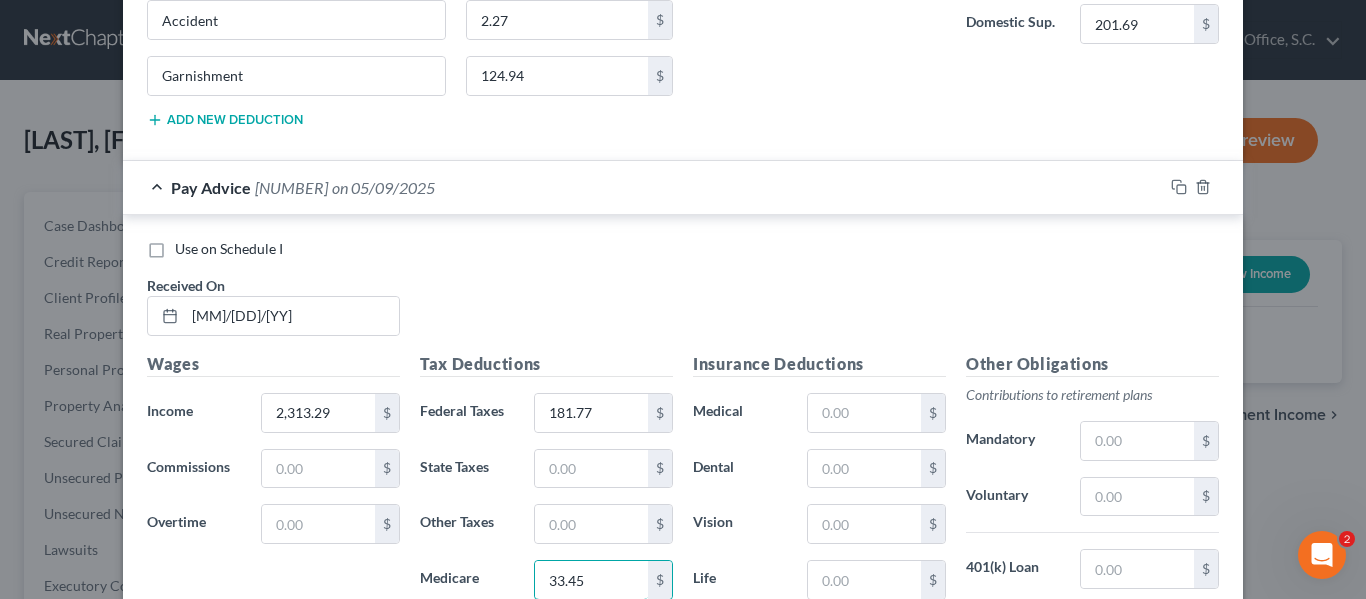 type on "33.45" 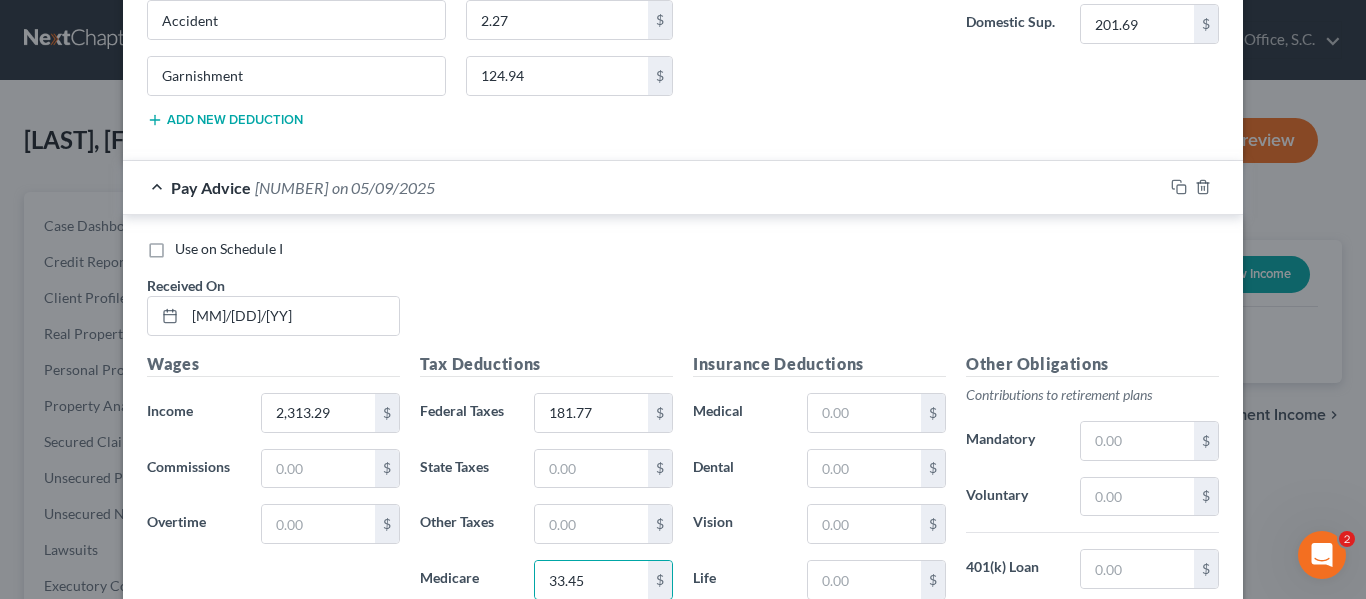 scroll, scrollTop: 5122, scrollLeft: 0, axis: vertical 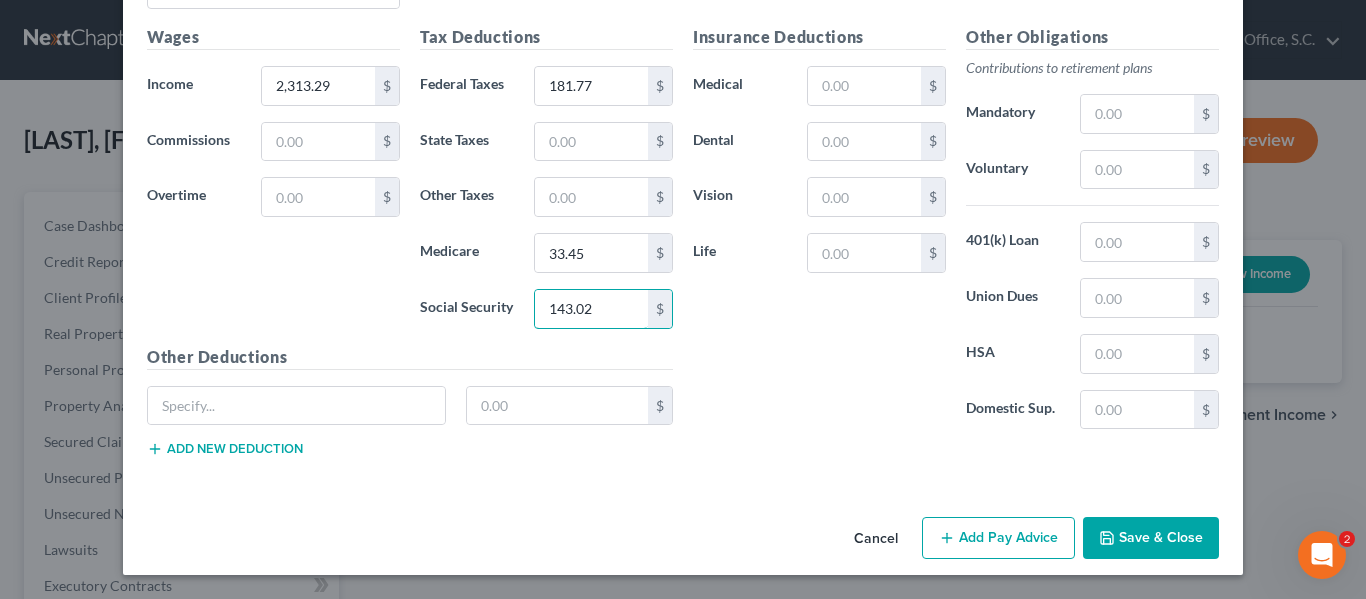 type on "143.02" 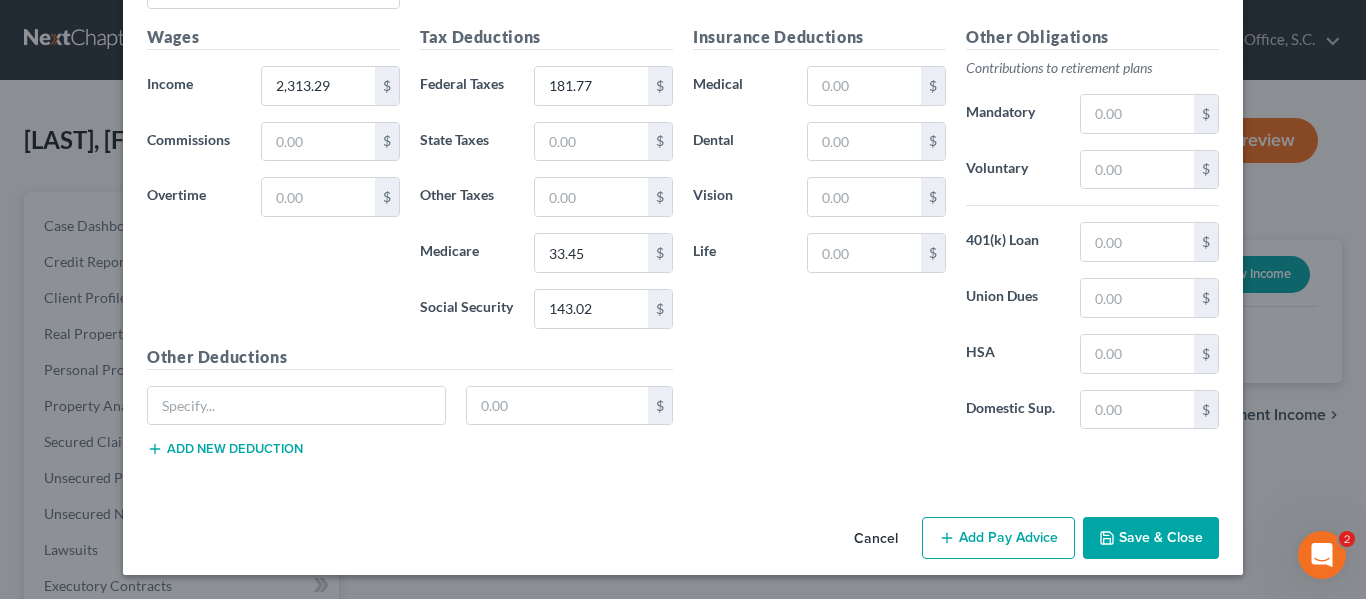 click on "Other Deductions" at bounding box center [410, 357] 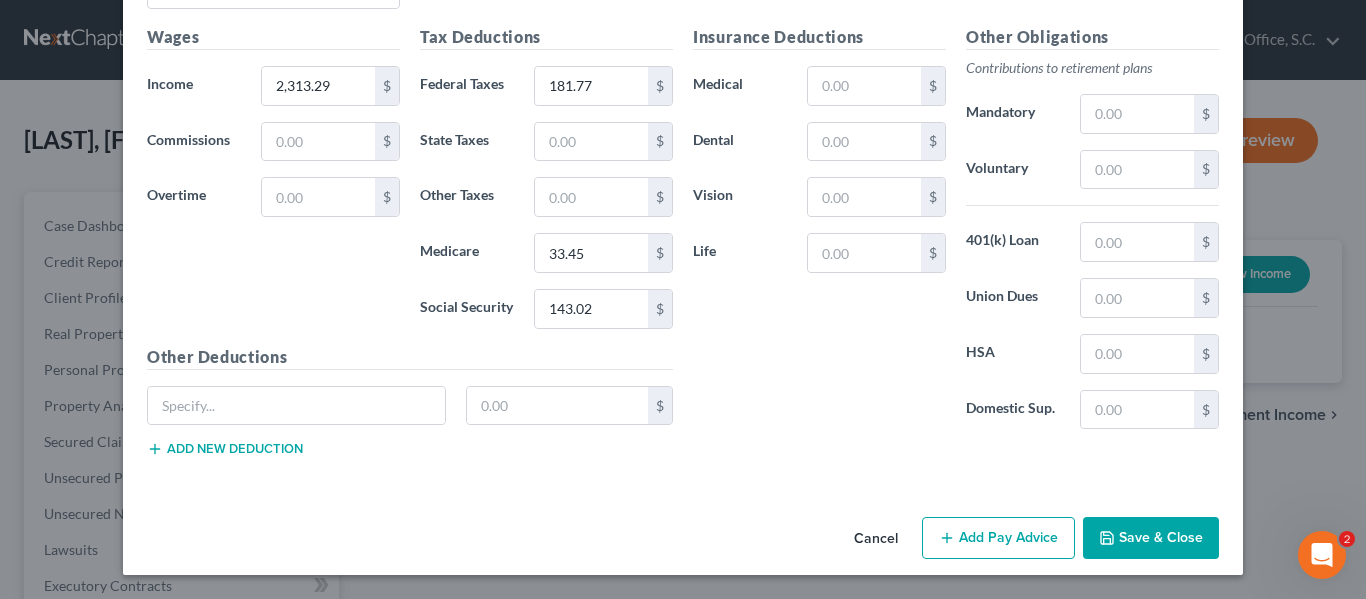 type 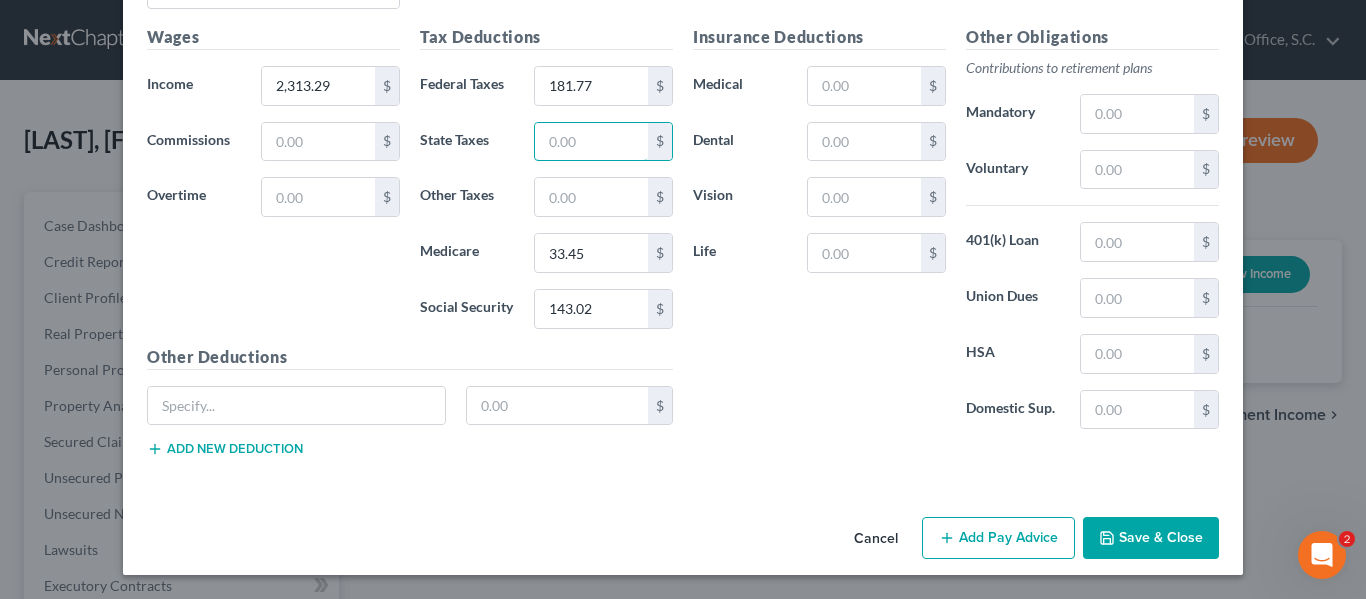 click at bounding box center [591, 142] 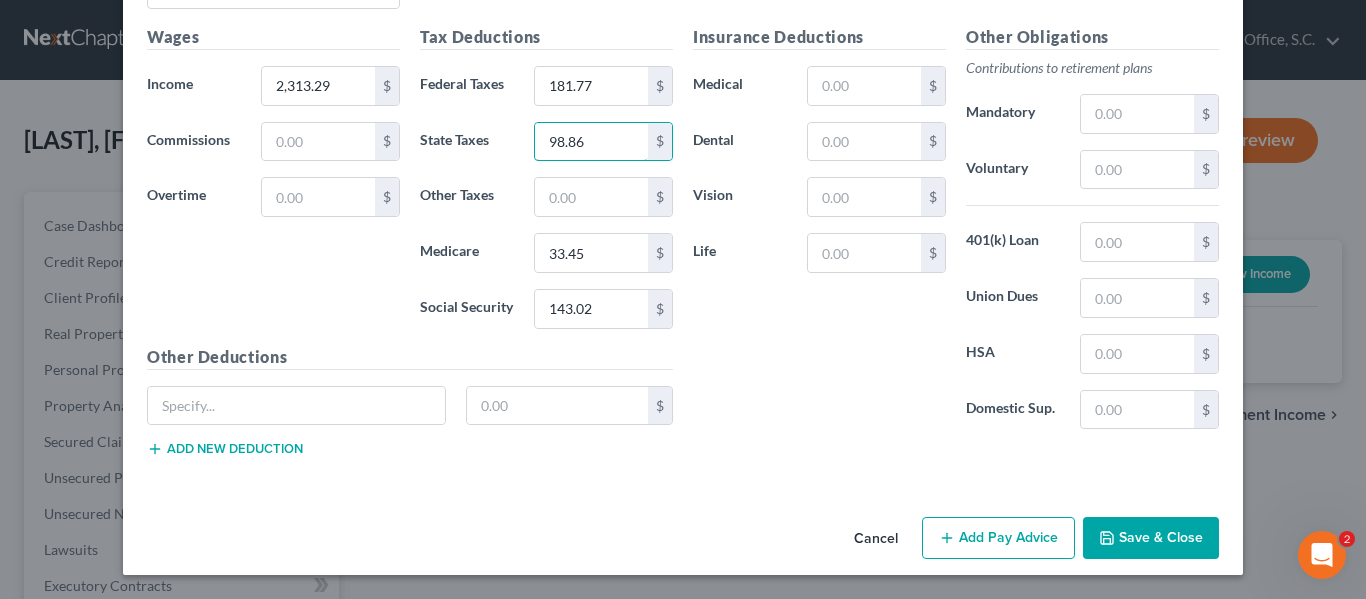 type on "98.86" 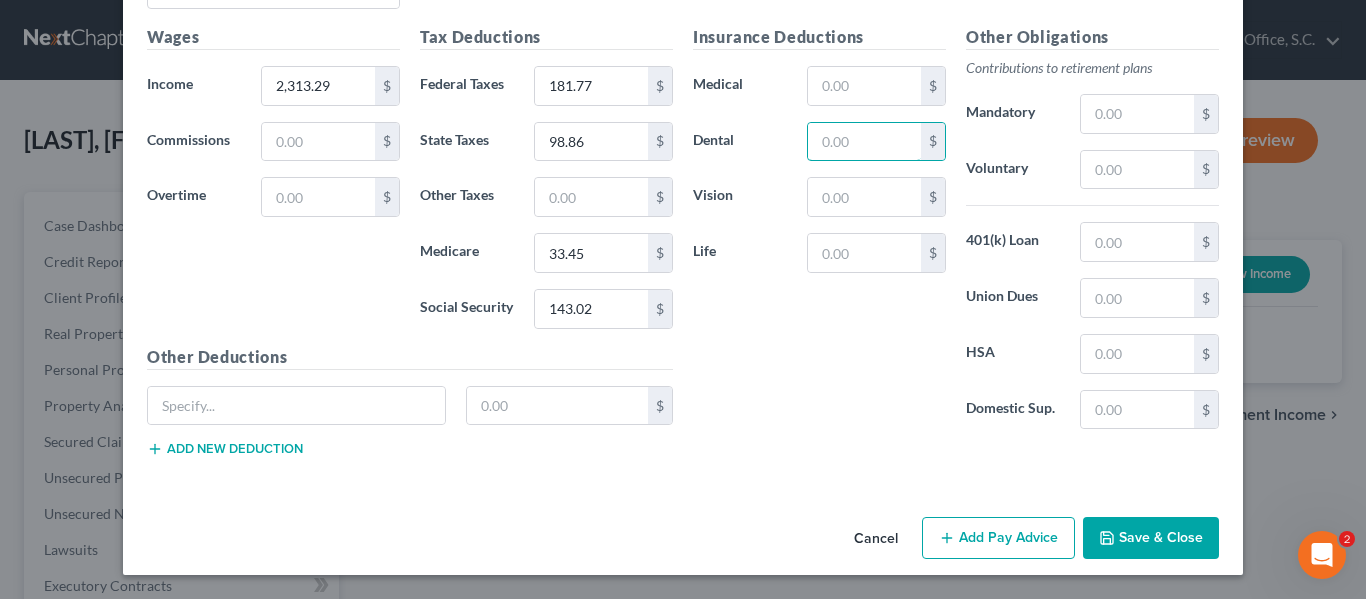 click at bounding box center (864, 142) 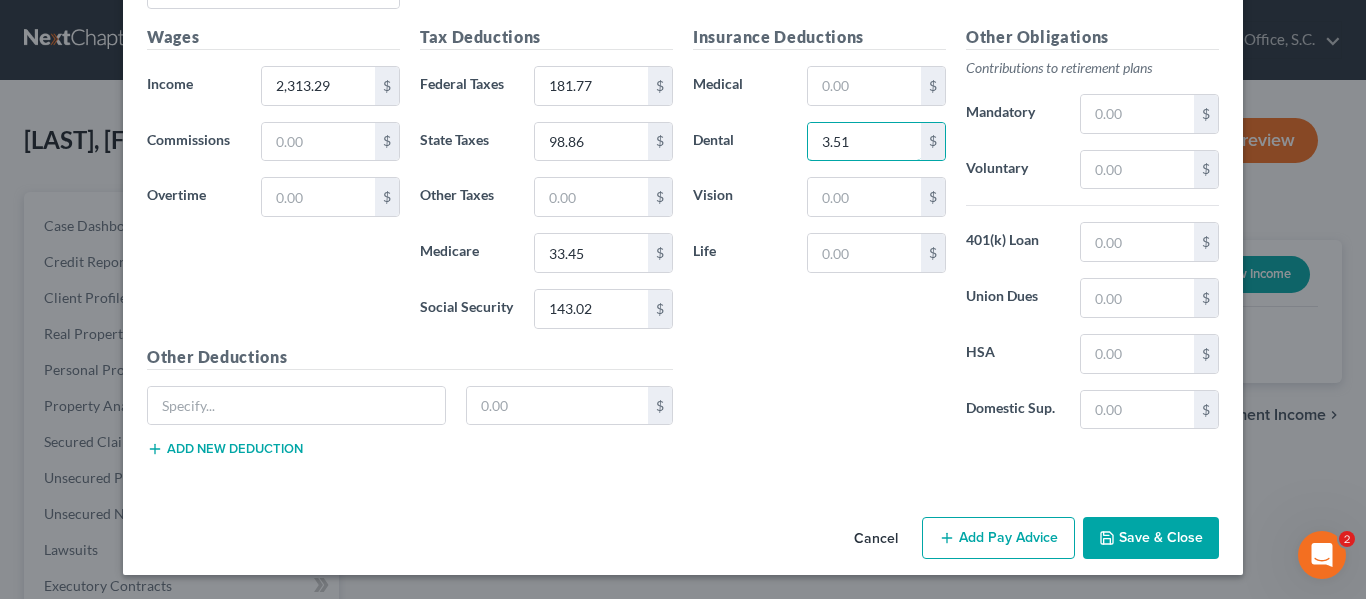 type on "3.51" 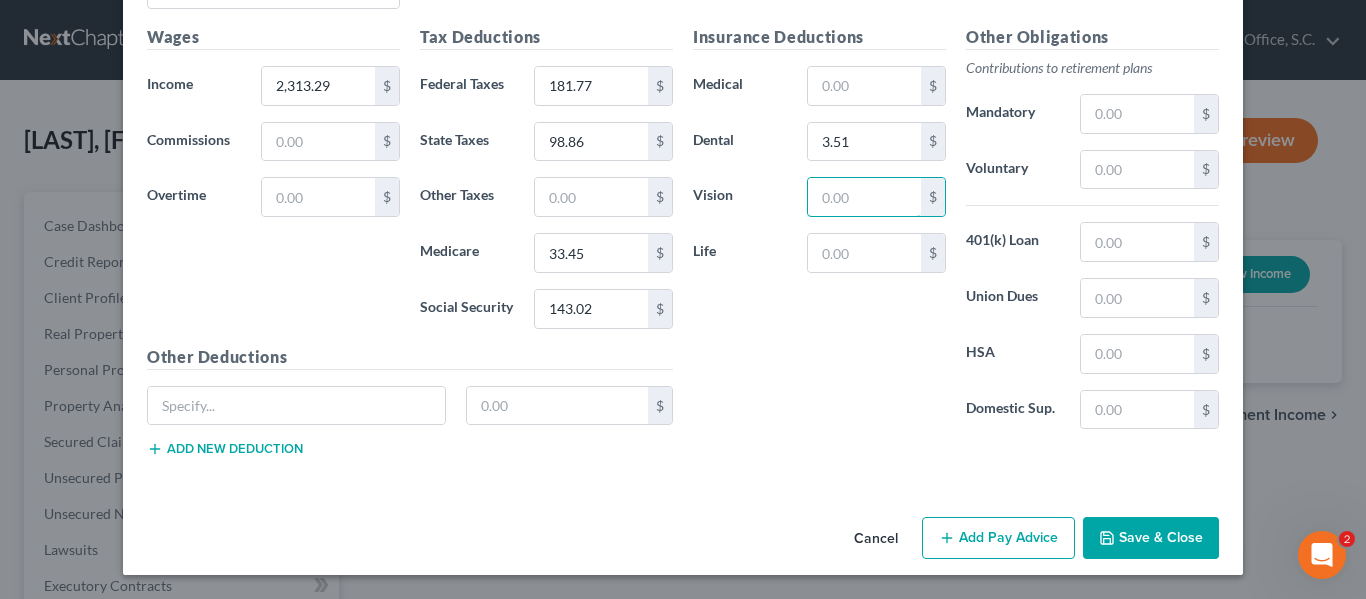 click at bounding box center [864, 197] 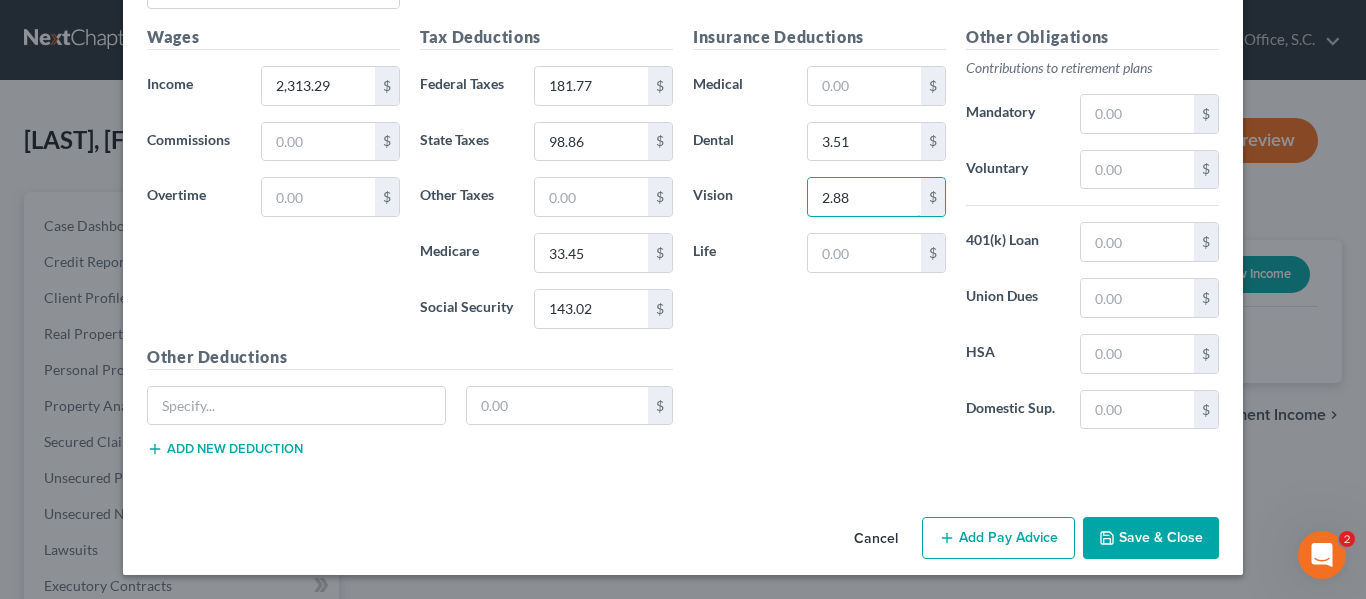 type on "2.88" 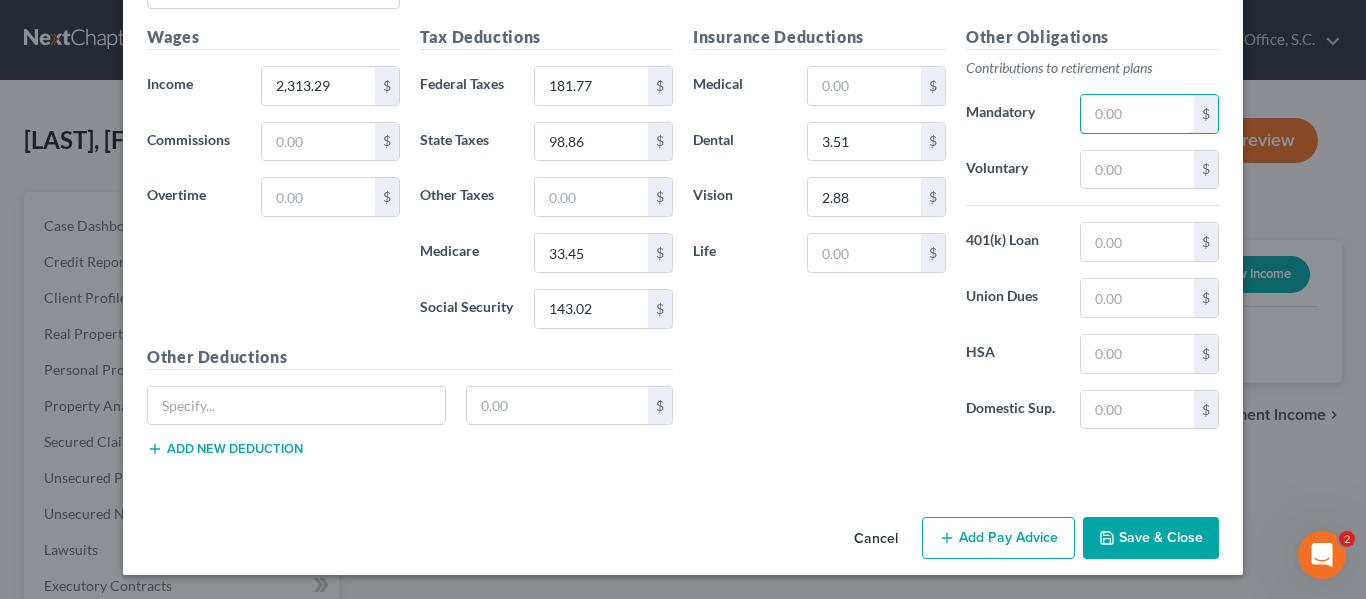 click at bounding box center [1137, 114] 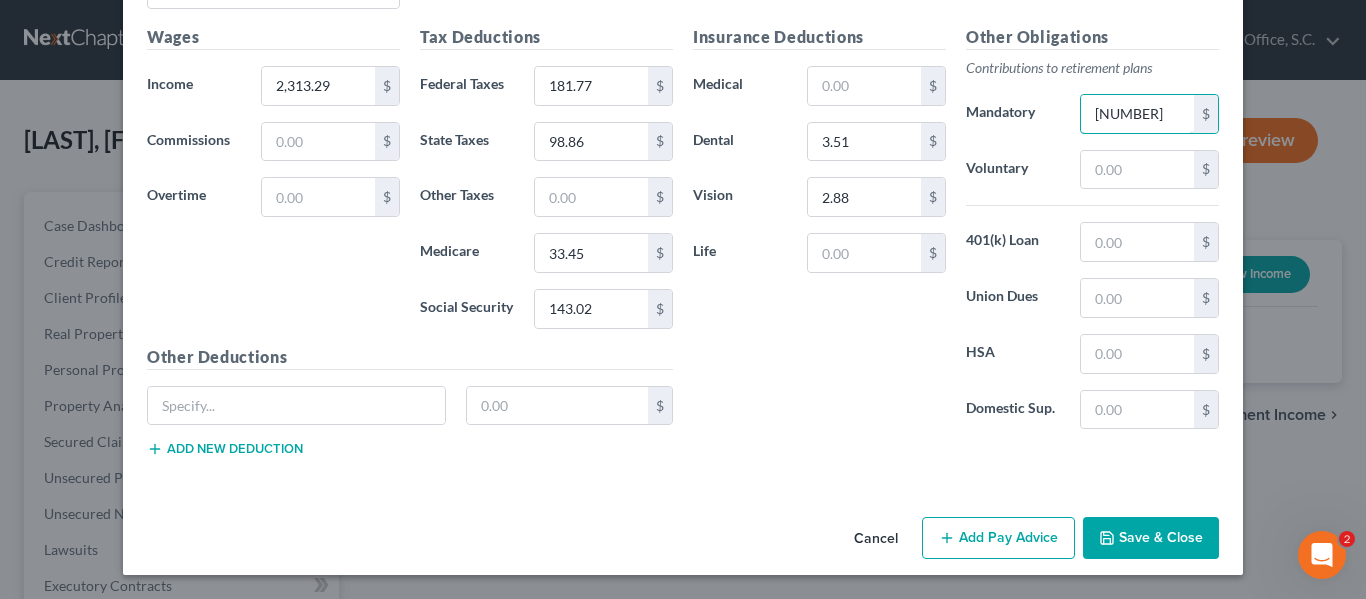 type on "138.80" 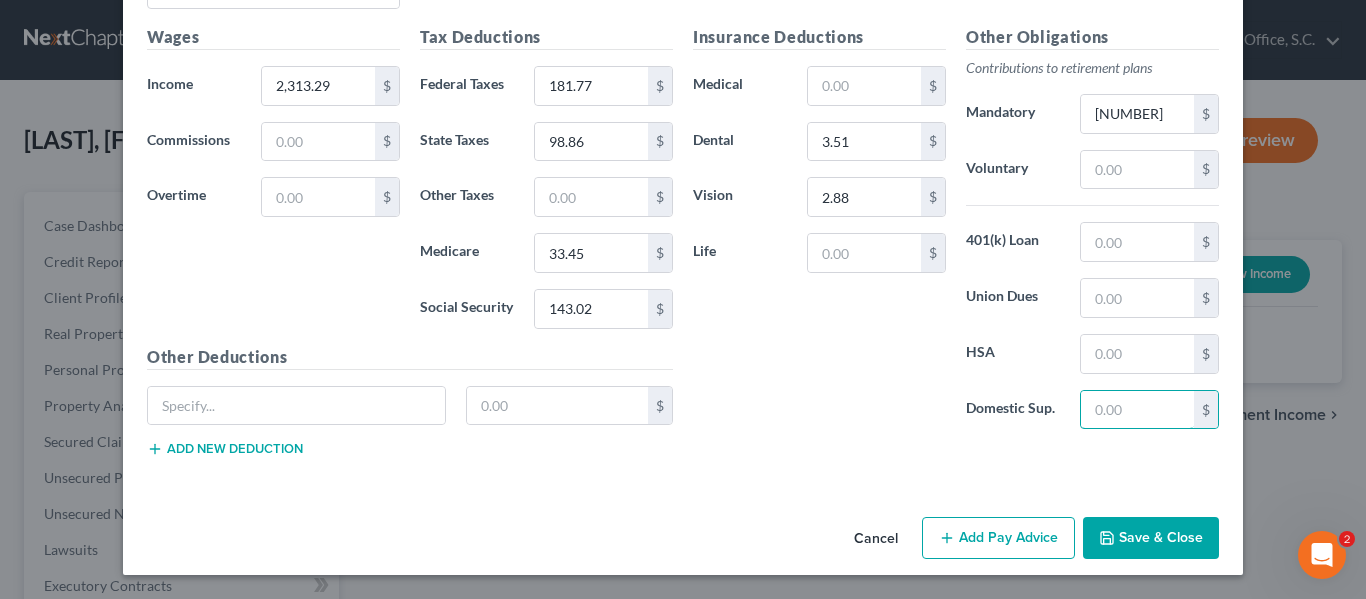 click at bounding box center (1137, 410) 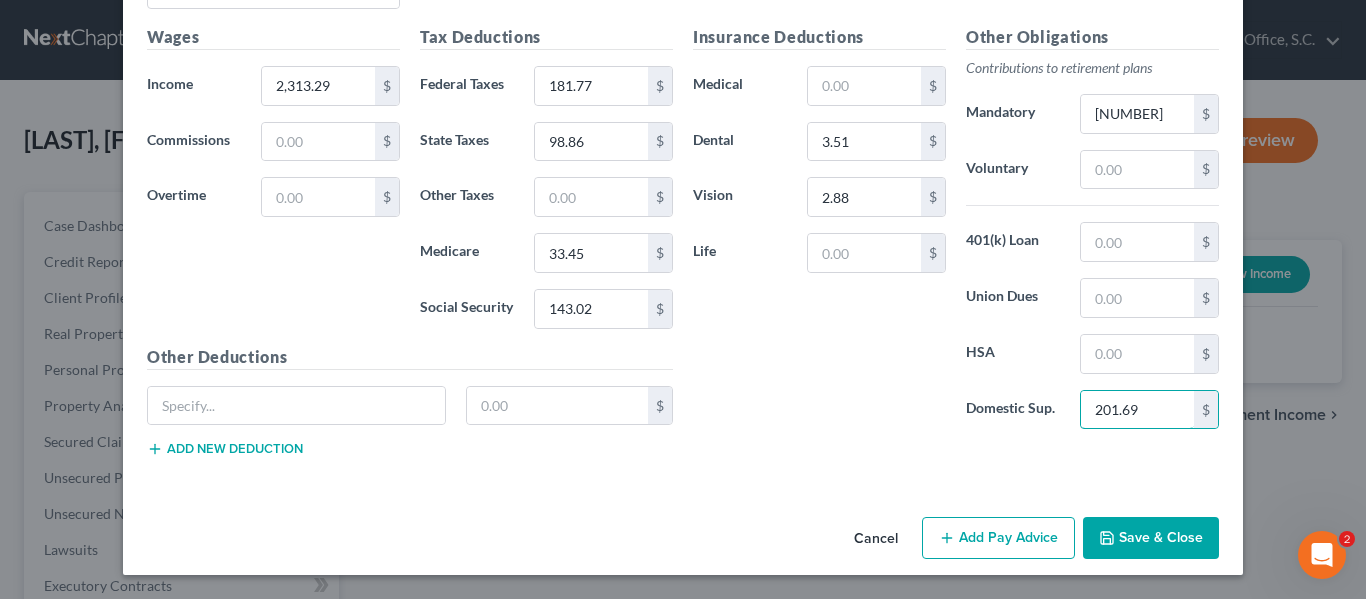 type on "201.69" 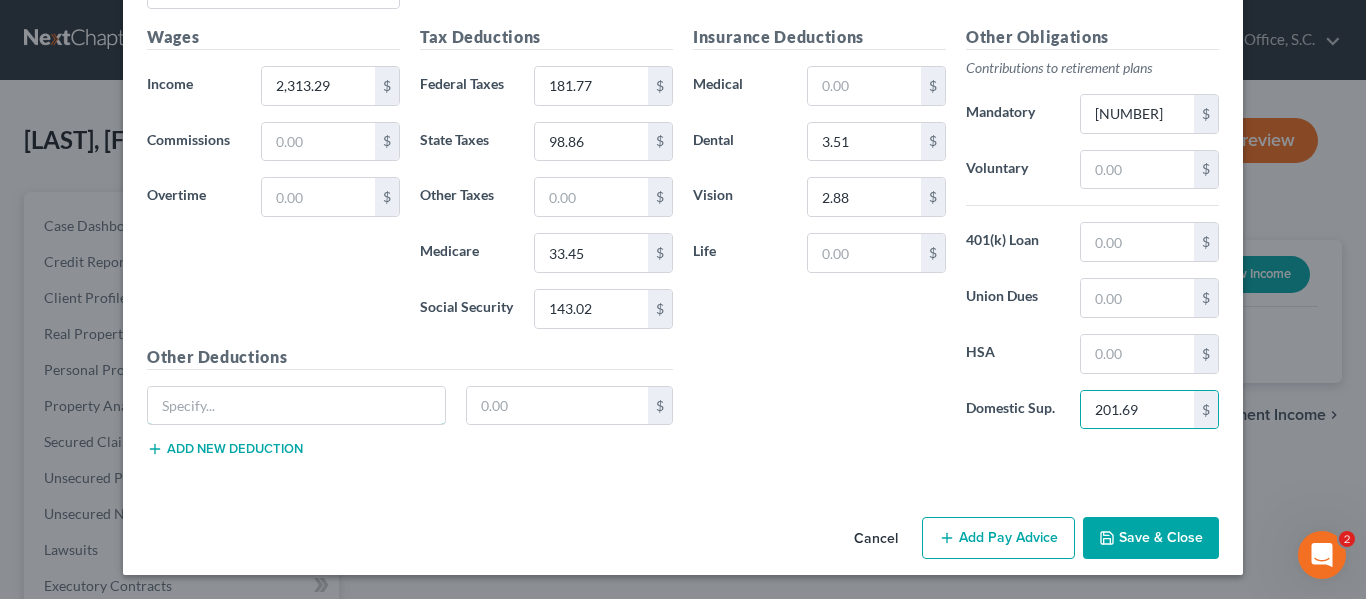 click at bounding box center (296, 406) 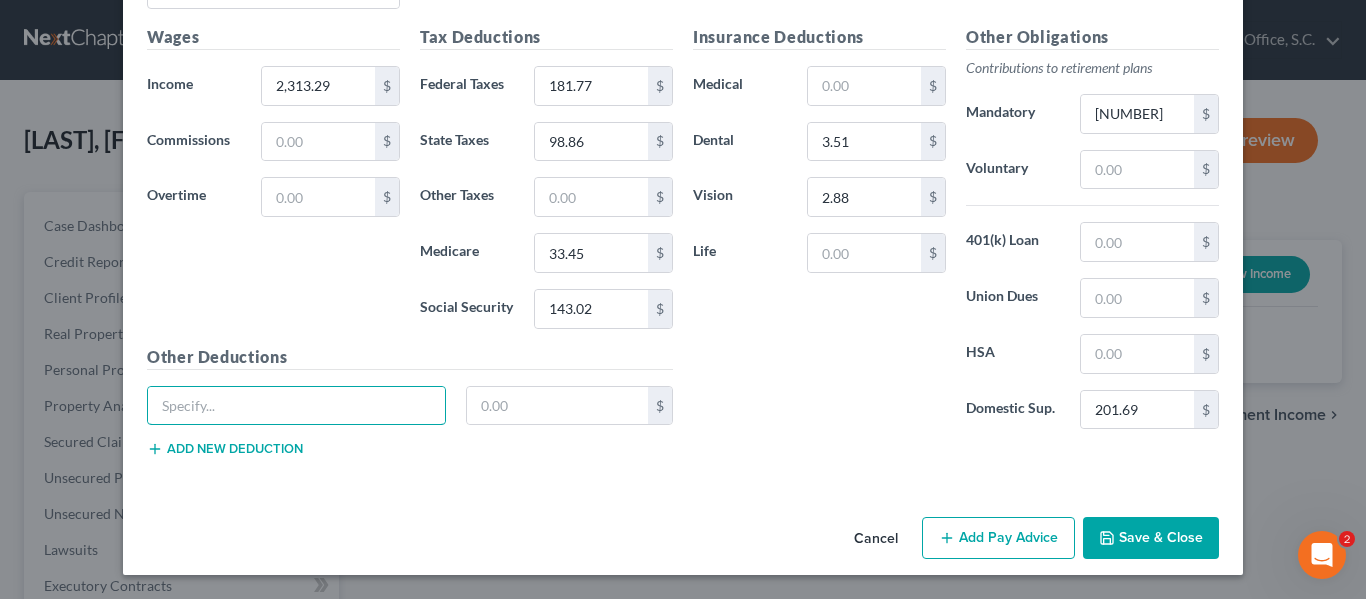 type on "a" 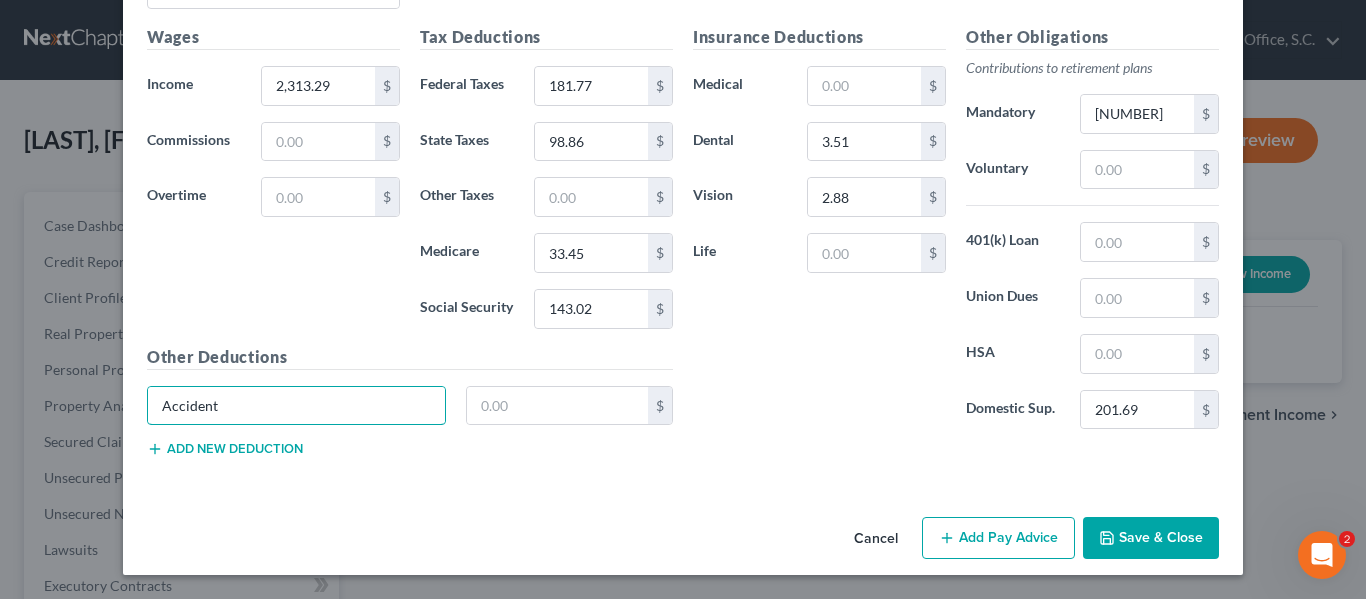 type on "Accident" 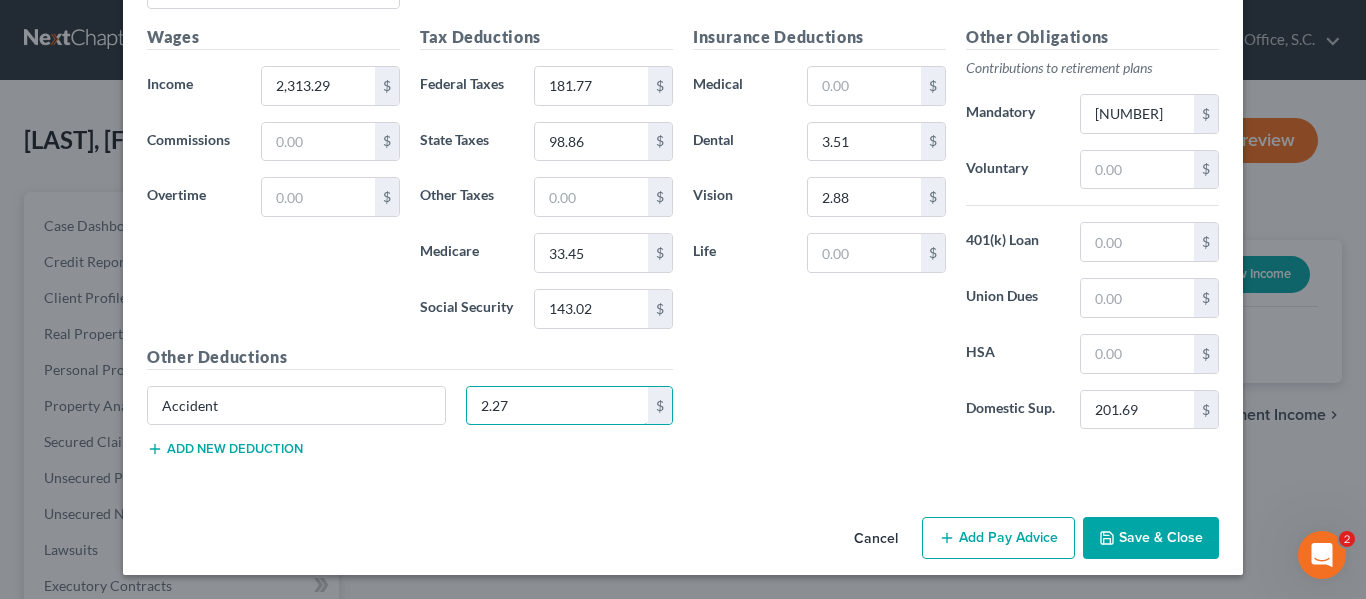 type on "2.27" 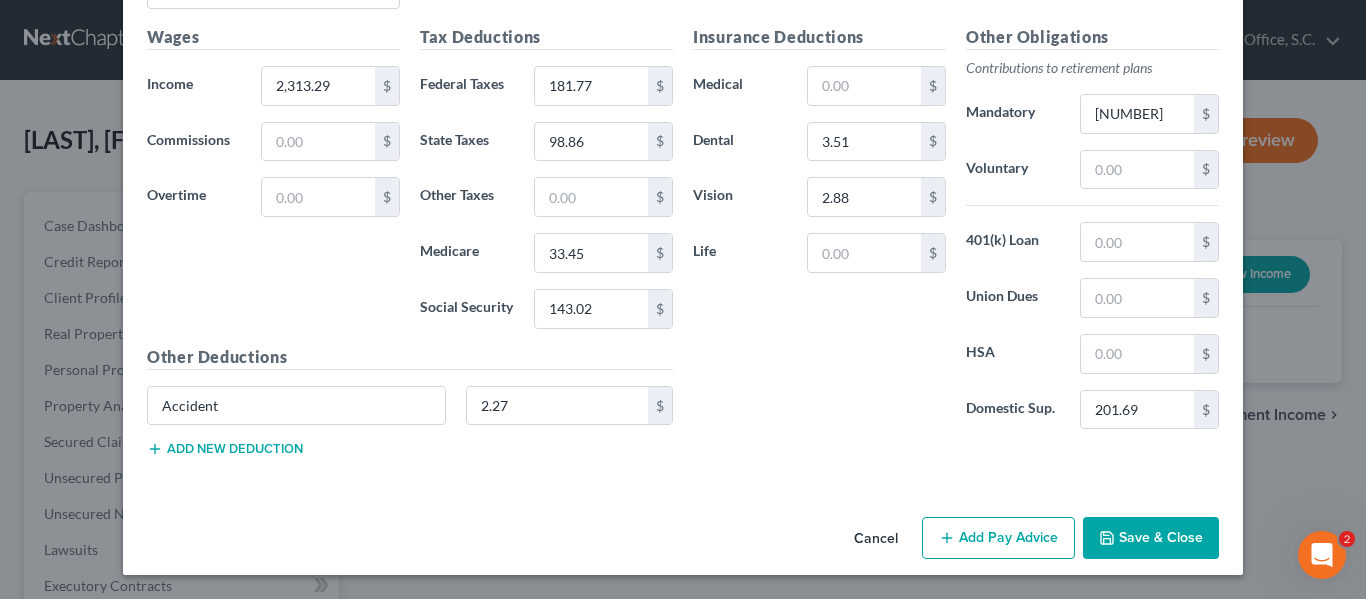 click on "Add new deduction" at bounding box center [225, 449] 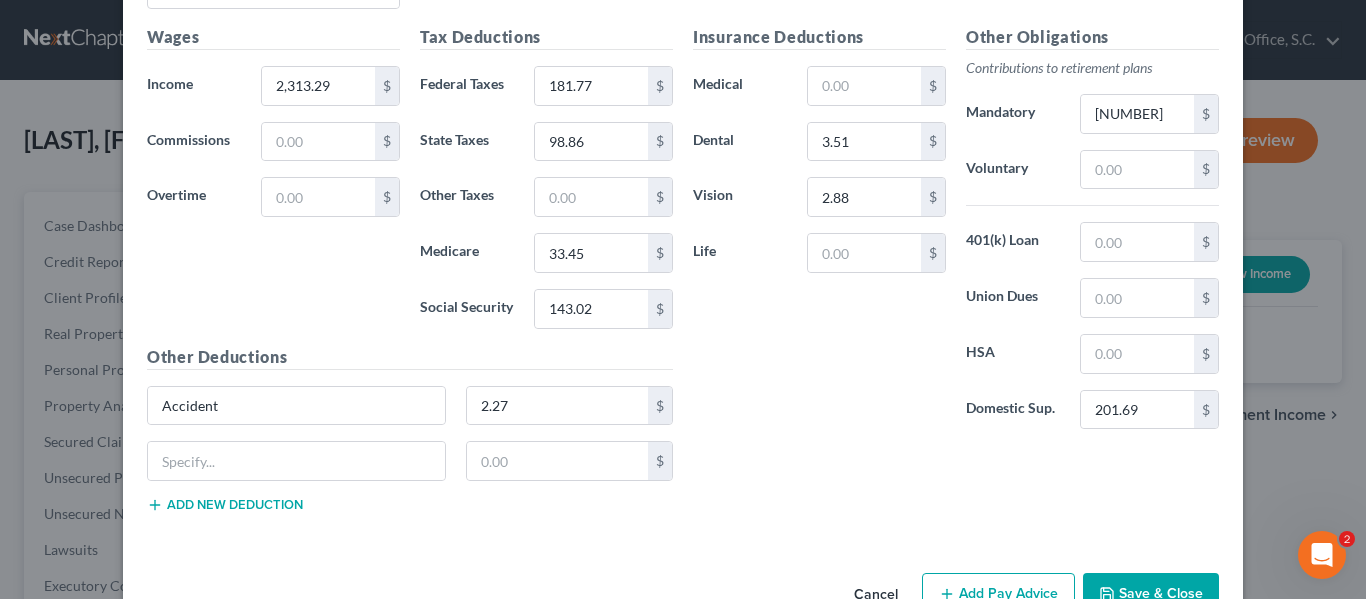type 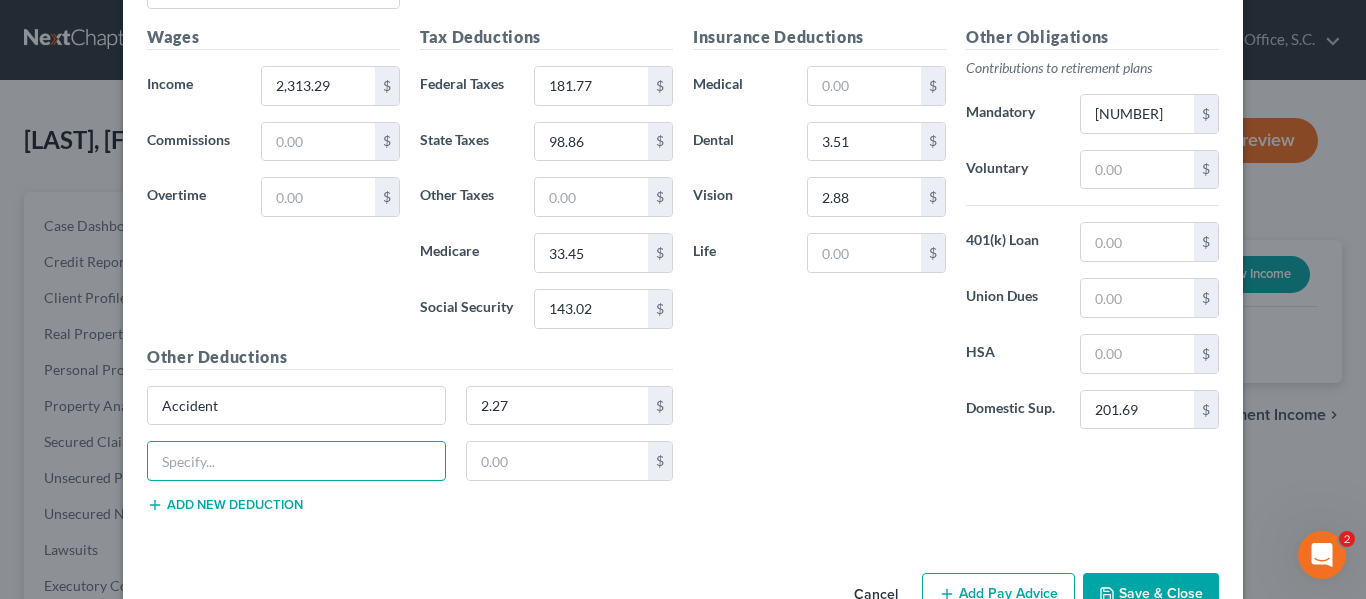 click at bounding box center (296, 461) 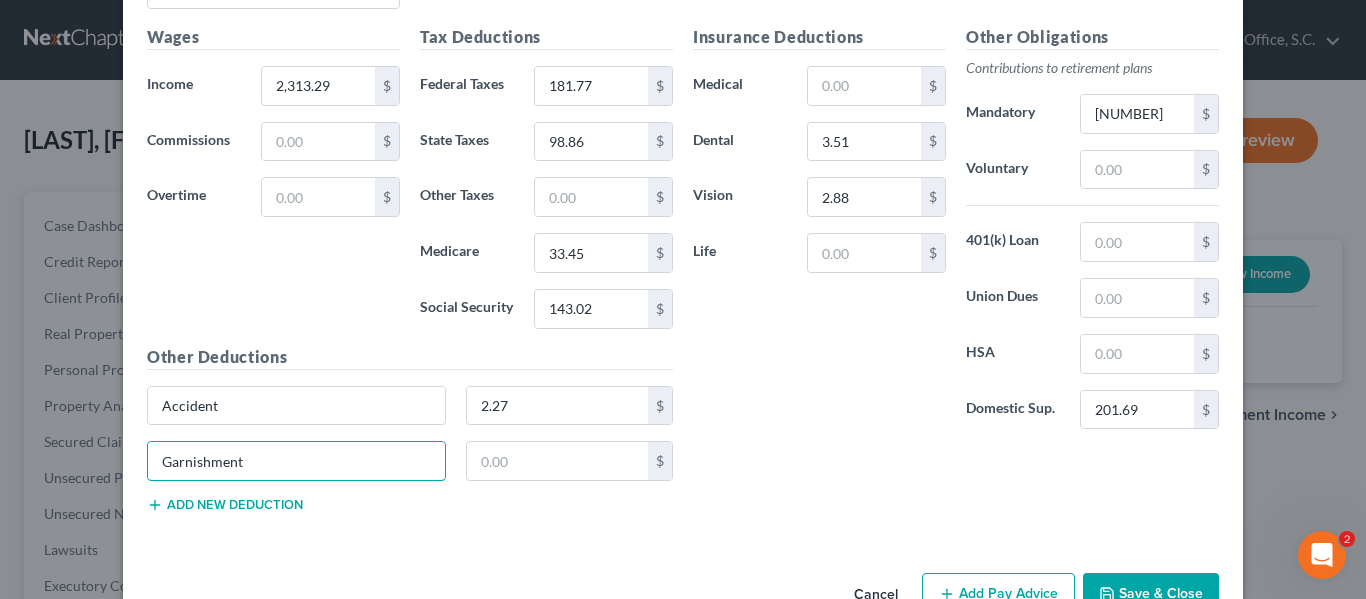 type on "Garnishment" 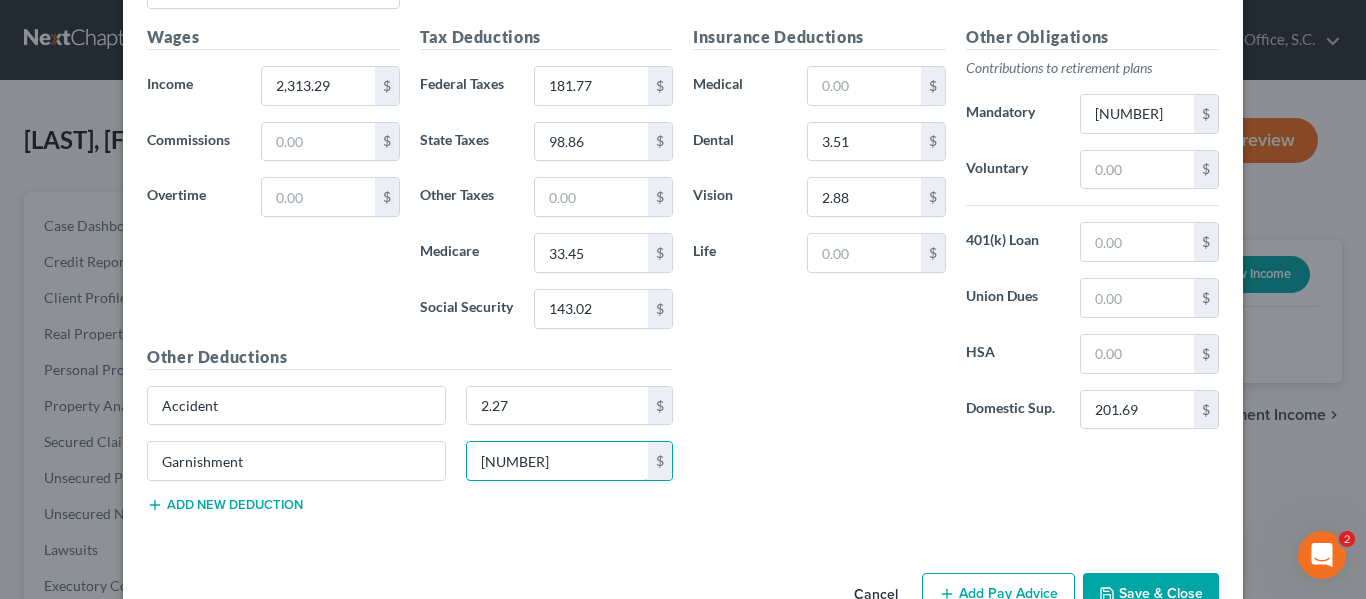 type on "115.66" 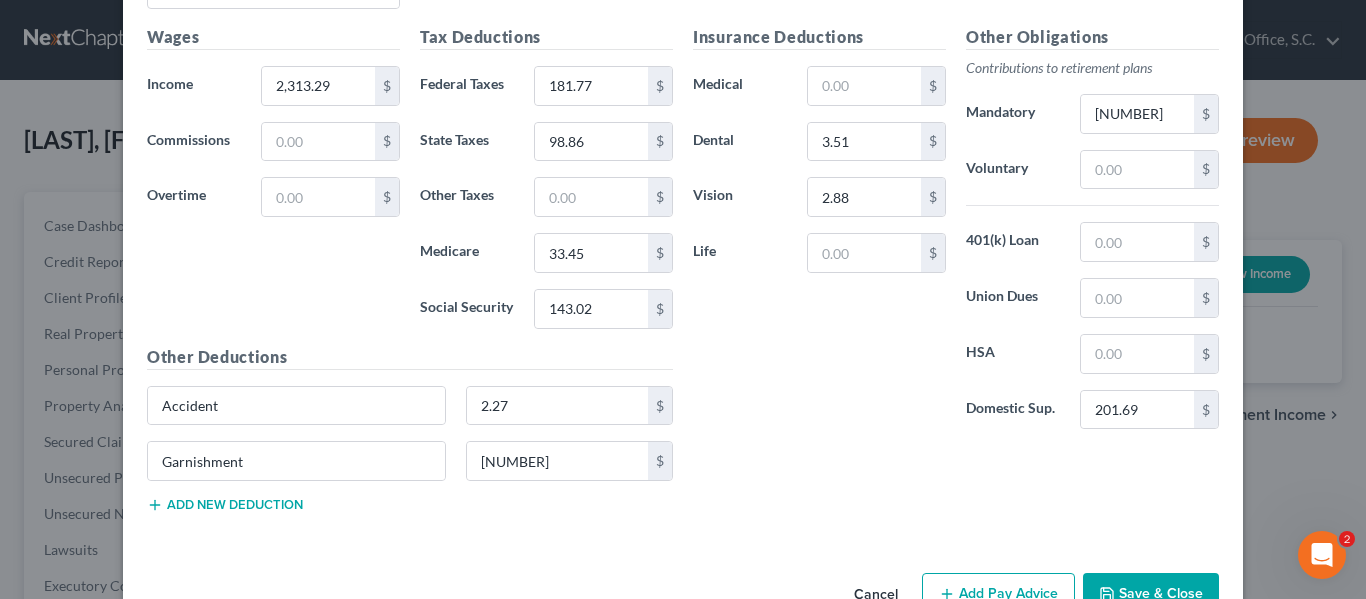 click on "Add new deduction" at bounding box center (225, 505) 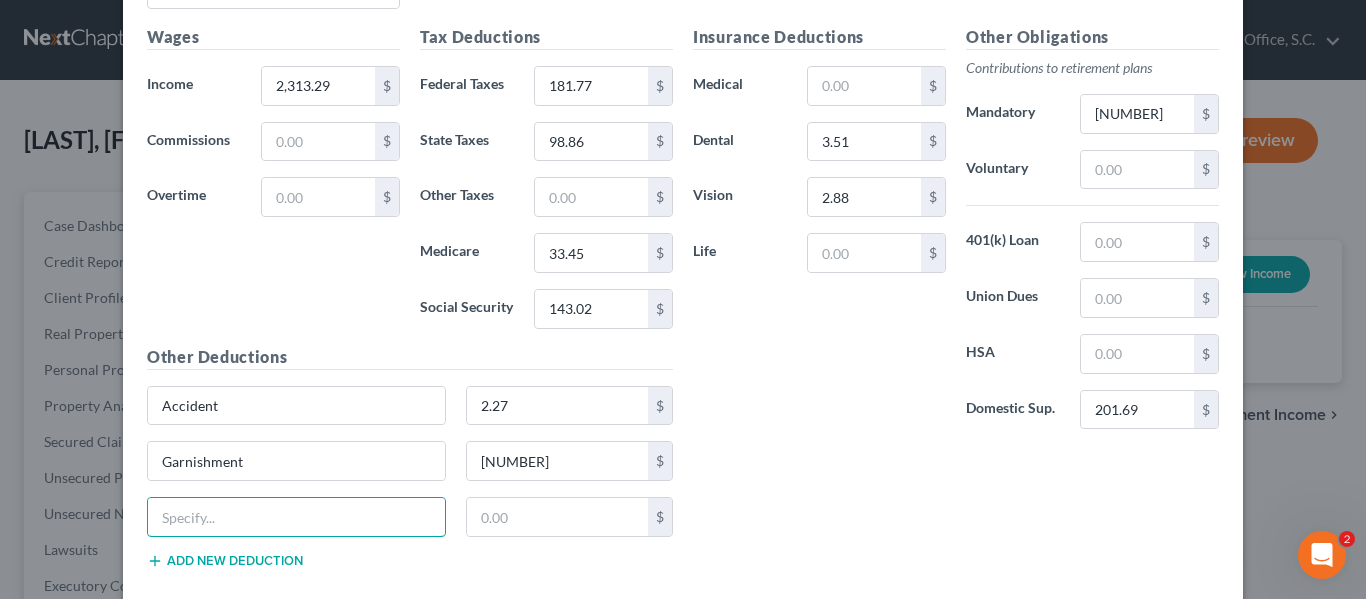 click at bounding box center [296, 517] 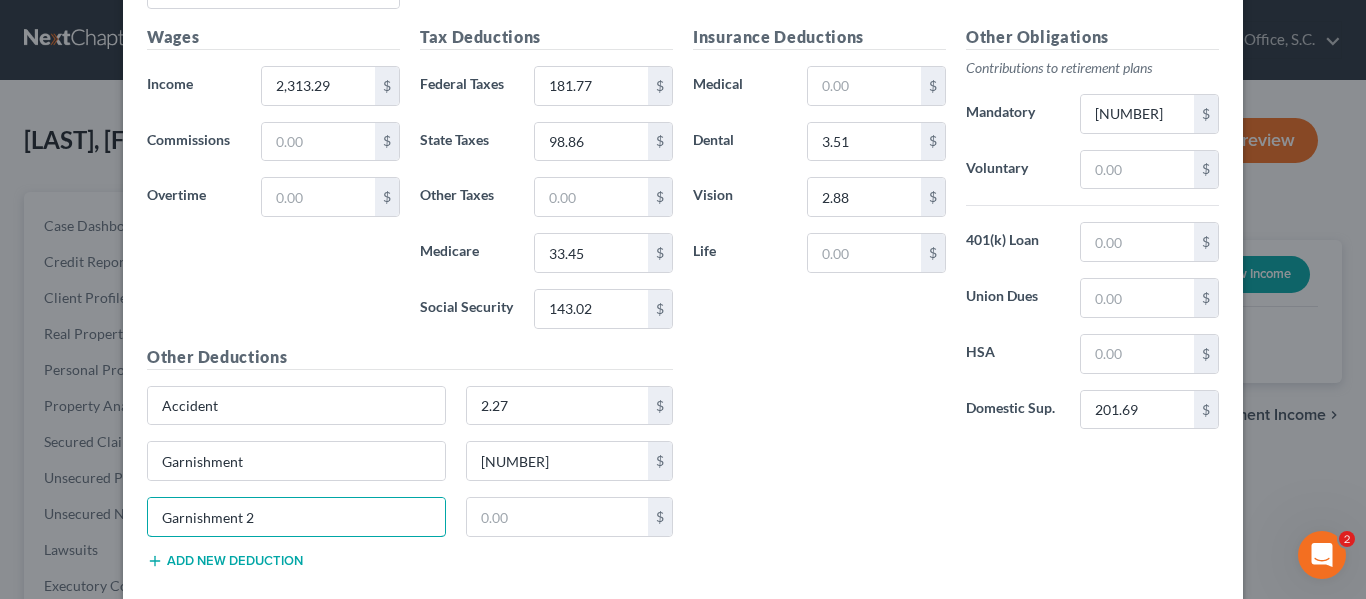 type on "Garnishment 2" 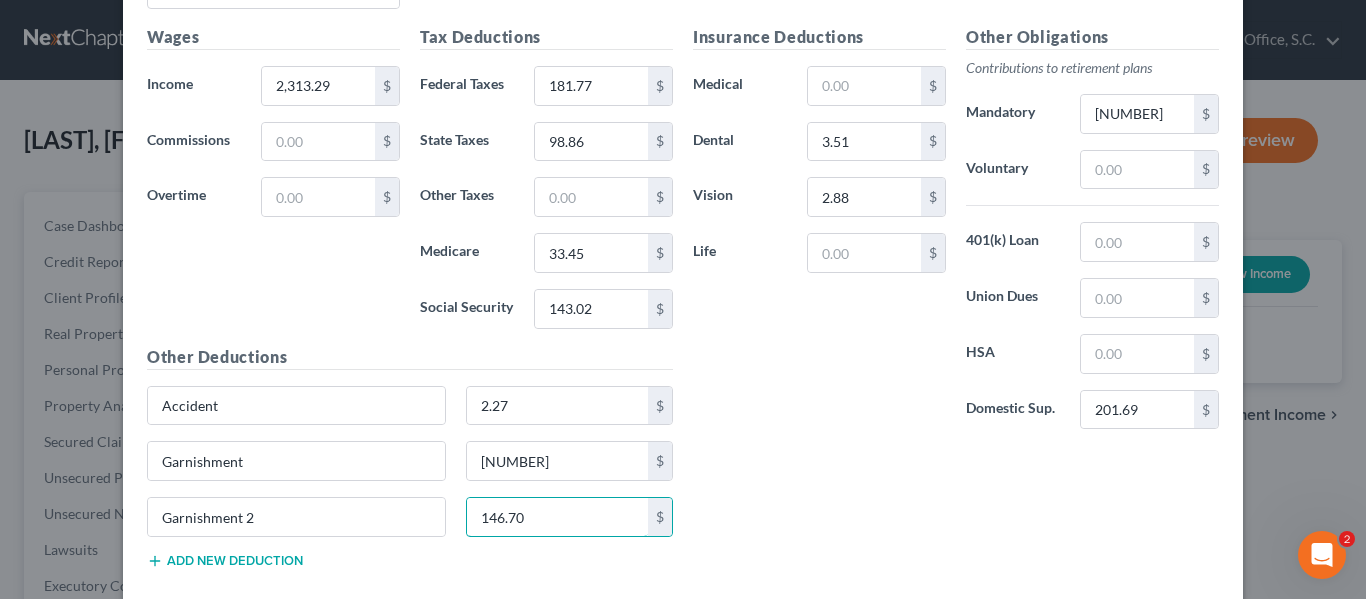 type on "146.70" 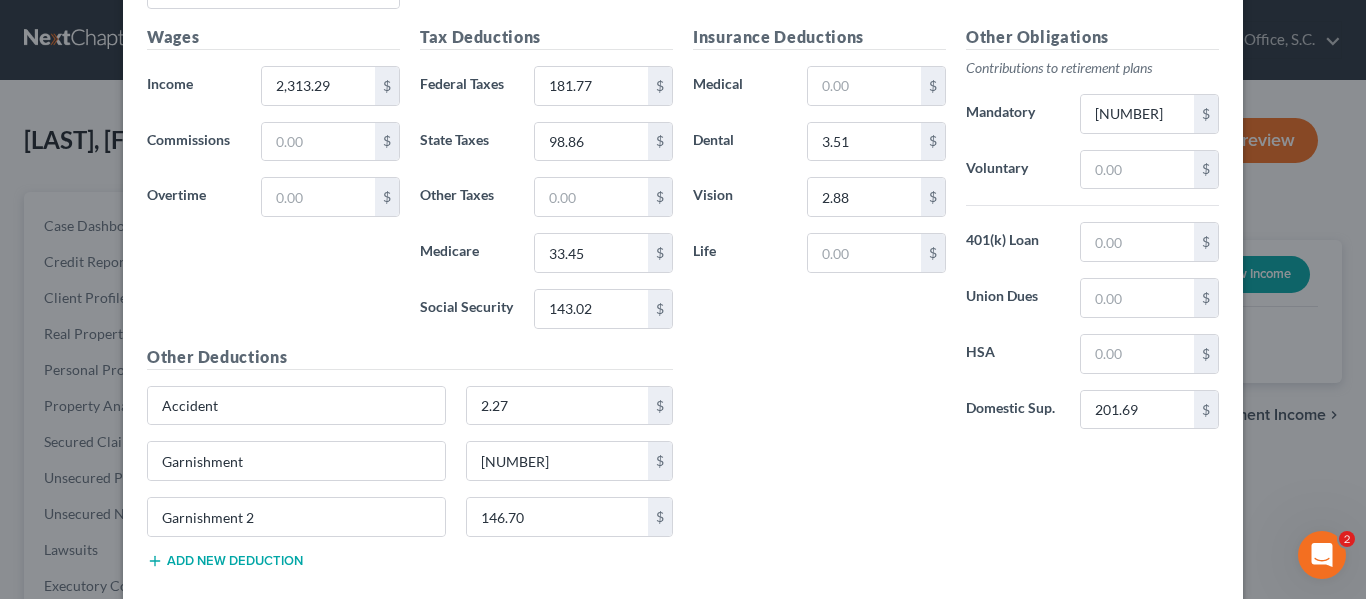 click on "Insurance Deductions Medical $ Dental 3.51 $ Vision 2.88 $ Life $ Other Obligations Contributions to retirement plans Mandatory 138.80 $ Voluntary $ 401(k) Loan $ Union Dues $ HSA $ Domestic Sup. 201.69 $" at bounding box center (956, 305) 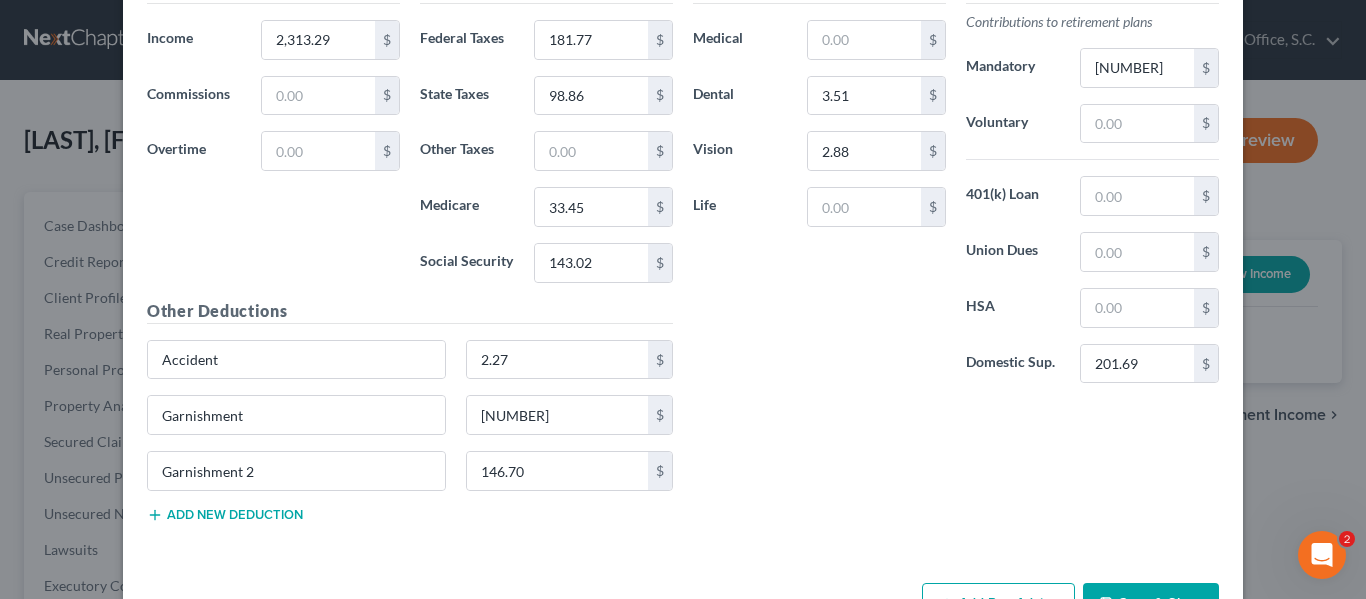 scroll, scrollTop: 5234, scrollLeft: 0, axis: vertical 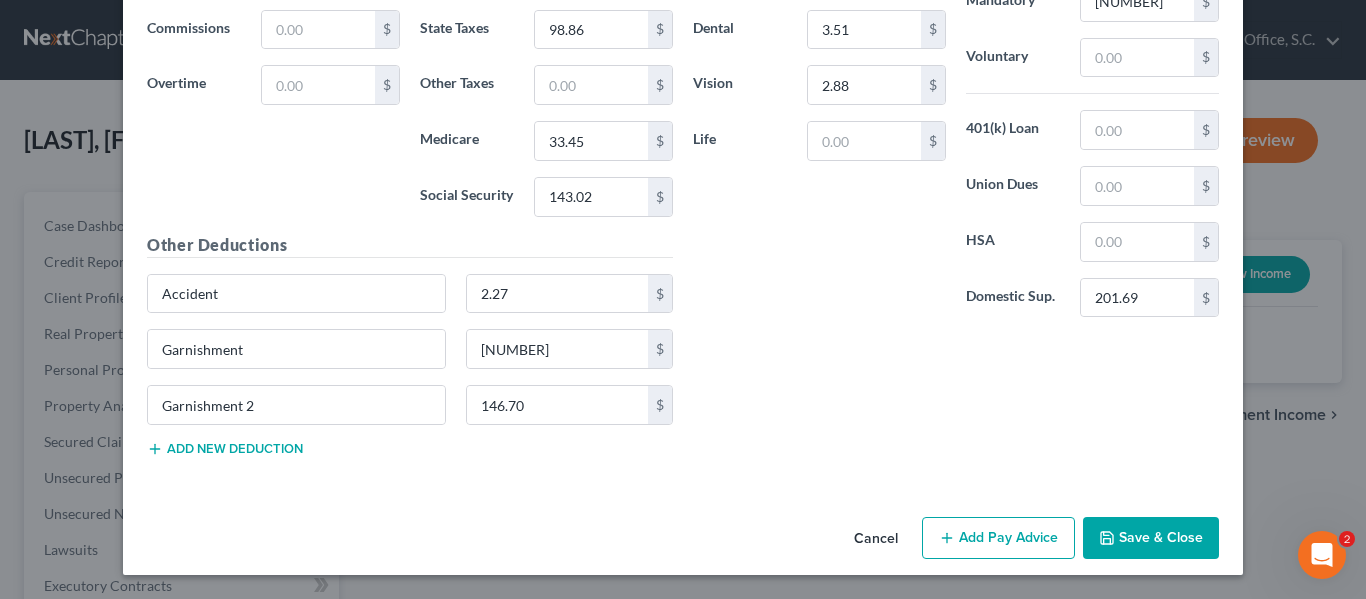 click on "Add Pay Advice" at bounding box center (998, 538) 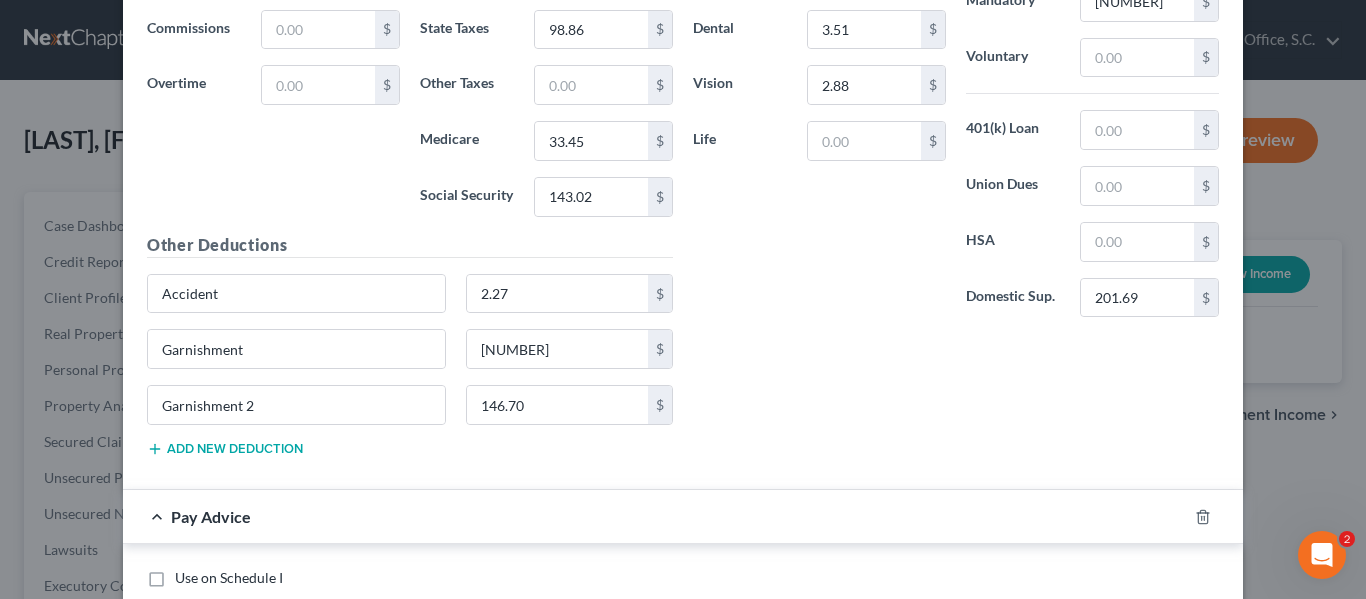 click on "Pay Advice" at bounding box center (655, 516) 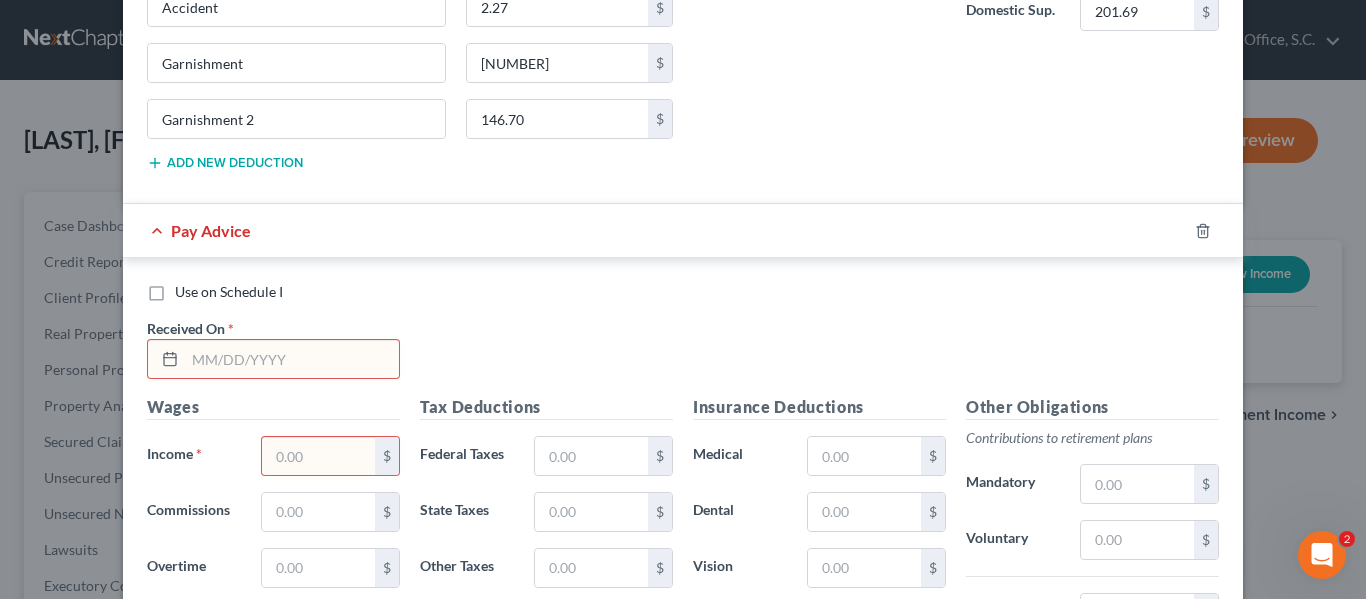 scroll, scrollTop: 5521, scrollLeft: 0, axis: vertical 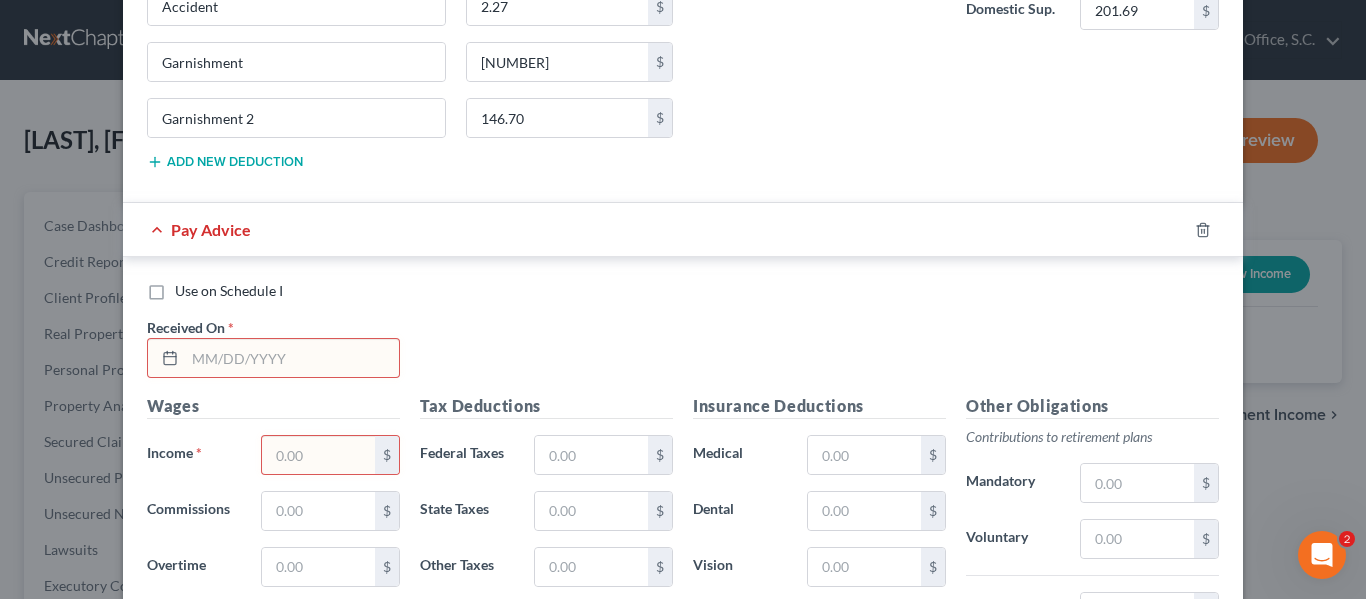 click at bounding box center [292, 358] 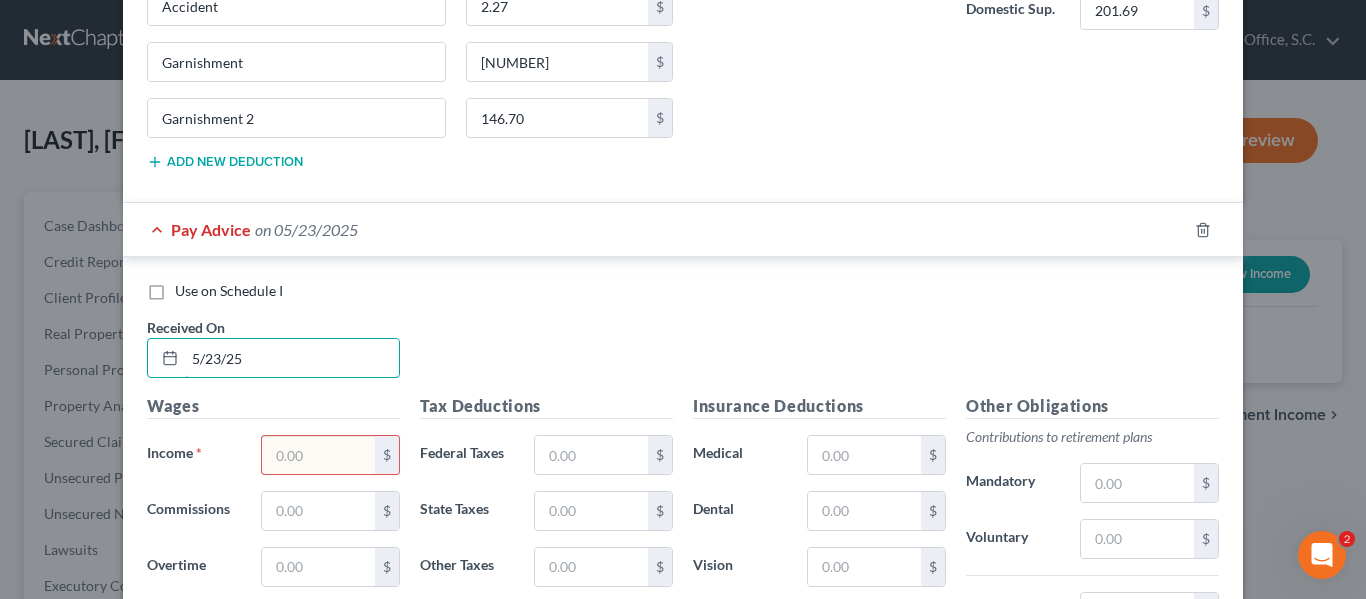 type on "5/23/25" 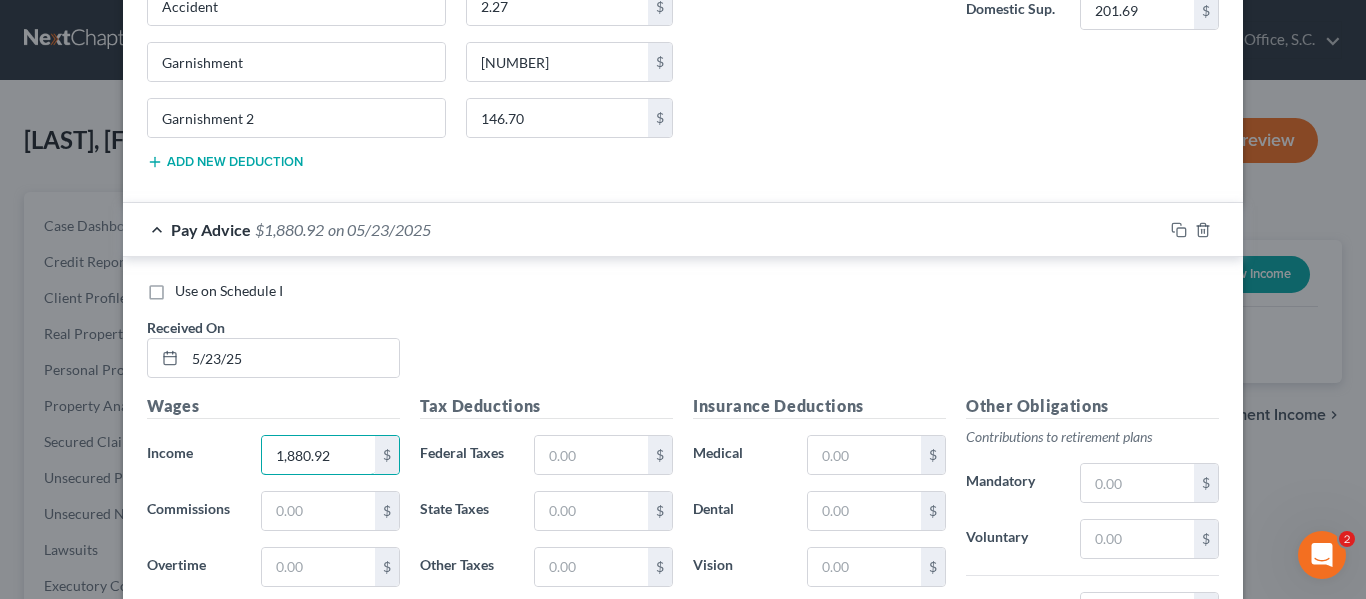 type on "1,880.92" 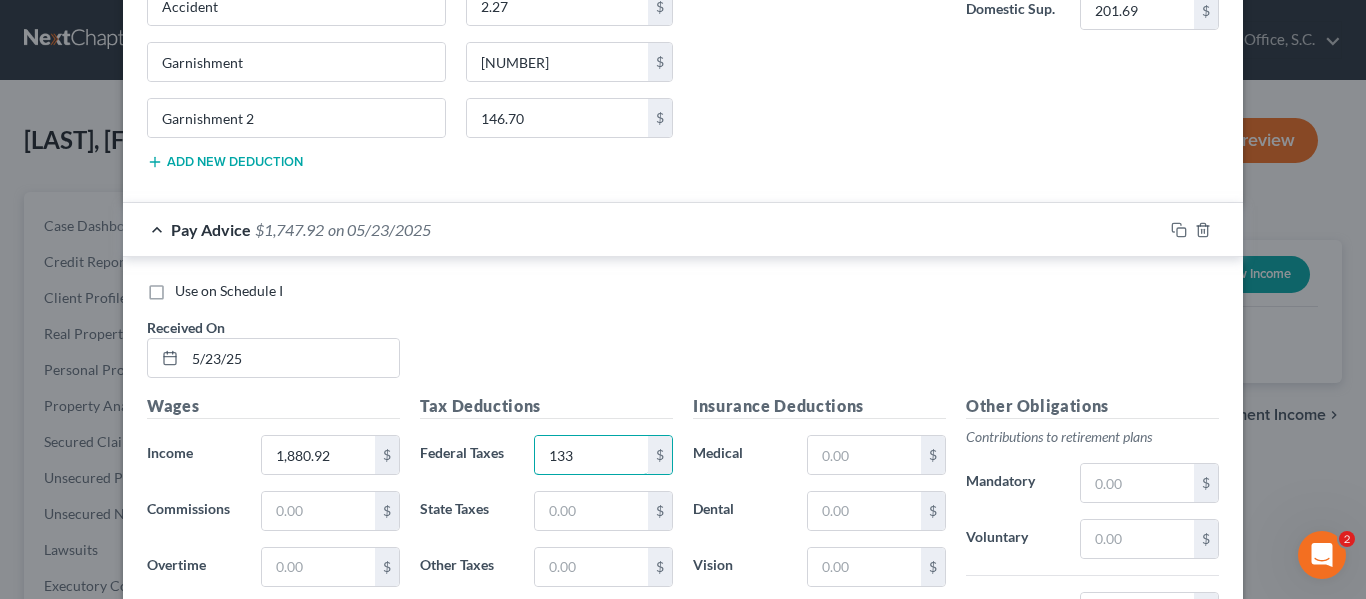 type on "133" 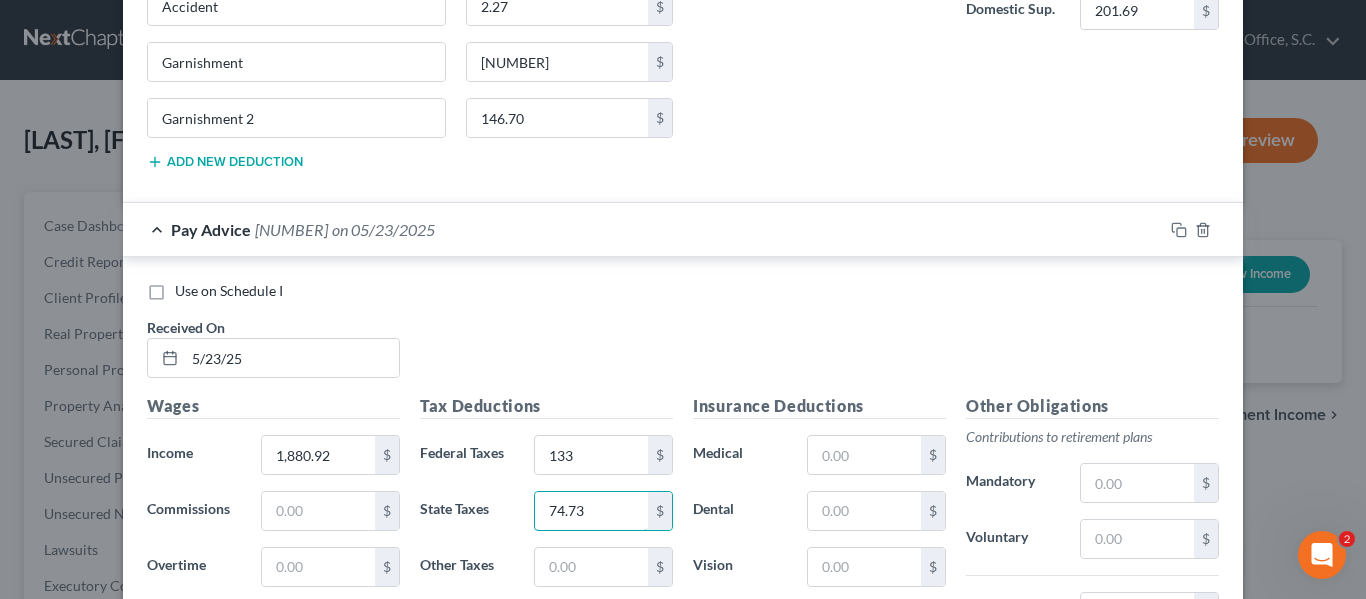 type on "74.73" 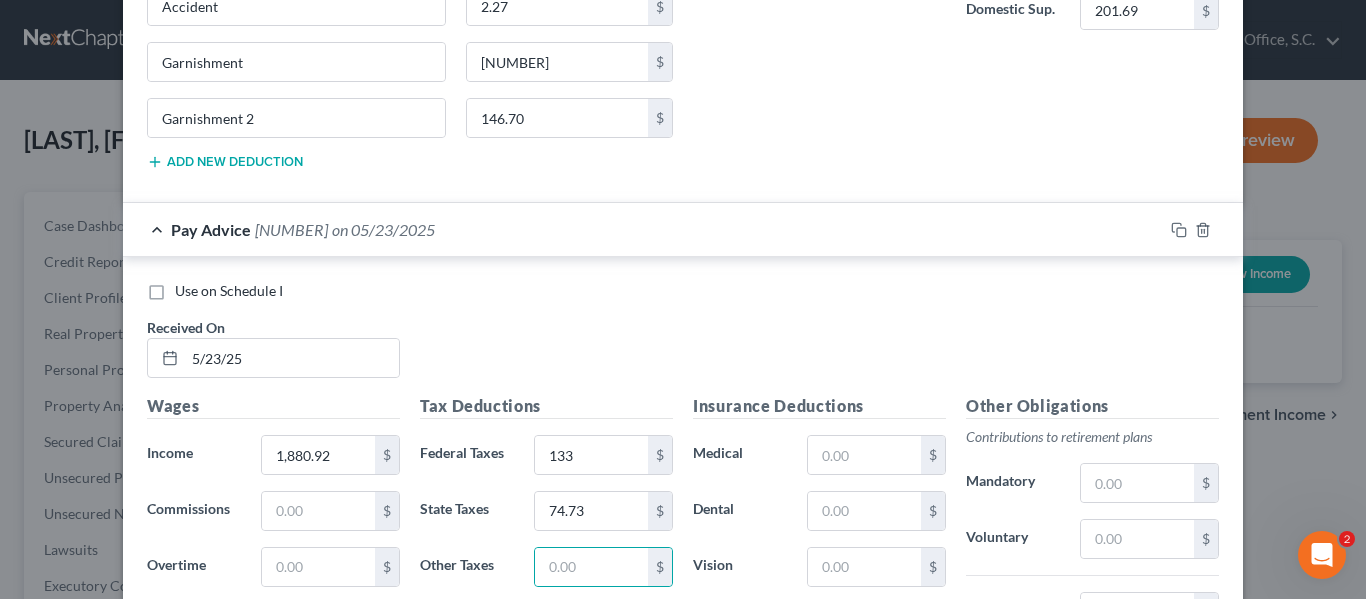 scroll, scrollTop: 5844, scrollLeft: 0, axis: vertical 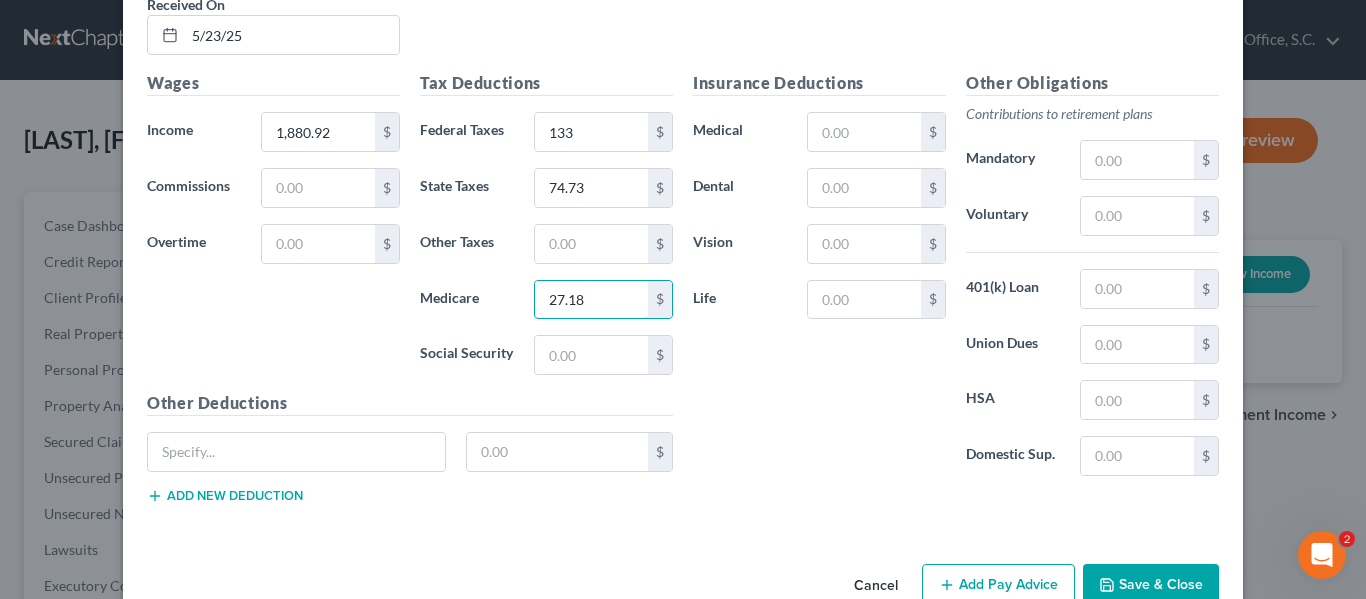 type on "27.18" 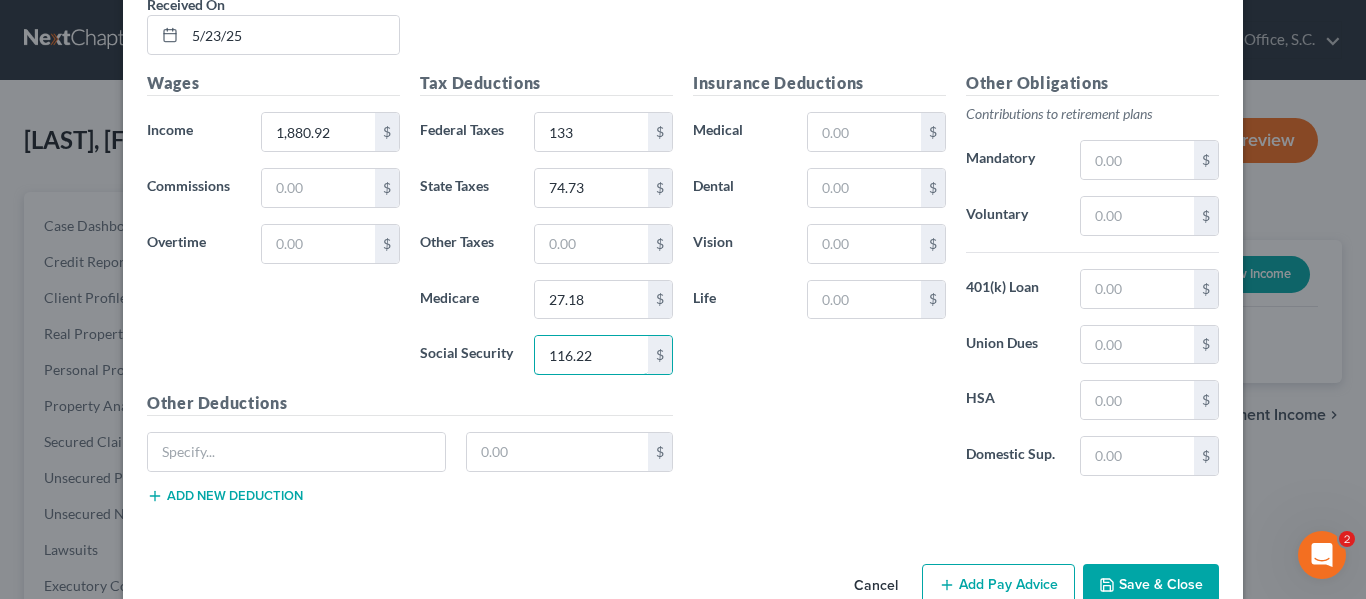 type on "116.22" 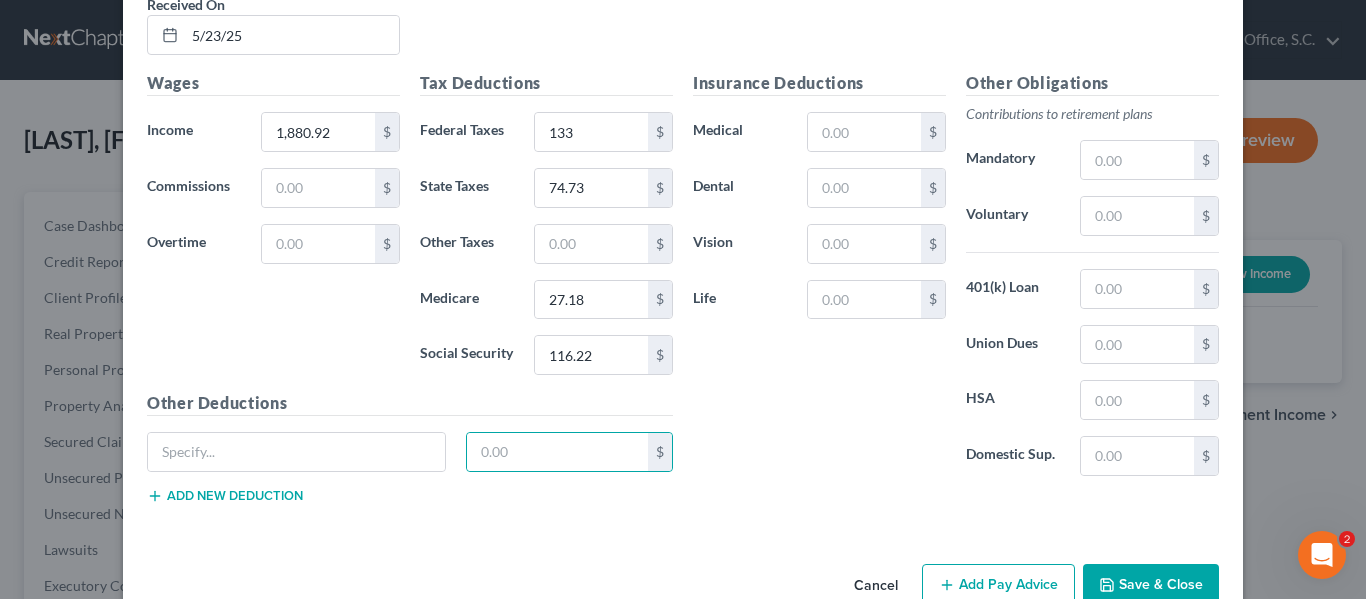 type 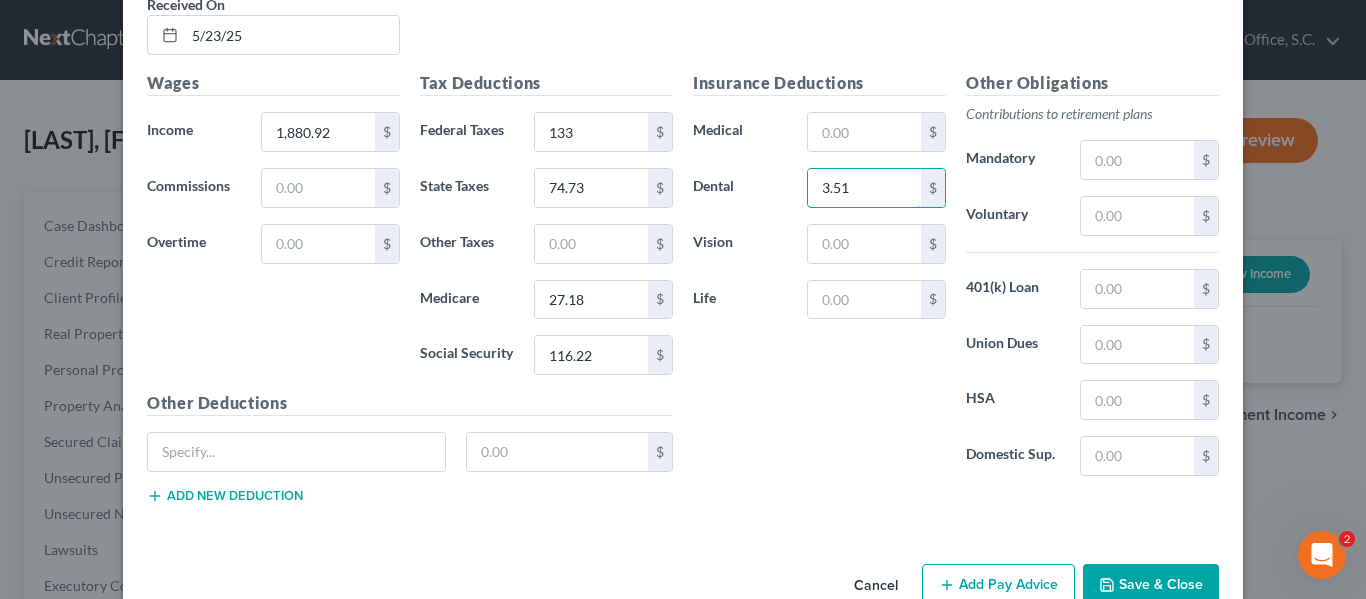 type on "3.51" 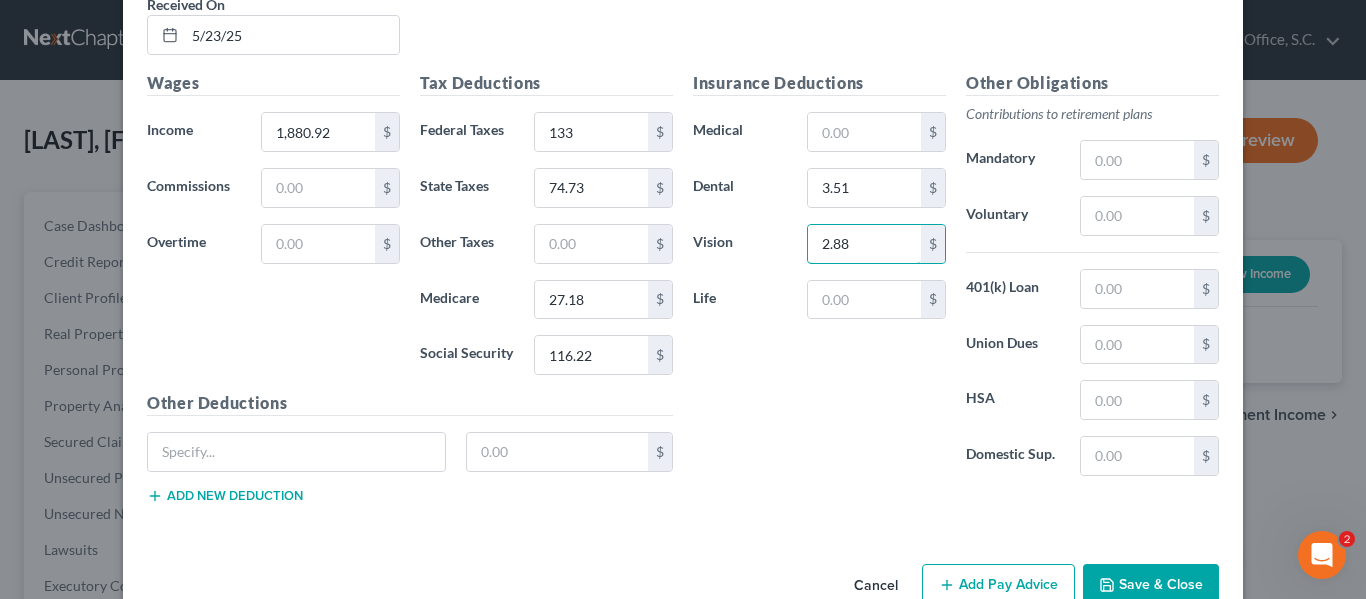 type on "2.88" 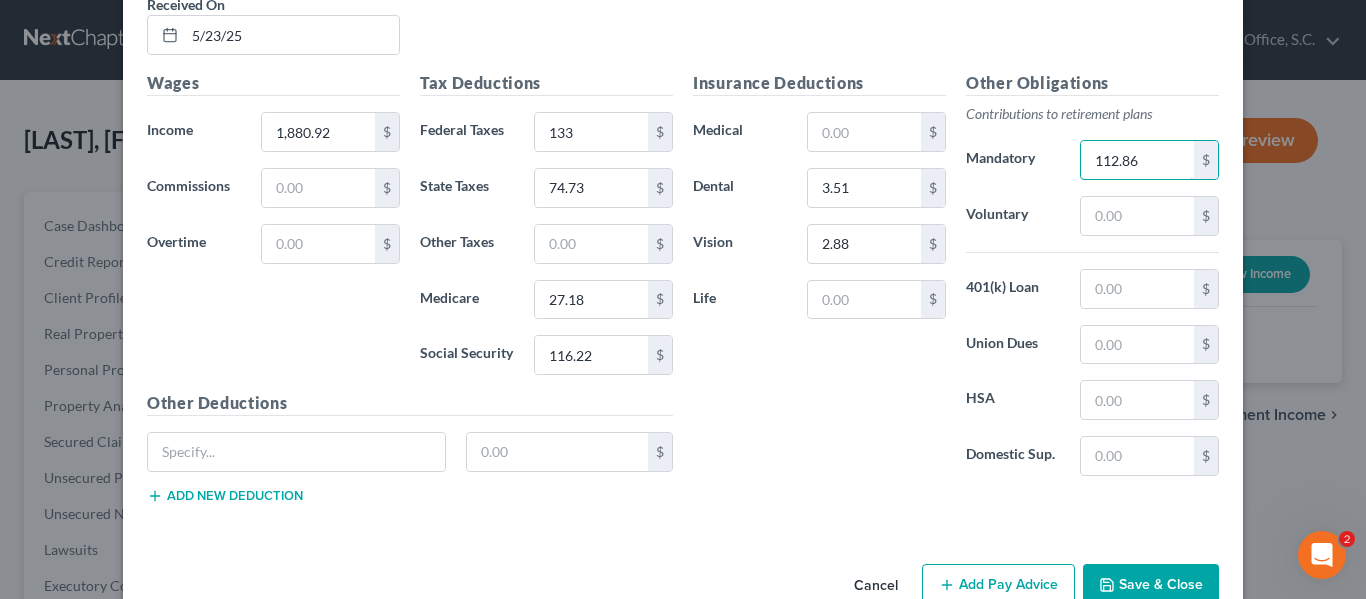 type on "112.86" 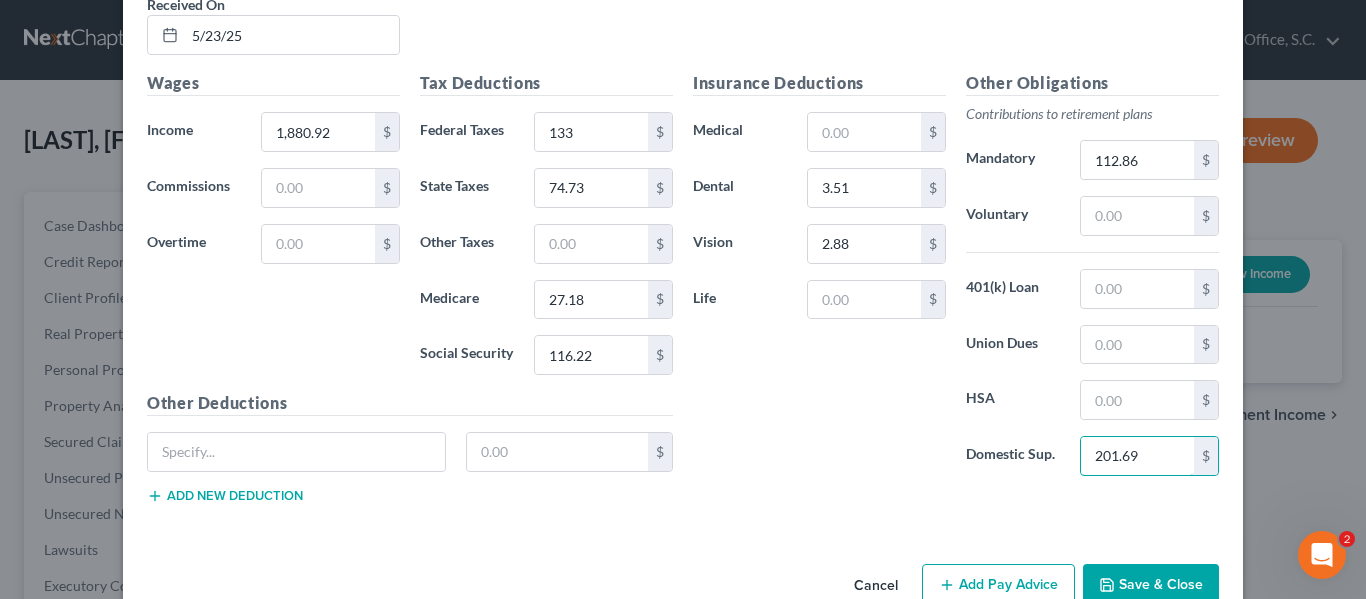 type on "201.69" 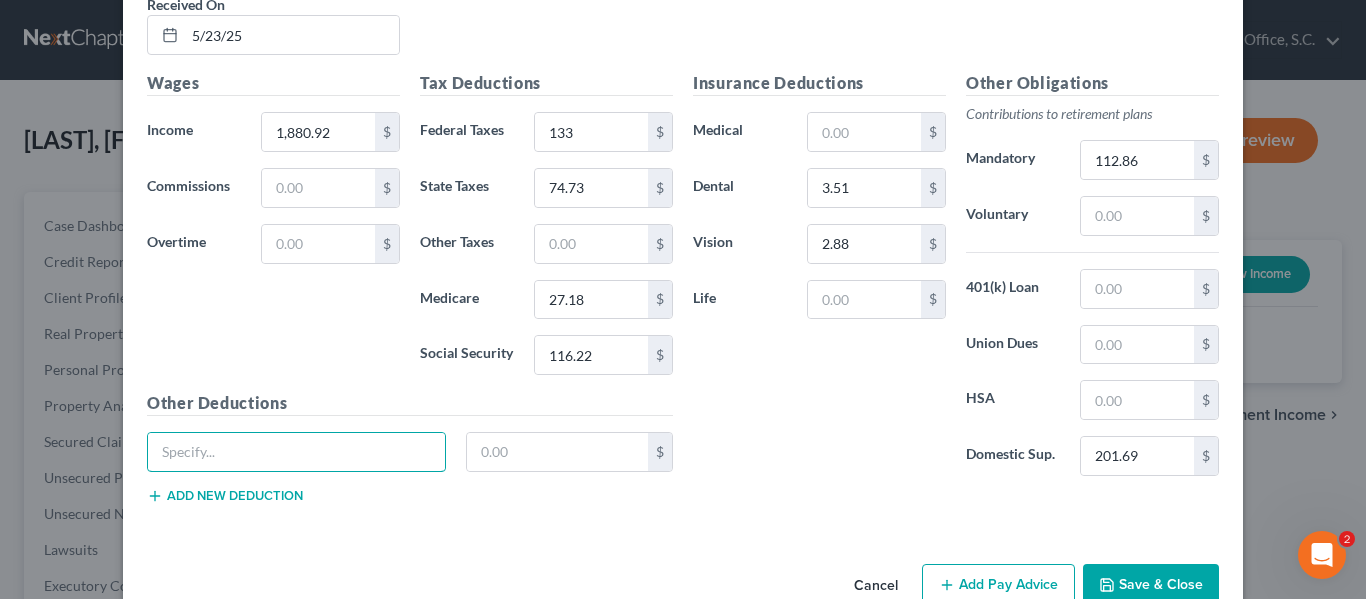 click at bounding box center [296, 452] 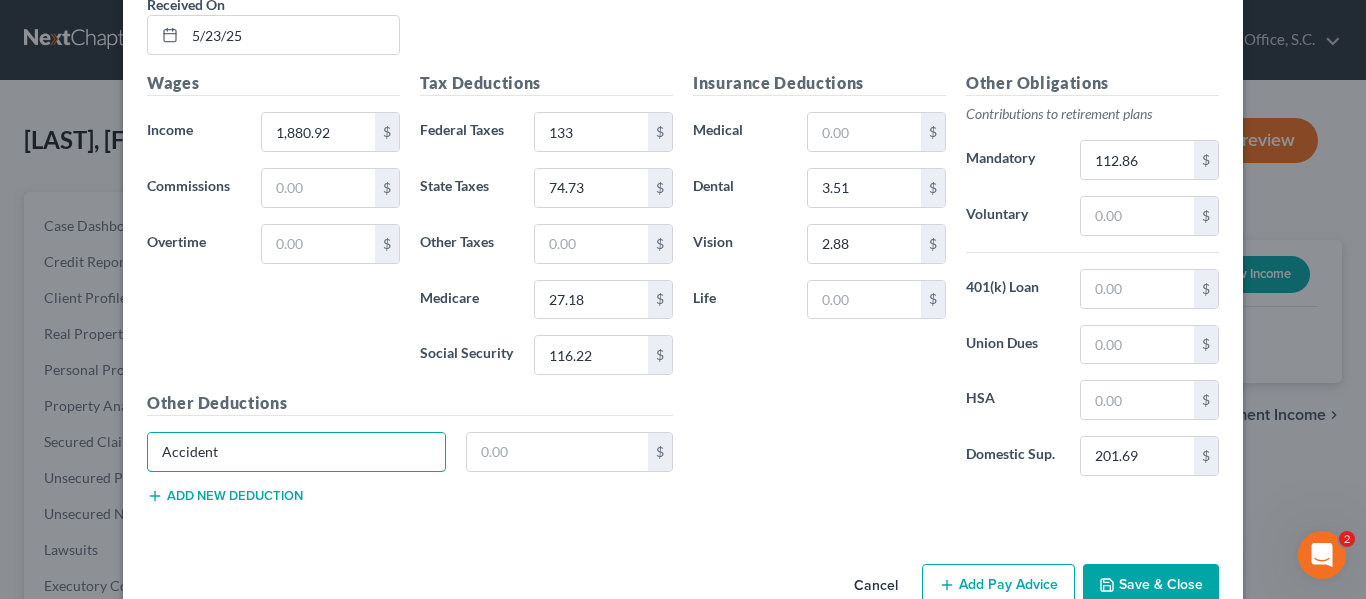 type on "Accident" 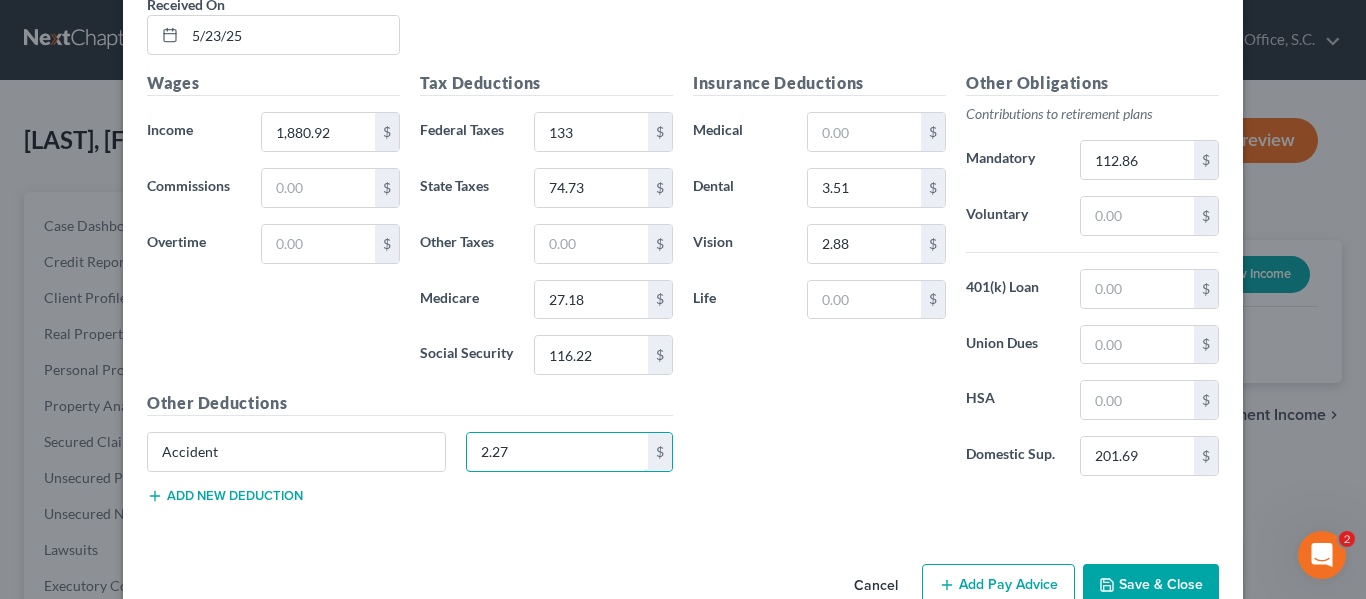 type on "2.27" 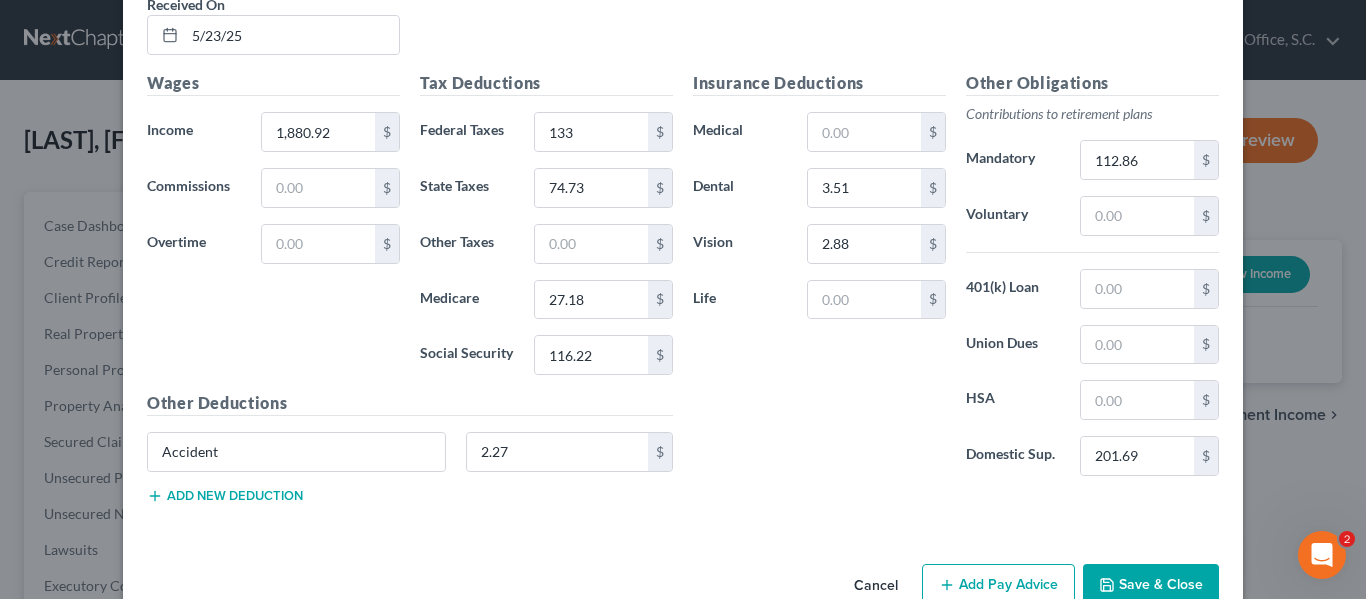 click on "Add new deduction" at bounding box center [225, 496] 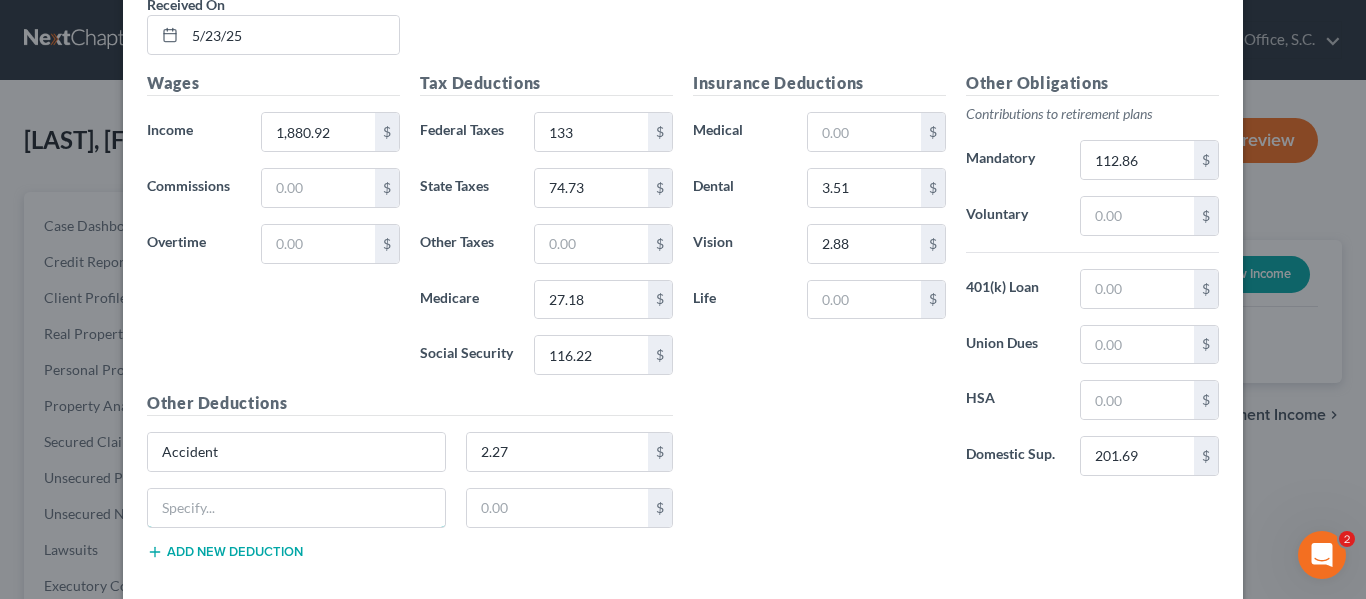 click at bounding box center [296, 508] 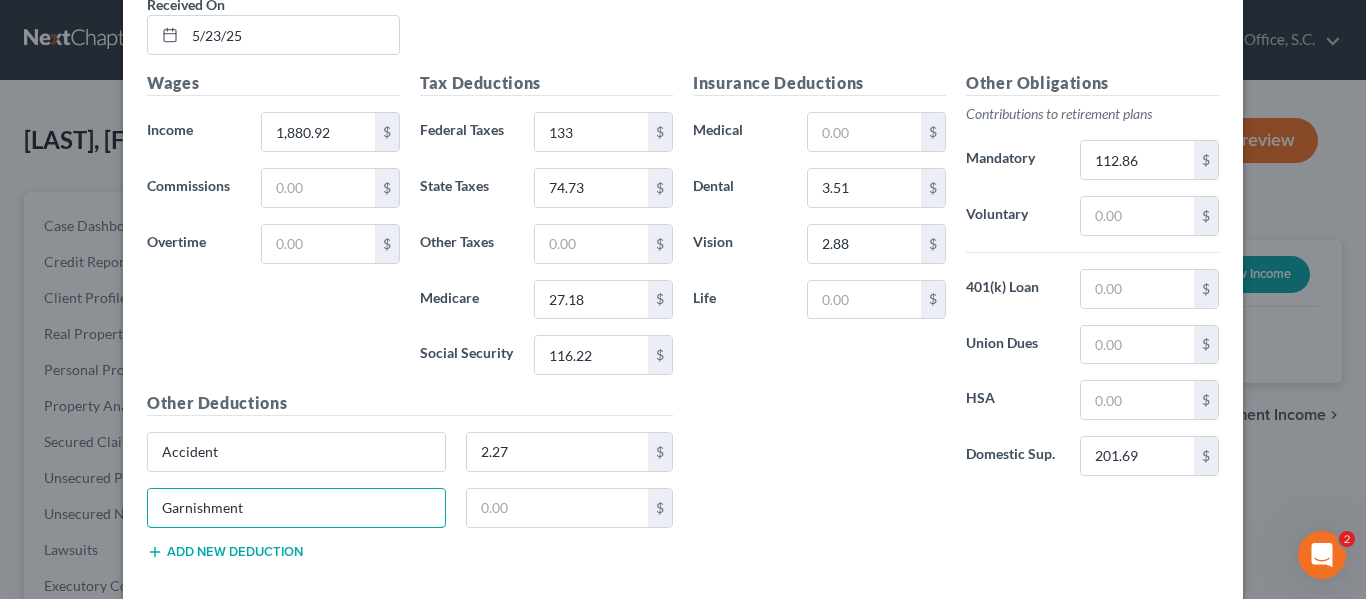 type on "Garnishment" 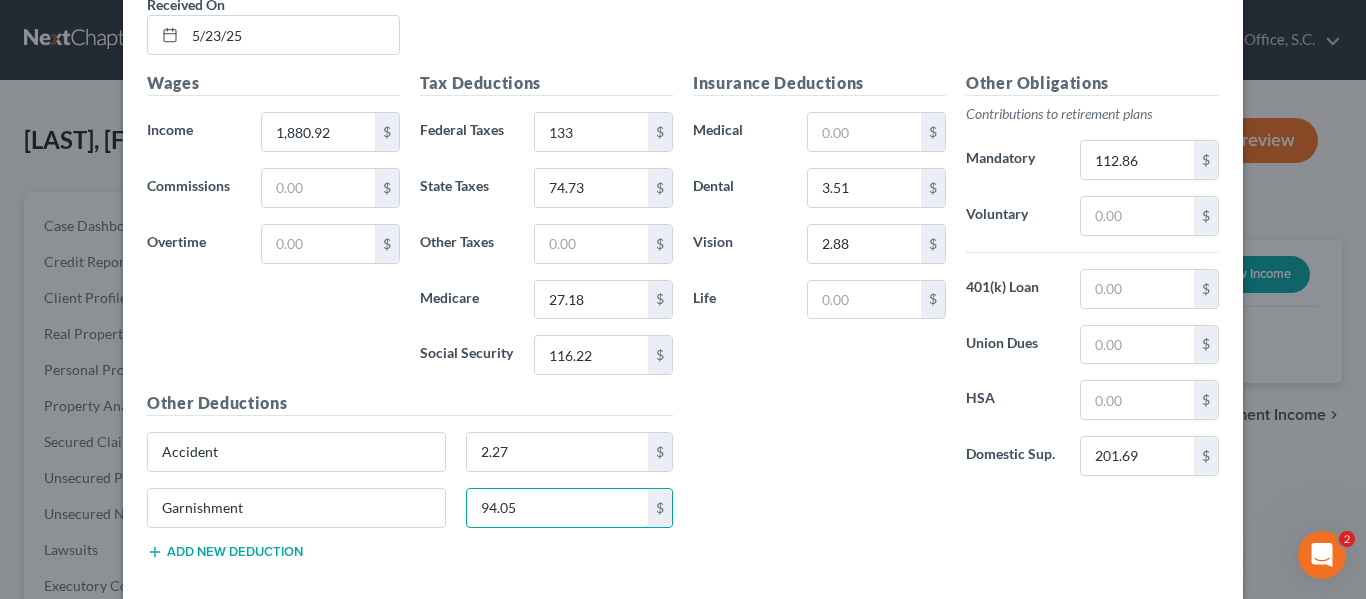 type on "94.05" 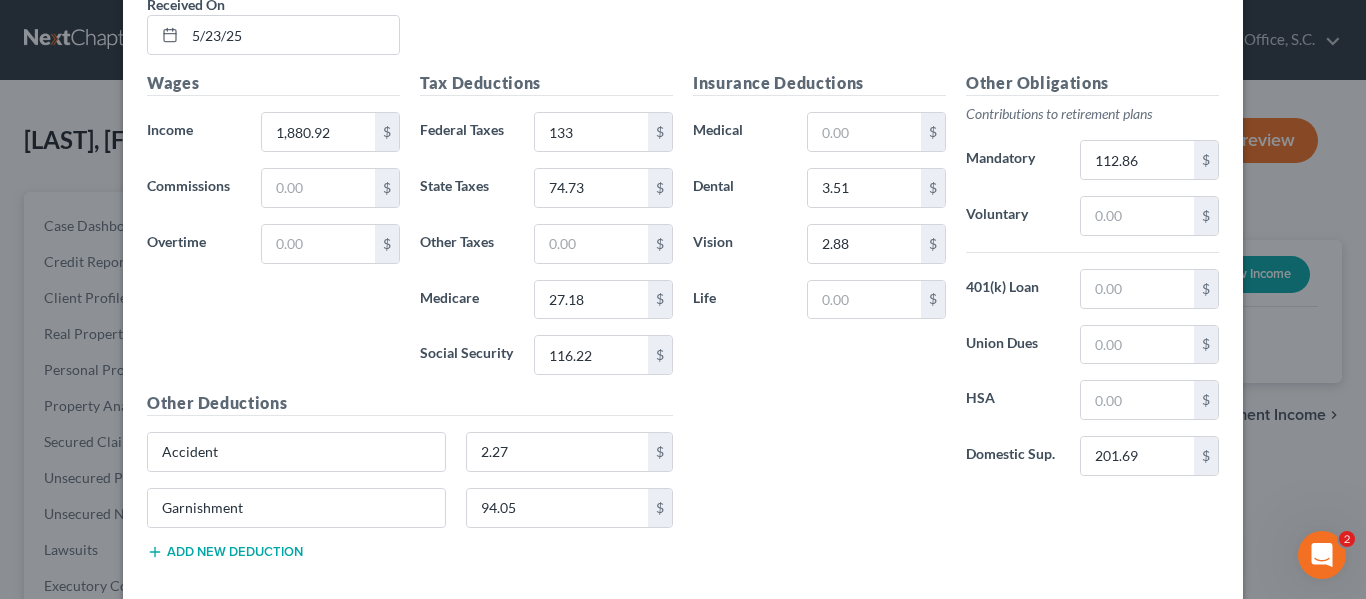 click on "Add new deduction" at bounding box center (225, 552) 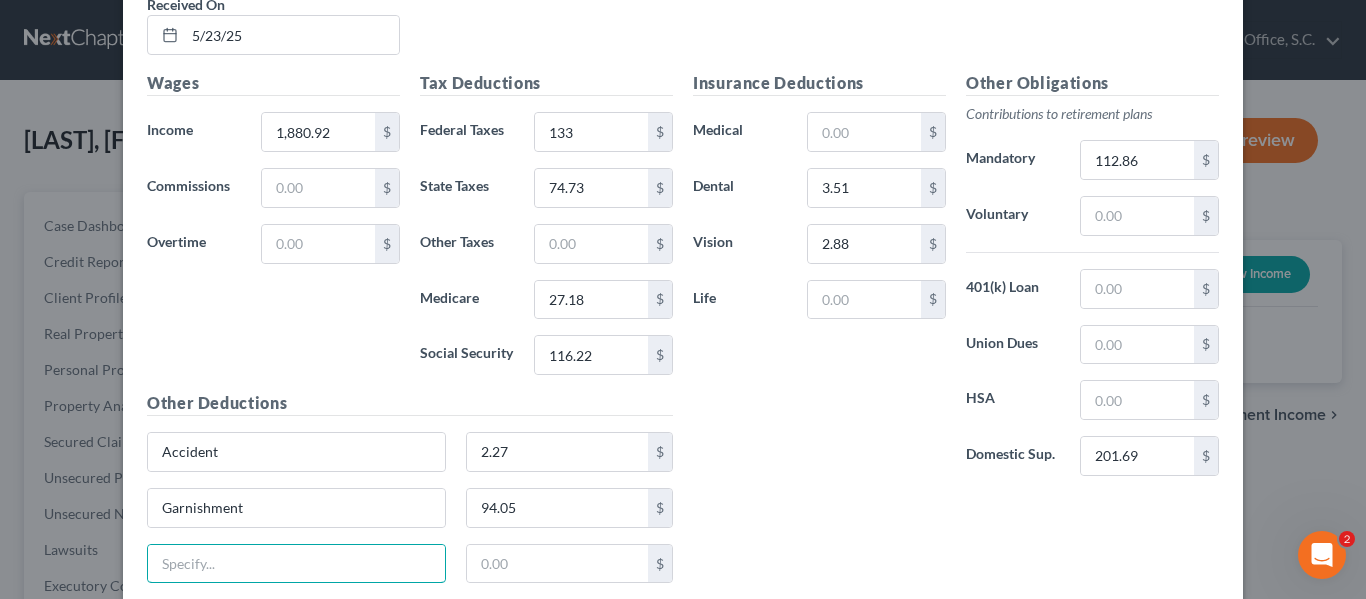 click at bounding box center (296, 564) 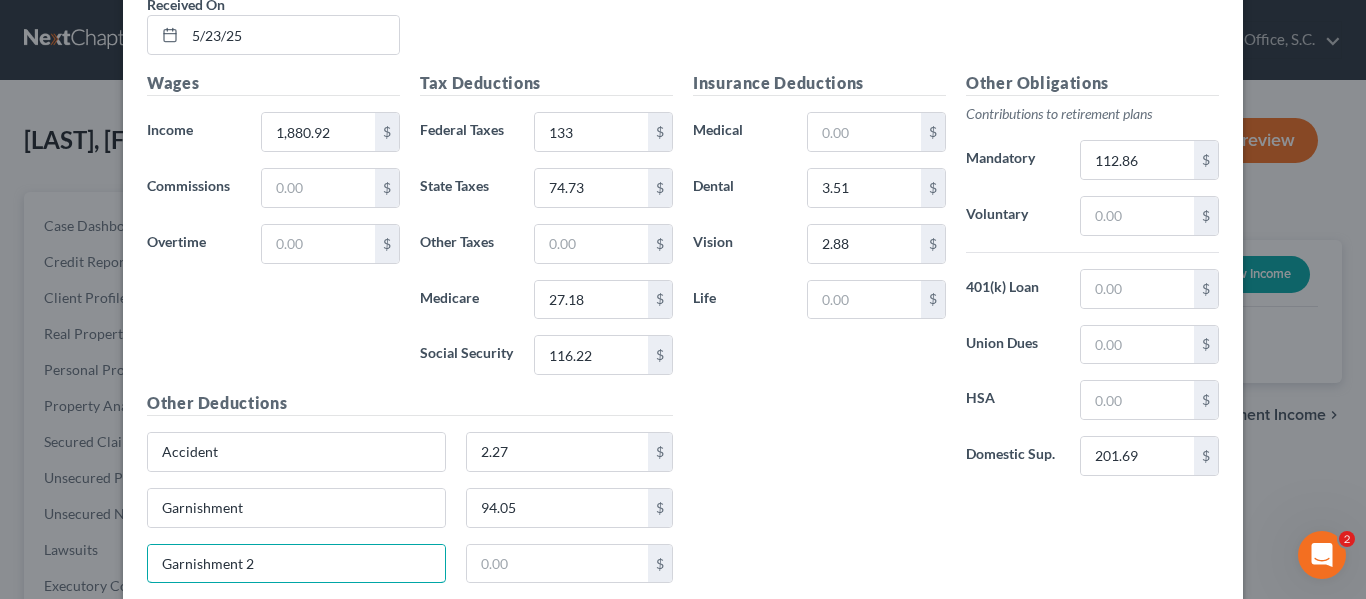 type on "Garnishment 2" 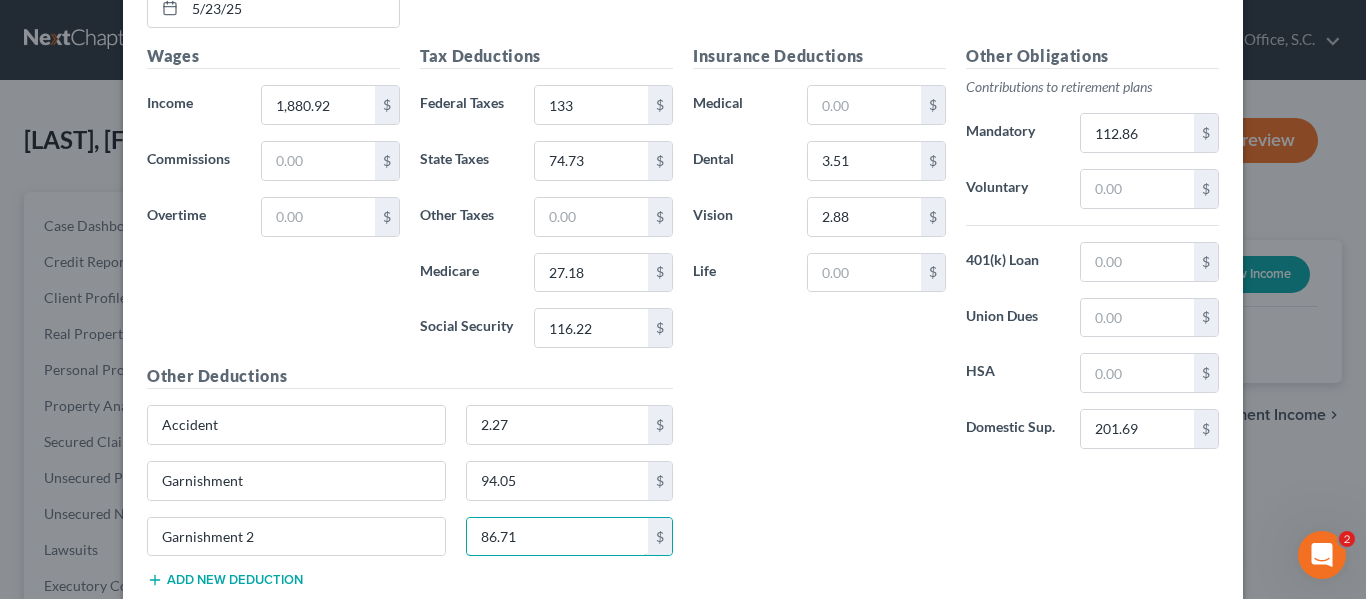 scroll, scrollTop: 5874, scrollLeft: 0, axis: vertical 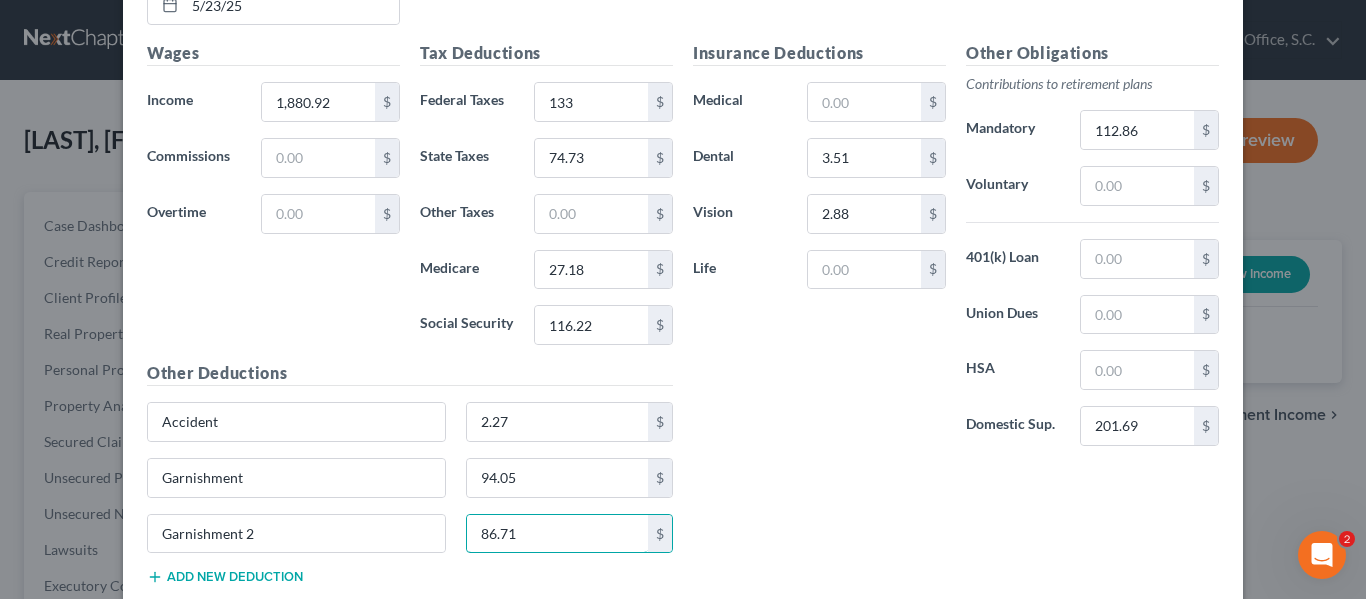 type on "86.71" 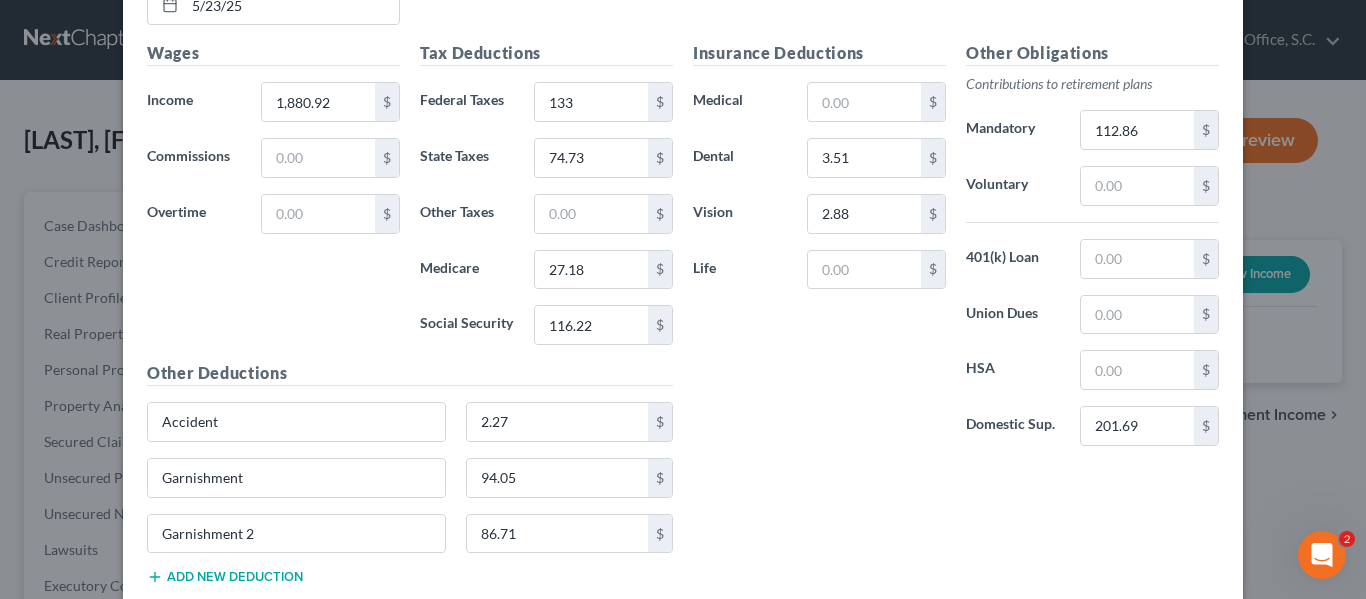 click on "Insurance Deductions Medical $ Dental 3.51 $ Vision 2.88 $ Life $" at bounding box center (819, 251) 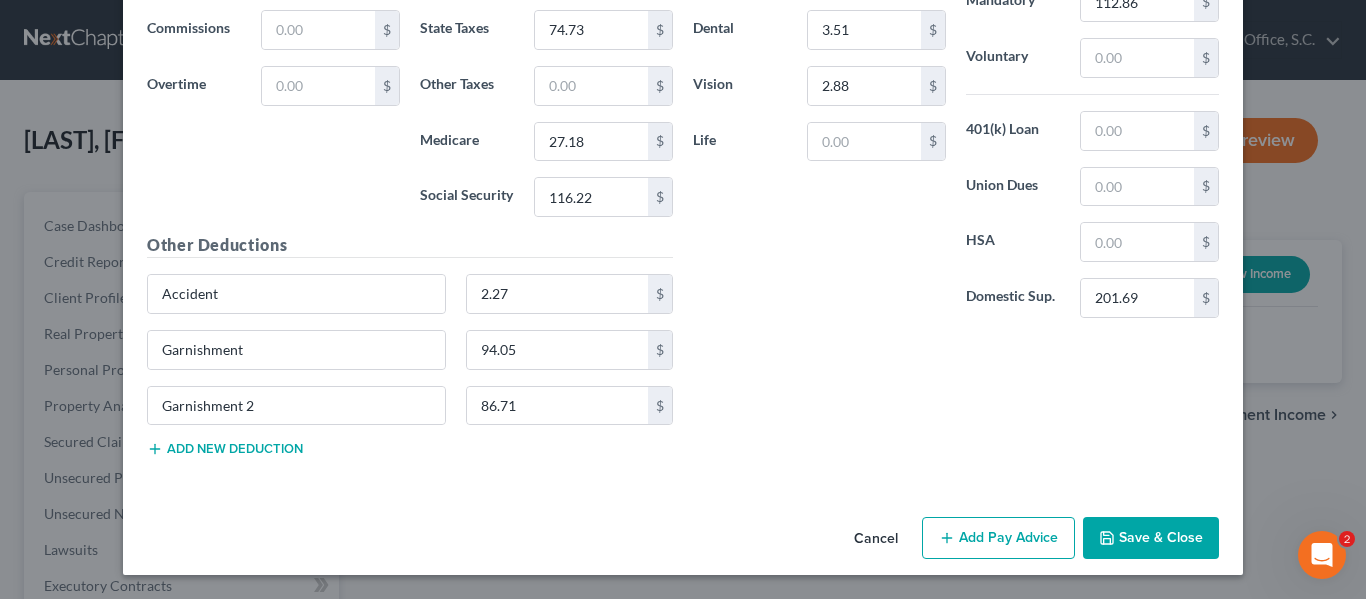 scroll, scrollTop: 6001, scrollLeft: 0, axis: vertical 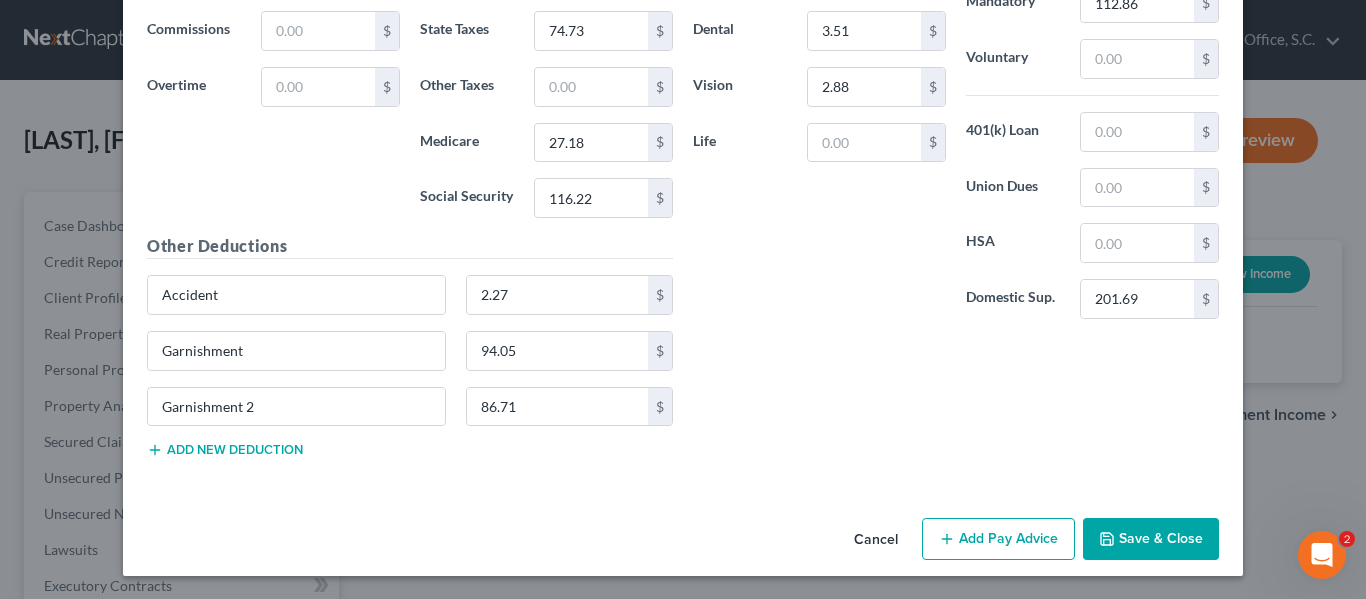 click on "Add Pay Advice" at bounding box center [998, 539] 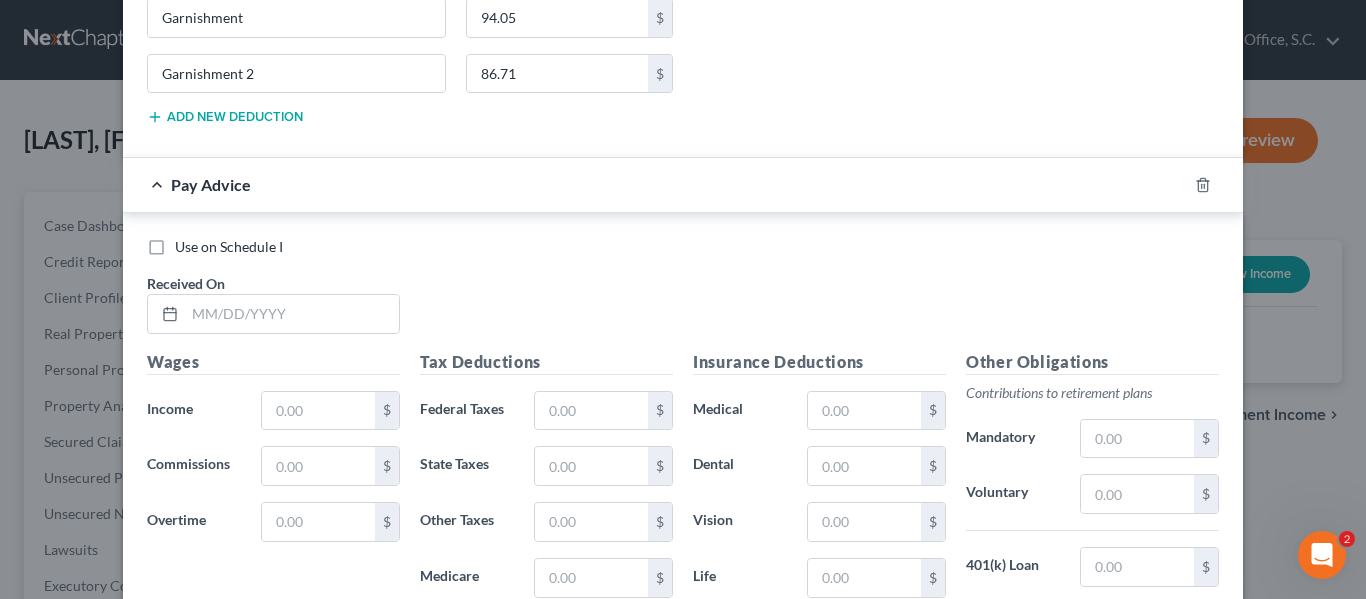 scroll, scrollTop: 6336, scrollLeft: 0, axis: vertical 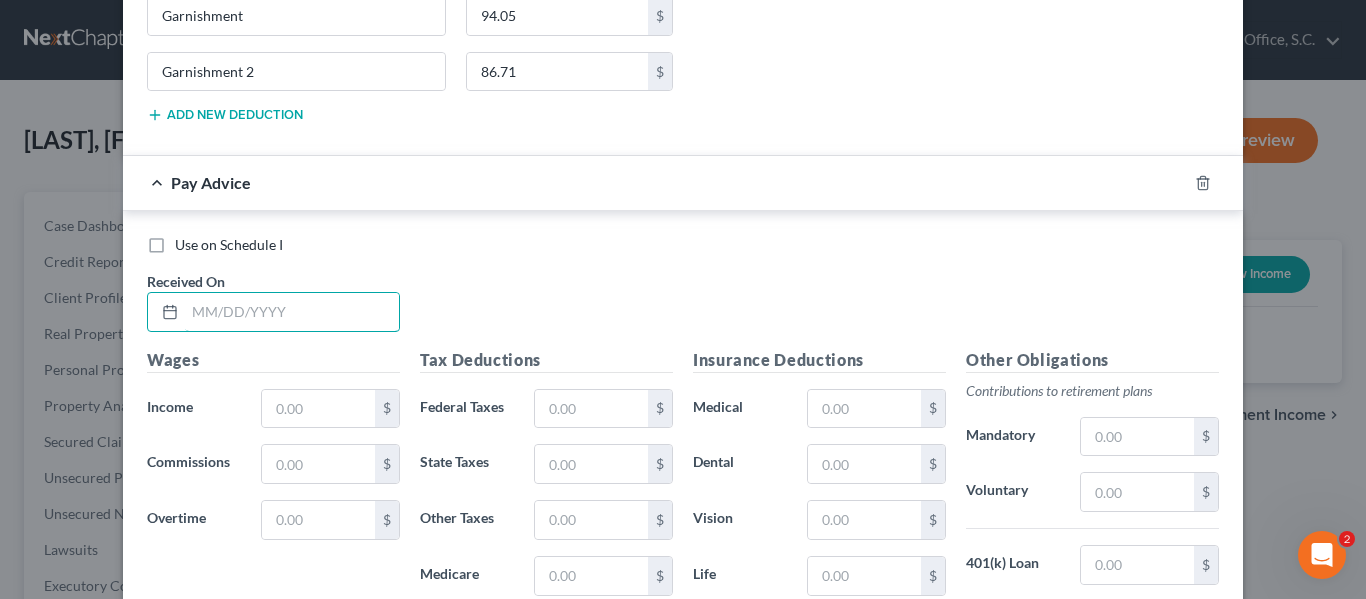 click at bounding box center [292, 312] 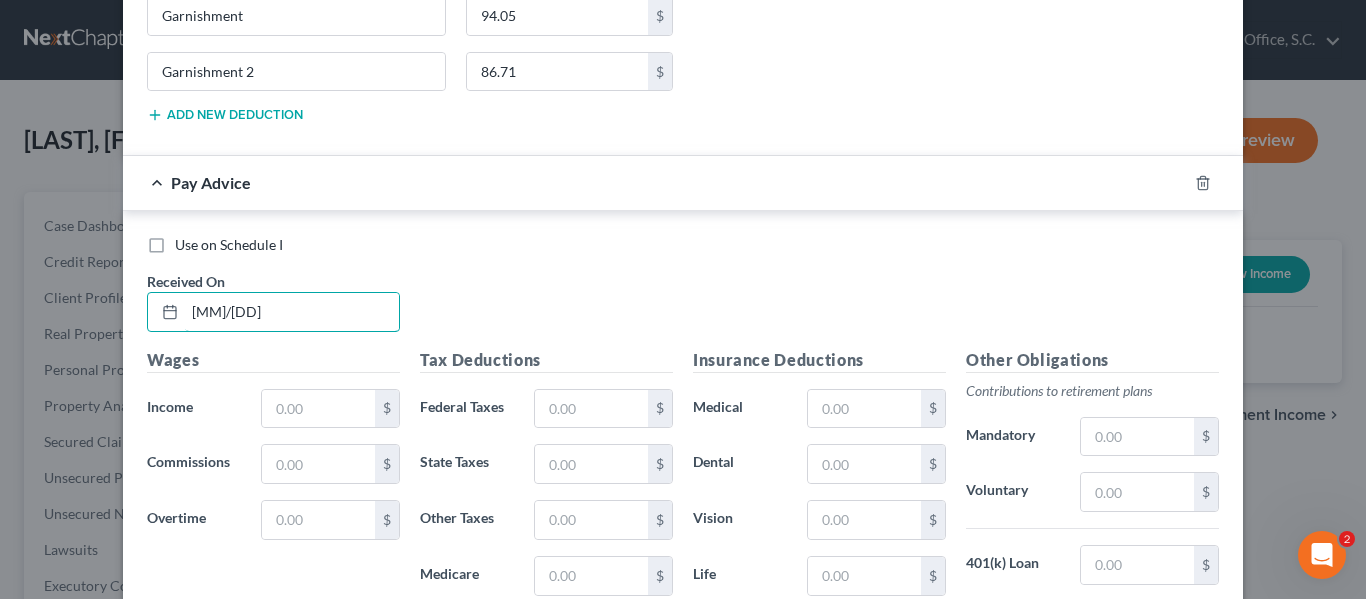 type on "1/17" 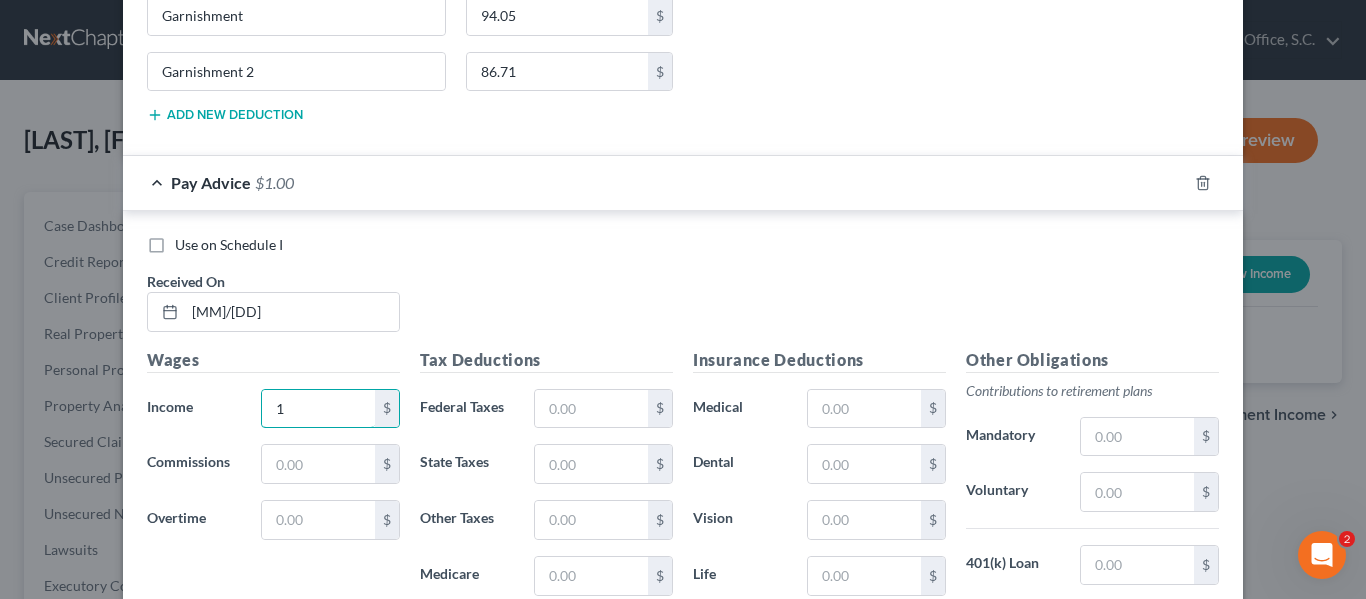 type on "1" 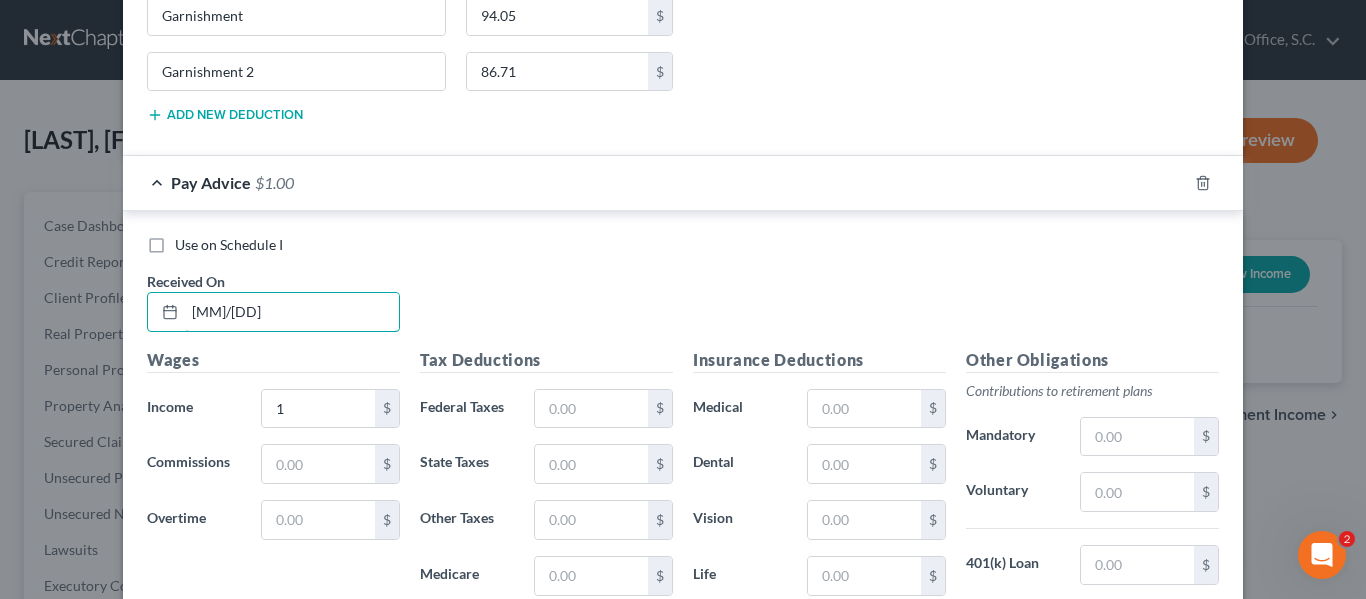 click on "1/17" at bounding box center (292, 312) 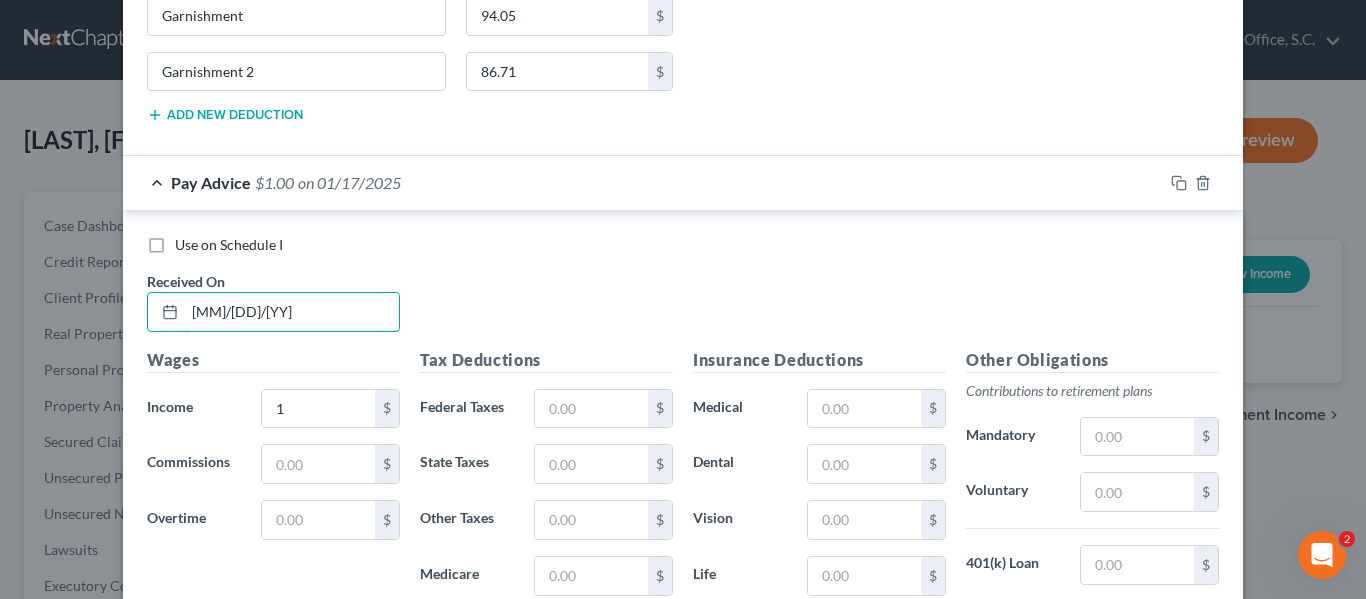 type on "1/17/25" 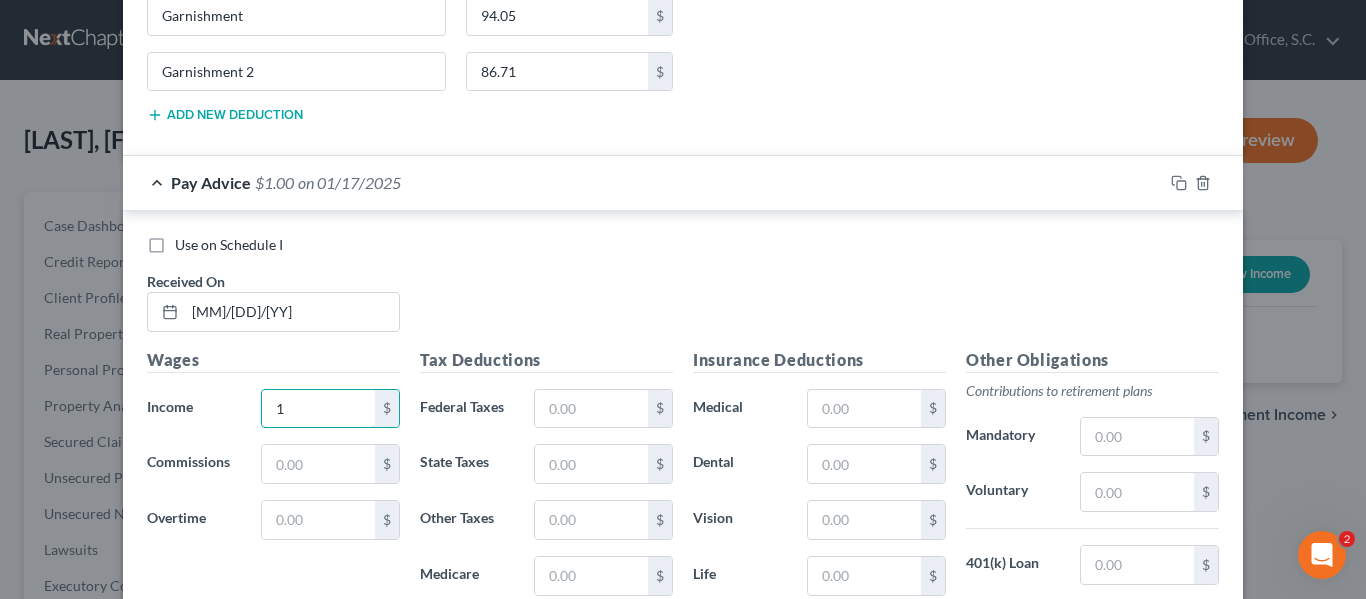 click on "1" at bounding box center (318, 409) 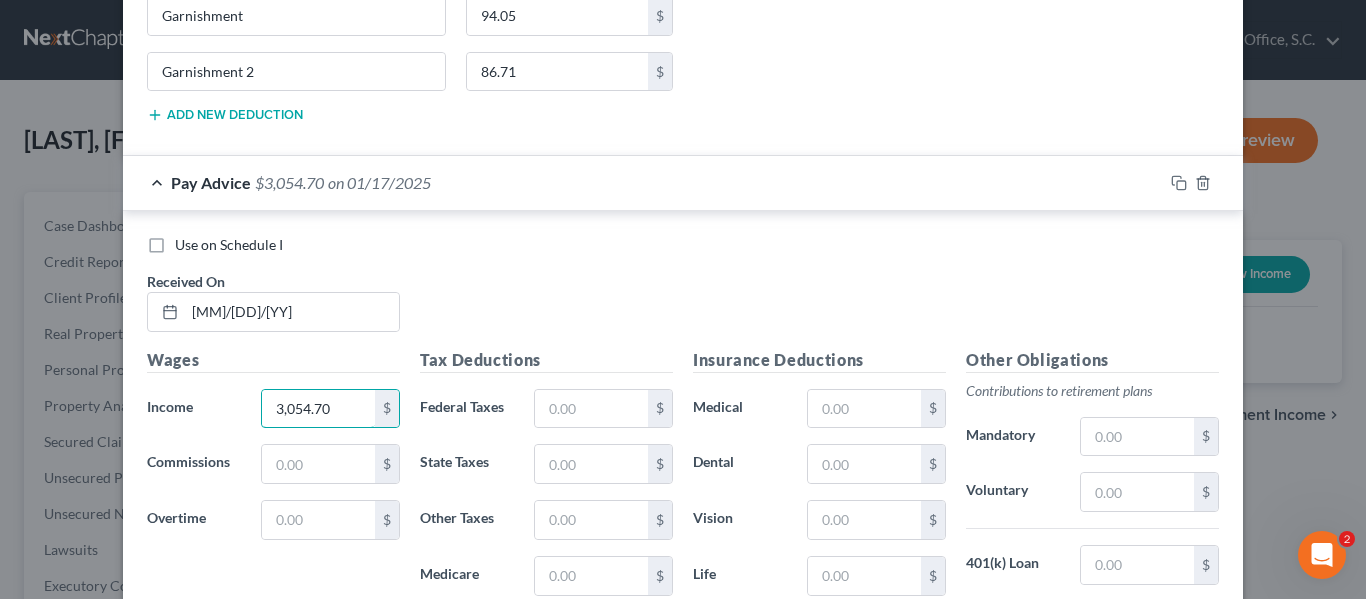 type on "3,054.70" 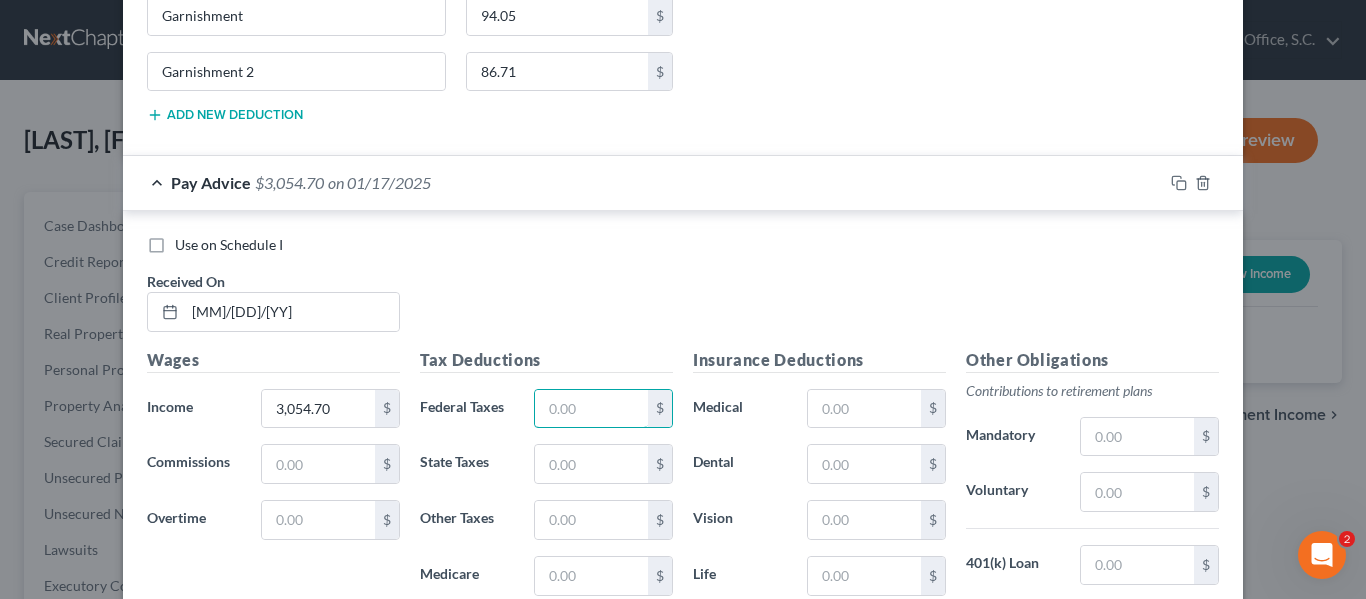 click at bounding box center (591, 409) 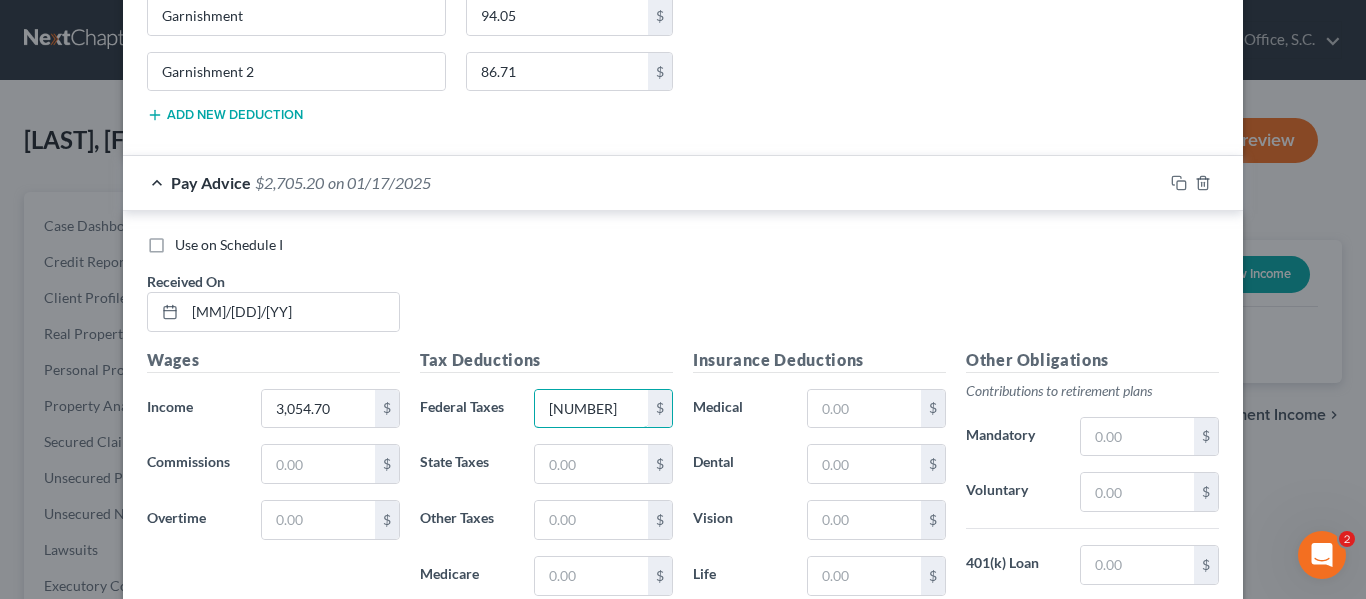 type on "349.50" 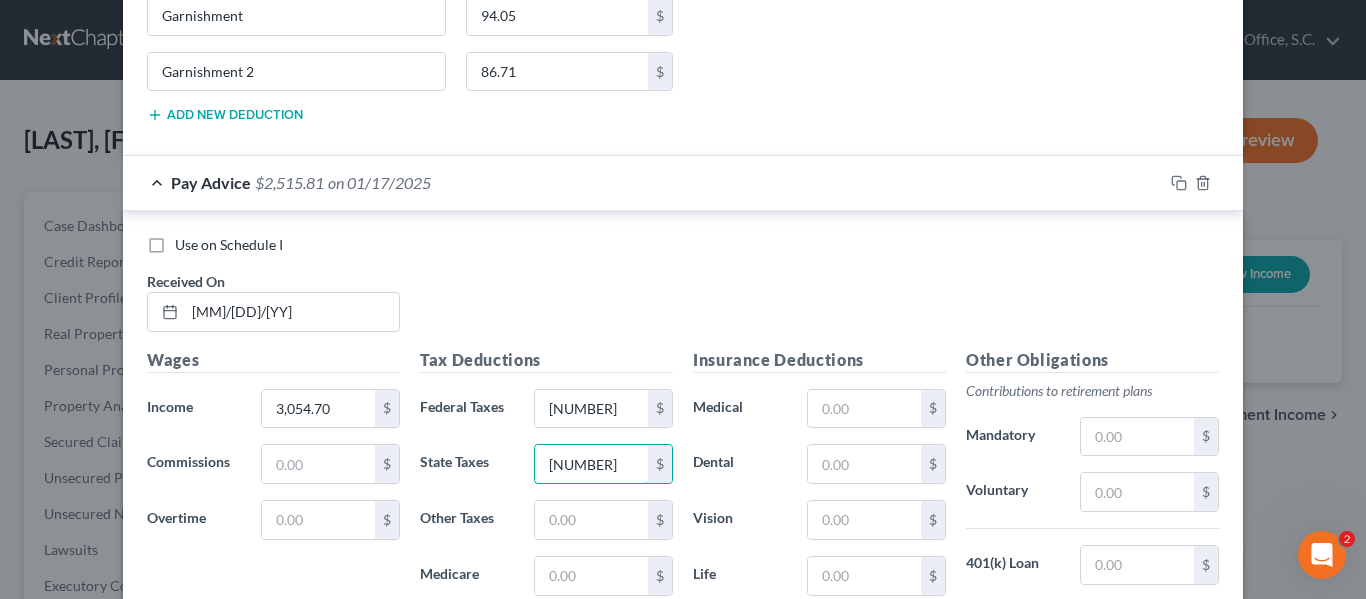 type on "189.39" 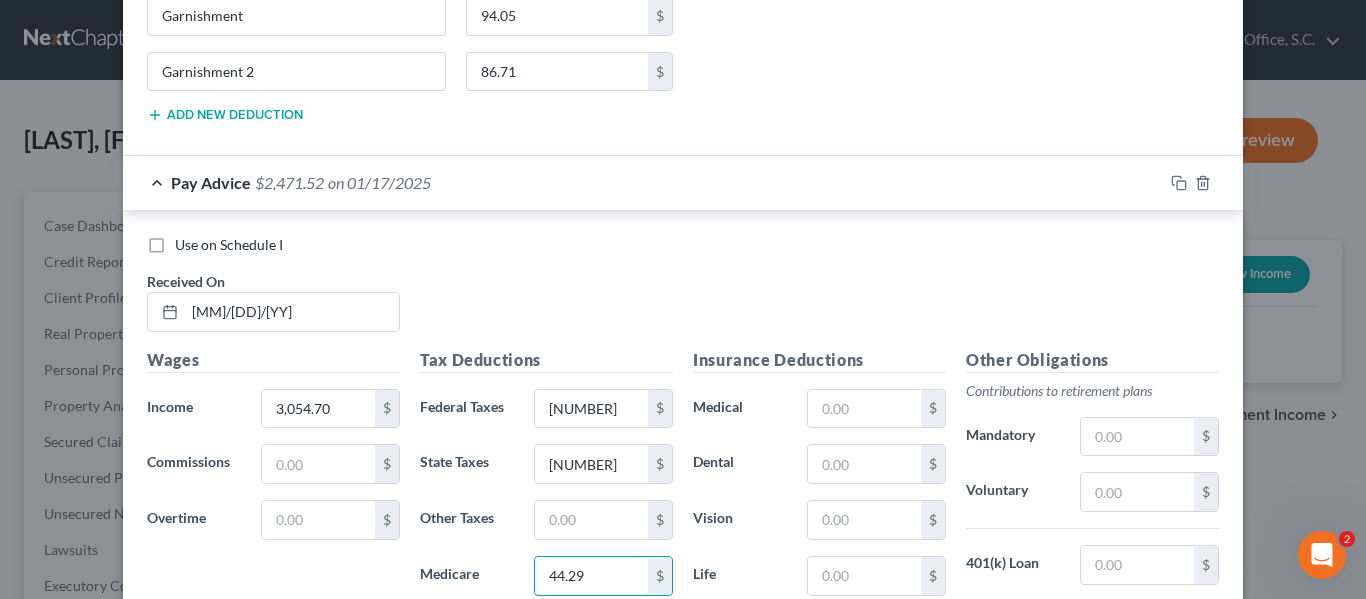 type on "44.29" 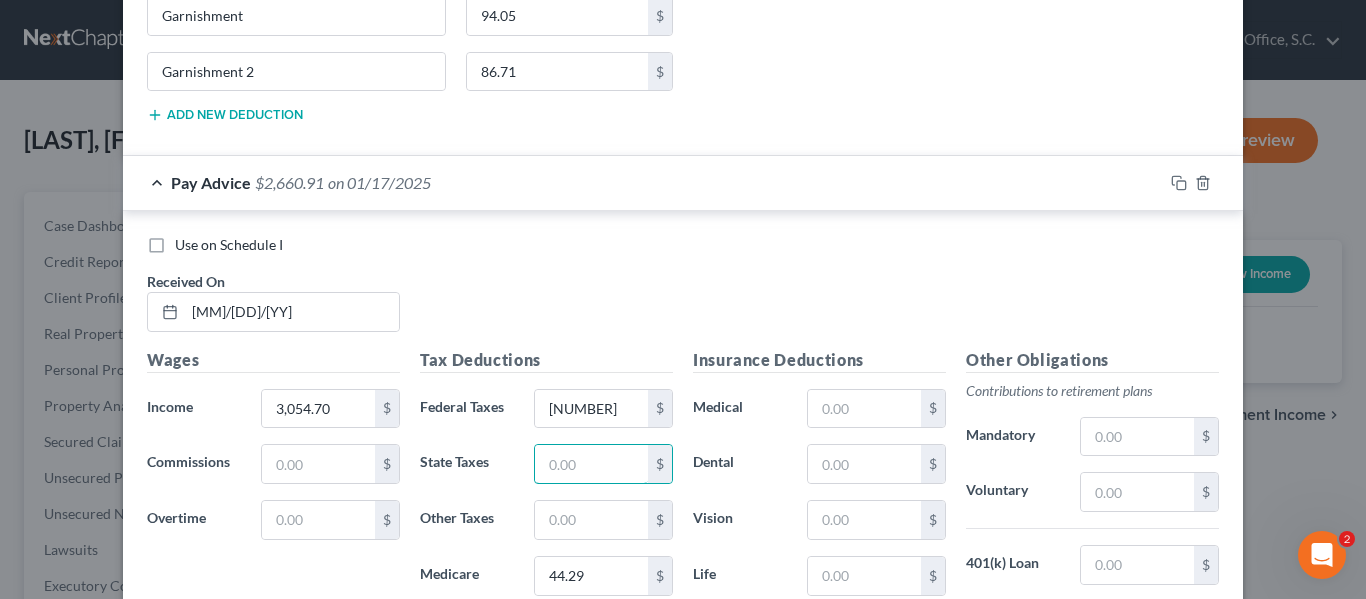 type 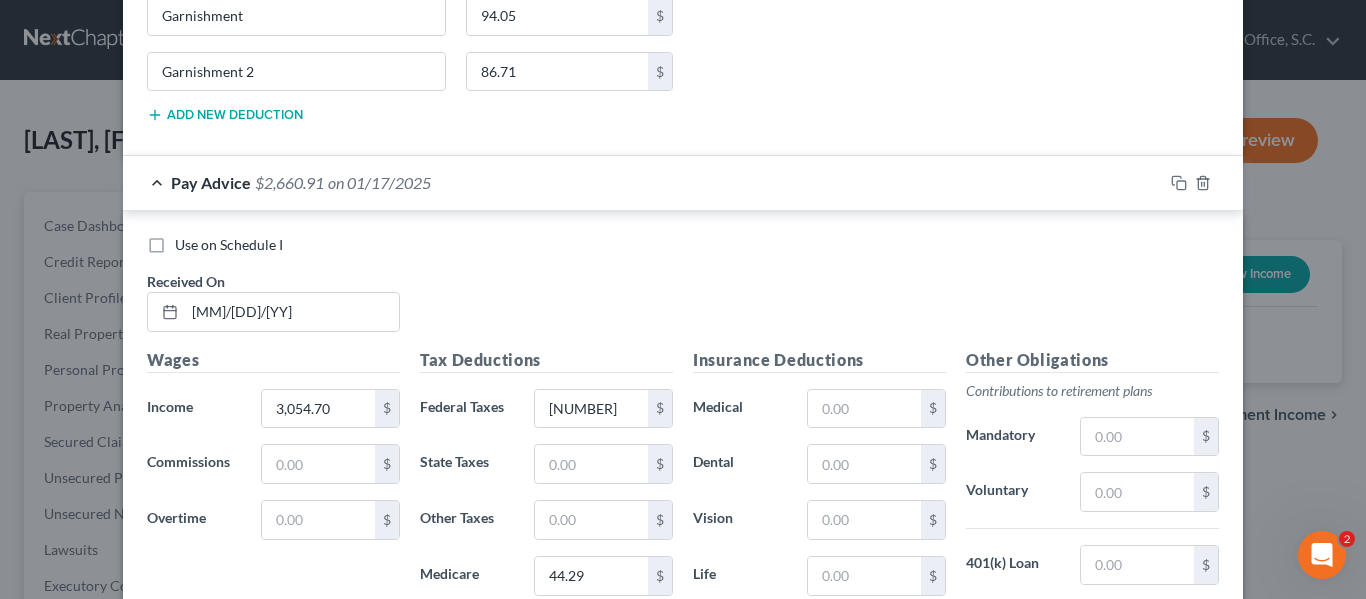 scroll, scrollTop: 6659, scrollLeft: 0, axis: vertical 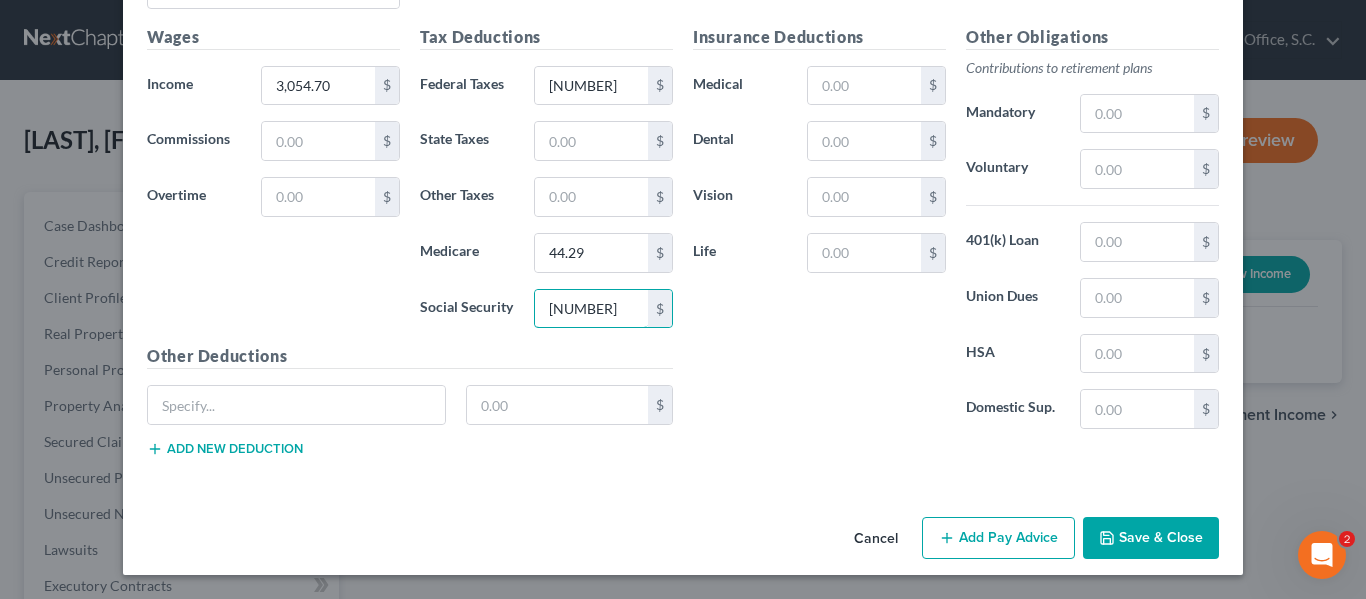 type on "189.39" 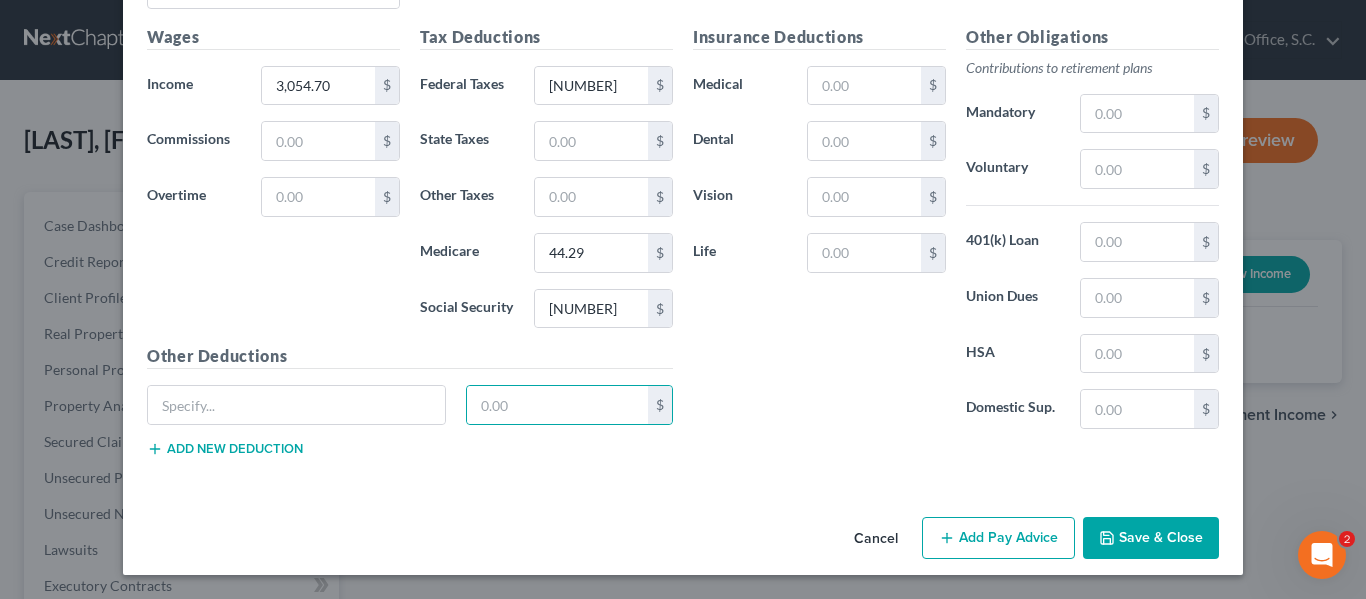 type 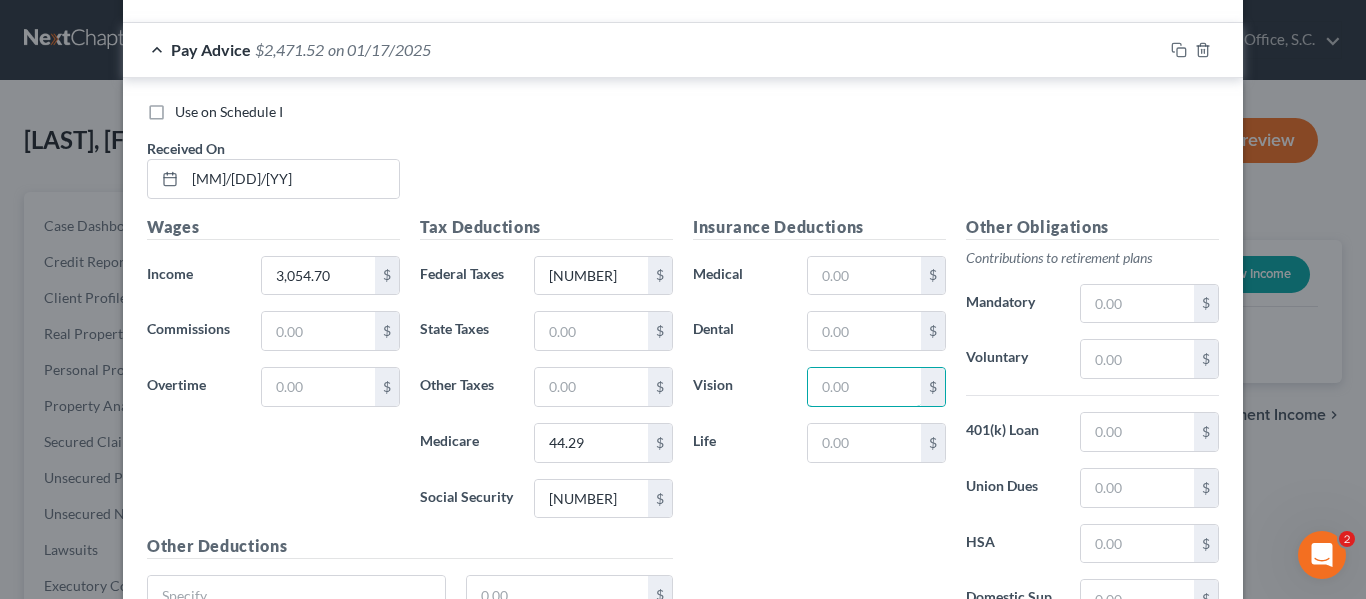 scroll, scrollTop: 6468, scrollLeft: 0, axis: vertical 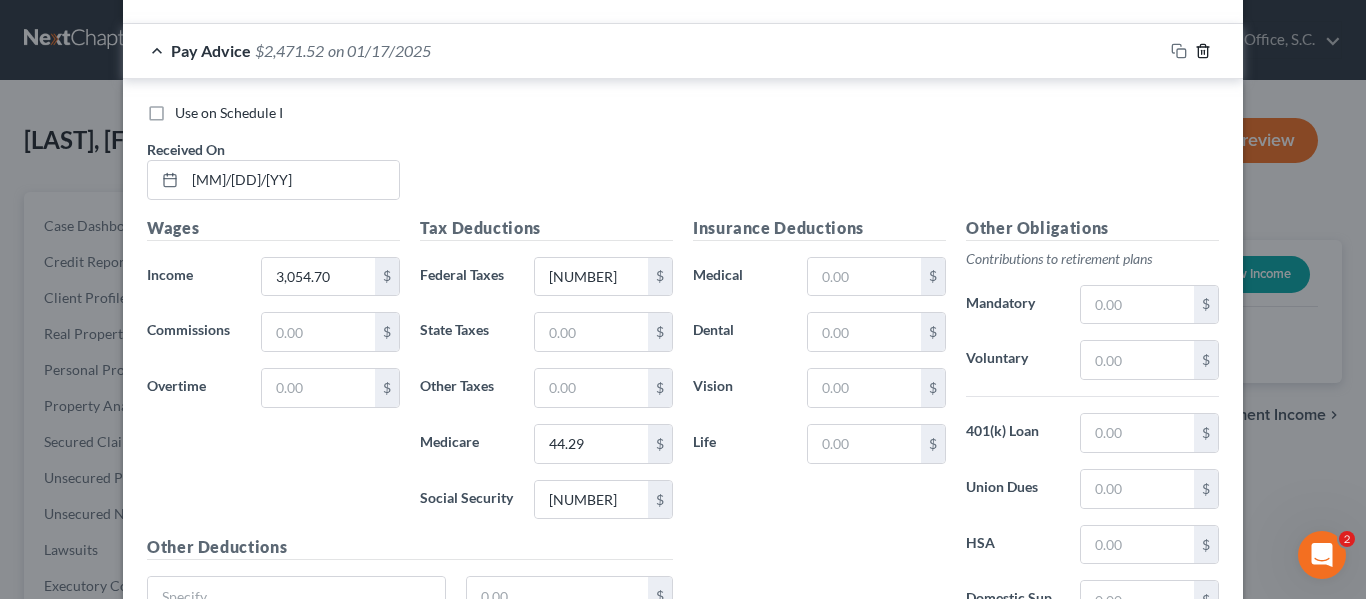 click 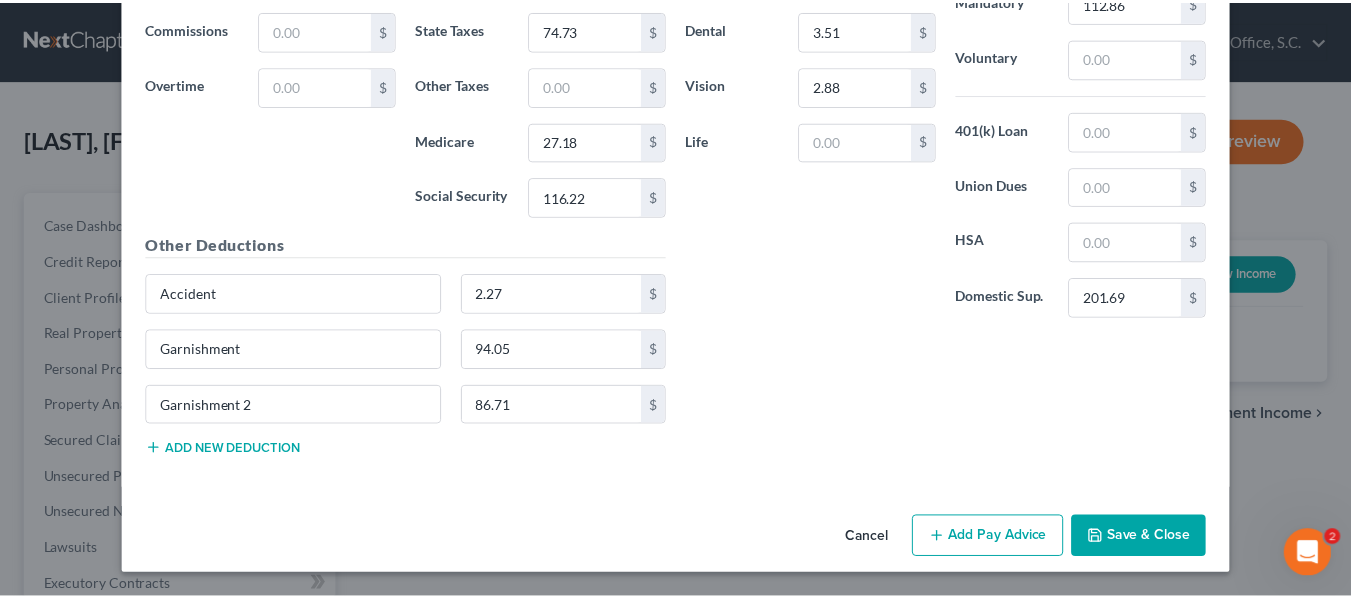 scroll, scrollTop: 6002, scrollLeft: 0, axis: vertical 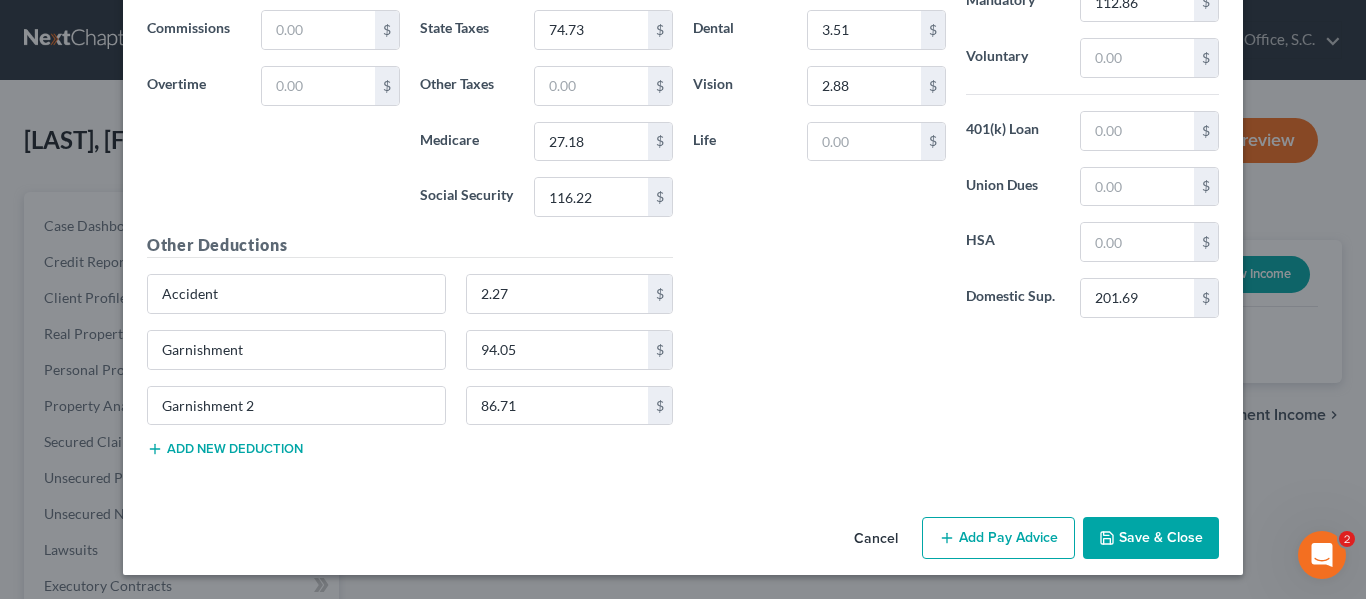 click on "Save & Close" at bounding box center (1151, 538) 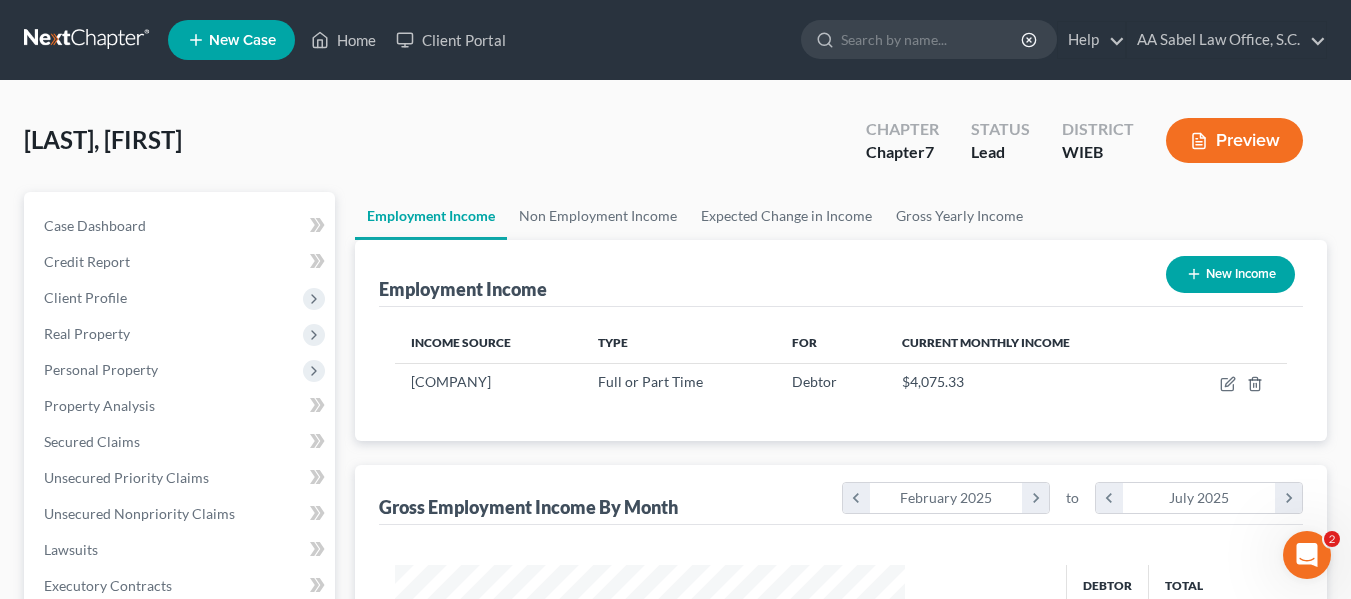 scroll, scrollTop: 999642, scrollLeft: 999456, axis: both 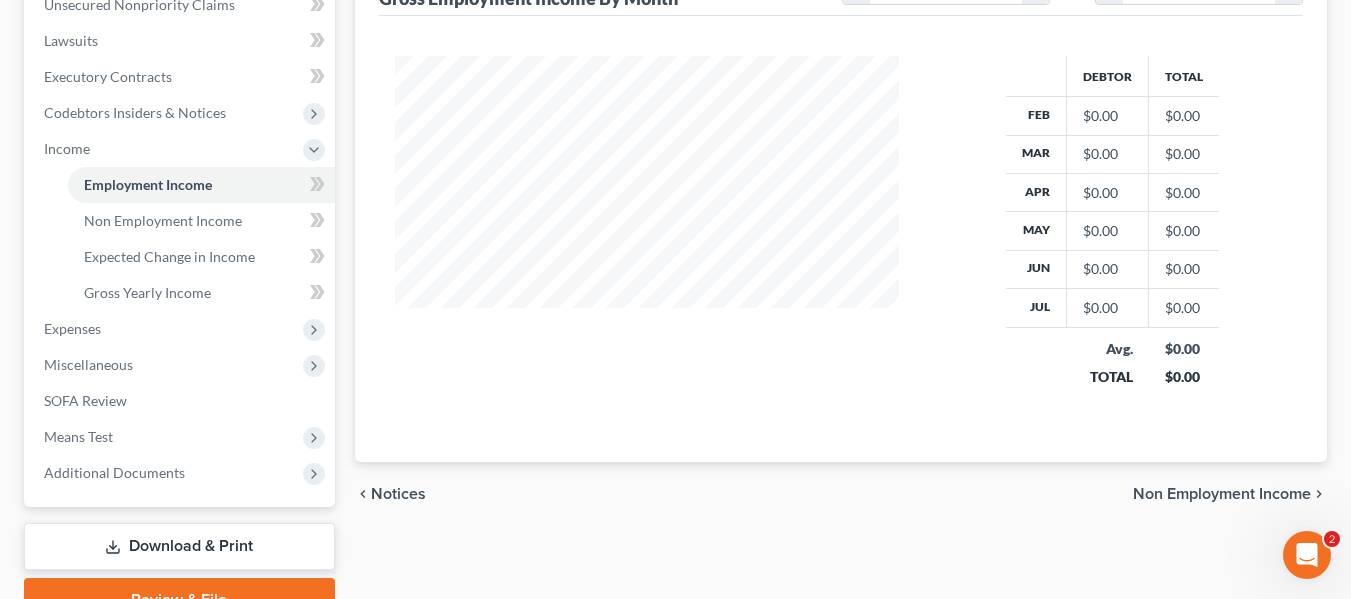 click on "Expenses" at bounding box center (72, 328) 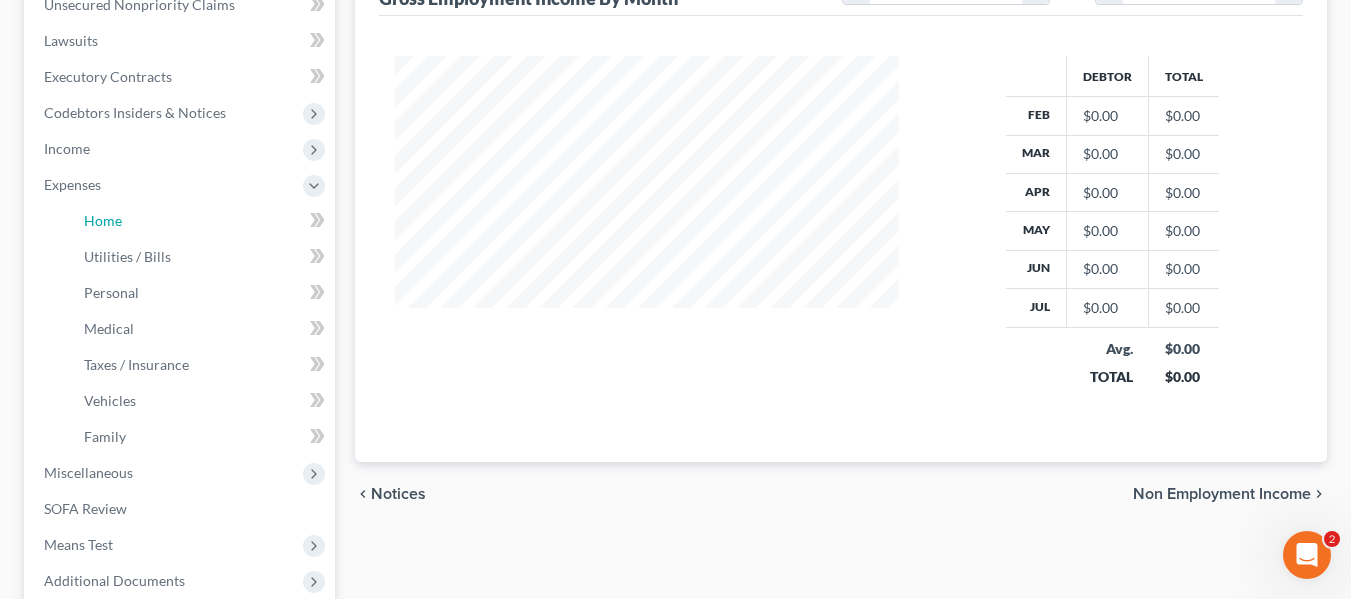 click on "Home" at bounding box center [103, 220] 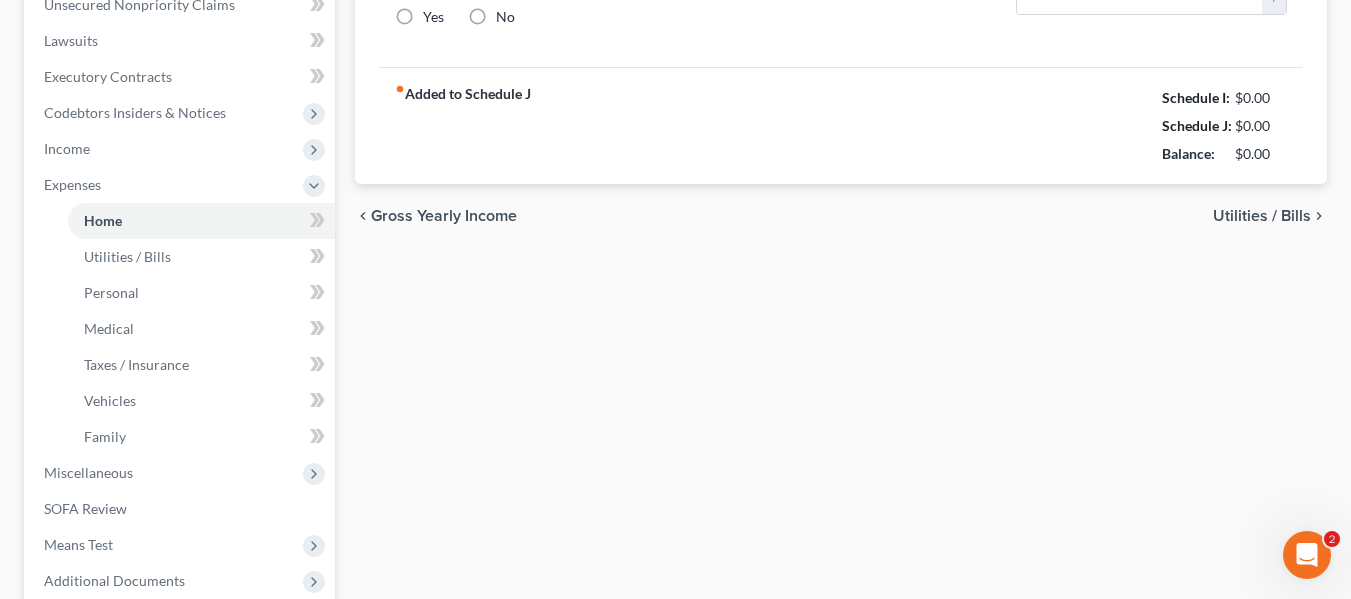 type on "0.00" 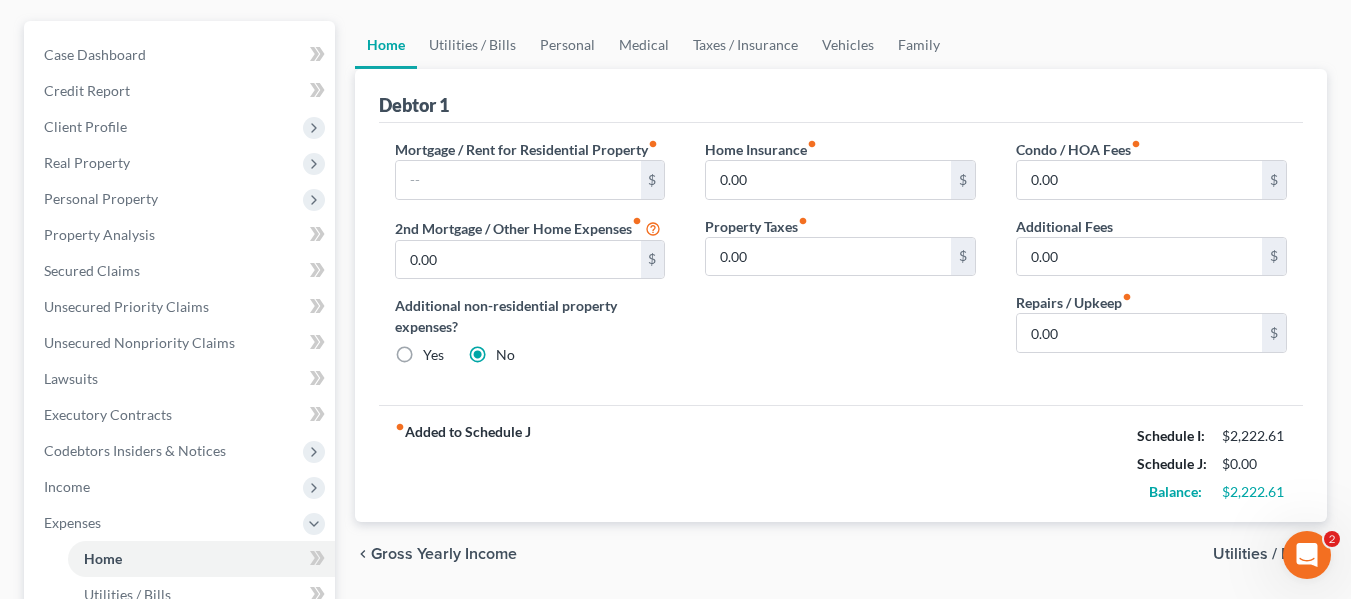 scroll, scrollTop: 177, scrollLeft: 0, axis: vertical 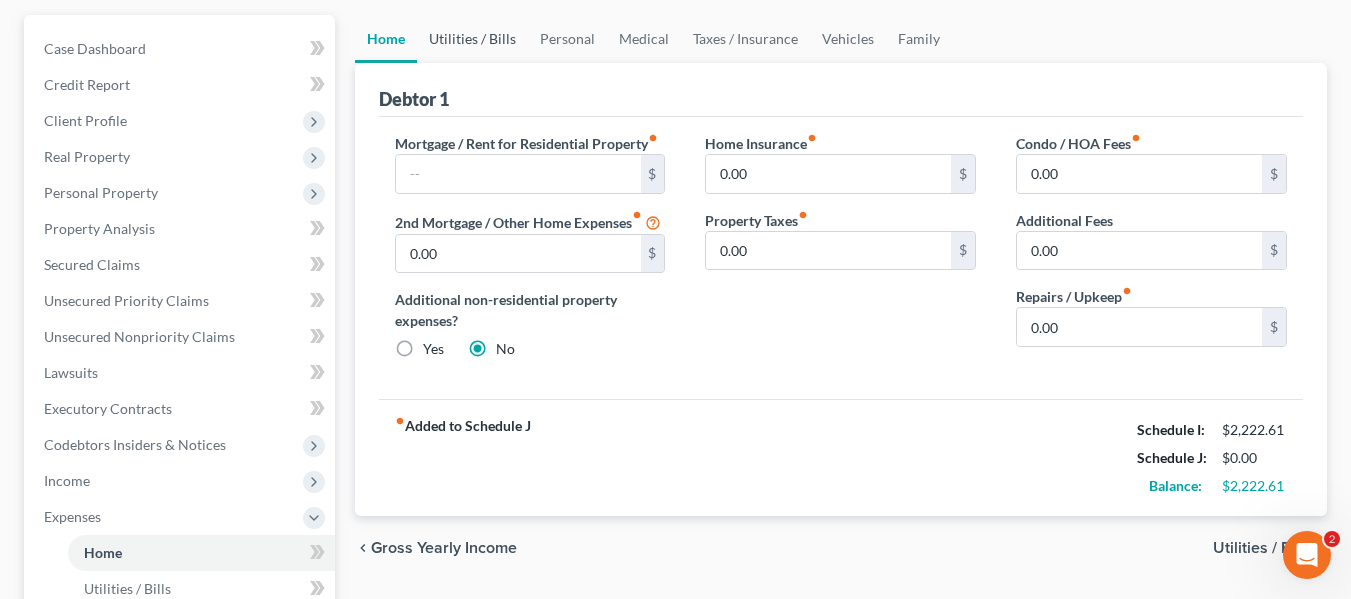 click on "Utilities / Bills" at bounding box center [472, 39] 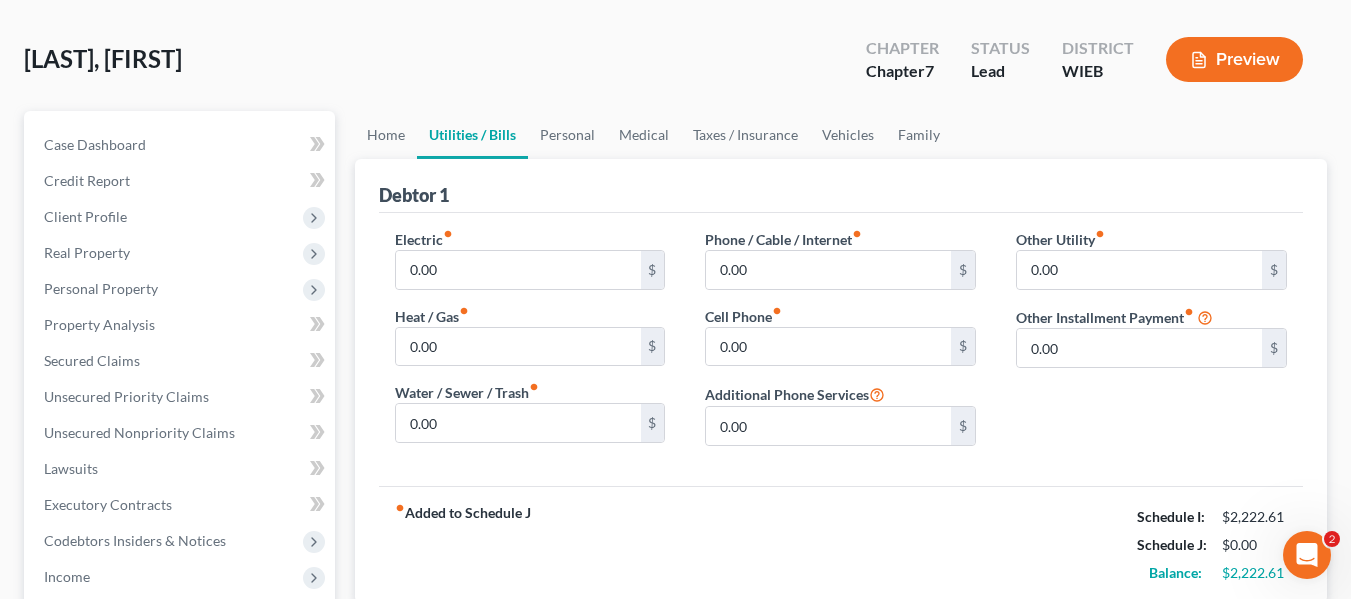 scroll, scrollTop: 0, scrollLeft: 0, axis: both 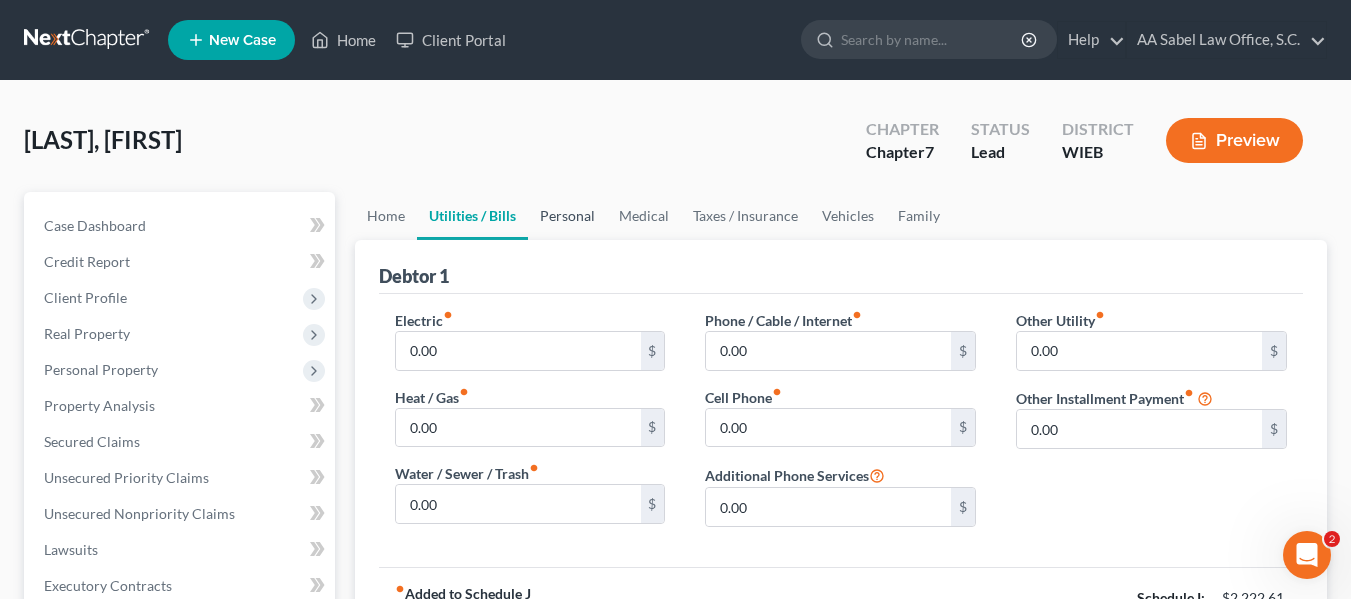 click on "Personal" at bounding box center [567, 216] 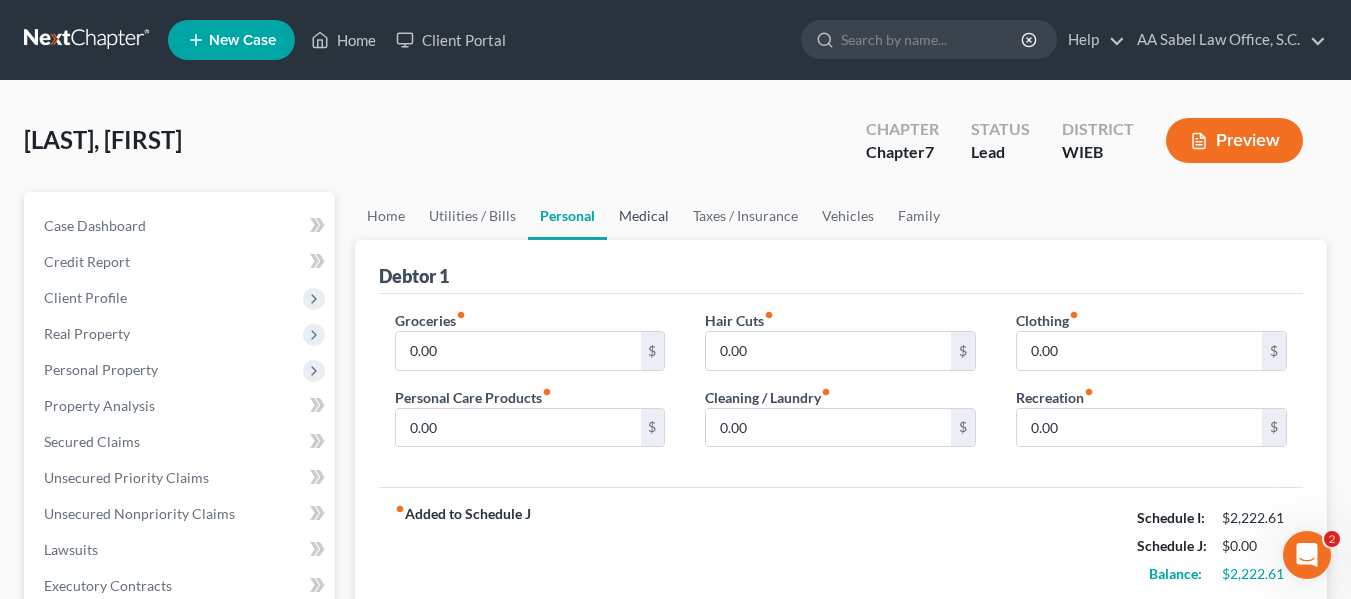 click on "Medical" at bounding box center (644, 216) 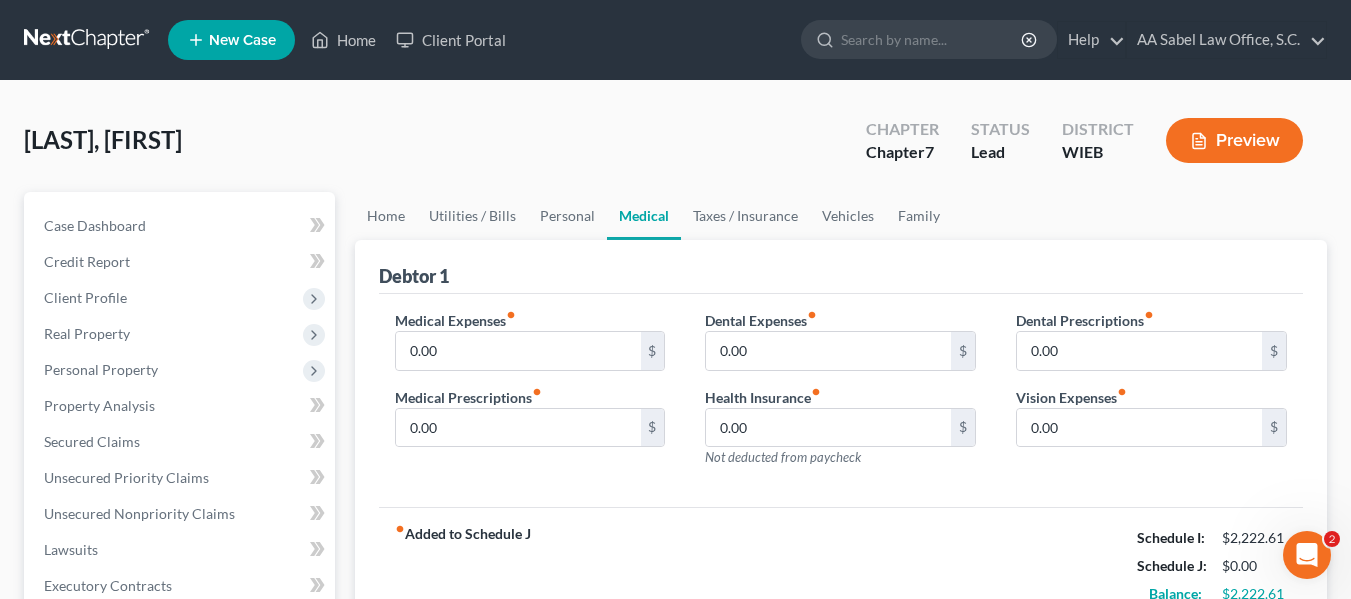 click on "Client Profile" at bounding box center [85, 297] 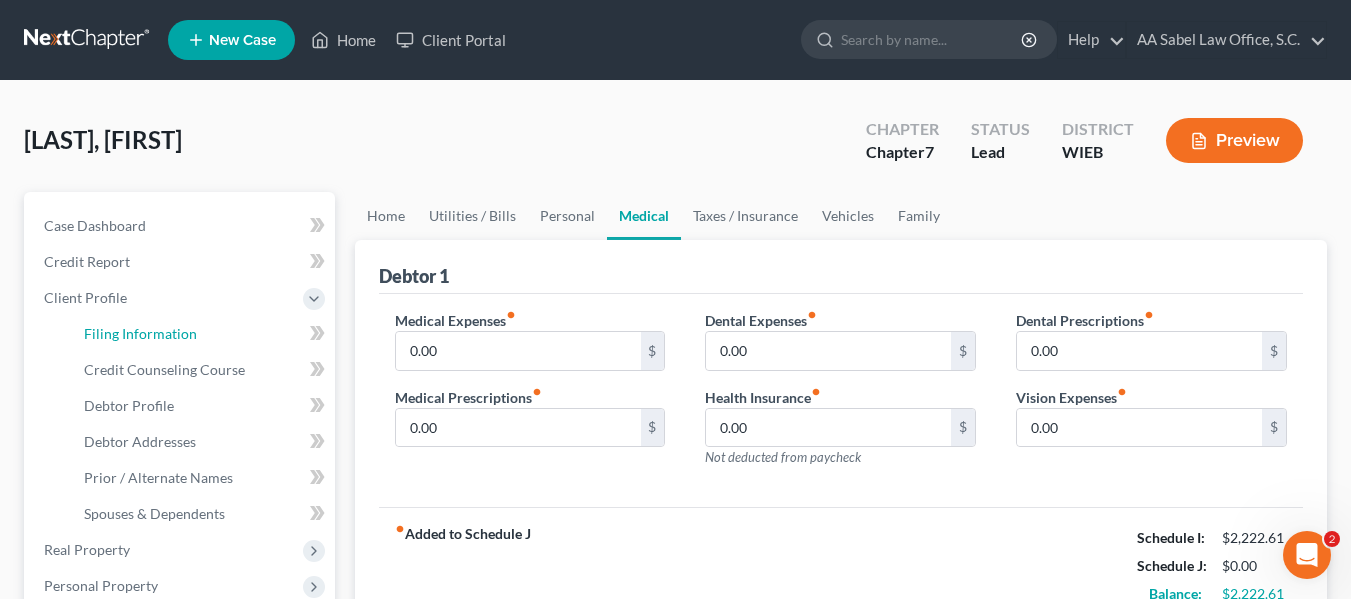 click on "Filing Information" at bounding box center [140, 333] 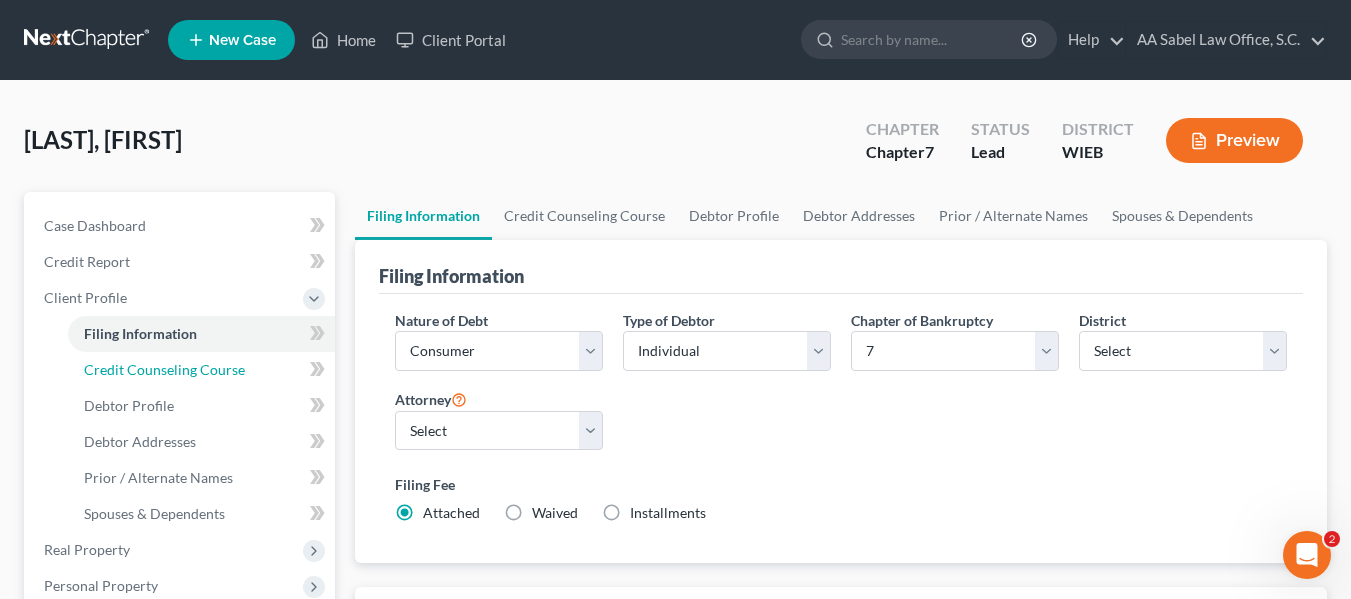 click on "Credit Counseling Course" at bounding box center (164, 369) 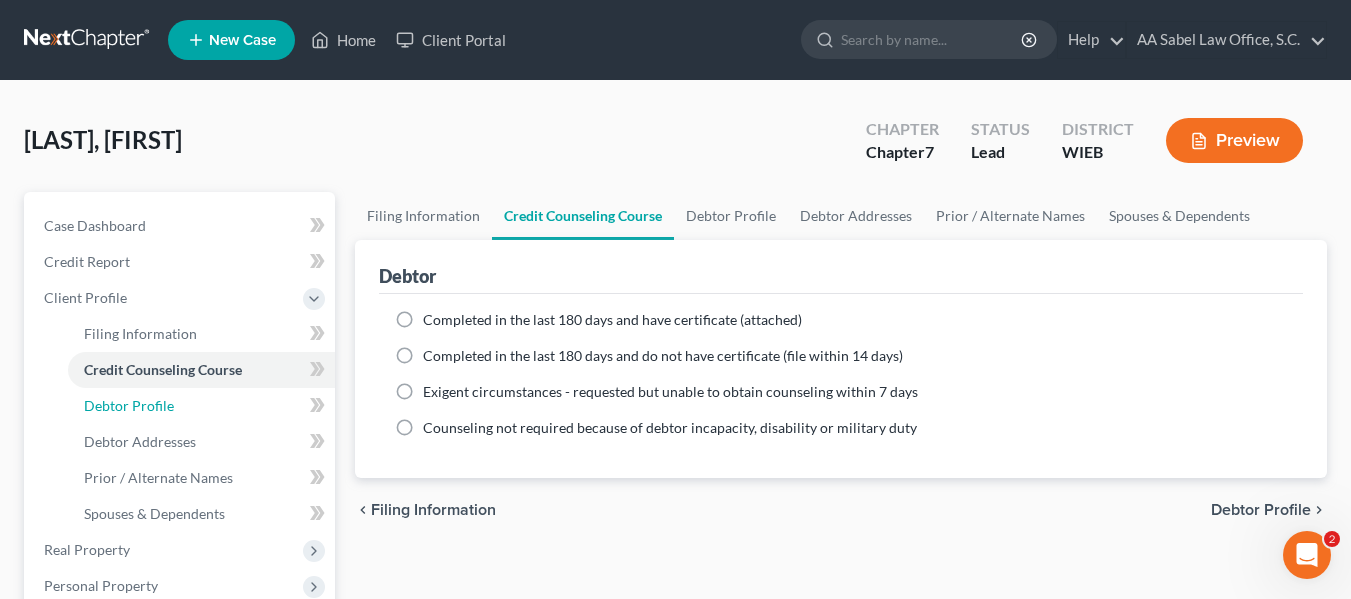 click on "Debtor Profile" at bounding box center (129, 405) 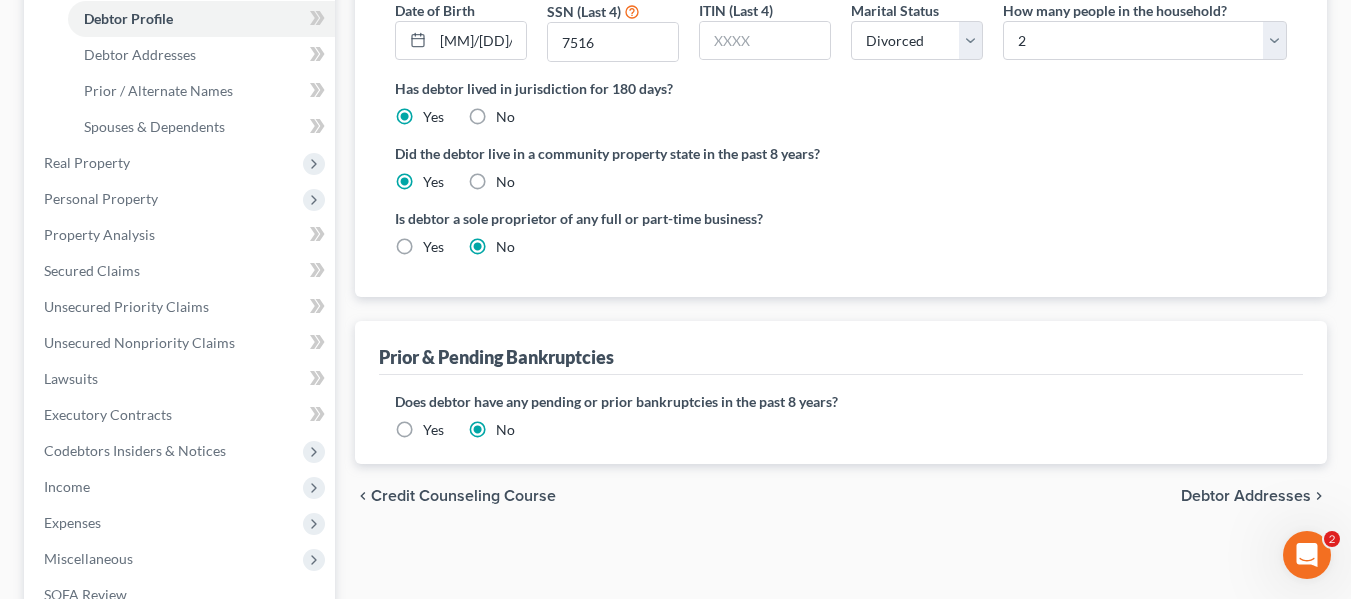 scroll, scrollTop: 393, scrollLeft: 0, axis: vertical 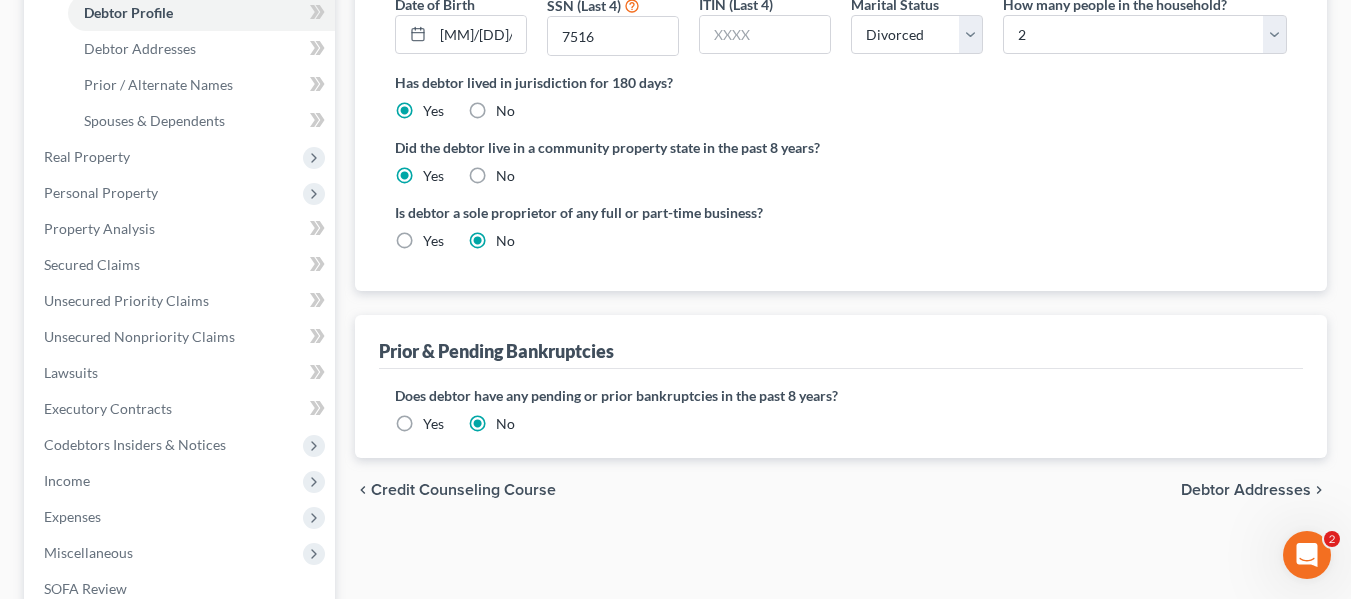 click on "Debtor Addresses" at bounding box center (1246, 490) 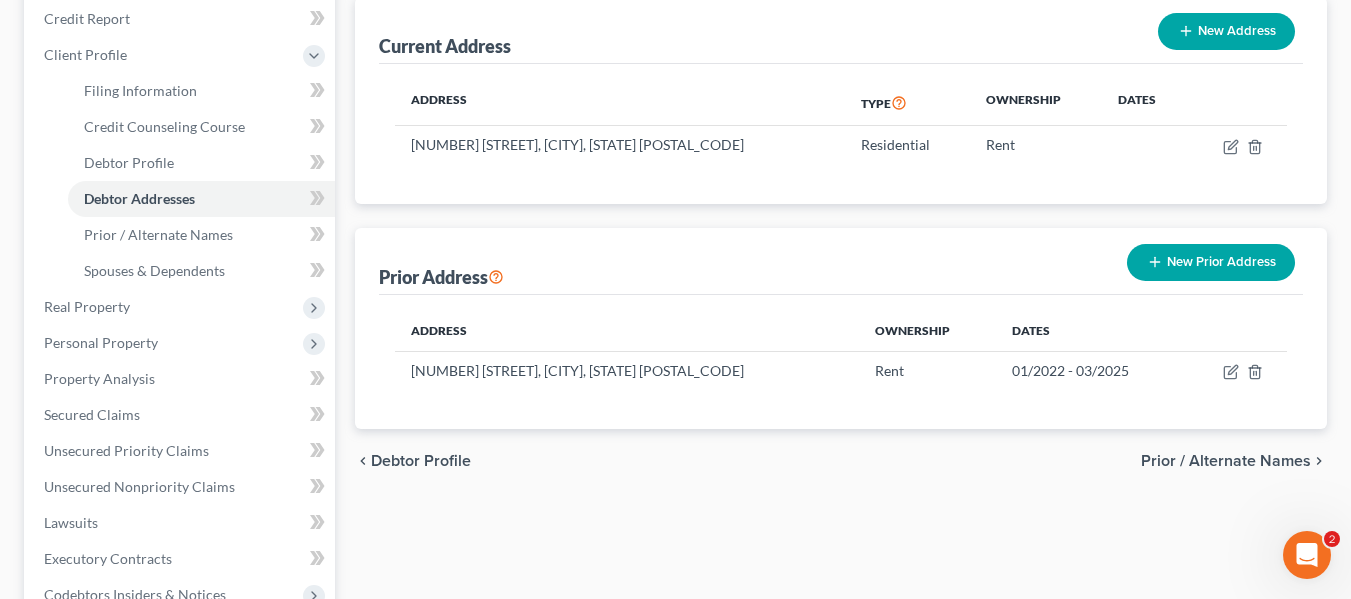 scroll, scrollTop: 245, scrollLeft: 0, axis: vertical 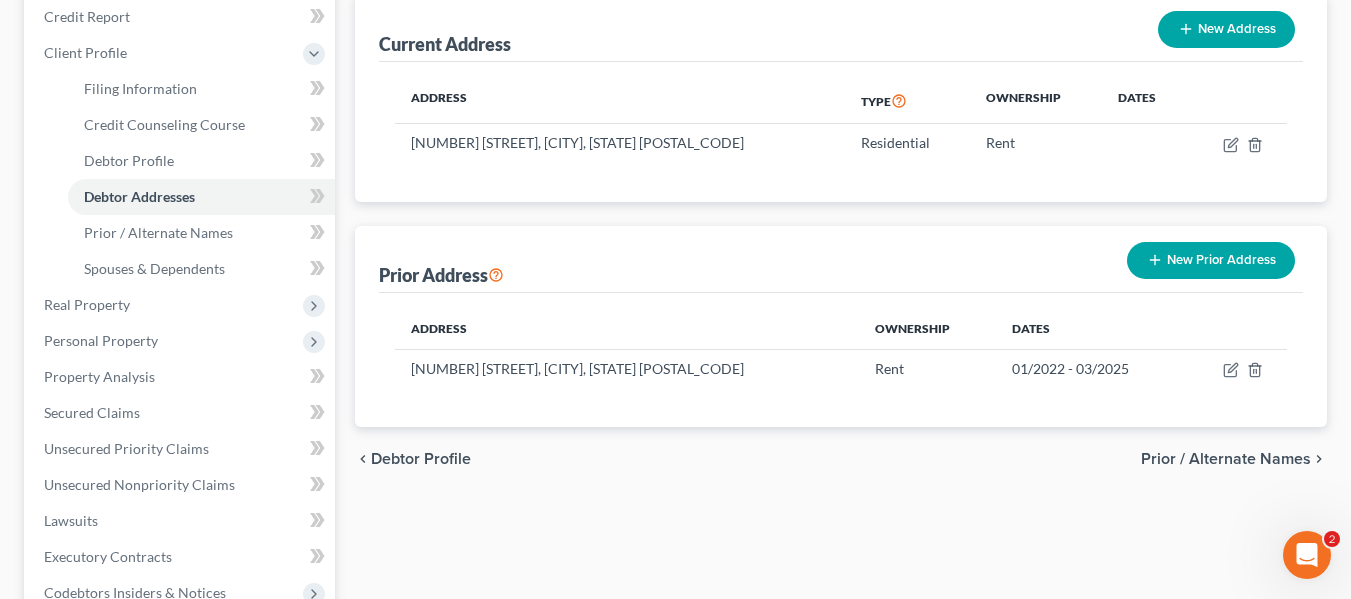 click on "Prior / Alternate Names" at bounding box center (1226, 459) 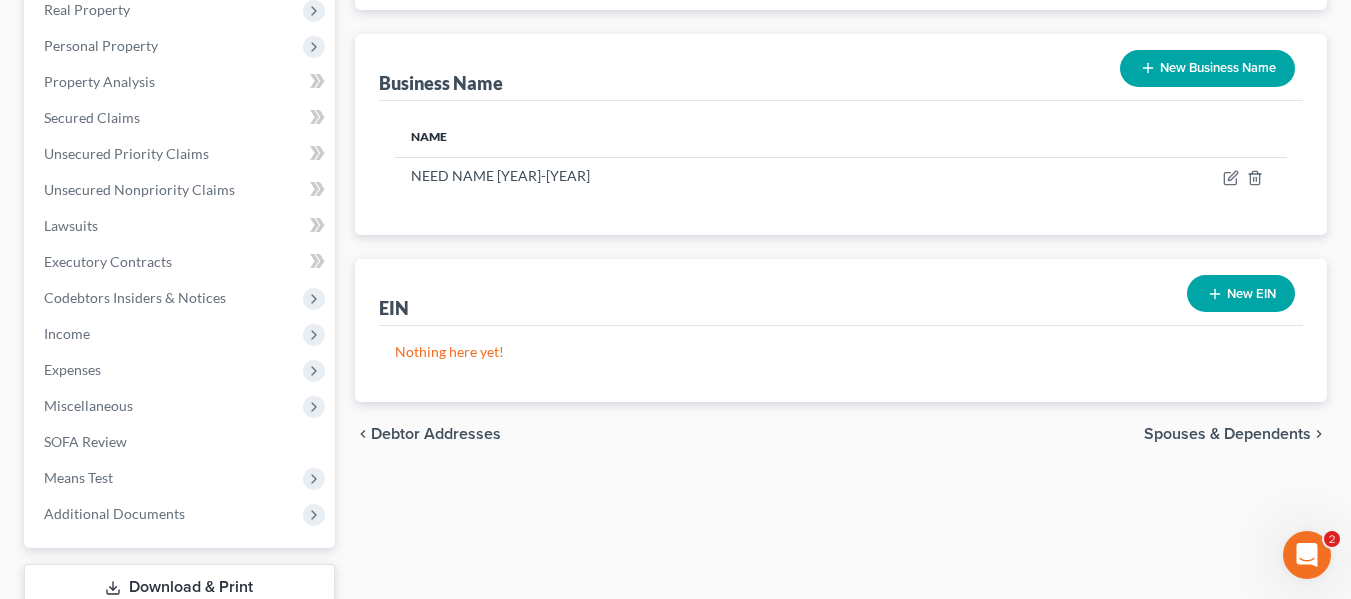 scroll, scrollTop: 541, scrollLeft: 0, axis: vertical 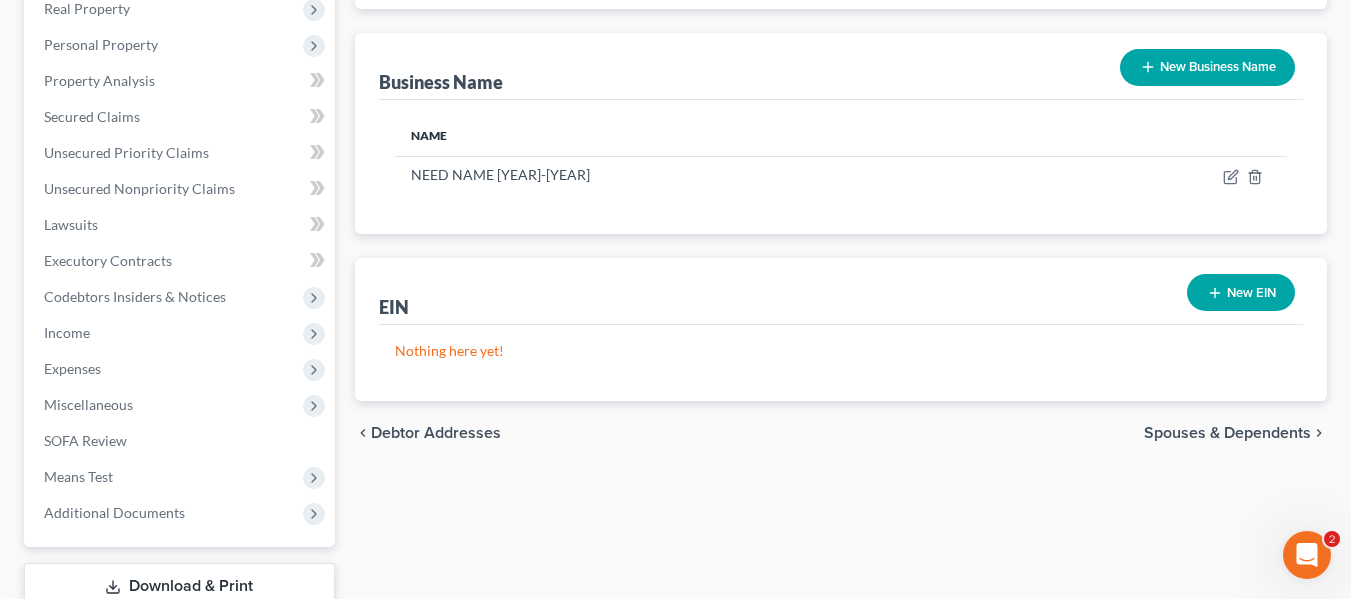 click on "Spouses & Dependents" at bounding box center (1227, 433) 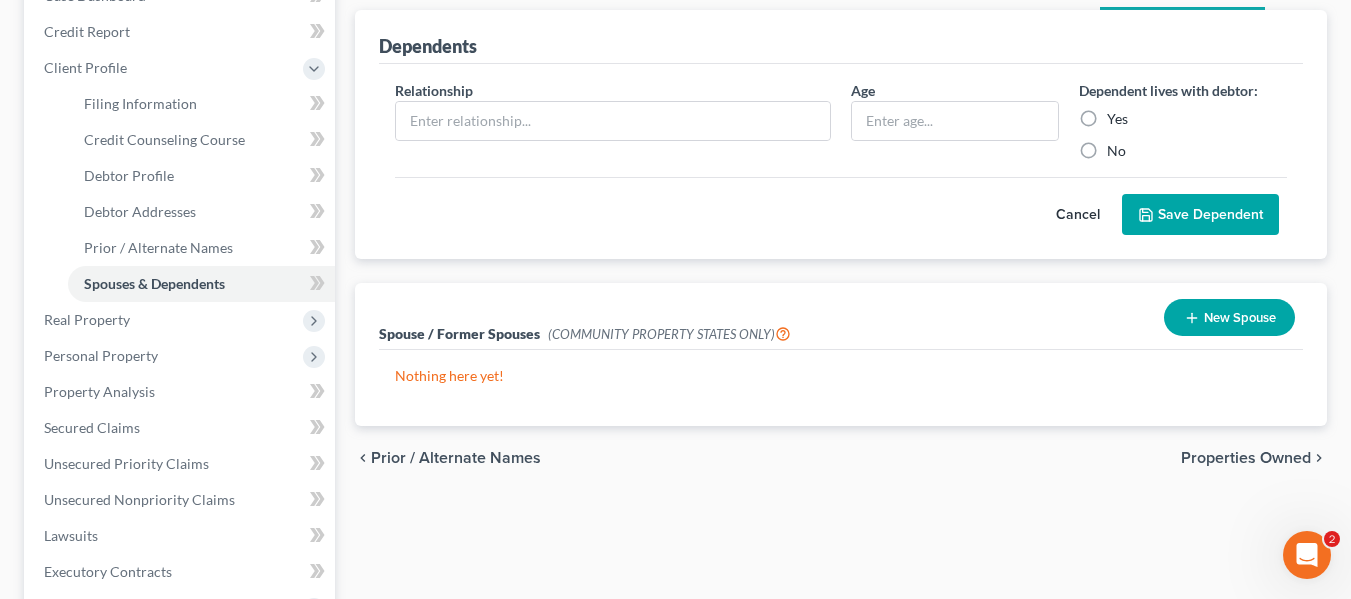 scroll, scrollTop: 231, scrollLeft: 0, axis: vertical 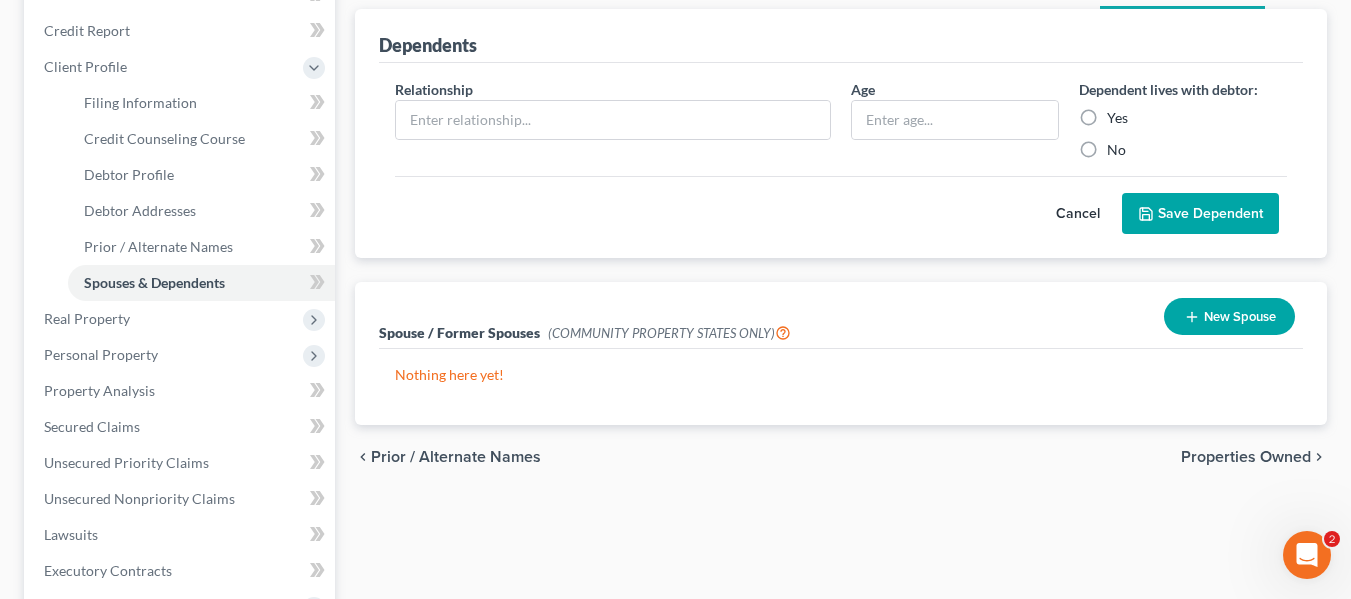 click on "Filing Information
Credit Counseling Course
Debtor Profile
Debtor Addresses
Prior / Alternate Names
Spouses & Dependents
Dependents
Relationship
*
Age Dependent lives with debtor: Yes No Cancel Save Dependent
Spouse / Former Spouses (COMMUNITY PROPERTY STATES ONLY)  New Spouse
Nothing here yet!
chevron_left
Prior / Alternate Names
Properties Owned
chevron_right" at bounding box center (841, 466) 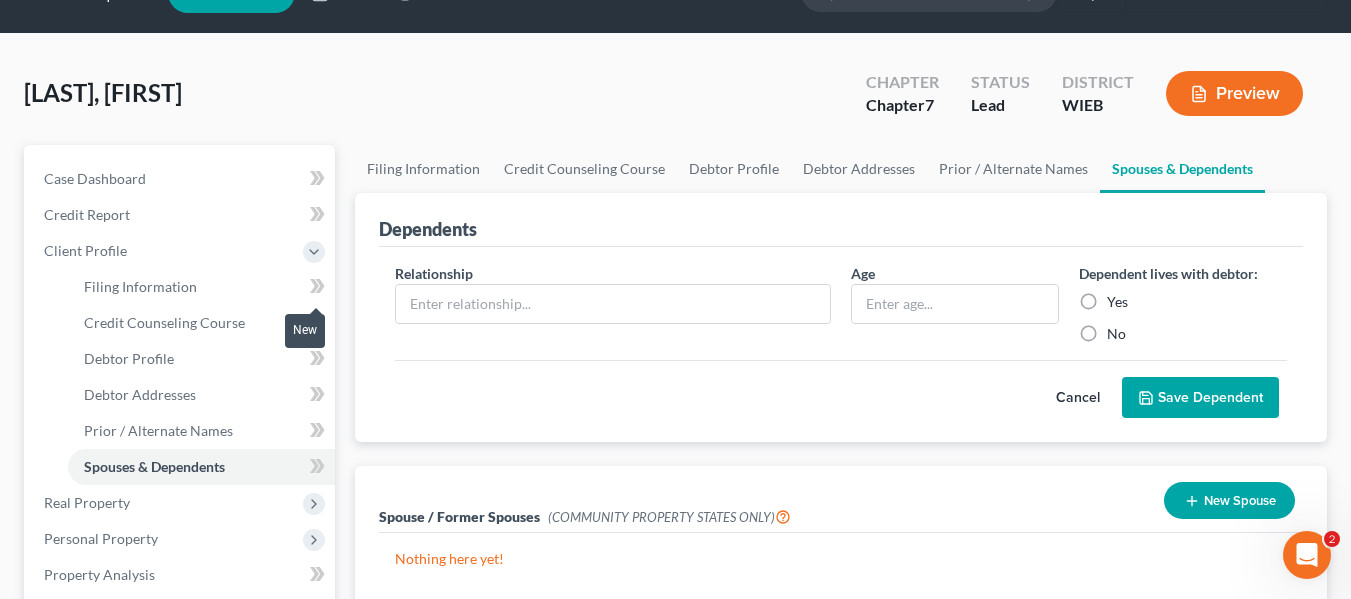 scroll, scrollTop: 0, scrollLeft: 0, axis: both 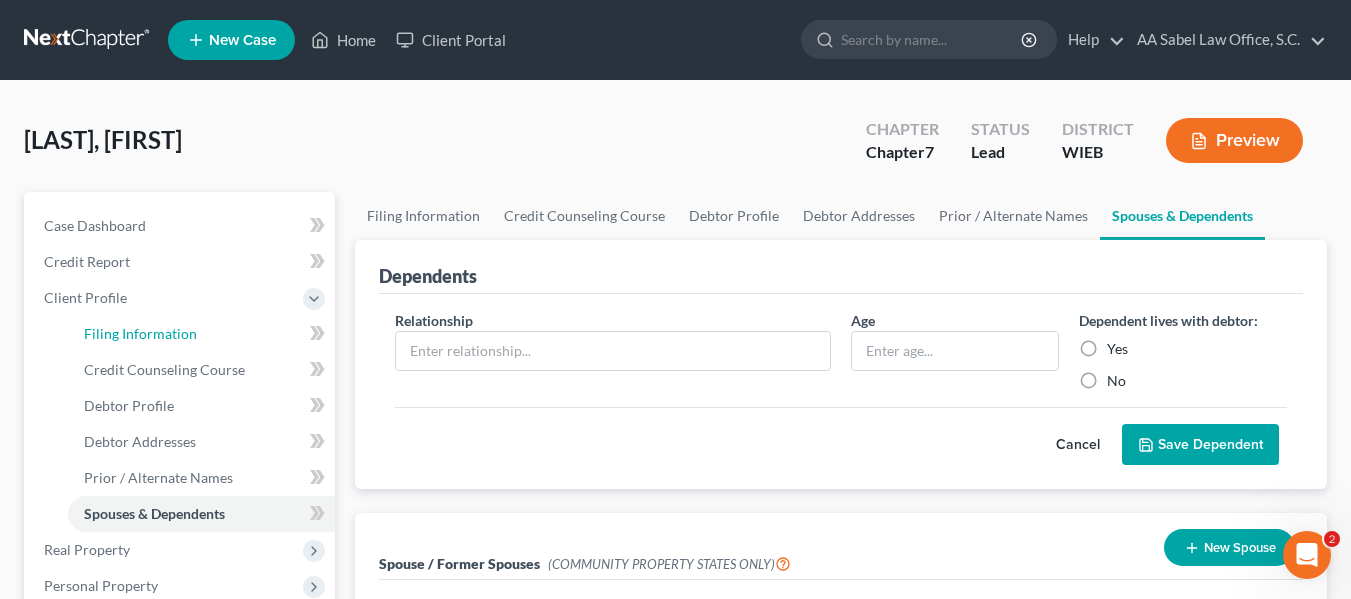 click on "Filing Information" at bounding box center [140, 333] 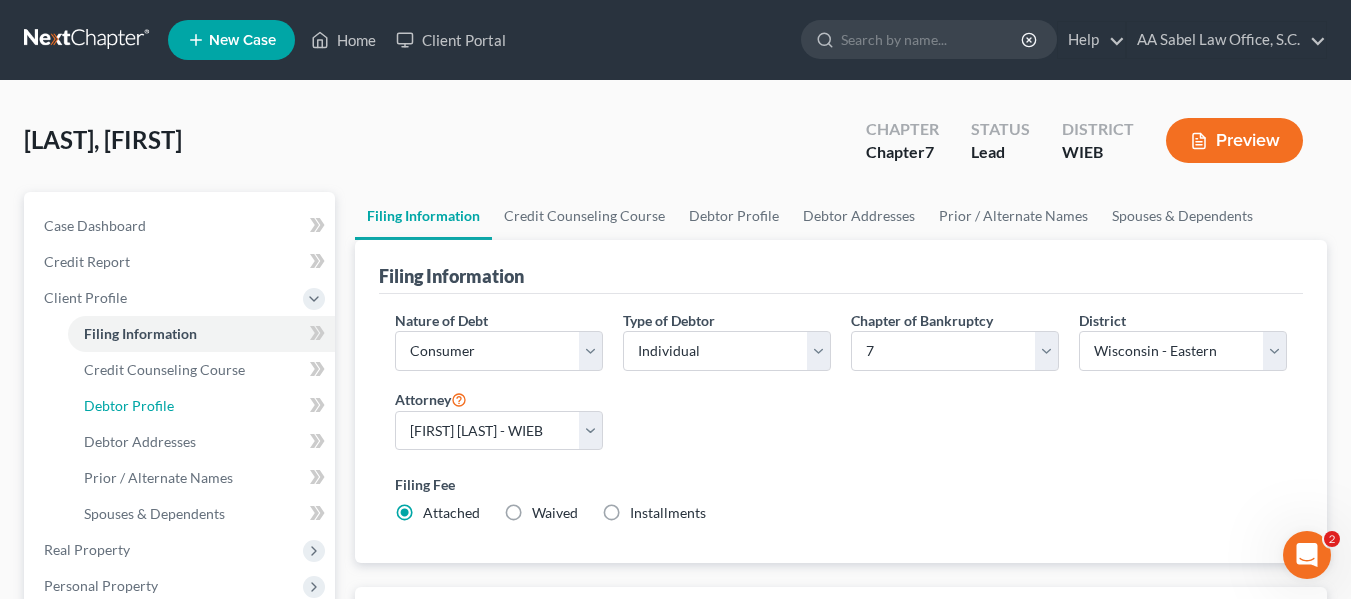click on "Debtor Profile" at bounding box center [201, 406] 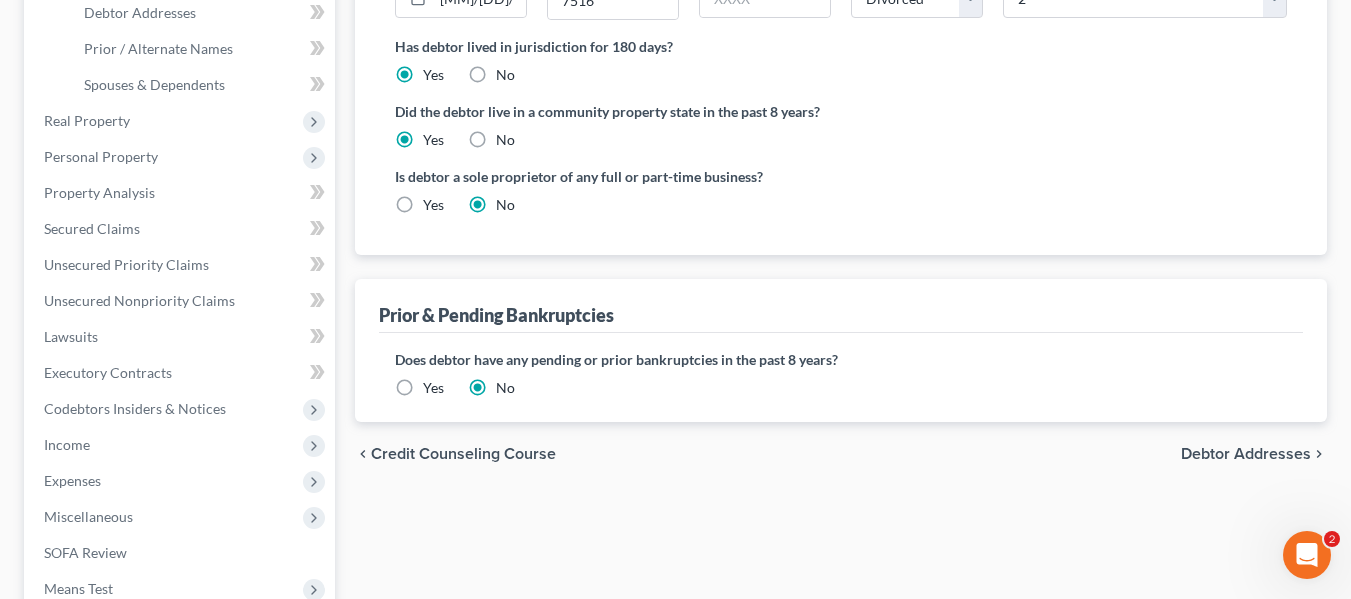 scroll, scrollTop: 654, scrollLeft: 0, axis: vertical 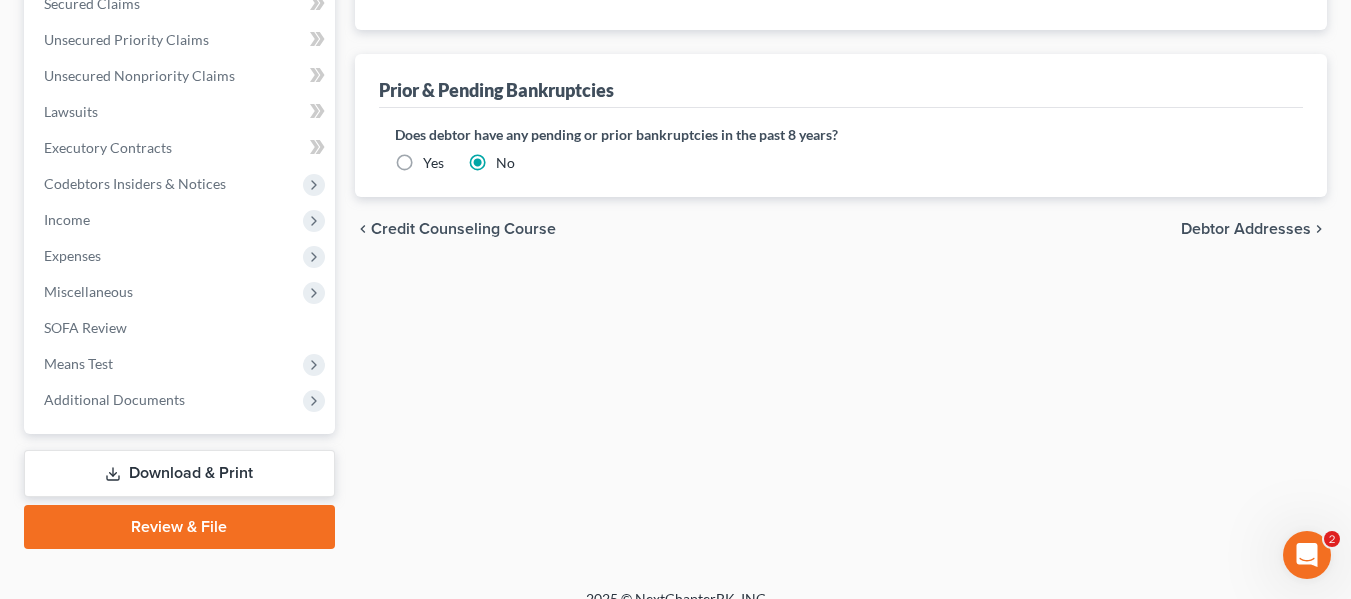 click on "Debtor Addresses" at bounding box center [1246, 229] 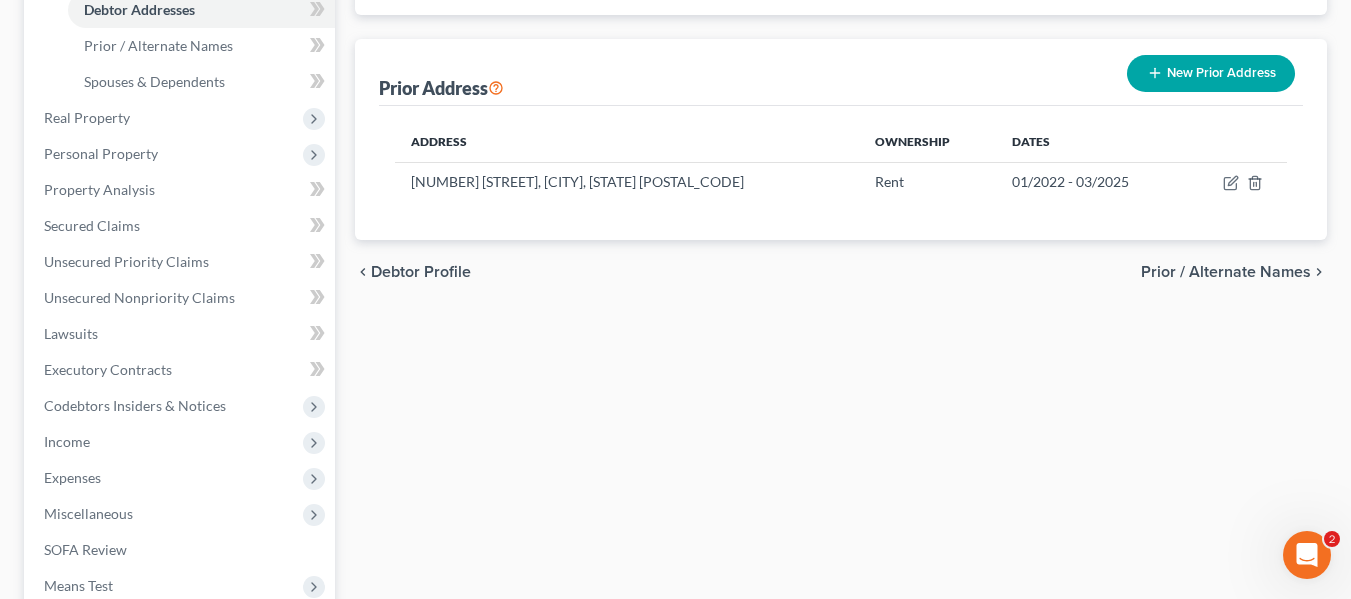 scroll, scrollTop: 433, scrollLeft: 0, axis: vertical 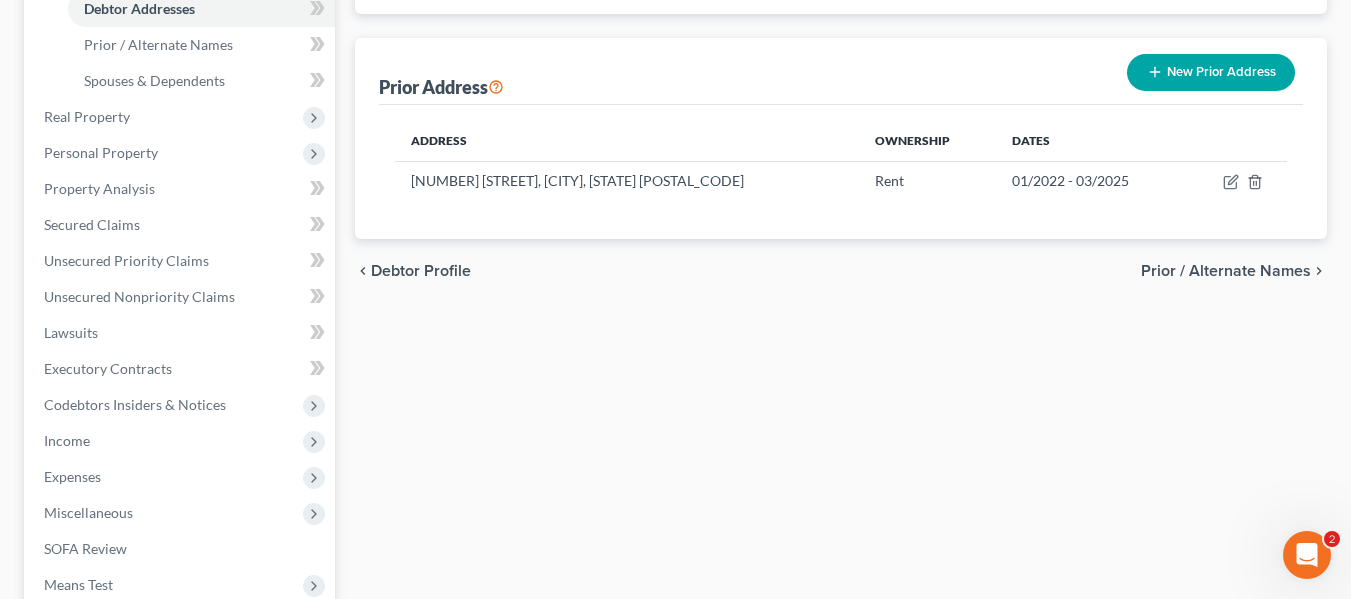 click on "Prior / Alternate Names" at bounding box center (1226, 271) 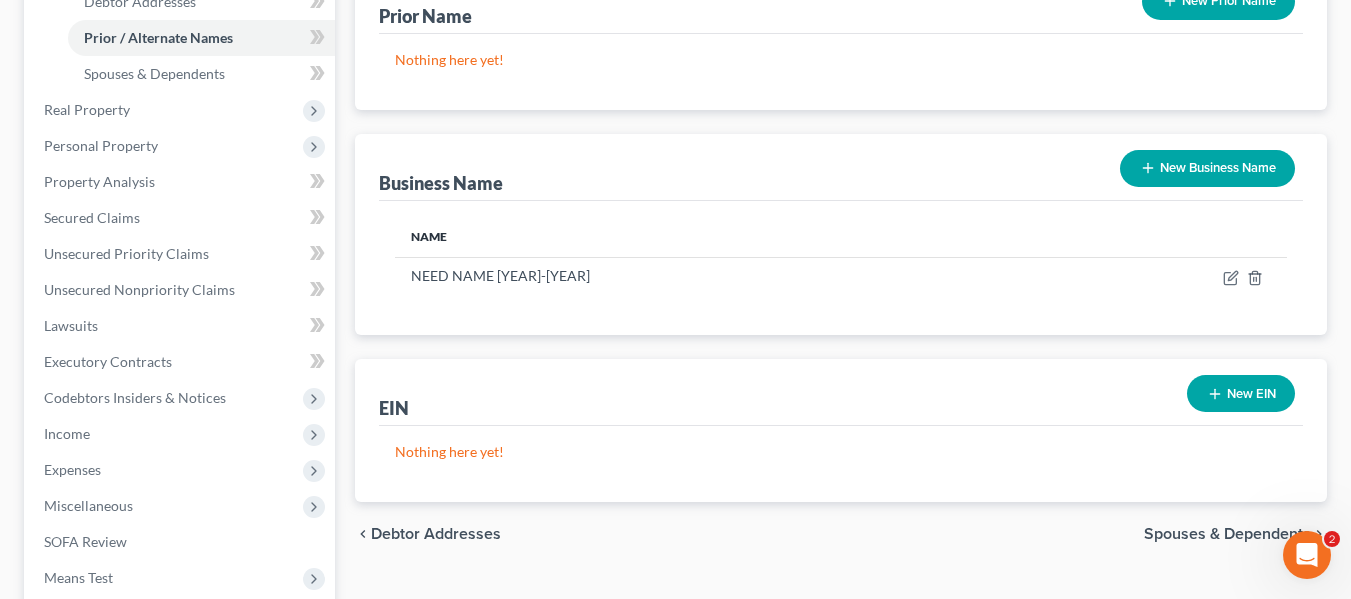 scroll, scrollTop: 441, scrollLeft: 0, axis: vertical 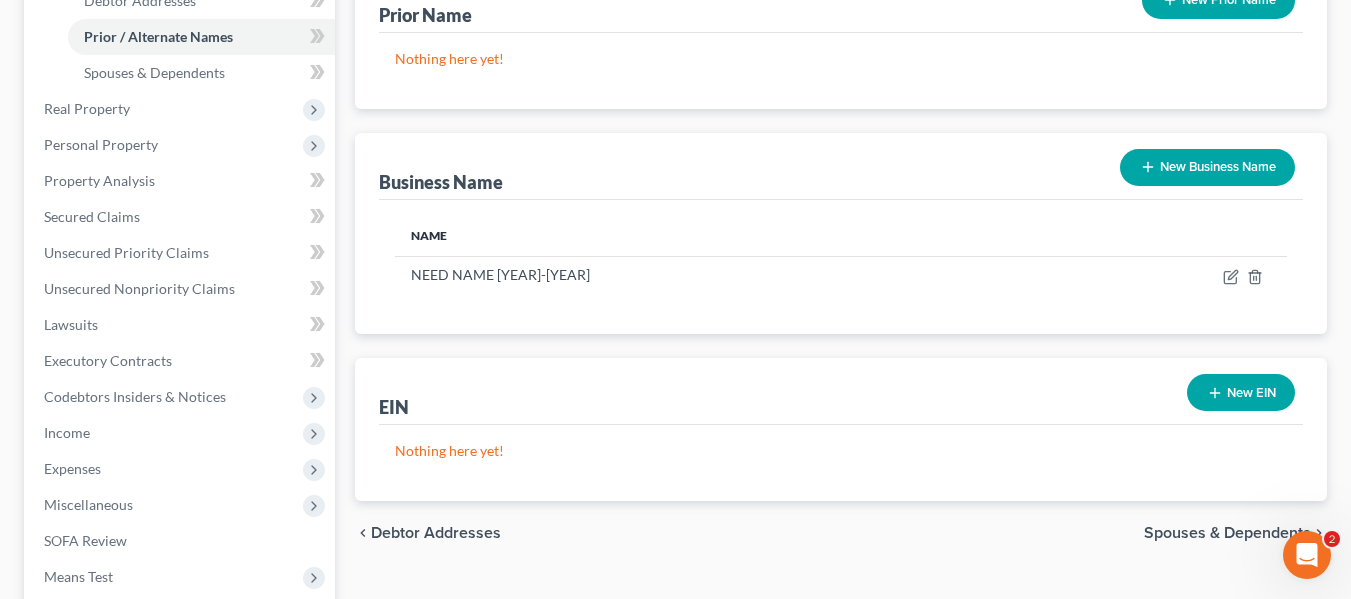 click on "Spouses & Dependents" at bounding box center (1227, 533) 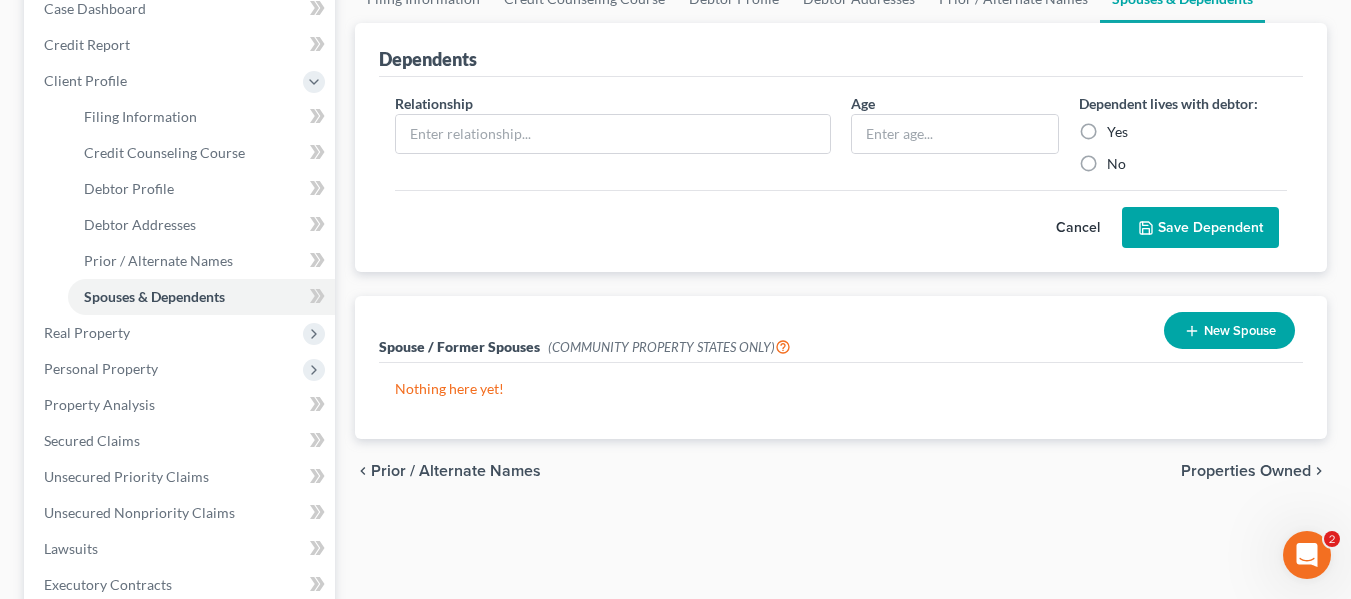 scroll, scrollTop: 300, scrollLeft: 0, axis: vertical 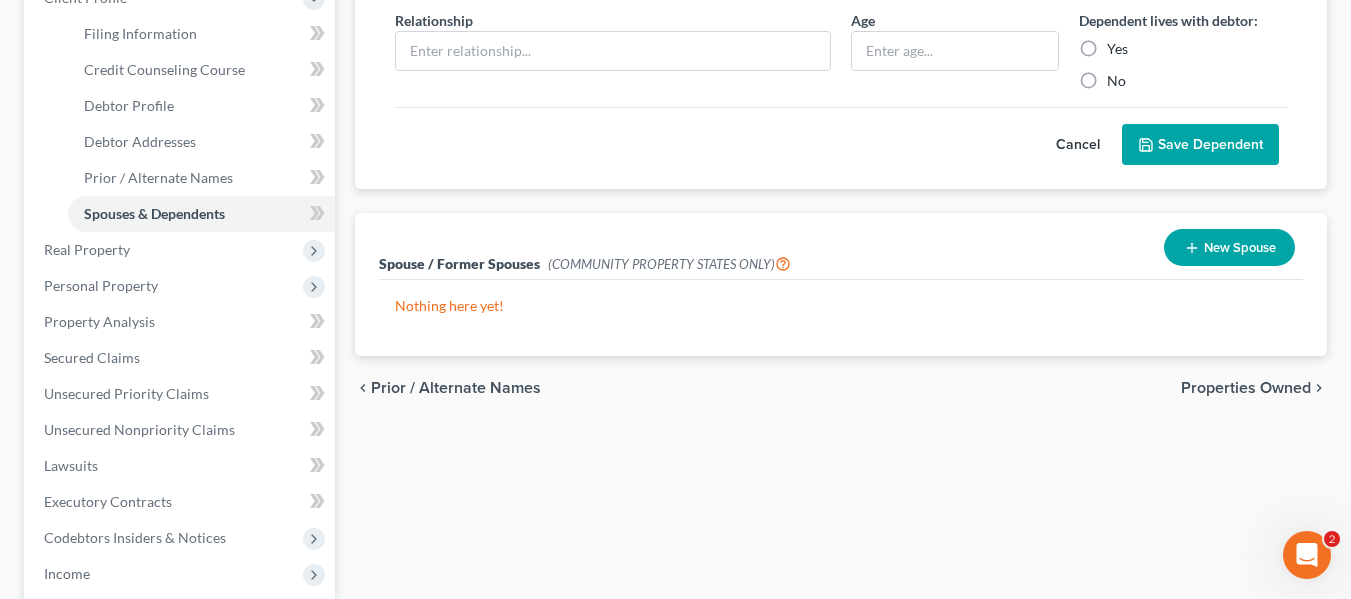 click on "Properties Owned" at bounding box center [1246, 388] 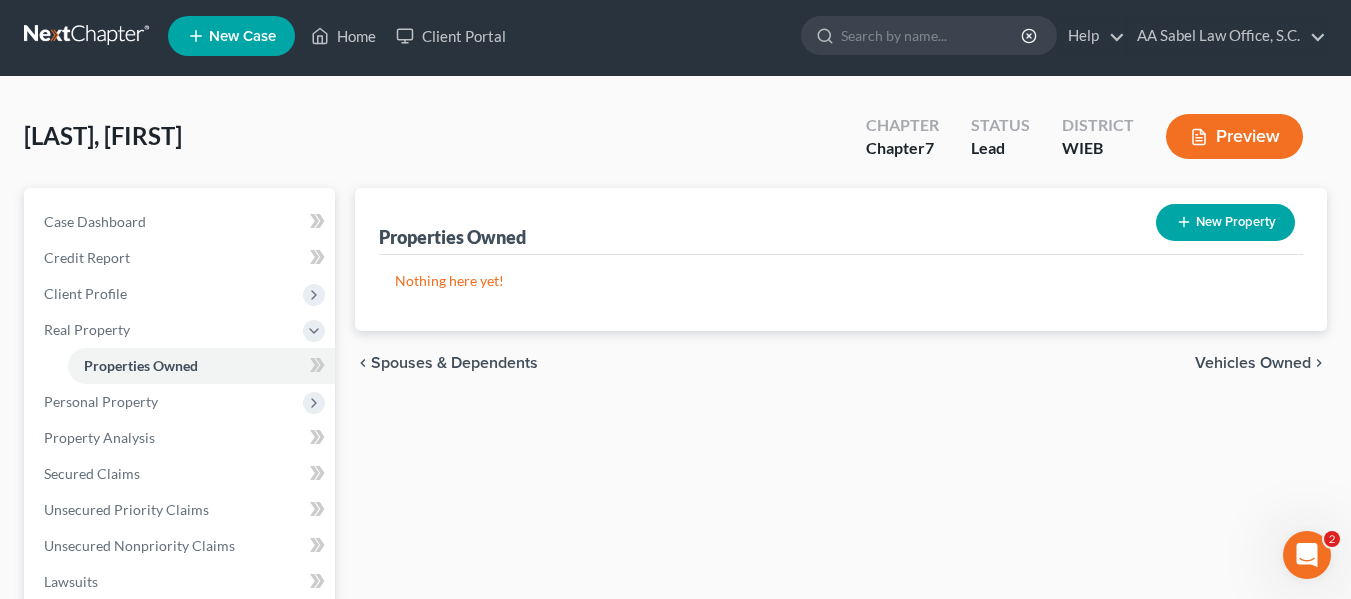 scroll, scrollTop: 0, scrollLeft: 0, axis: both 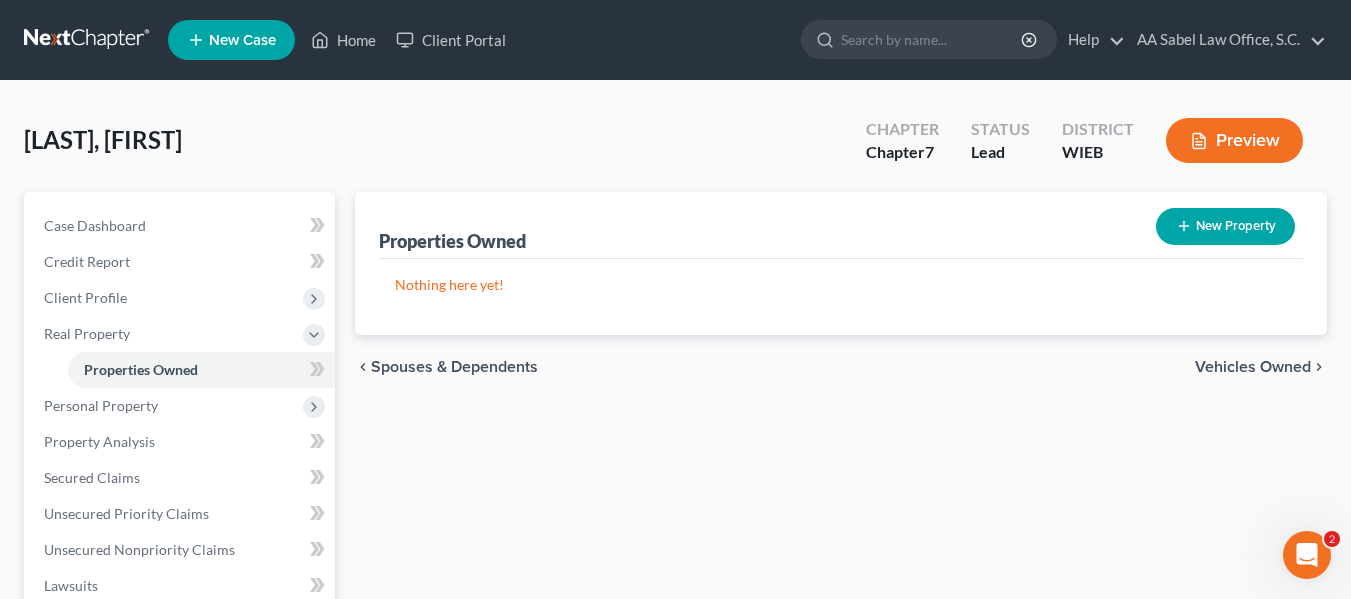 click on "Vehicles Owned" at bounding box center [1253, 367] 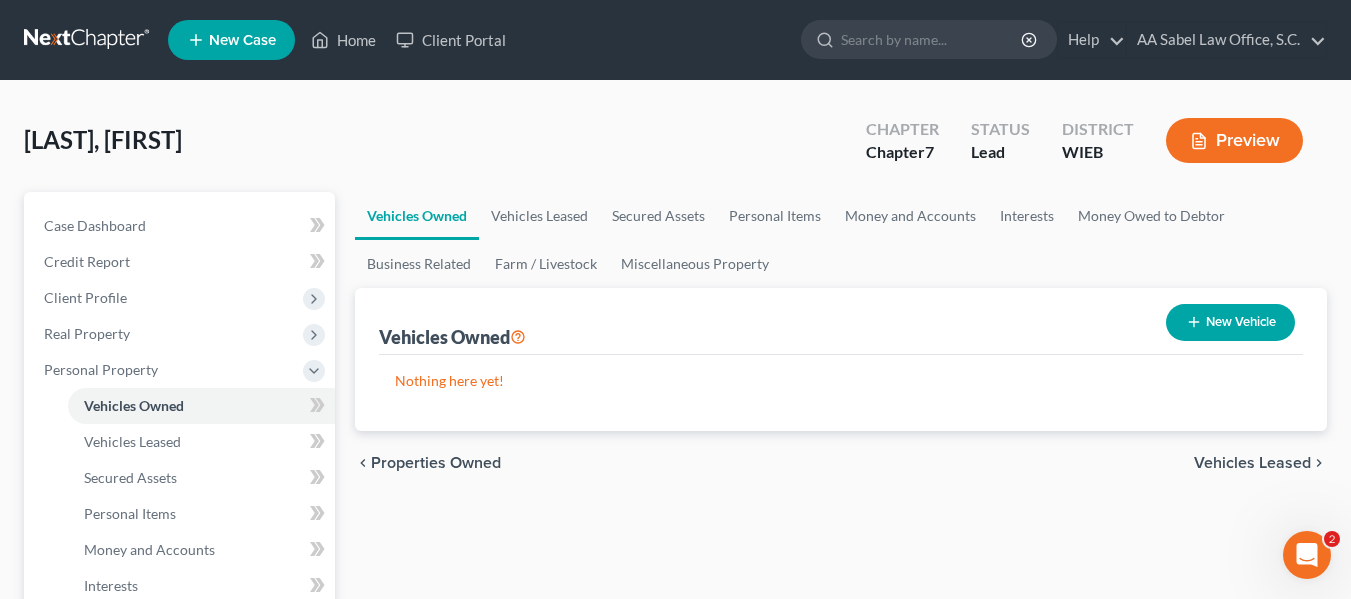 click on "Nothing here yet!" at bounding box center (841, 381) 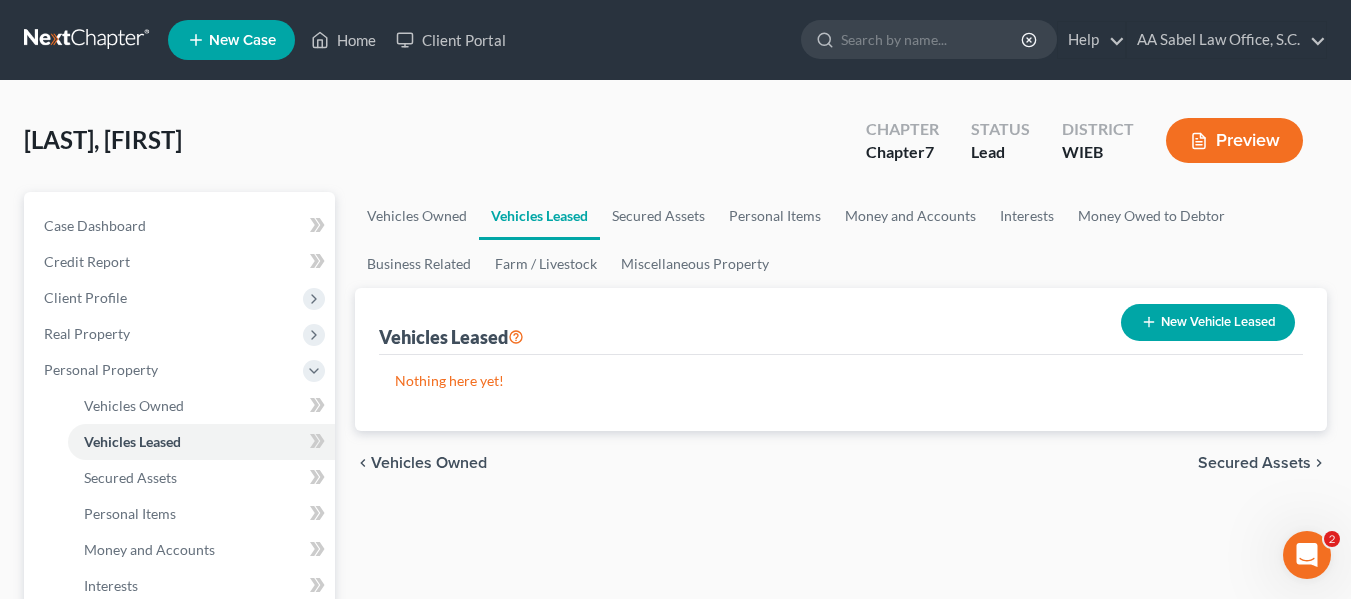 click on "Secured Assets" at bounding box center [1254, 463] 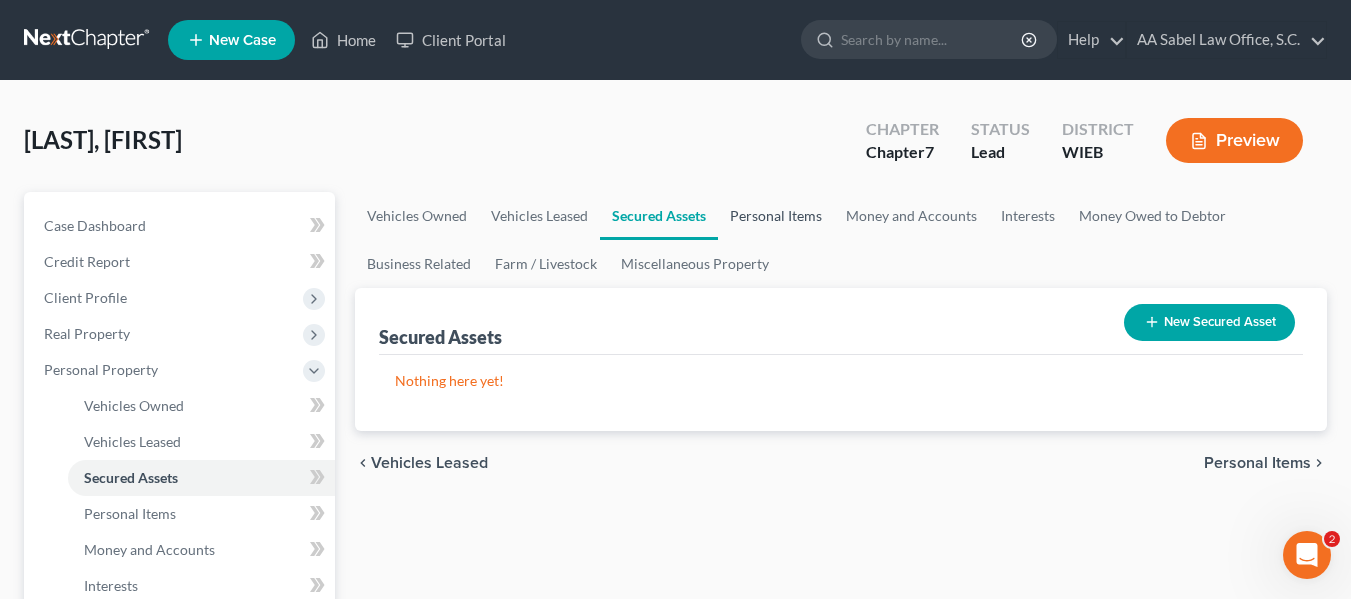 click on "Personal Items" at bounding box center (776, 216) 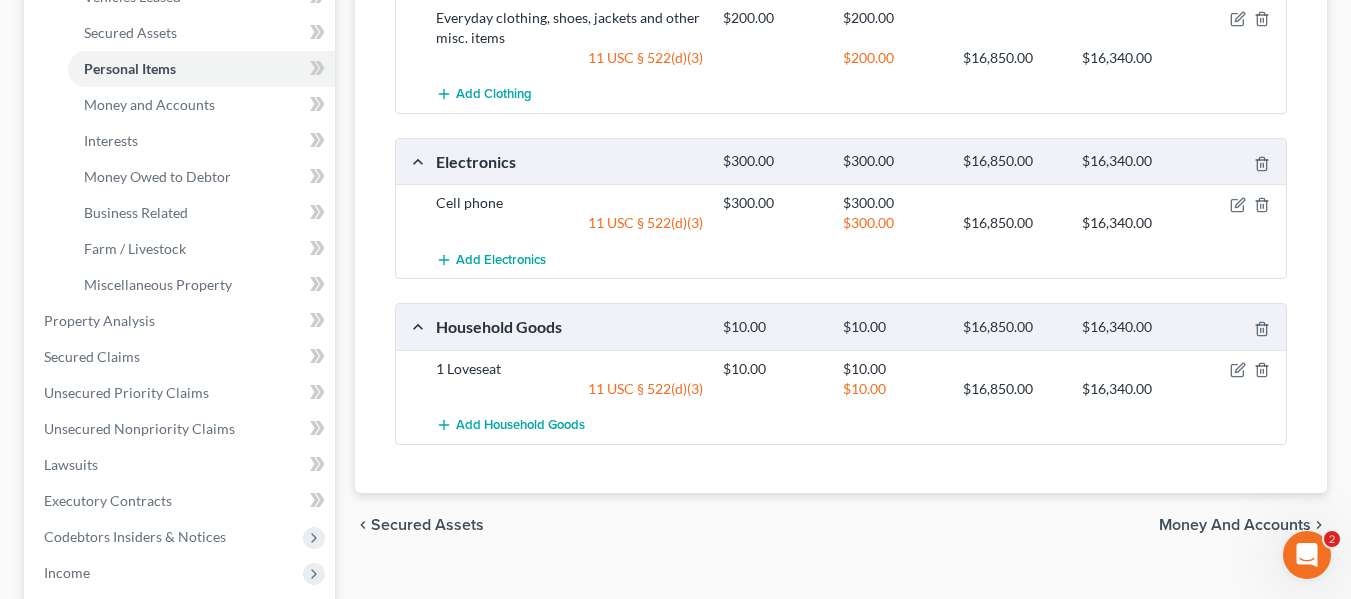 scroll, scrollTop: 446, scrollLeft: 0, axis: vertical 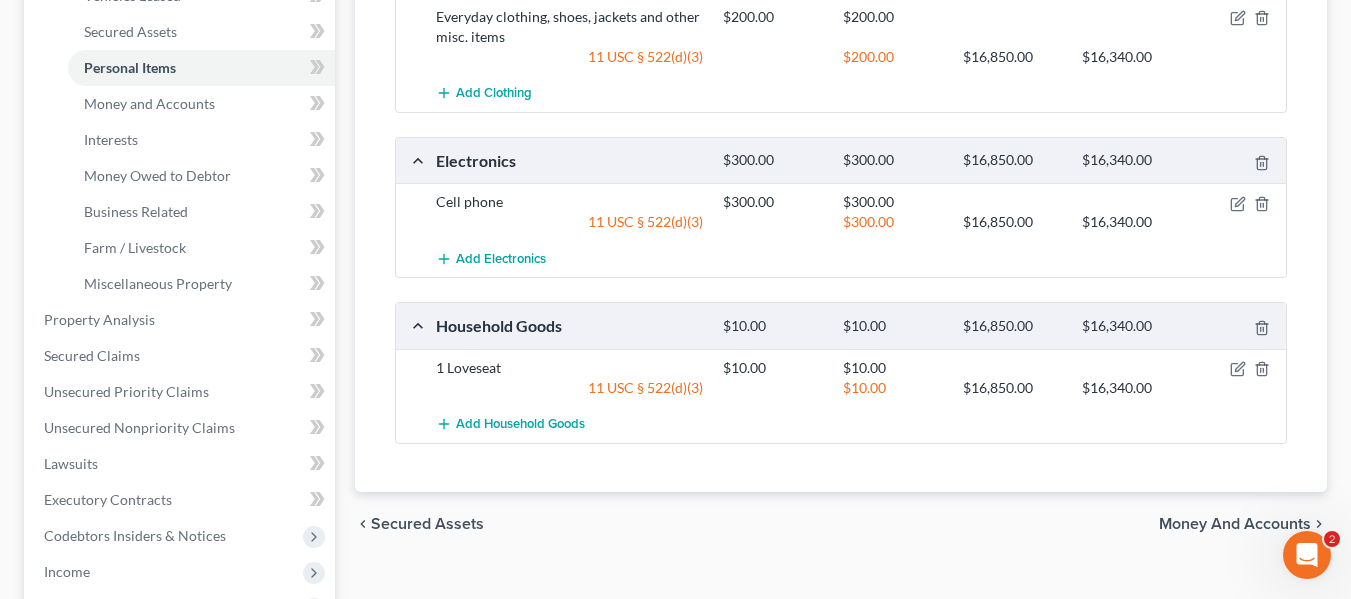 click on "1 Loveseat" at bounding box center [569, 368] 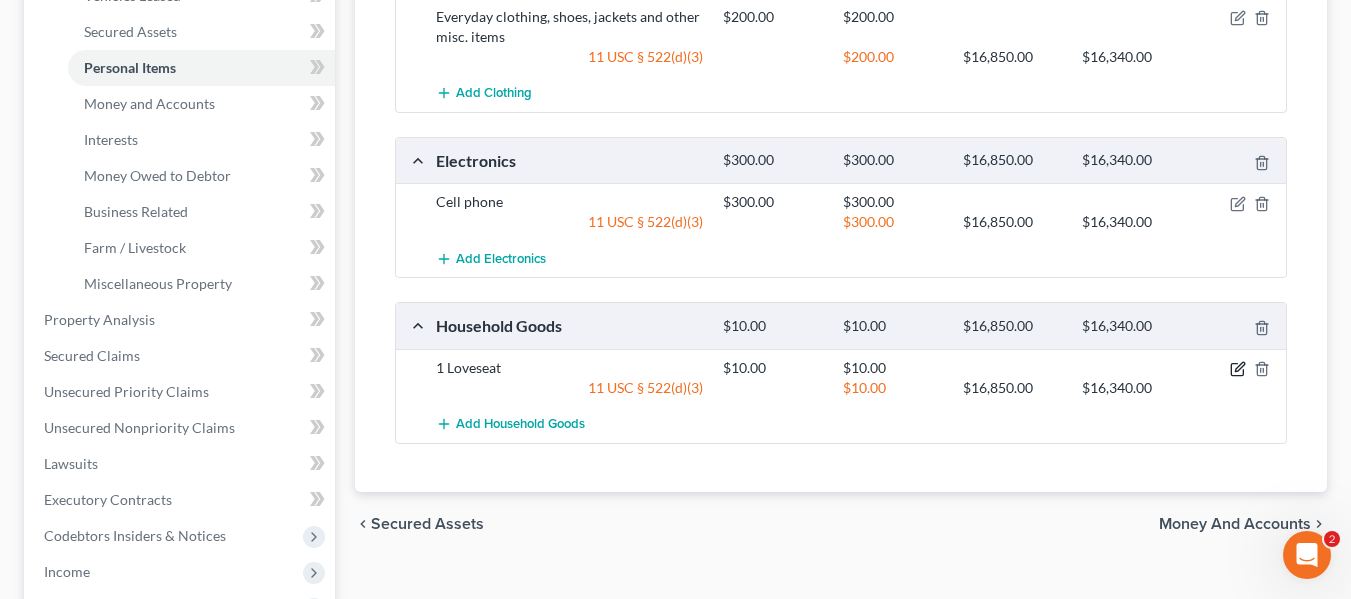 click 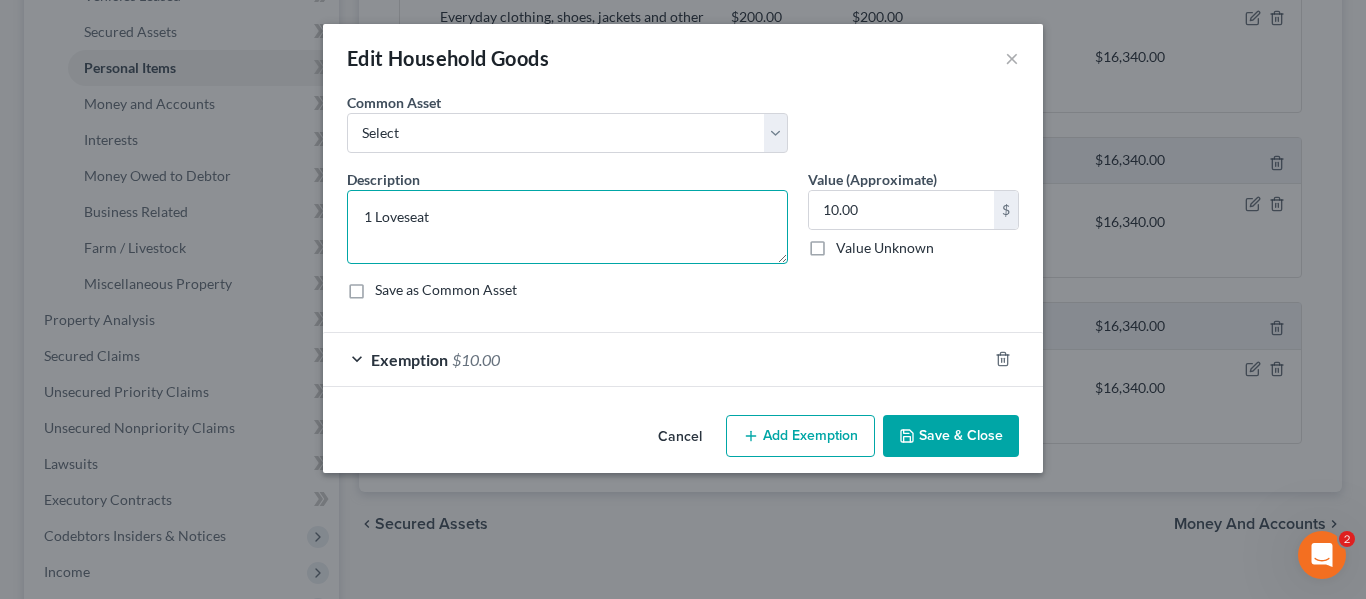 click on "1 Loveseat" at bounding box center (567, 227) 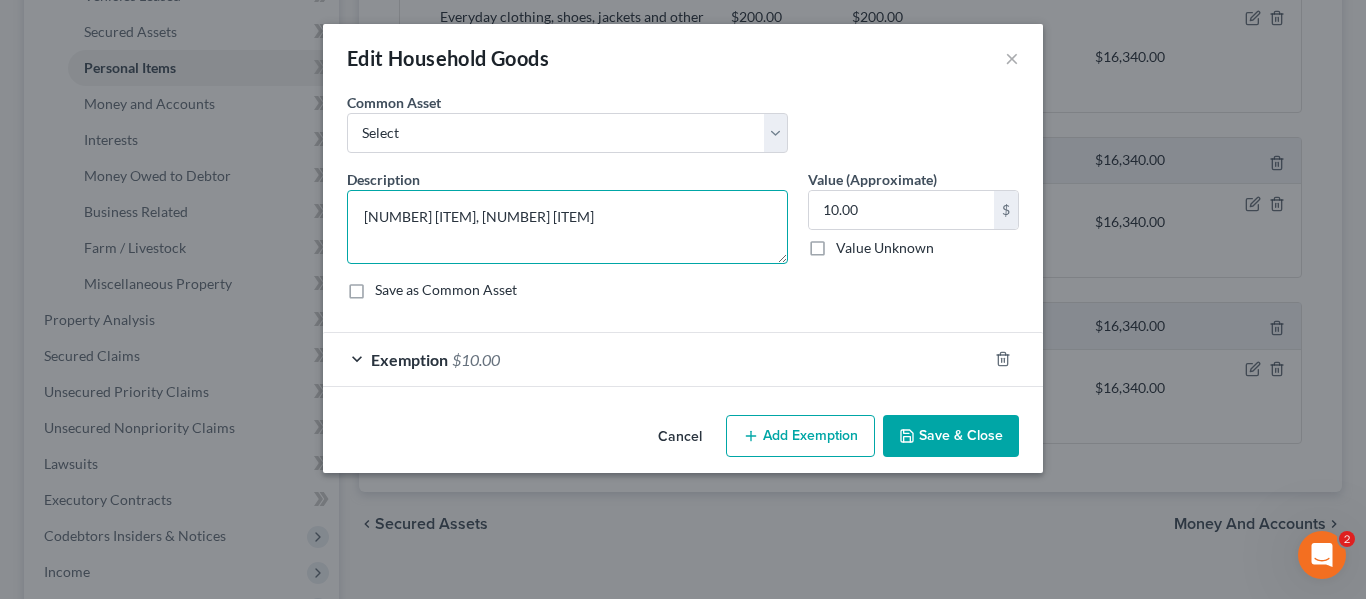 type on "1 Loveseat, 1 lamp" 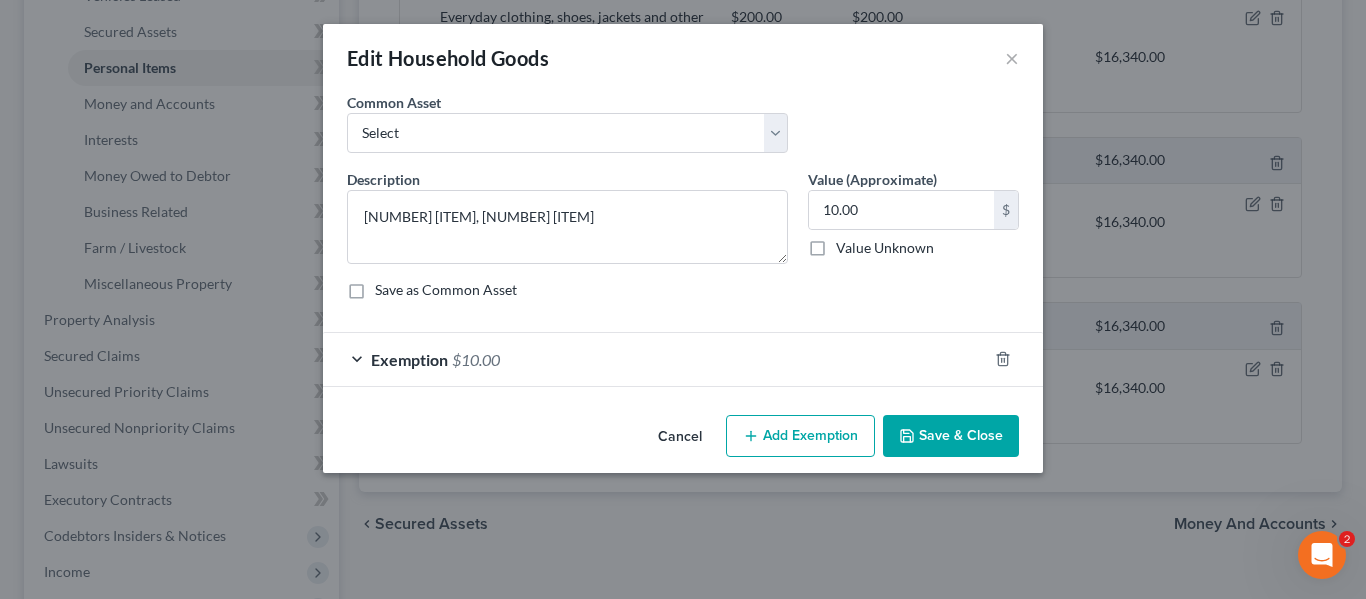 click on "Save & Close" at bounding box center (951, 436) 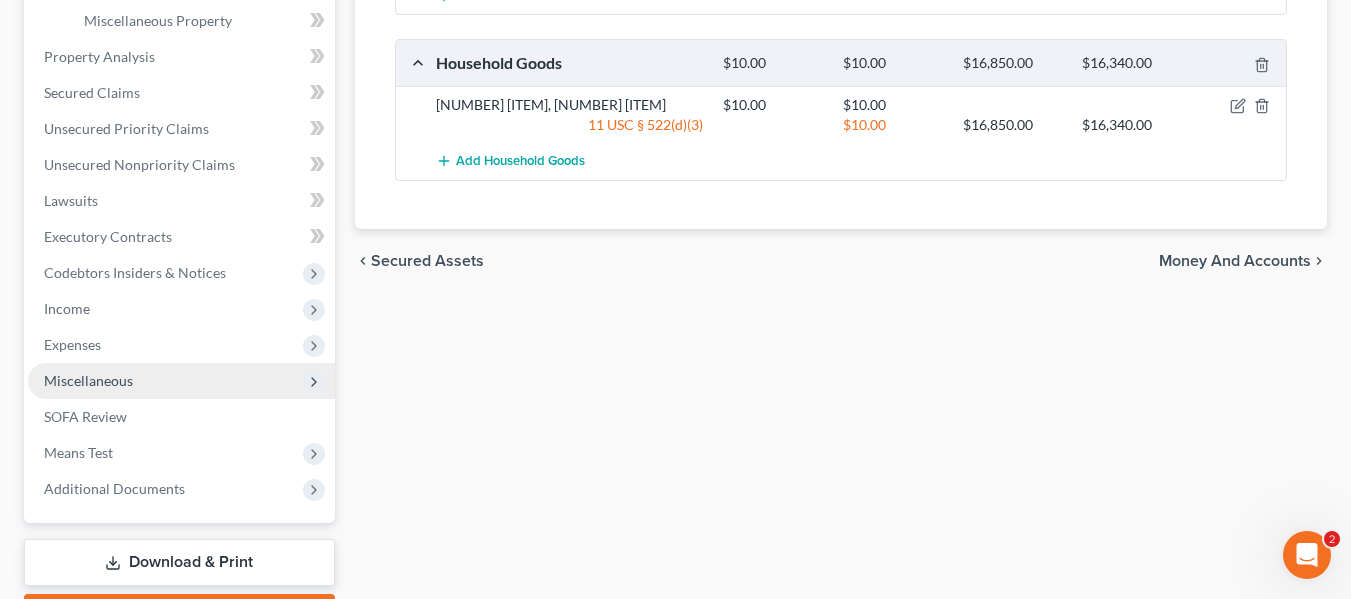 scroll, scrollTop: 711, scrollLeft: 0, axis: vertical 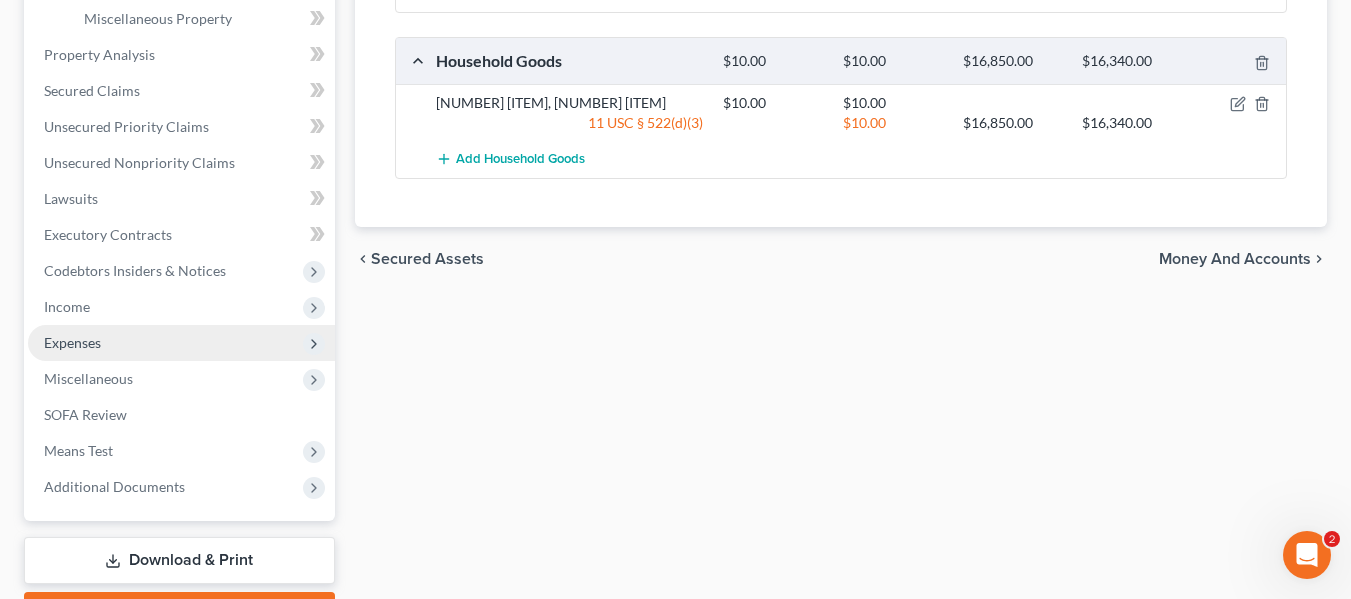 click on "Expenses" at bounding box center [181, 343] 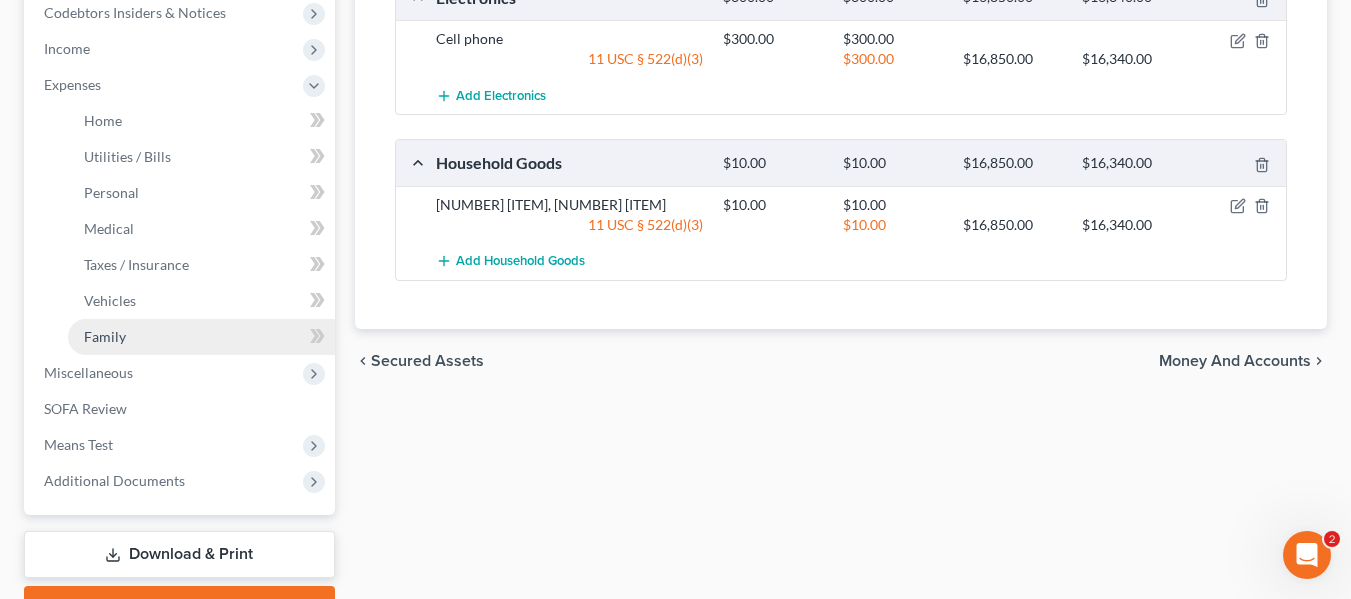 scroll, scrollTop: 557, scrollLeft: 0, axis: vertical 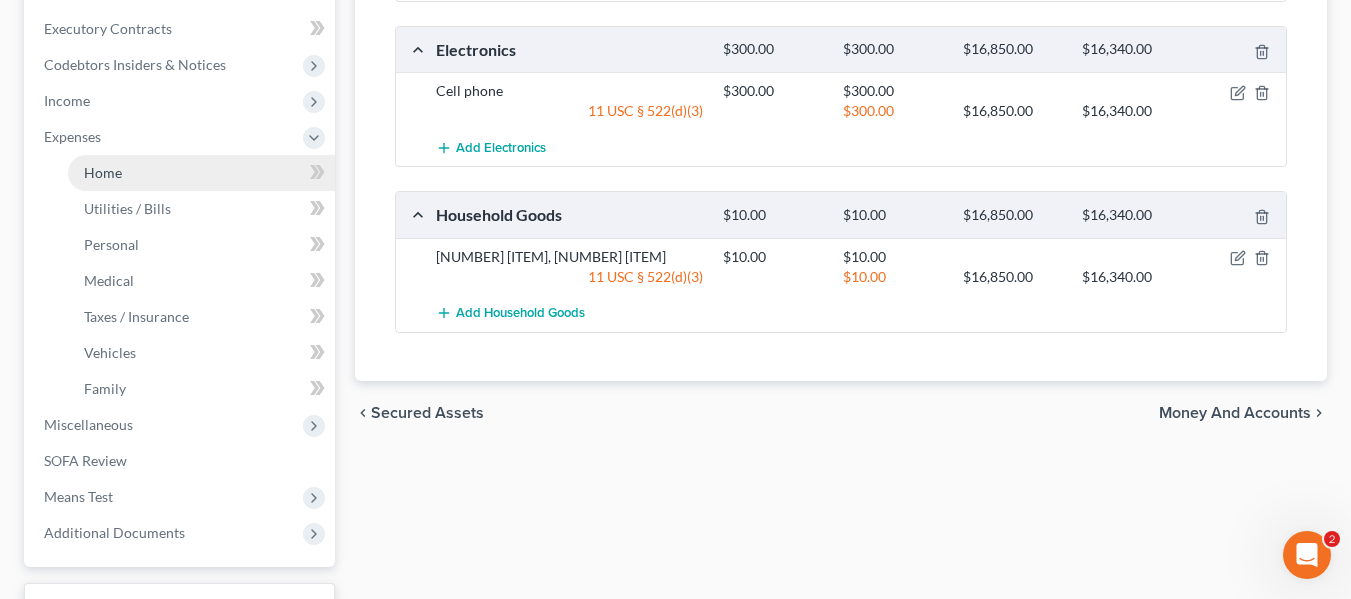 click on "Home" at bounding box center [103, 172] 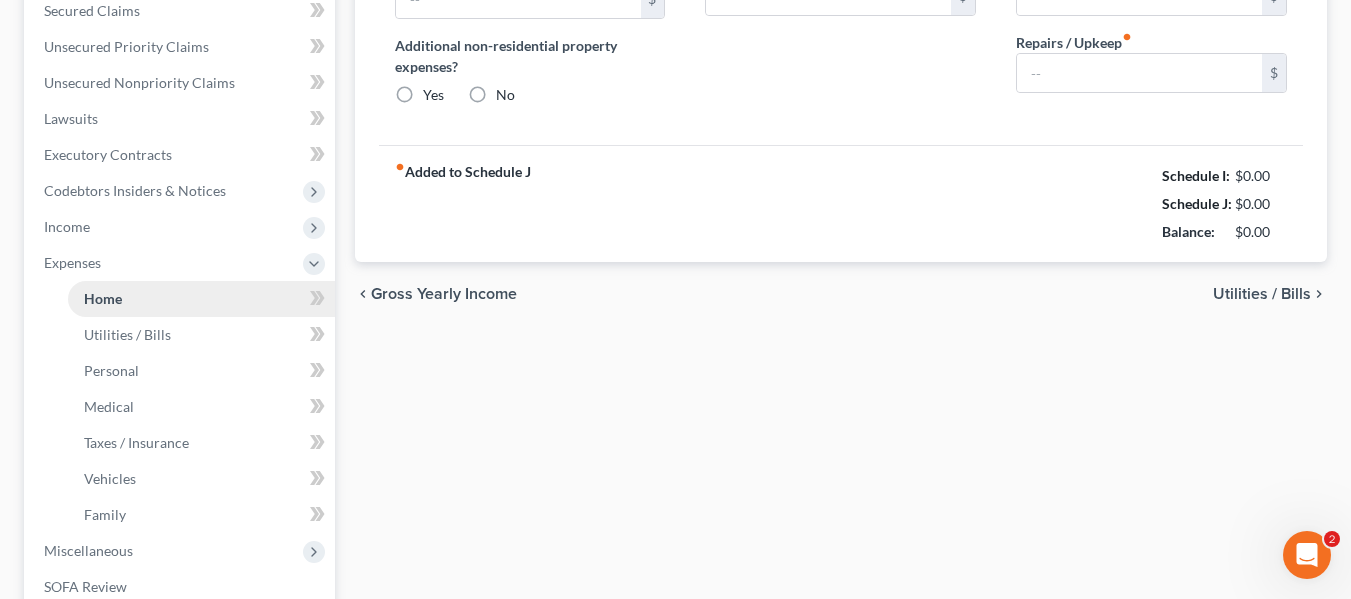 type on "0.00" 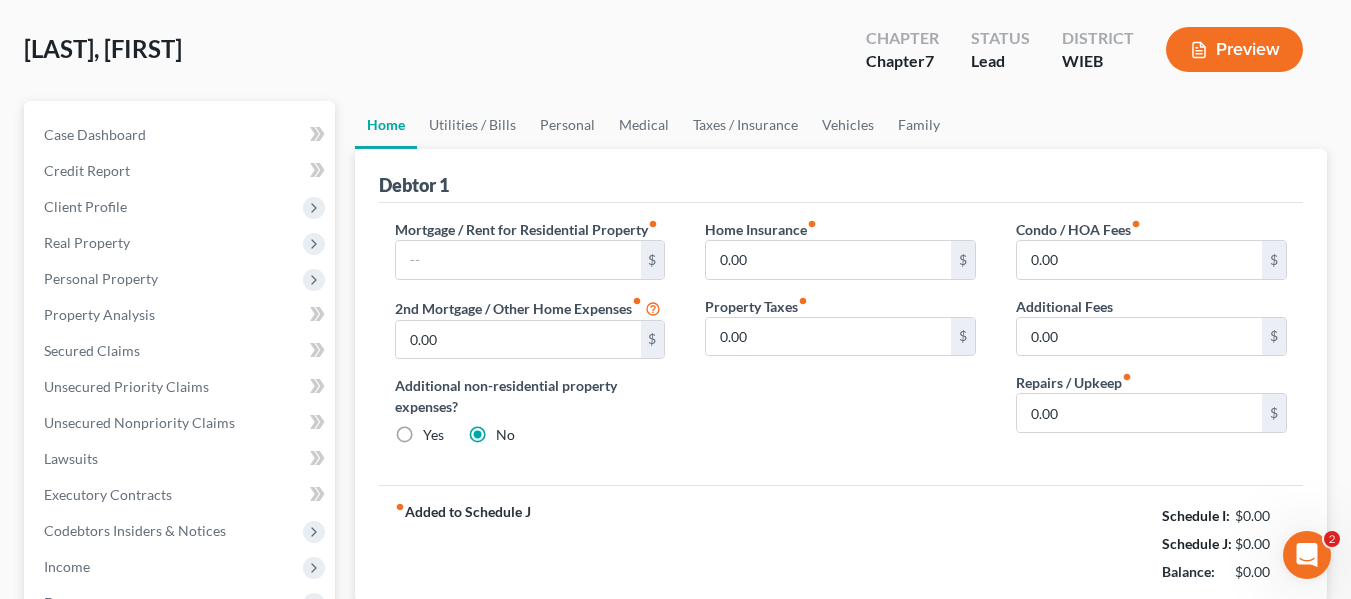 scroll, scrollTop: 0, scrollLeft: 0, axis: both 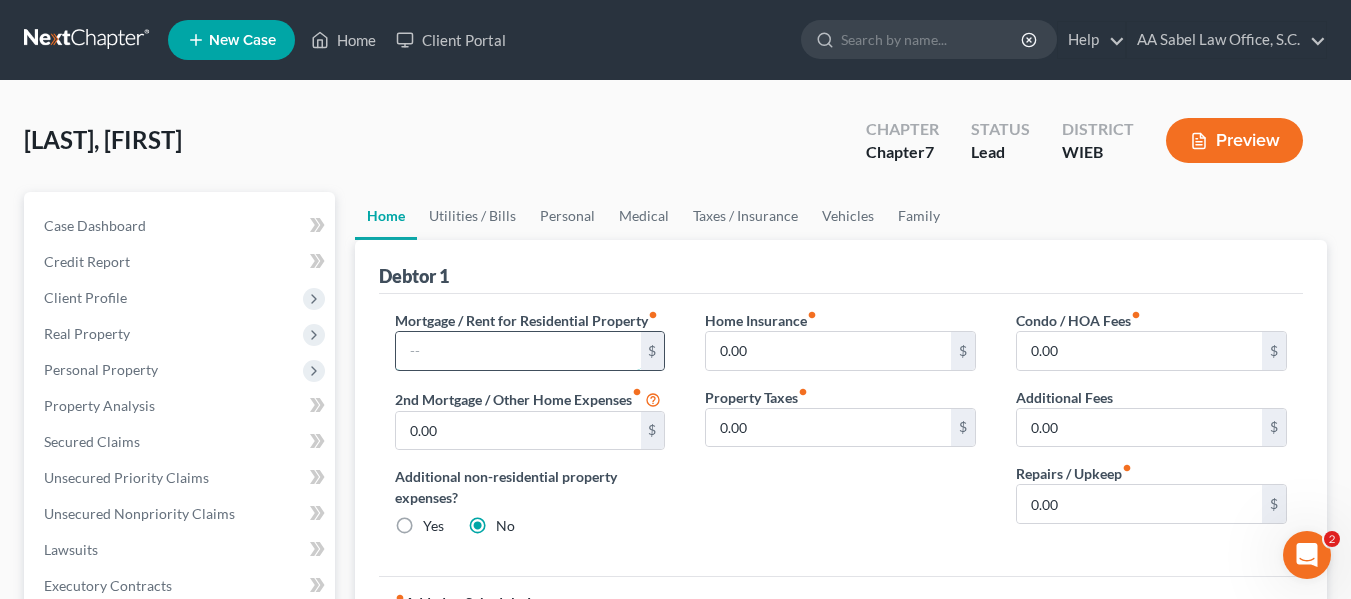 click at bounding box center [518, 351] 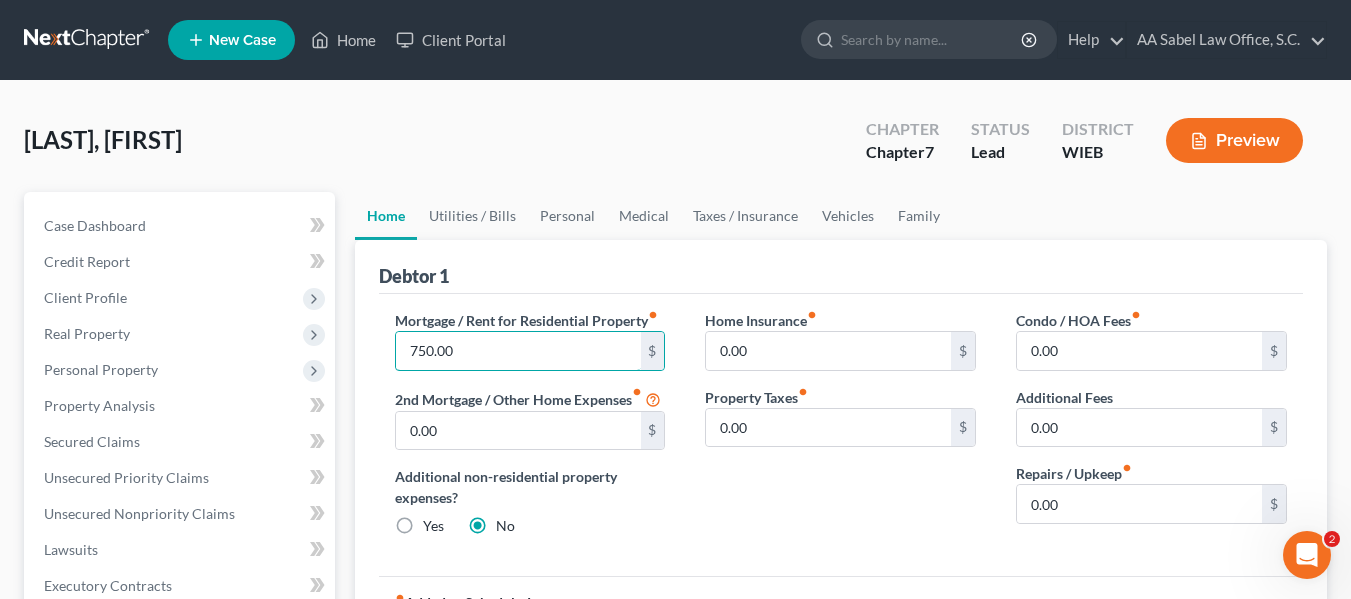 type on "750.00" 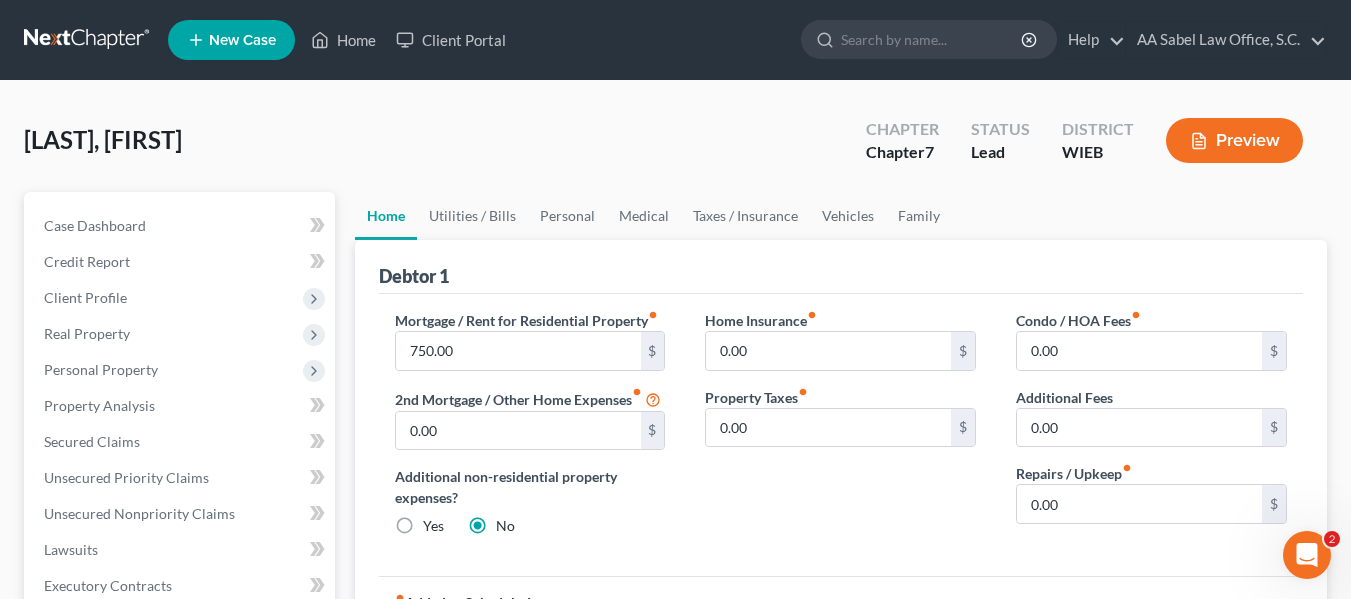 click on "Home Insurance  fiber_manual_record 0.00 $ Property Taxes  fiber_manual_record 0.00 $" at bounding box center (840, 431) 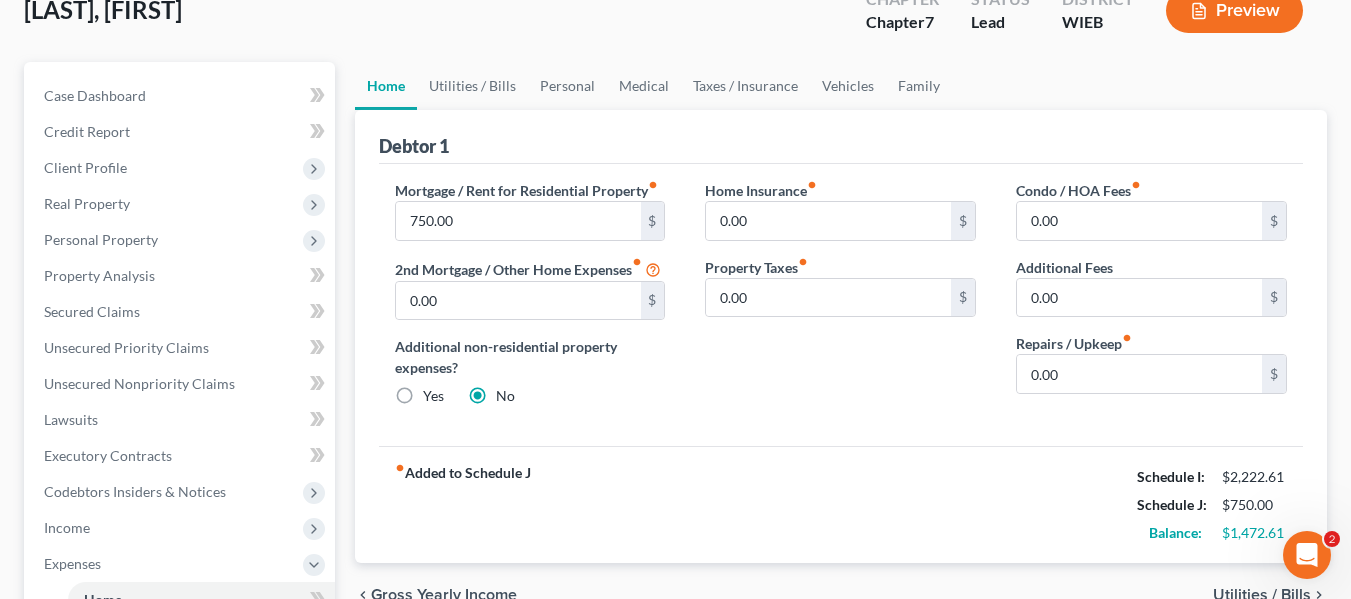 scroll, scrollTop: 134, scrollLeft: 0, axis: vertical 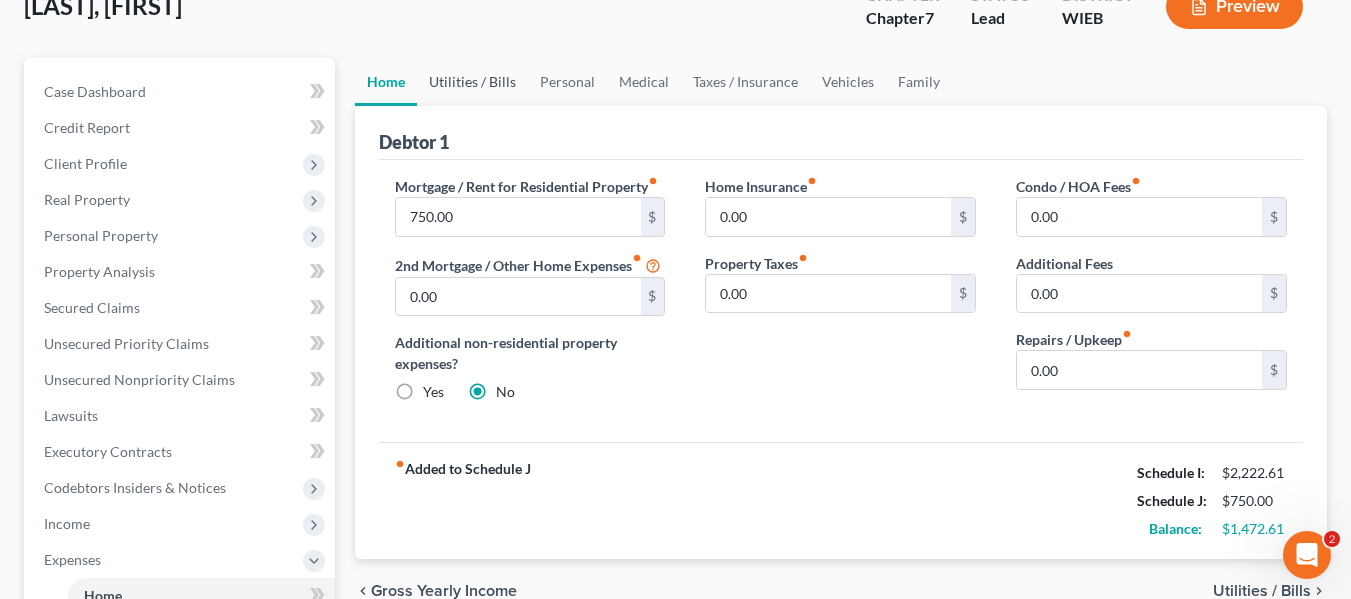 click on "Utilities / Bills" at bounding box center (472, 82) 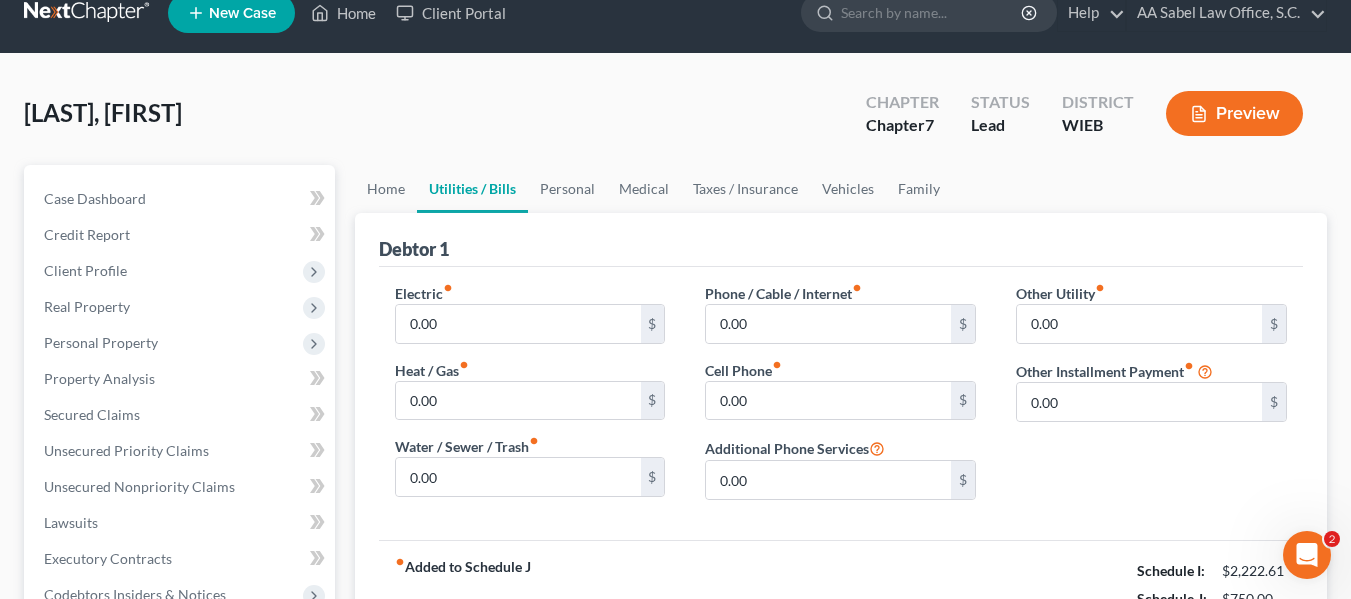 scroll, scrollTop: 0, scrollLeft: 0, axis: both 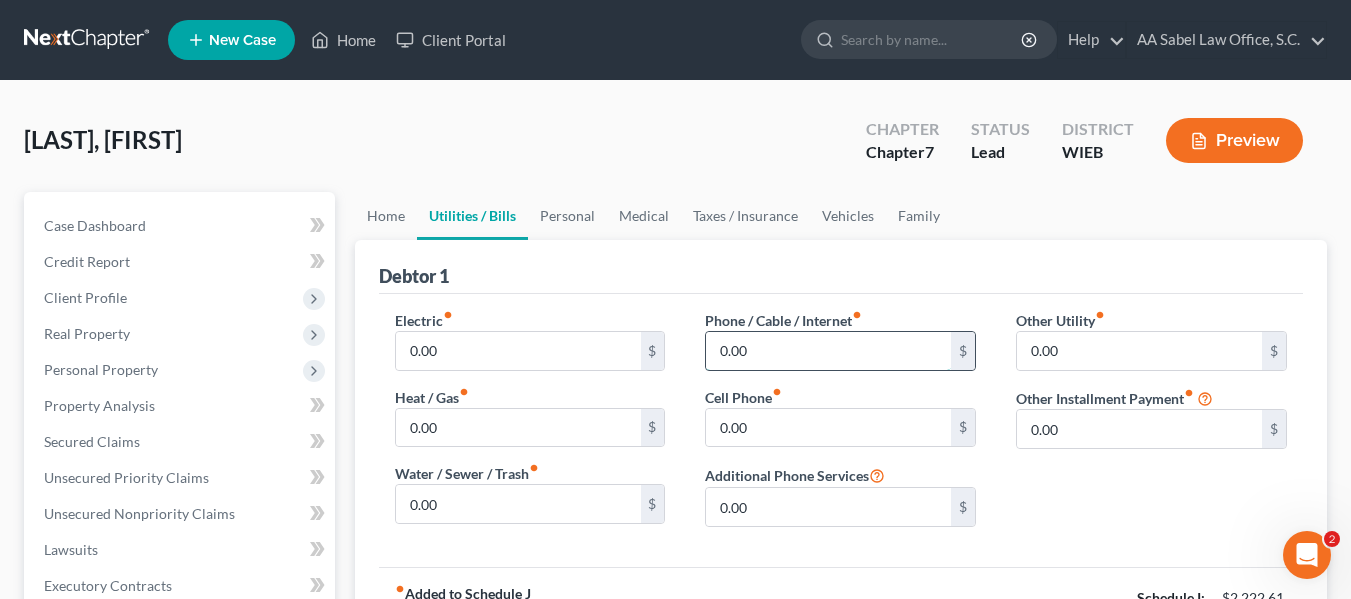 click on "0.00" at bounding box center [828, 351] 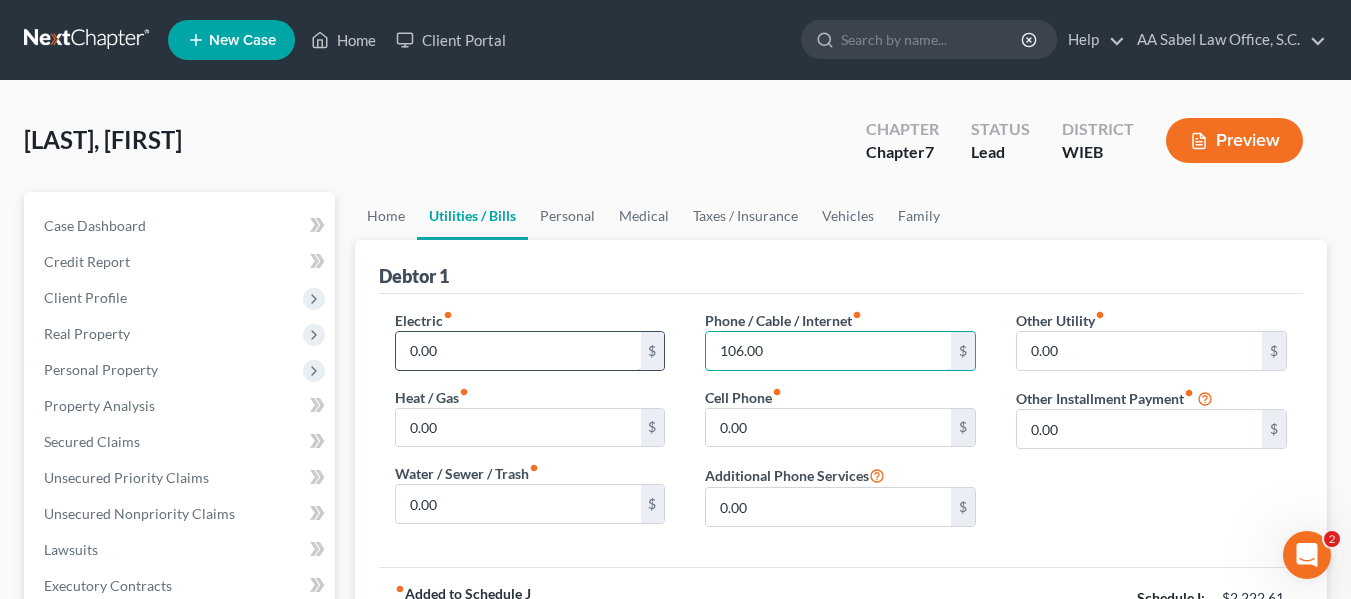 drag, startPoint x: 803, startPoint y: 346, endPoint x: 633, endPoint y: 363, distance: 170.84789 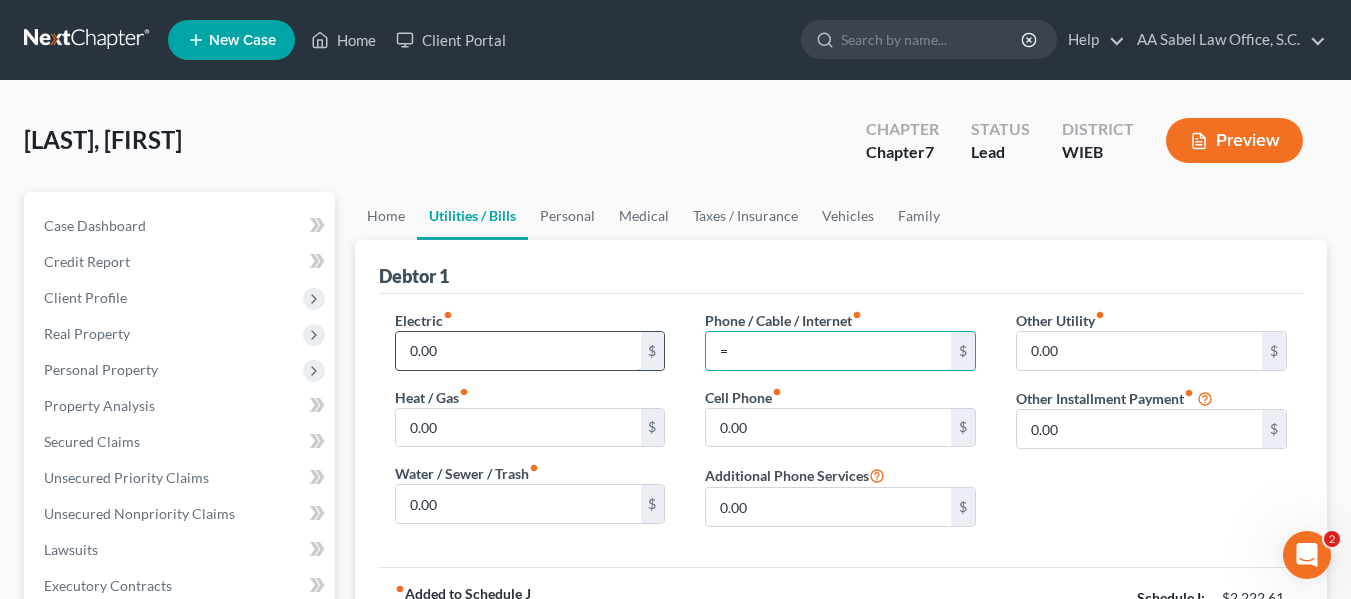 type on "0" 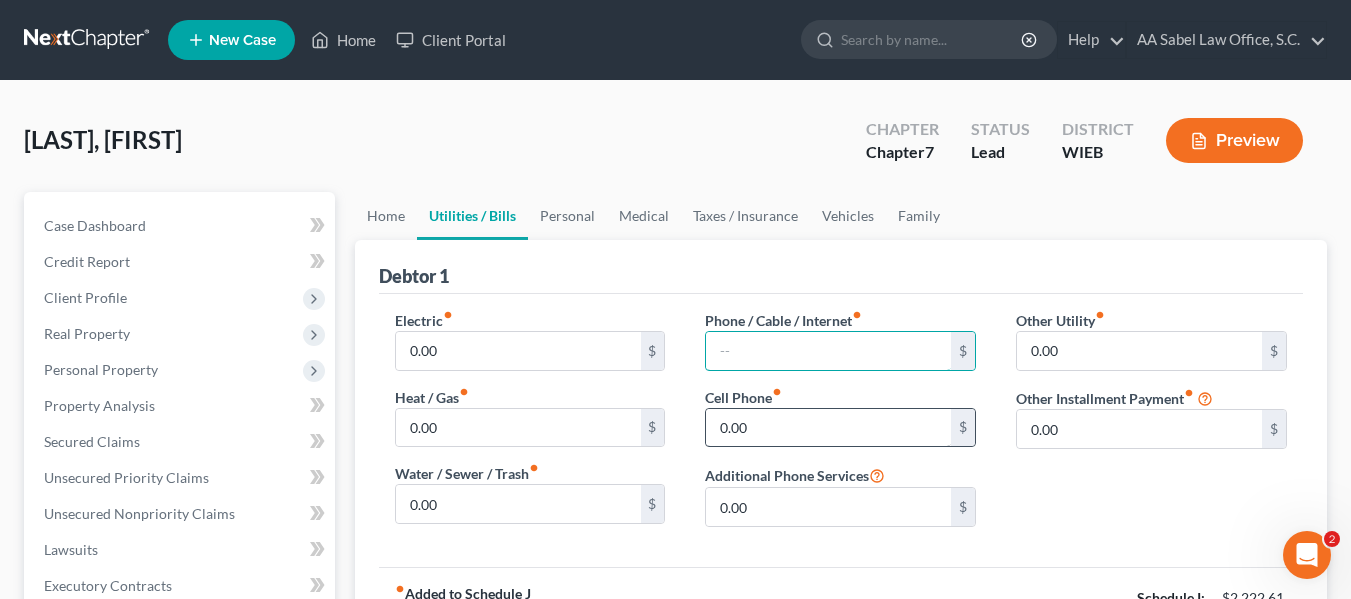 type 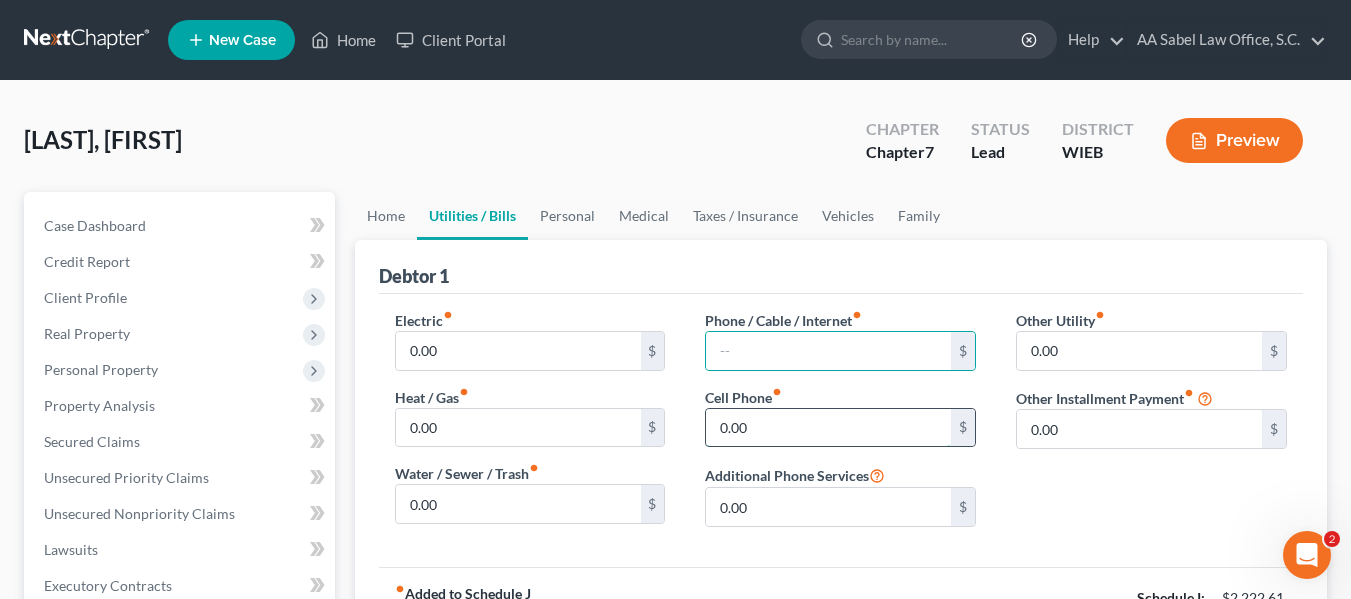 click on "0.00" at bounding box center (828, 428) 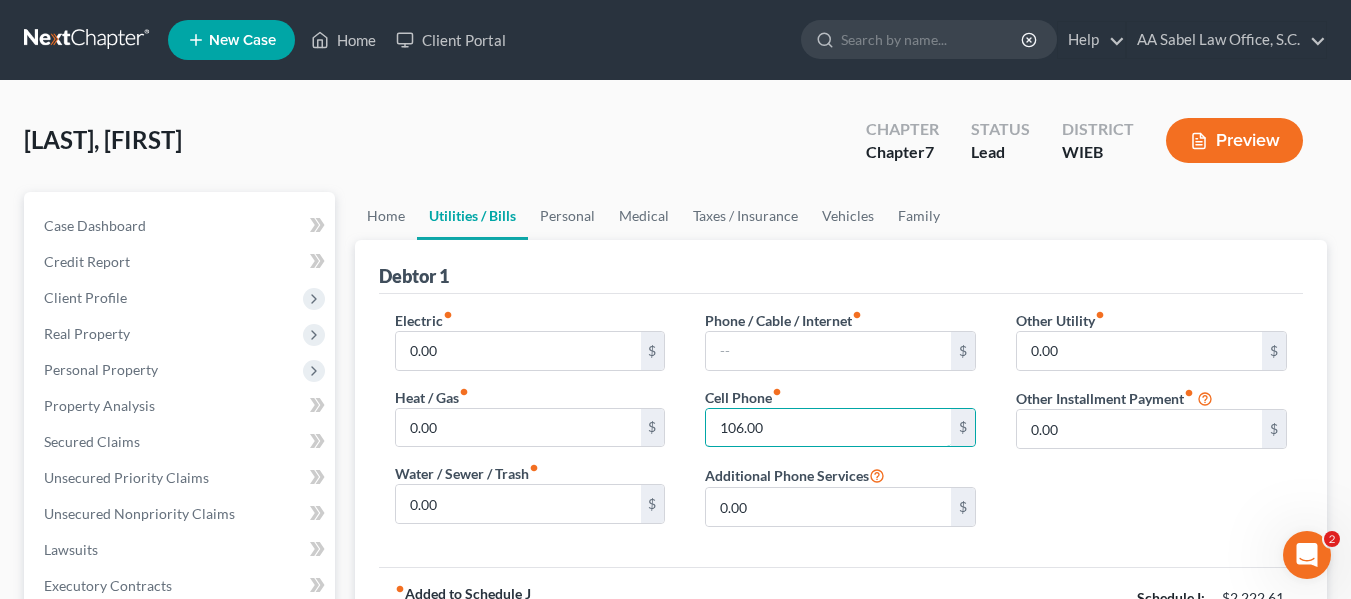 type on "106.00" 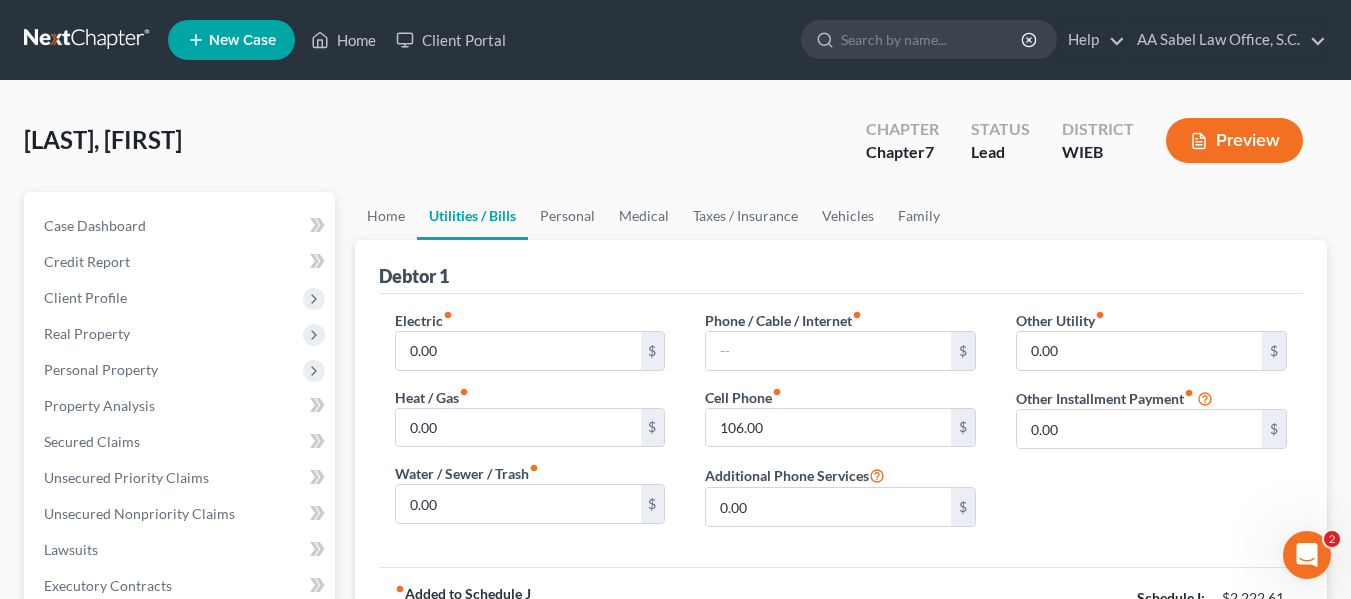 click on "Electric  fiber_manual_record 0.00 $ Heat / Gas  fiber_manual_record 0.00 $  Water / Sewer / Trash  fiber_manual_record 0.00 $" at bounding box center (530, 426) 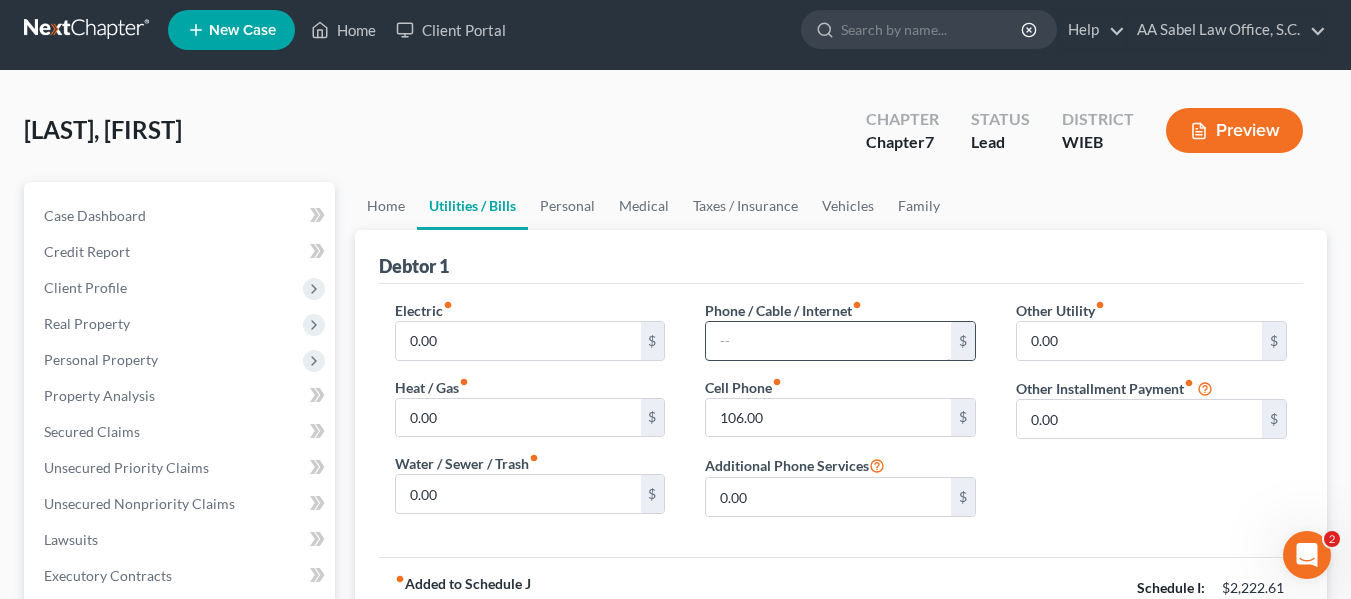 scroll, scrollTop: 9, scrollLeft: 0, axis: vertical 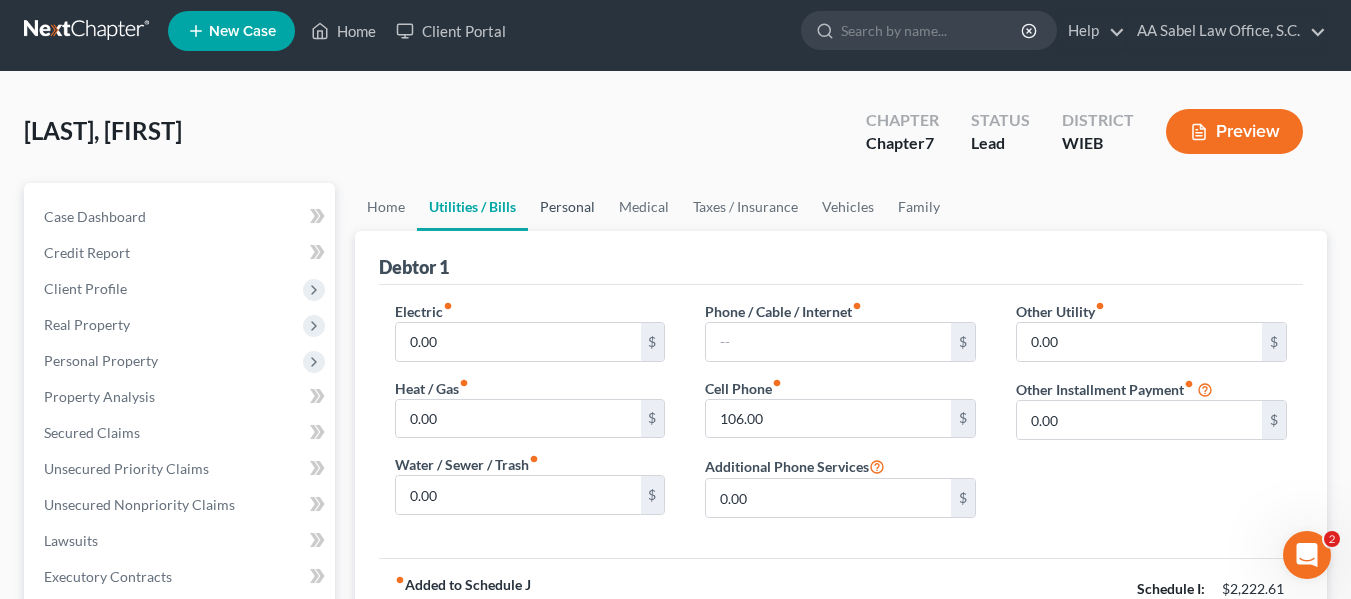 click on "Personal" at bounding box center [567, 207] 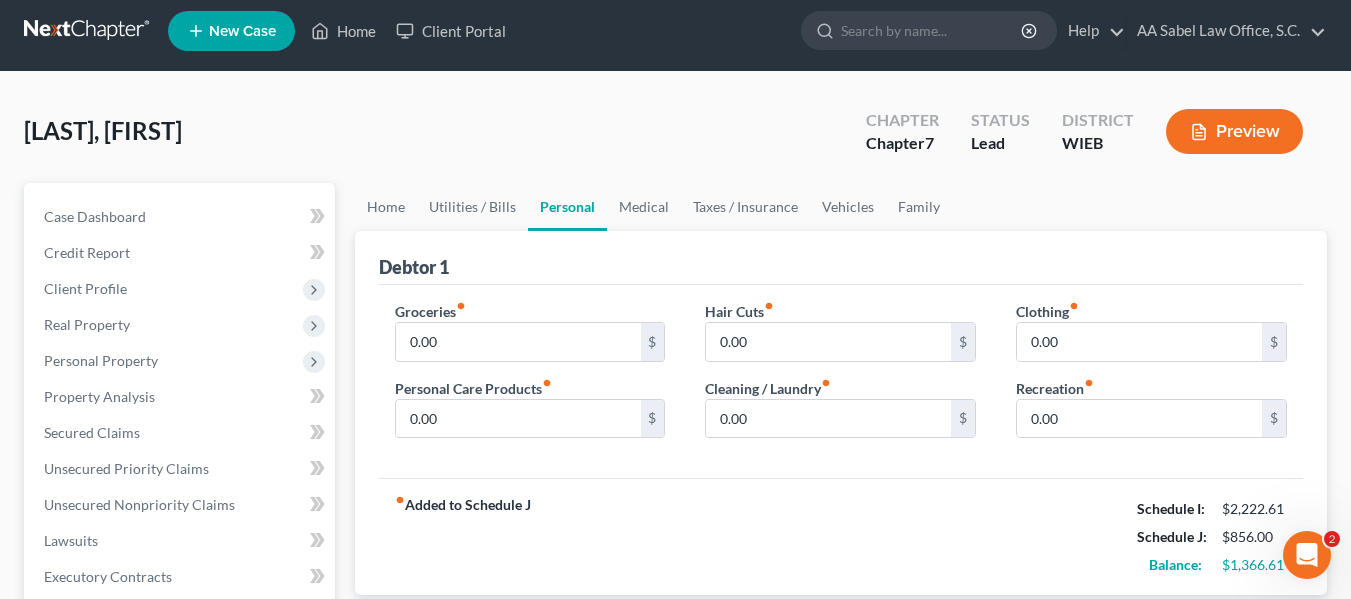 scroll, scrollTop: 0, scrollLeft: 0, axis: both 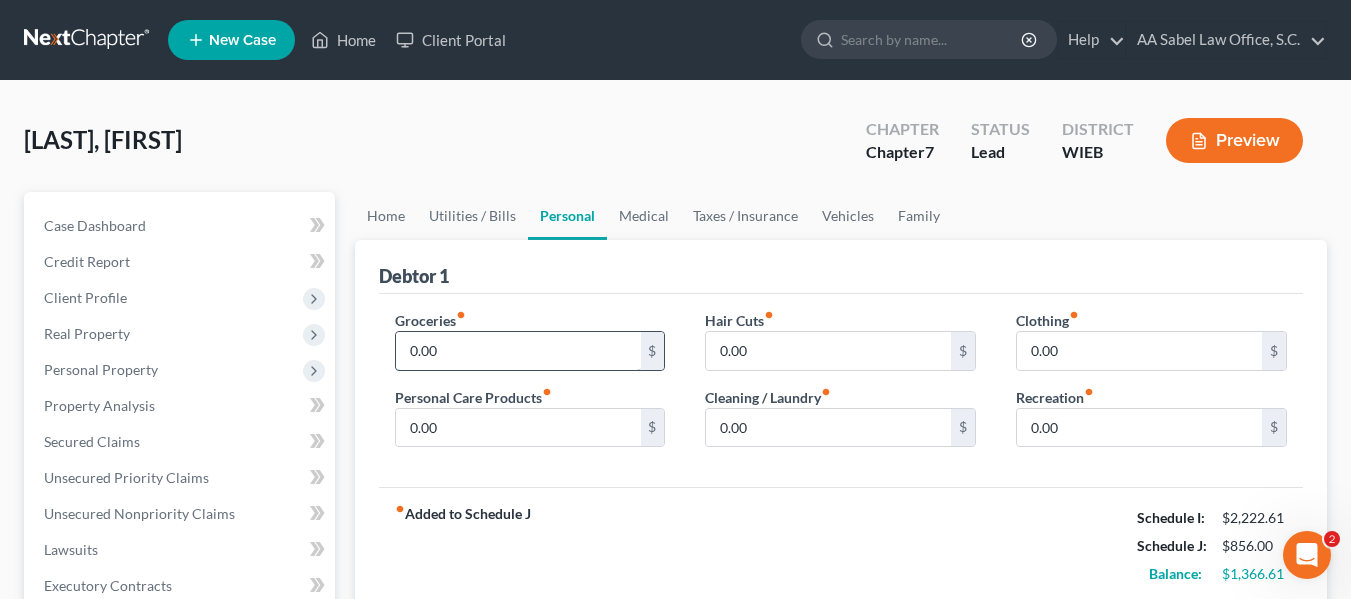 click on "0.00" at bounding box center [518, 351] 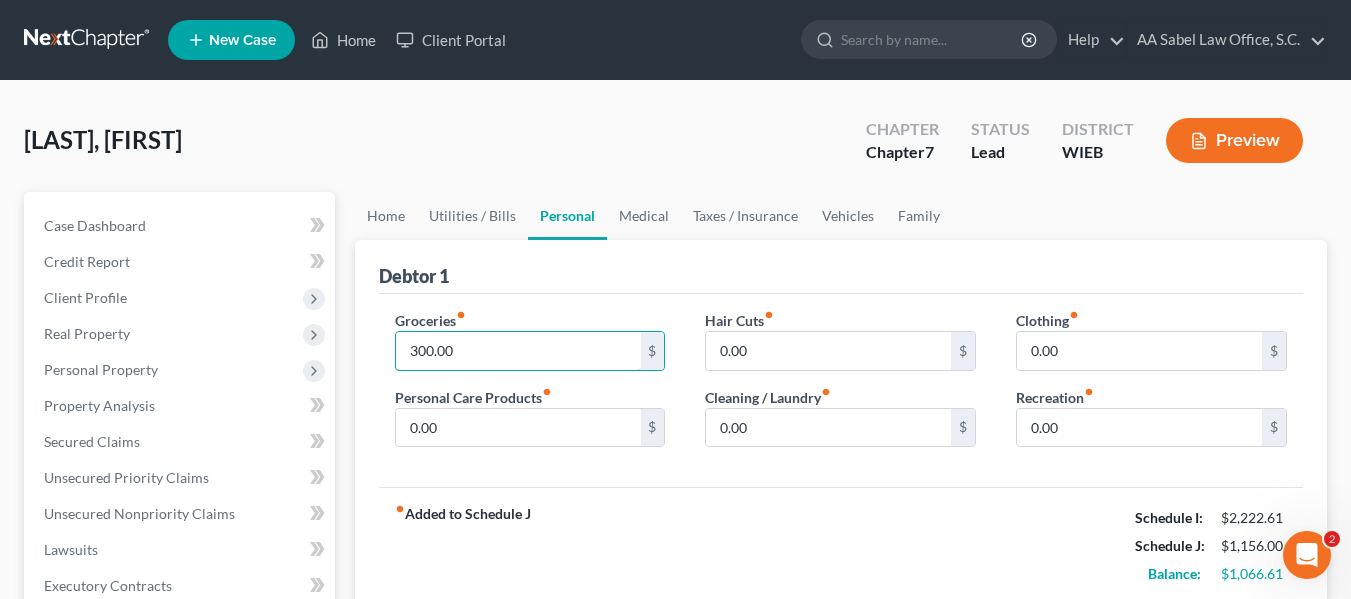 type on "300.00" 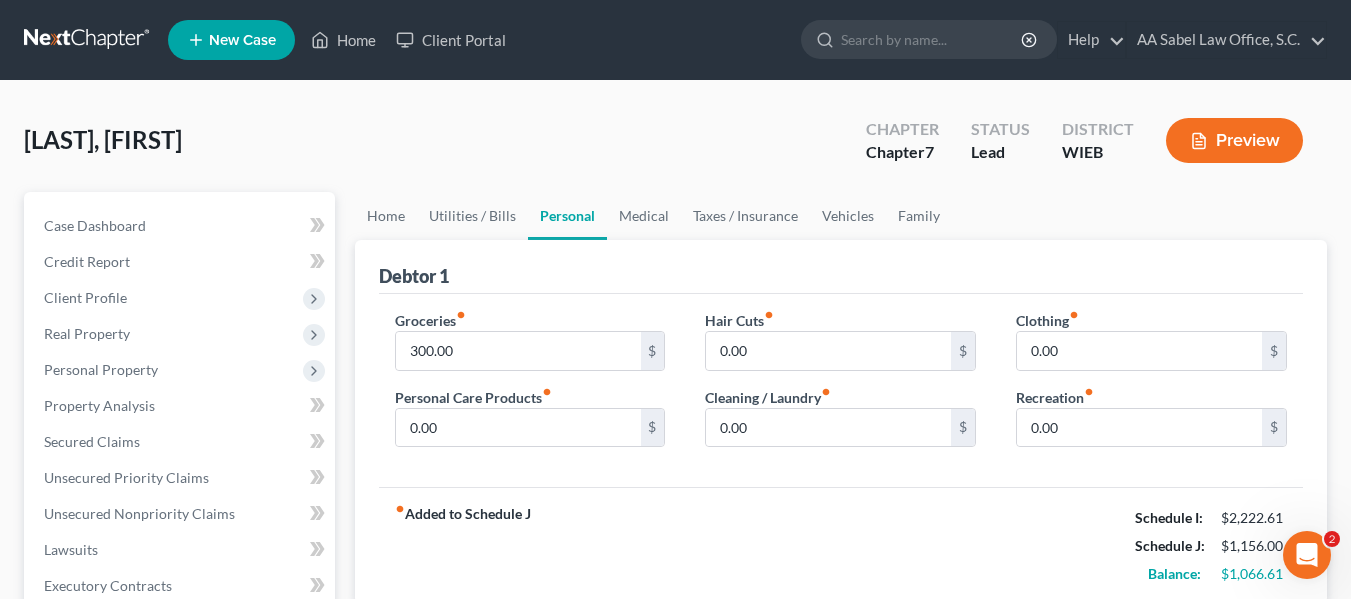 click on "Groceries  fiber_manual_record 300.00 $ Personal Care Products  fiber_manual_record 0.00 $" at bounding box center (530, 387) 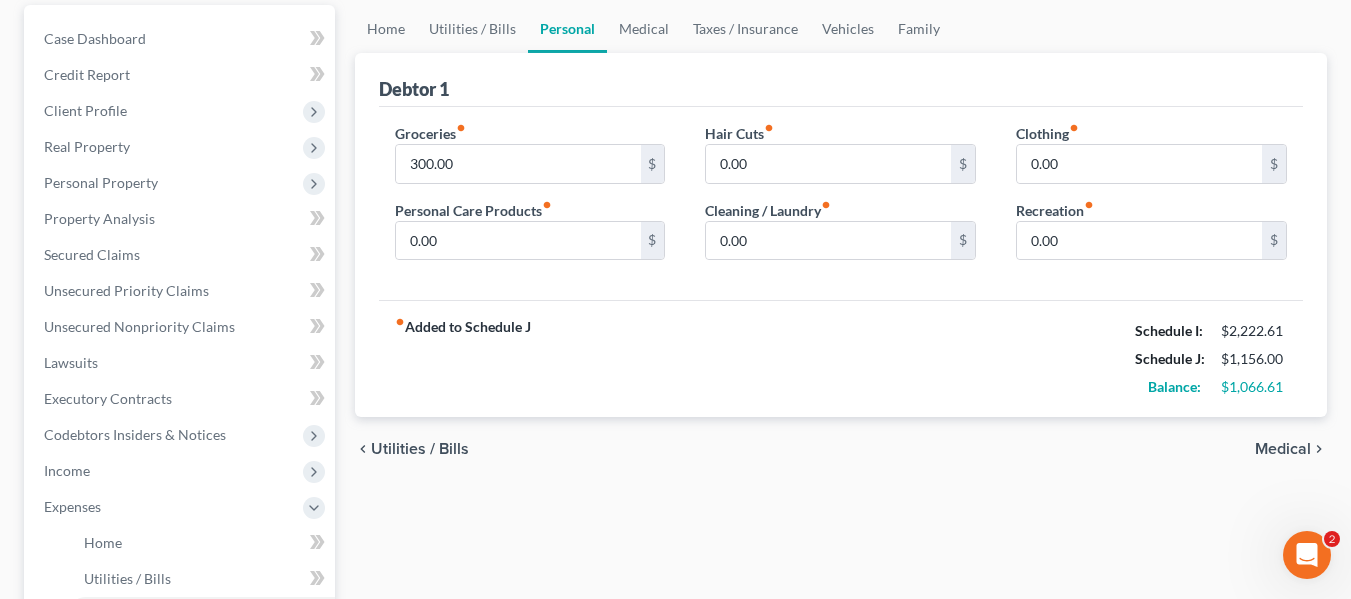 scroll, scrollTop: 188, scrollLeft: 0, axis: vertical 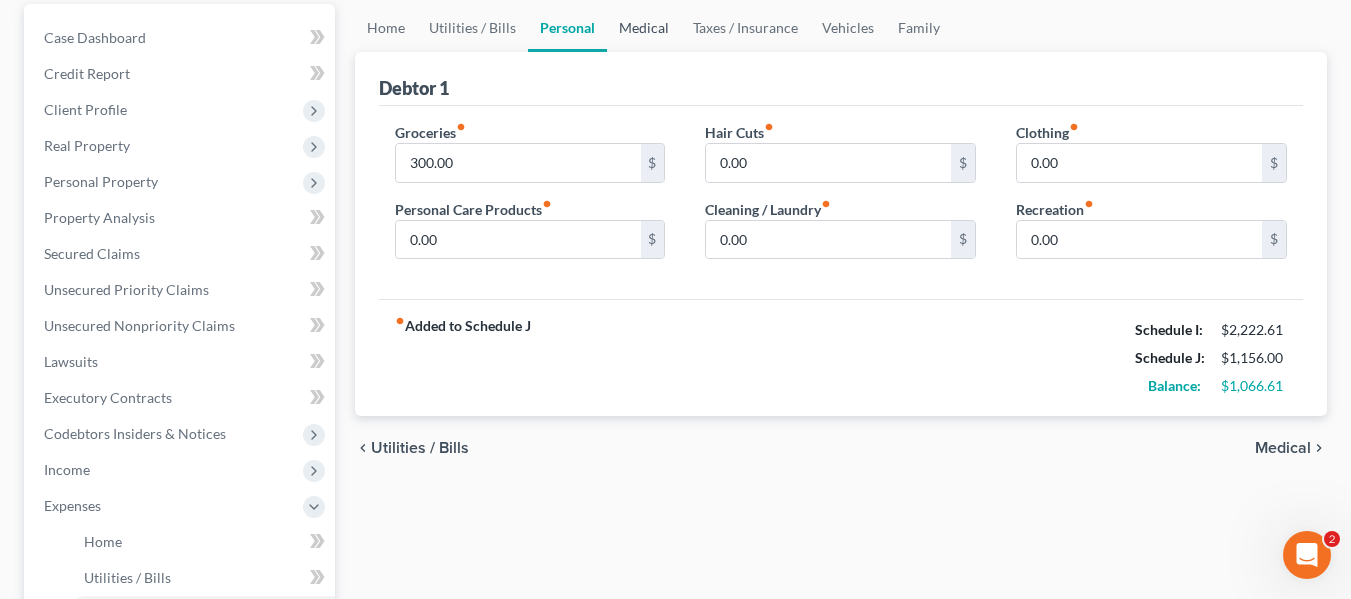 click on "Medical" at bounding box center (644, 28) 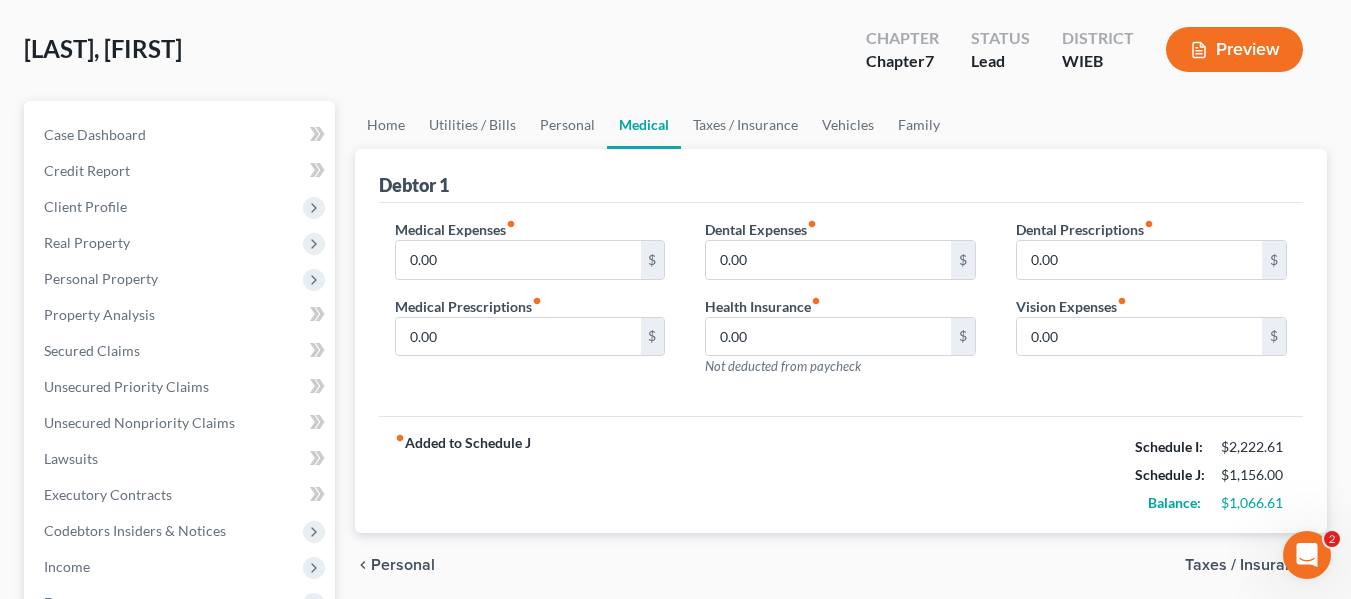 scroll, scrollTop: 0, scrollLeft: 0, axis: both 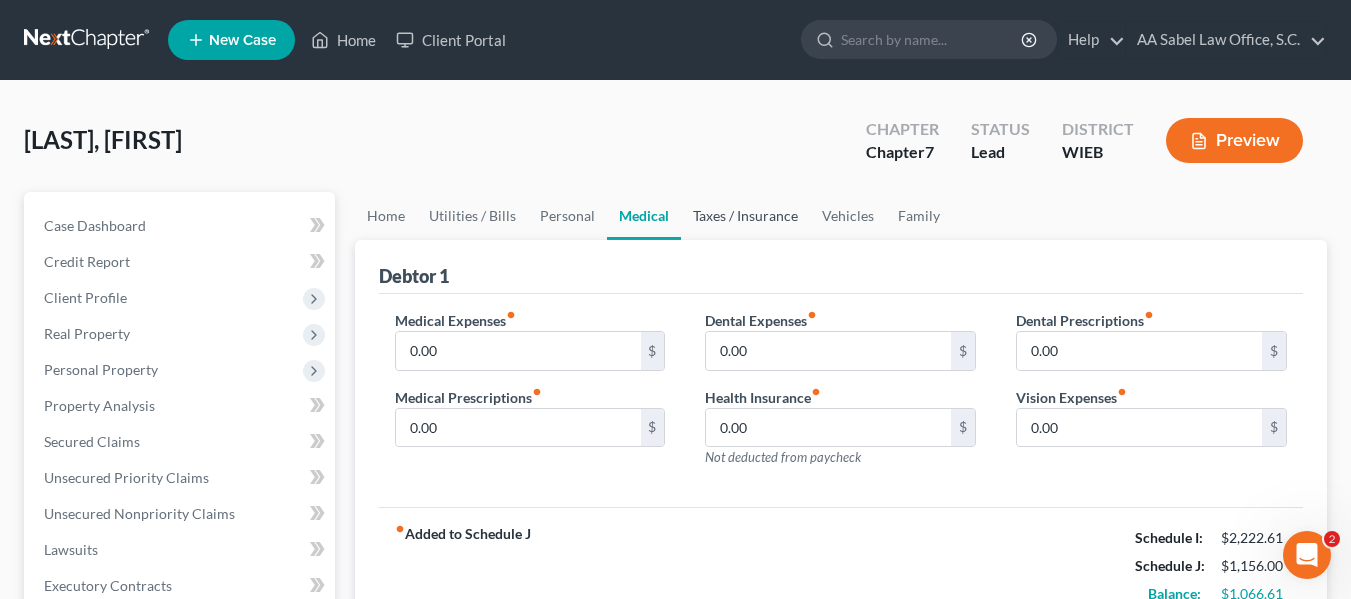 click on "Taxes / Insurance" at bounding box center [745, 216] 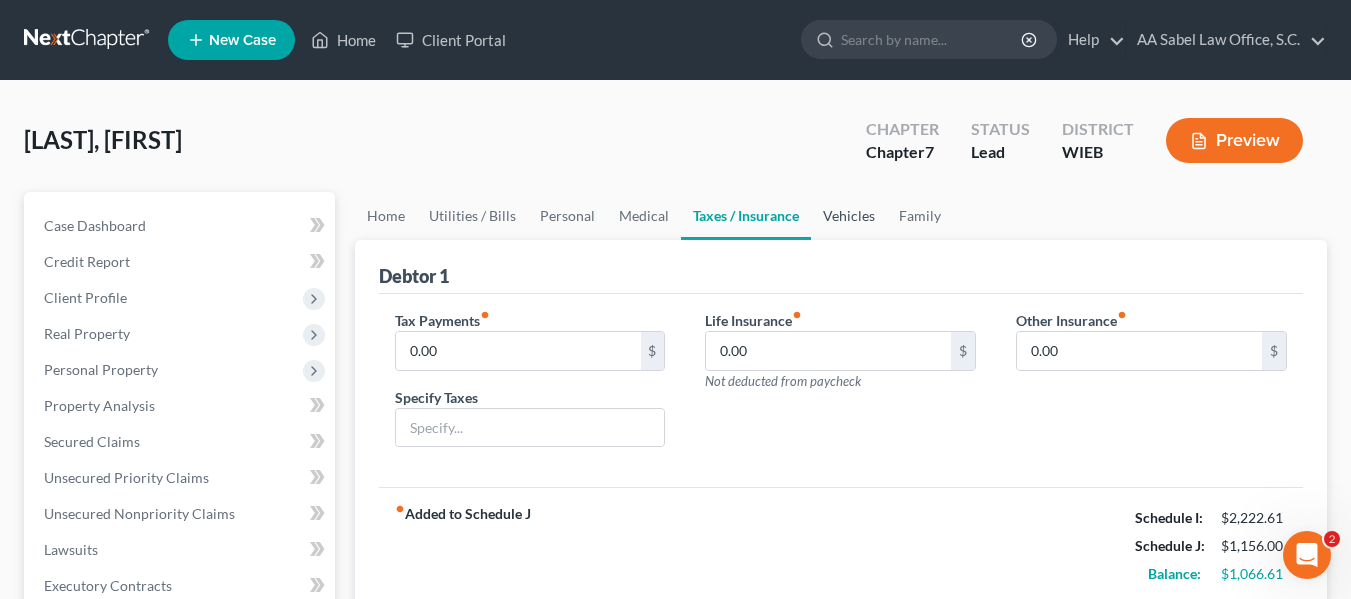 click on "Vehicles" at bounding box center [849, 216] 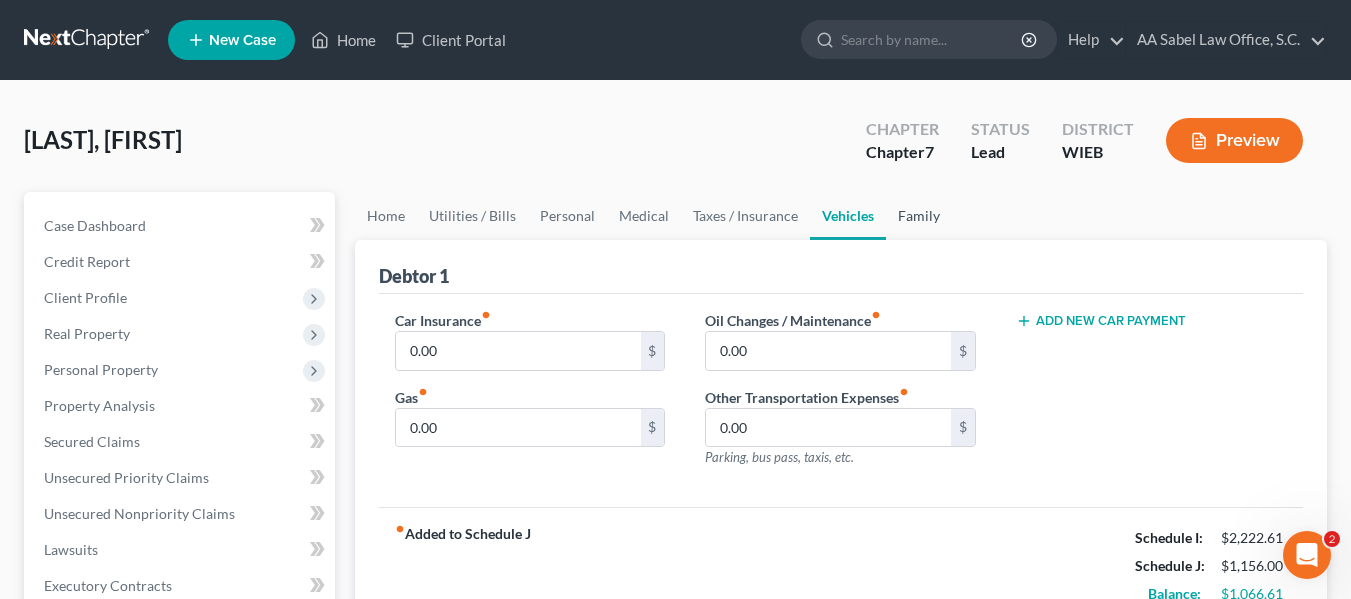 click on "Family" at bounding box center [919, 216] 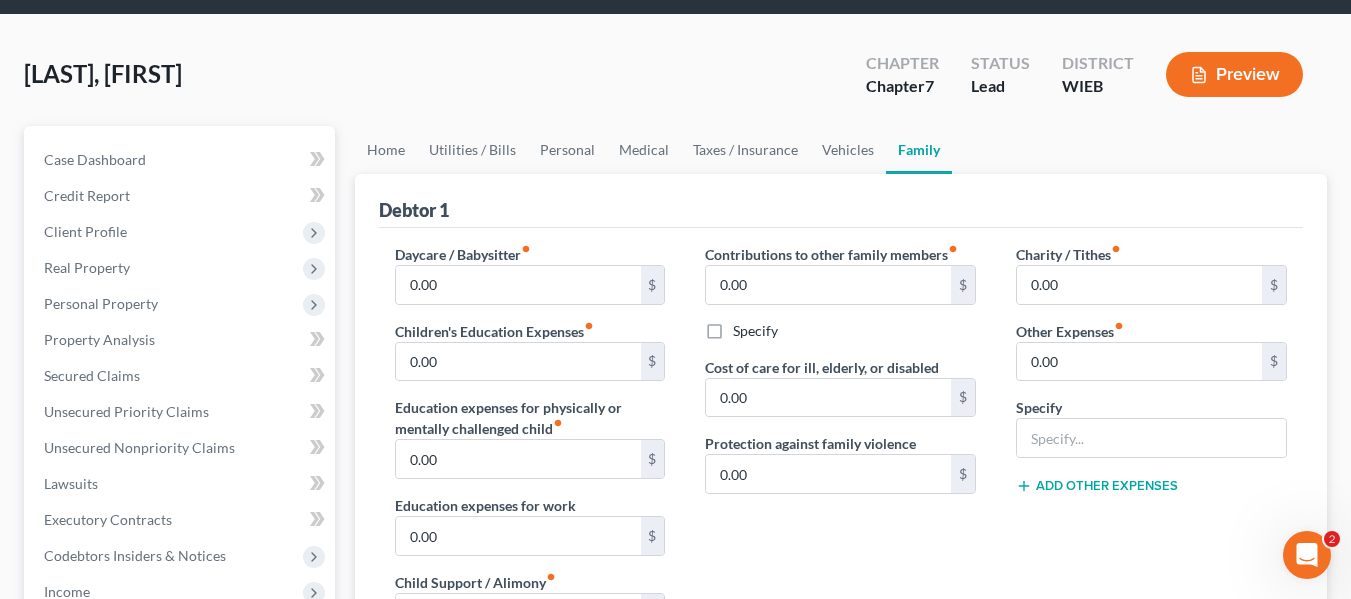 scroll, scrollTop: 67, scrollLeft: 0, axis: vertical 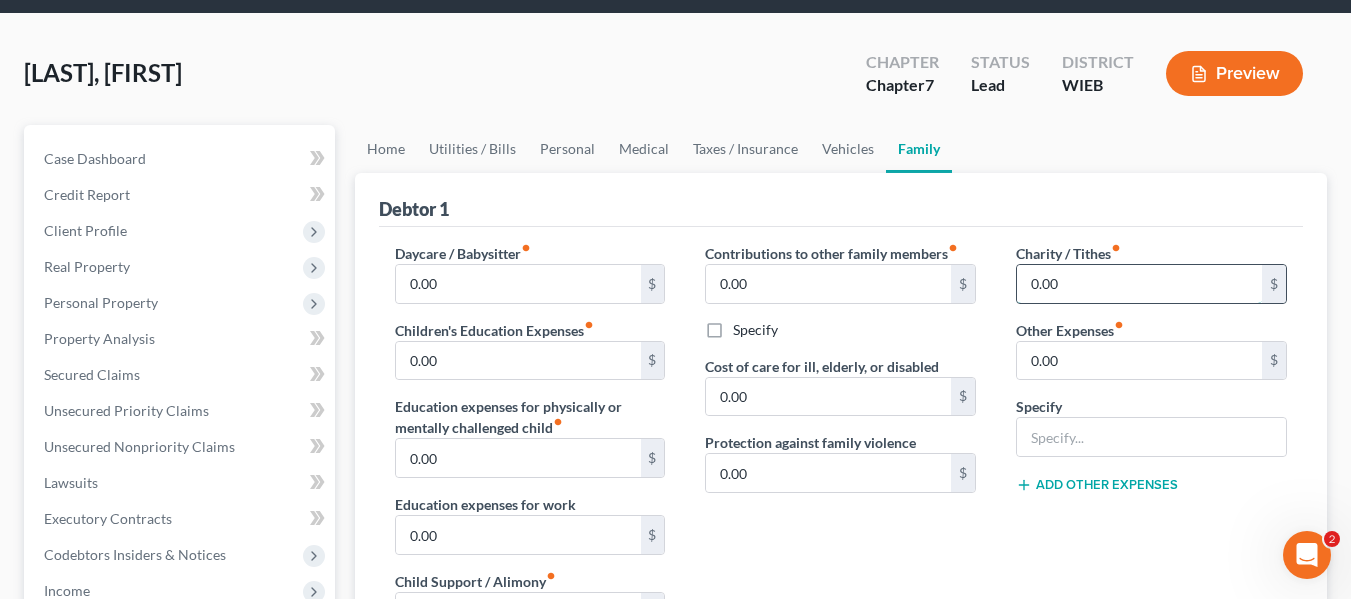 click on "0.00" at bounding box center [1139, 284] 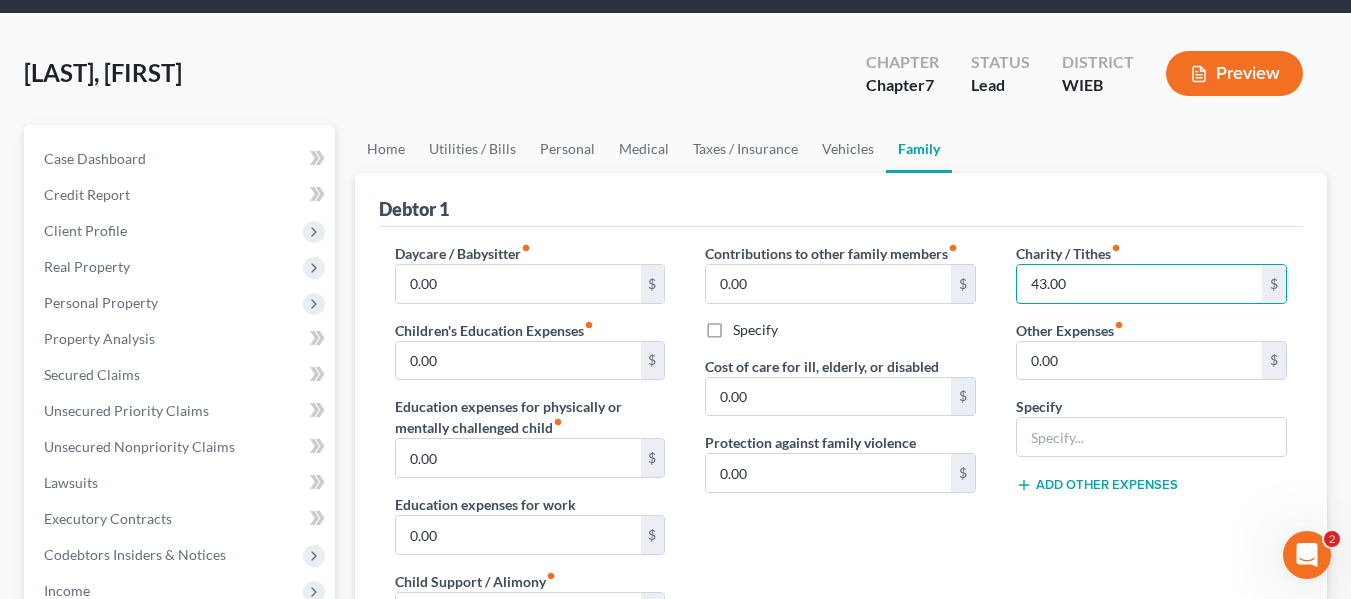 type on "43.00" 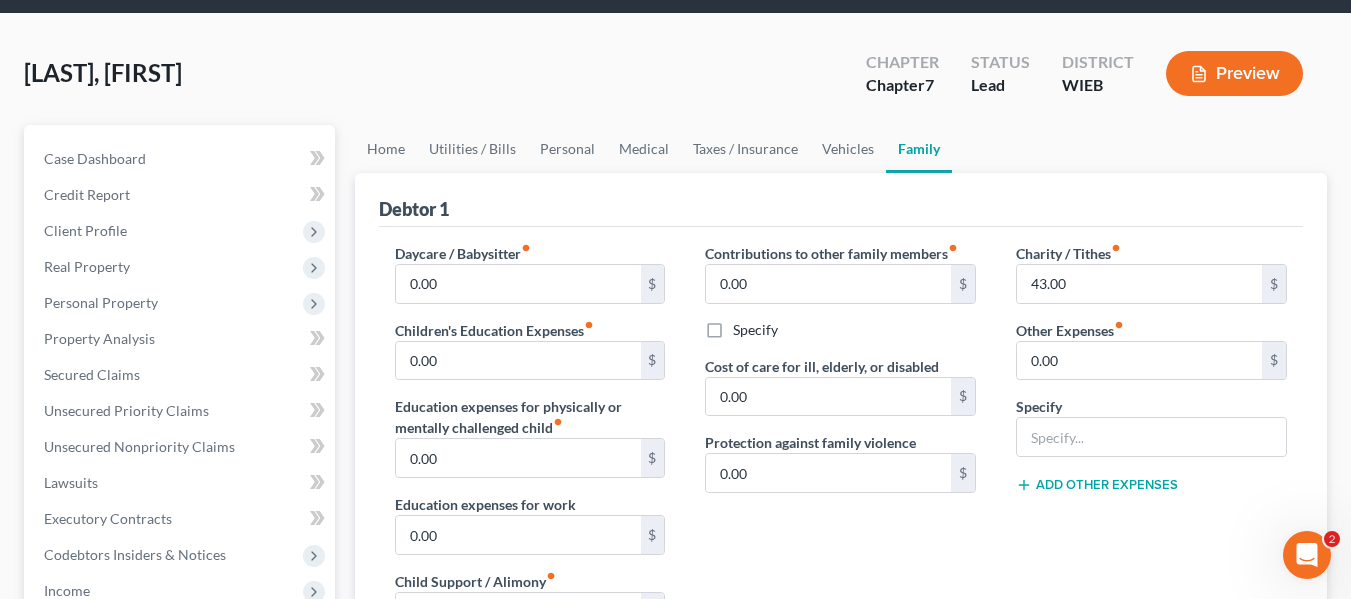 click on "Contributions to other family members  fiber_manual_record 0.00 $ Specify Cost of care for ill, elderly, or disabled 0.00 $ Protection against family violence 0.00 $" at bounding box center [840, 455] 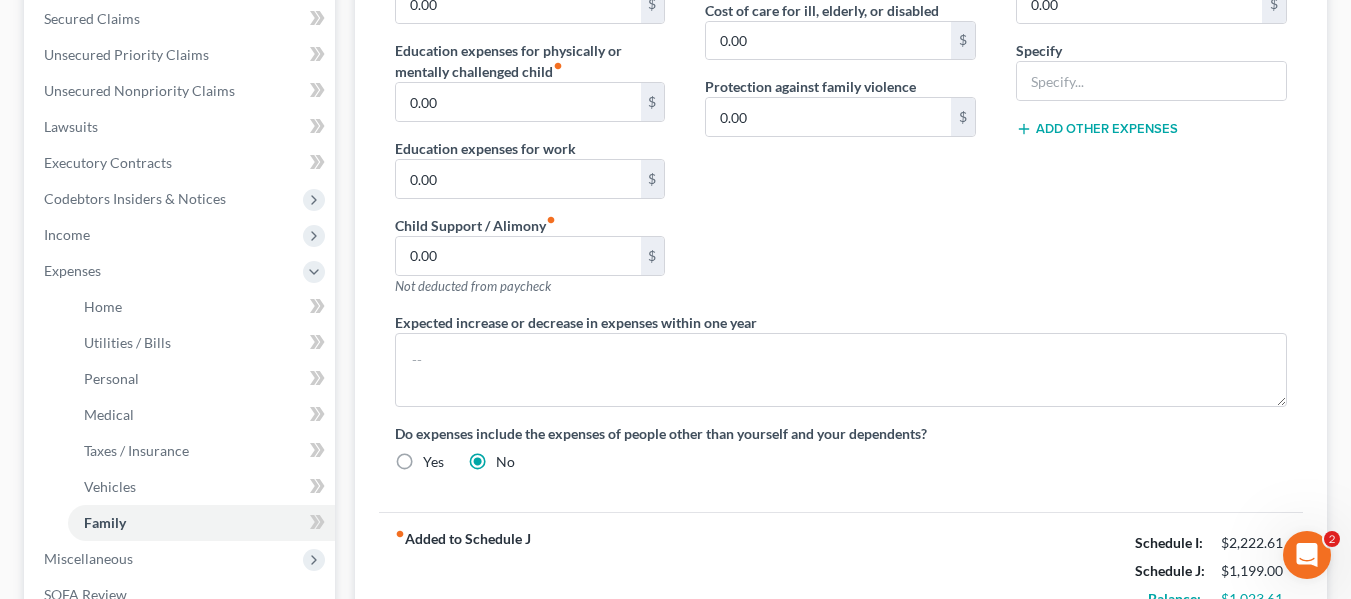 scroll, scrollTop: 424, scrollLeft: 0, axis: vertical 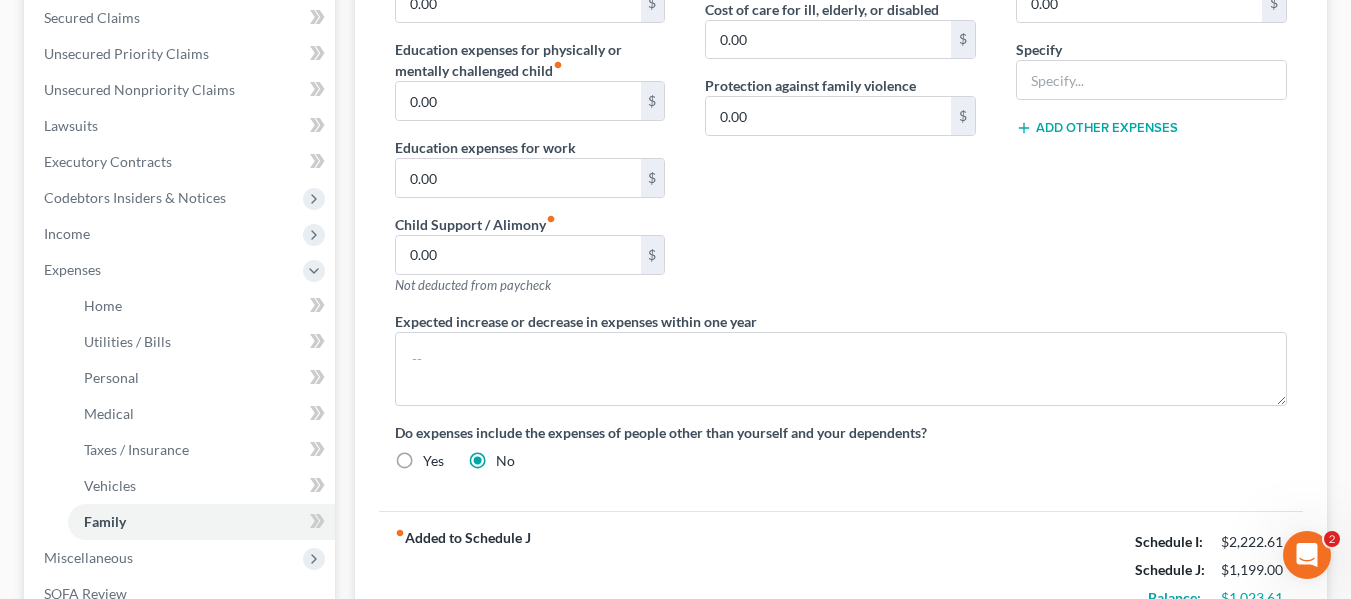click on "Yes" at bounding box center [433, 461] 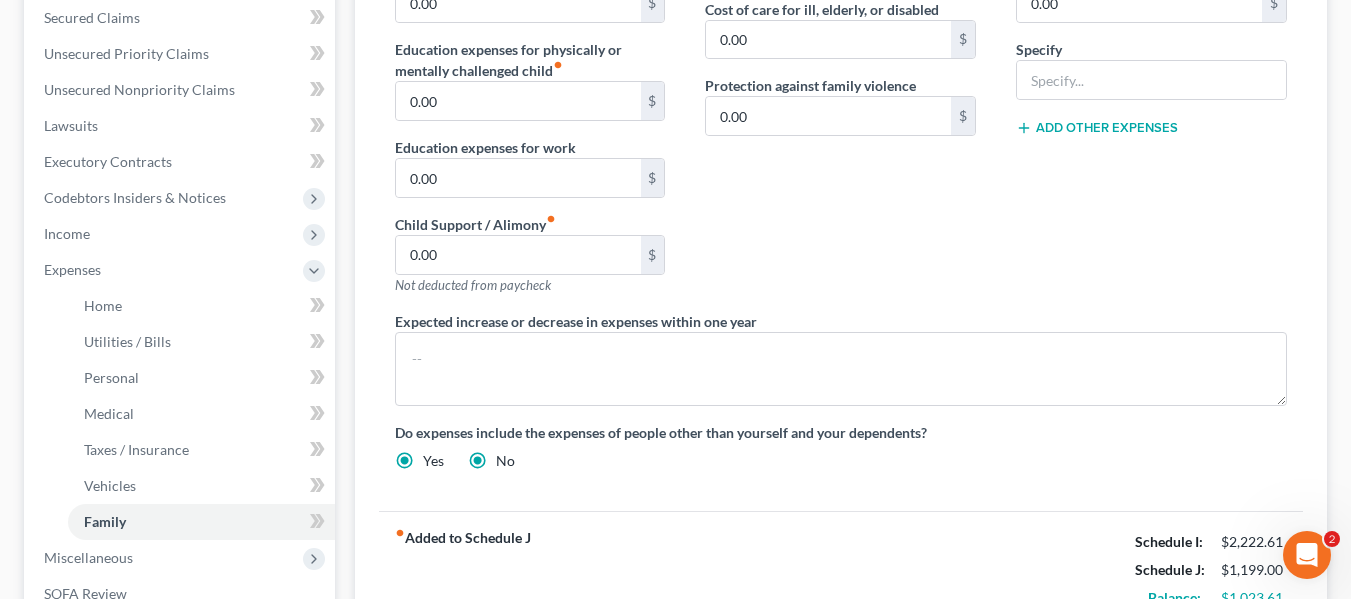 radio on "false" 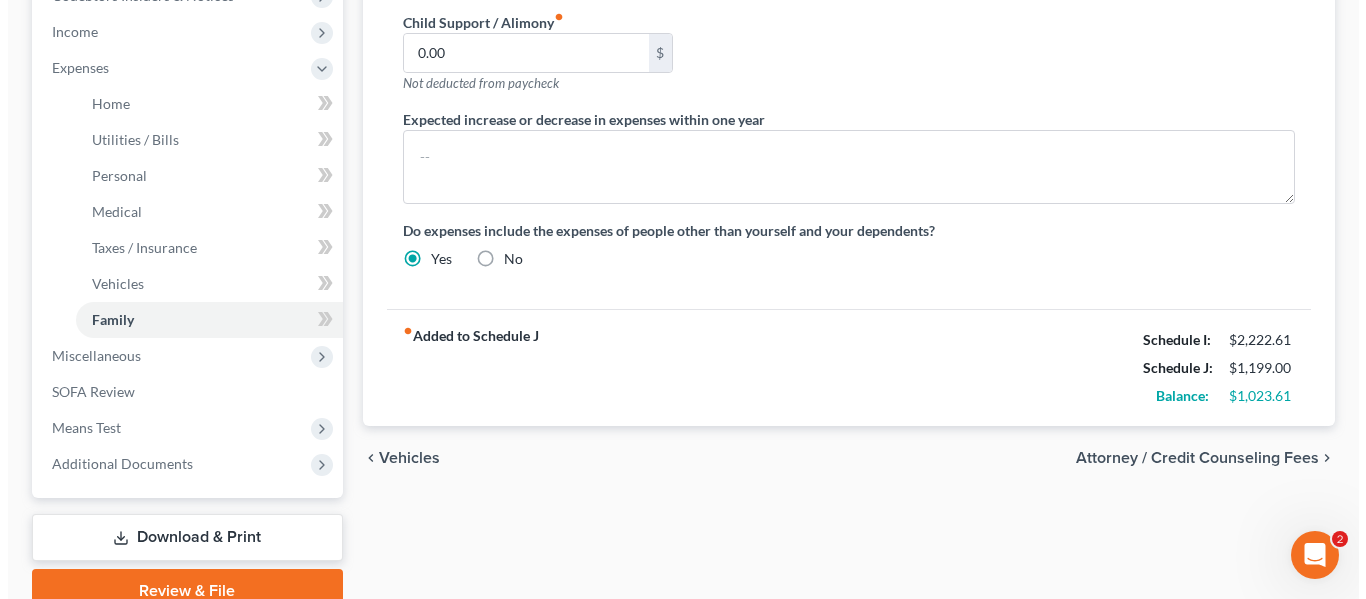 scroll, scrollTop: 658, scrollLeft: 0, axis: vertical 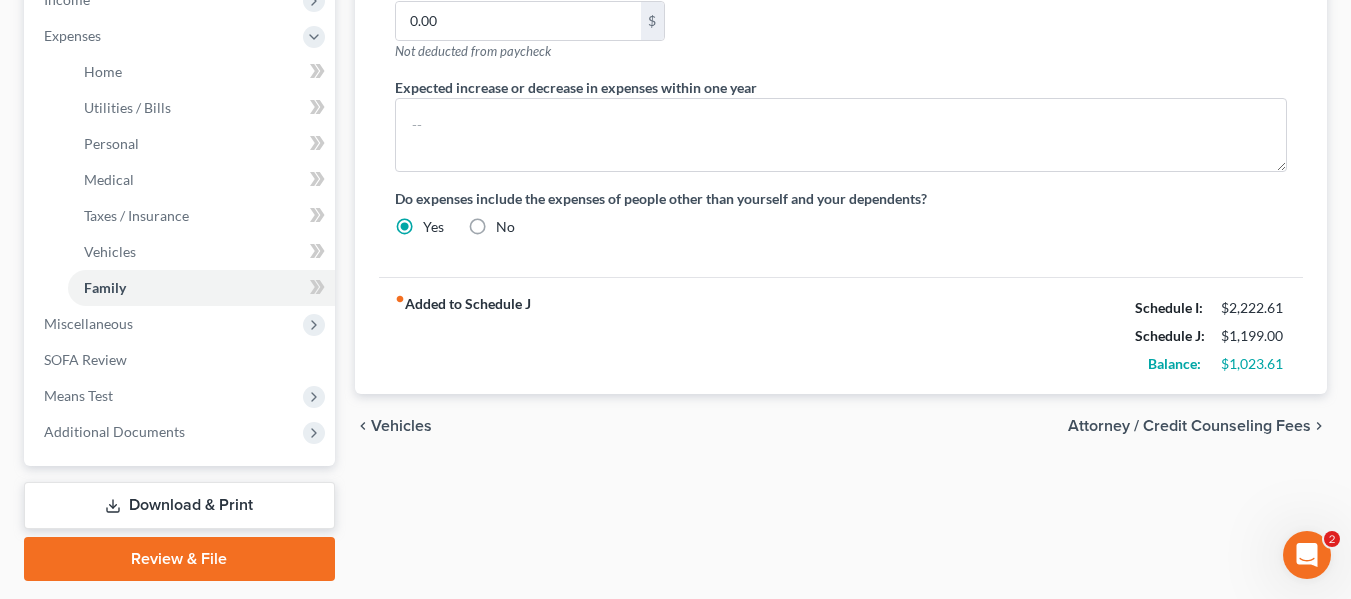 click on "Attorney / Credit Counseling Fees" at bounding box center [1189, 426] 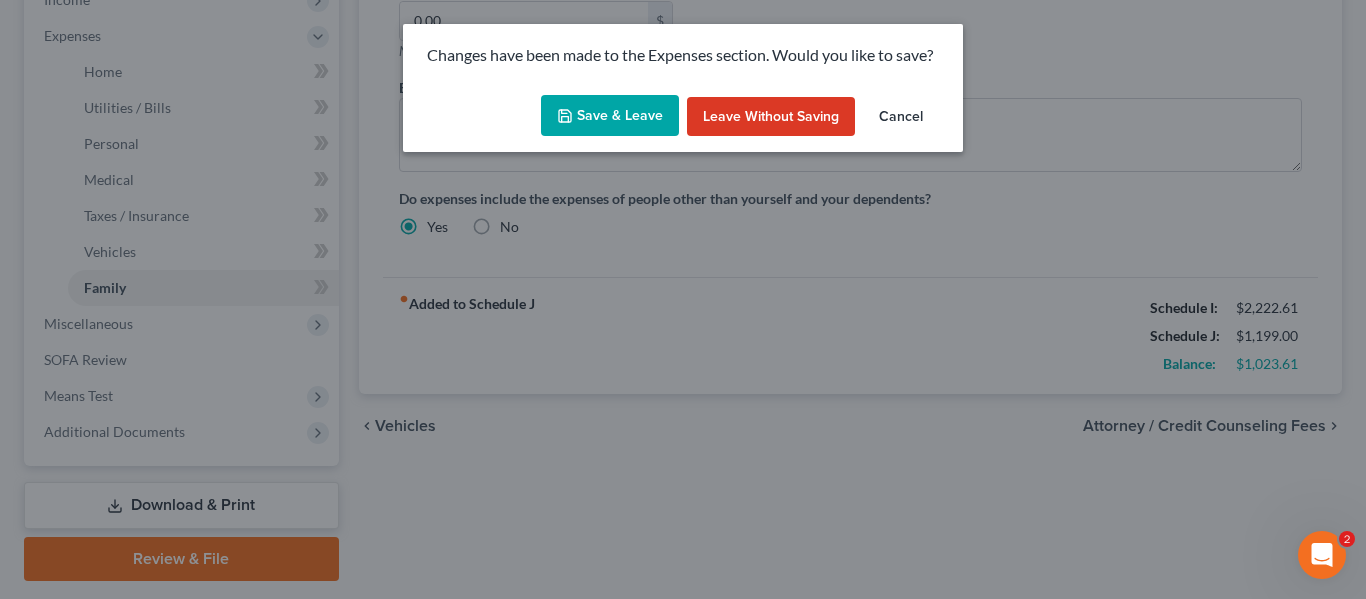 click on "Save & Leave" at bounding box center (610, 116) 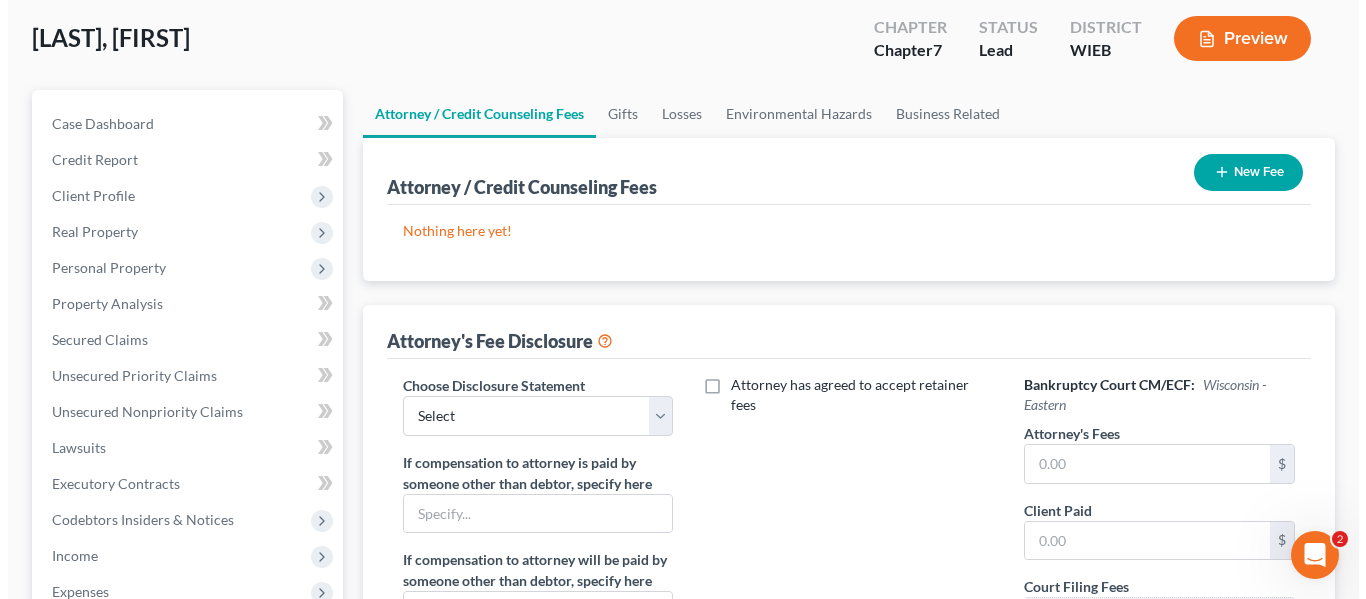 scroll, scrollTop: 103, scrollLeft: 0, axis: vertical 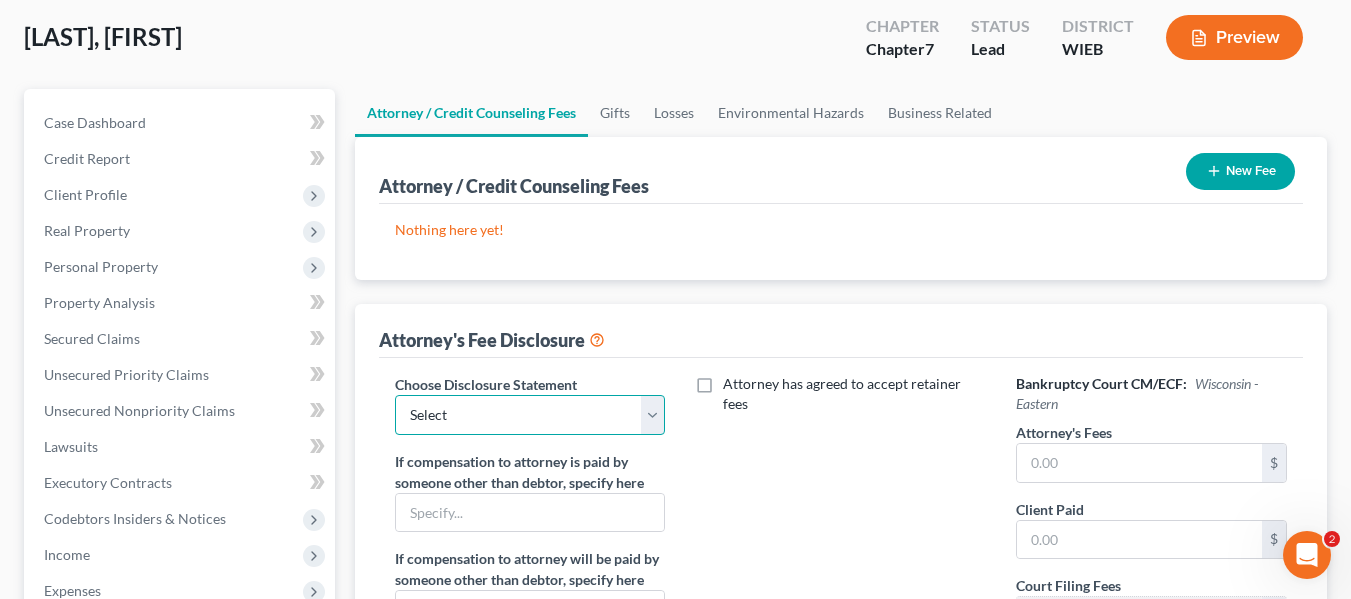 click on "Select Attorney Dawn M. Sabel" at bounding box center [530, 415] 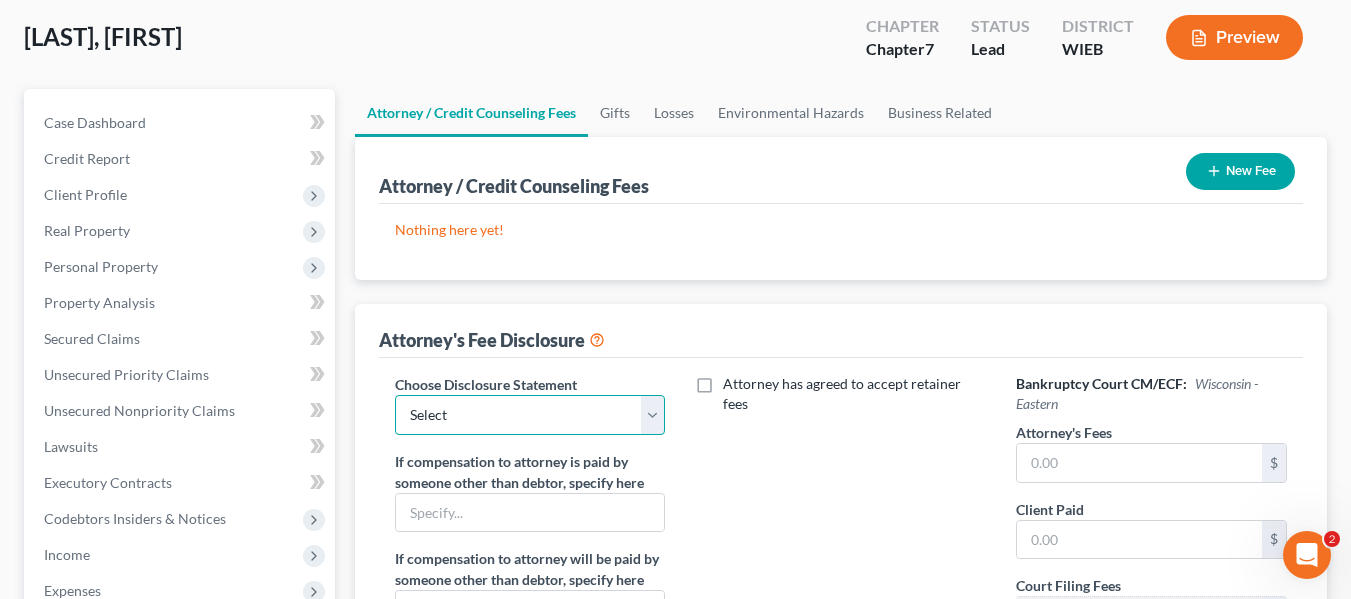 select on "0" 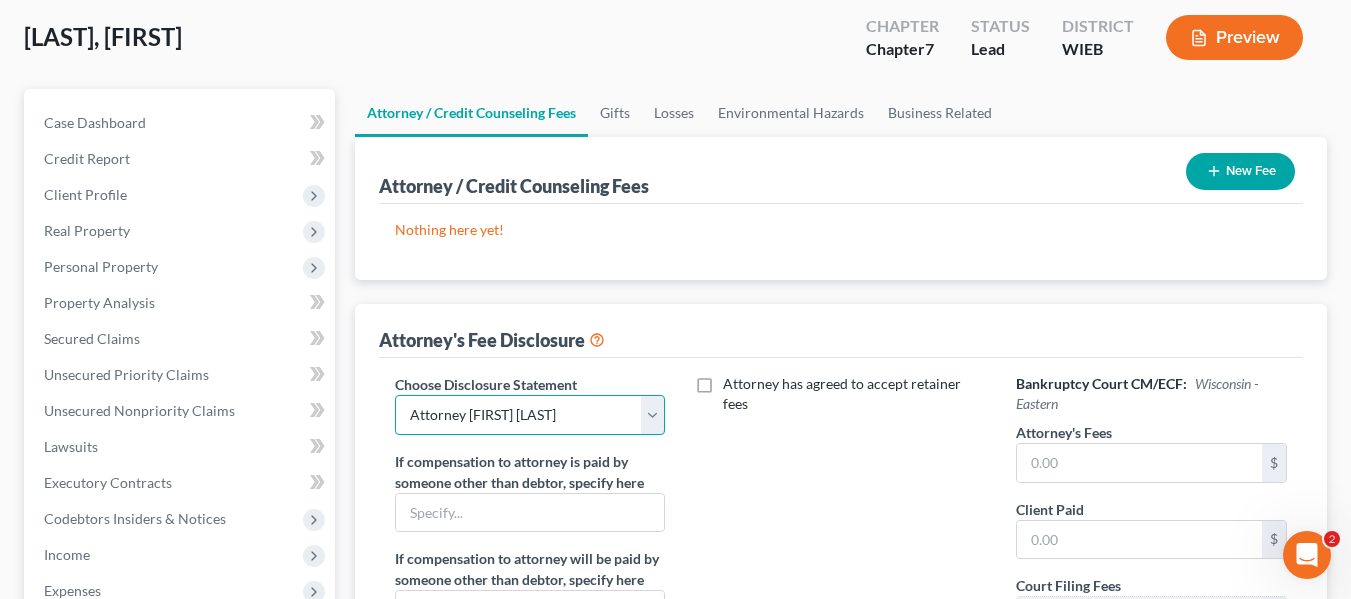 click on "Select Attorney Dawn M. Sabel" at bounding box center [530, 415] 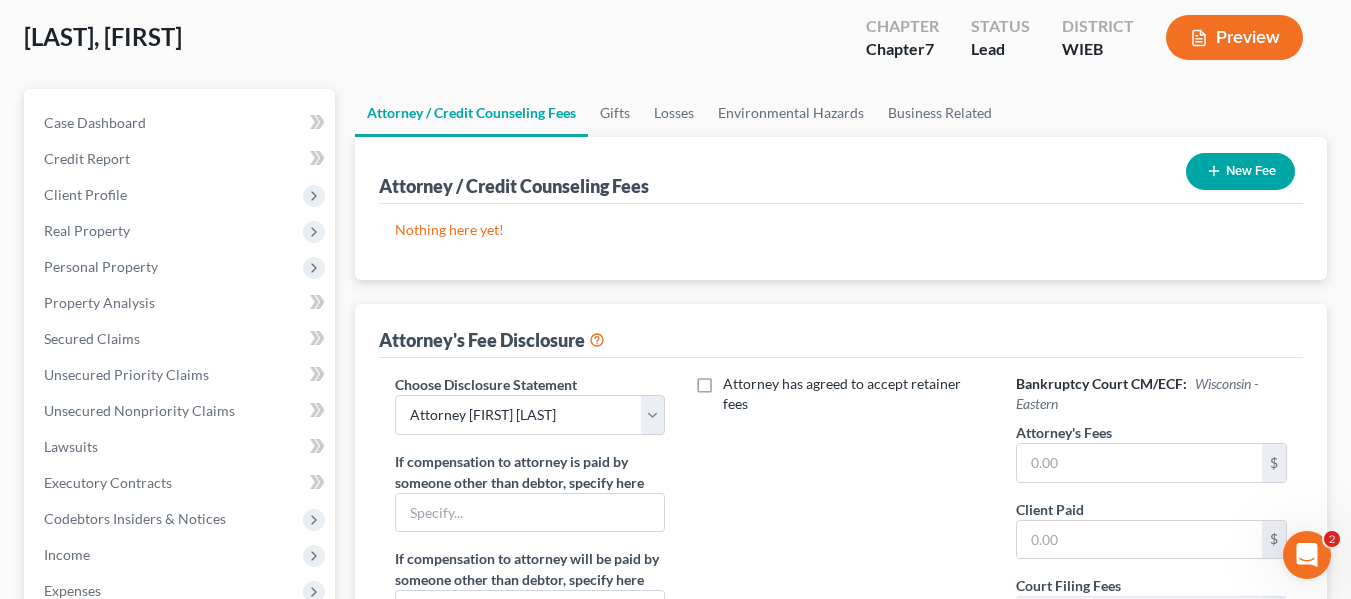 click on "New Fee" at bounding box center [1240, 171] 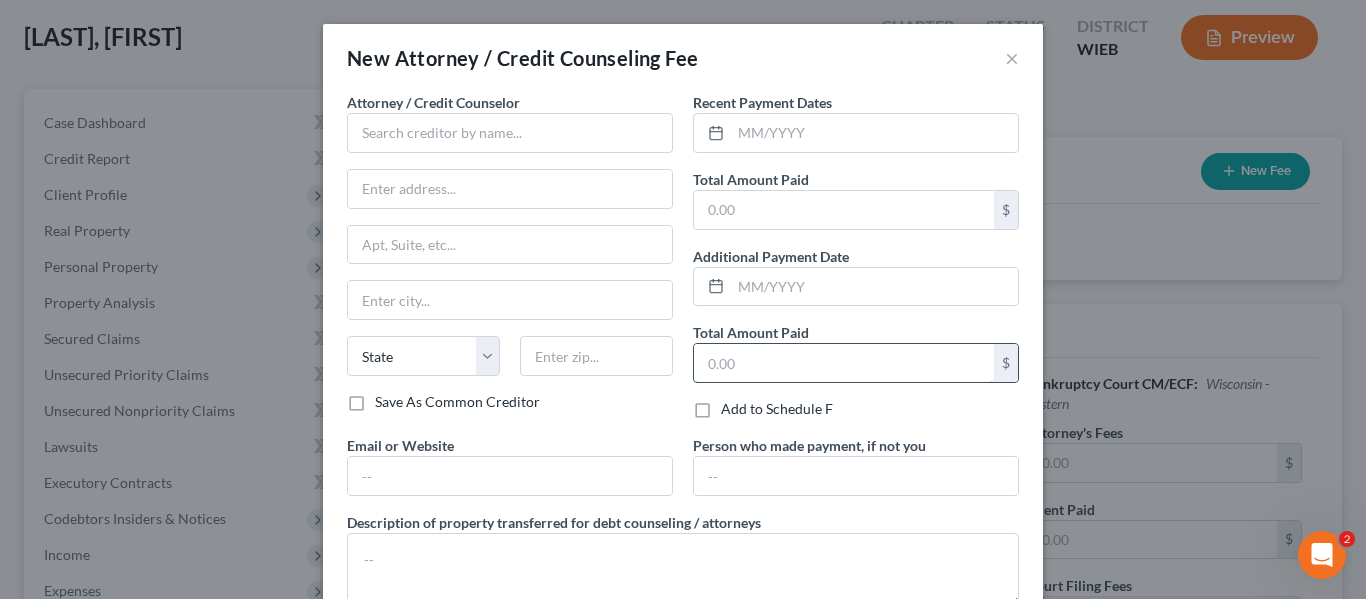 click at bounding box center (844, 363) 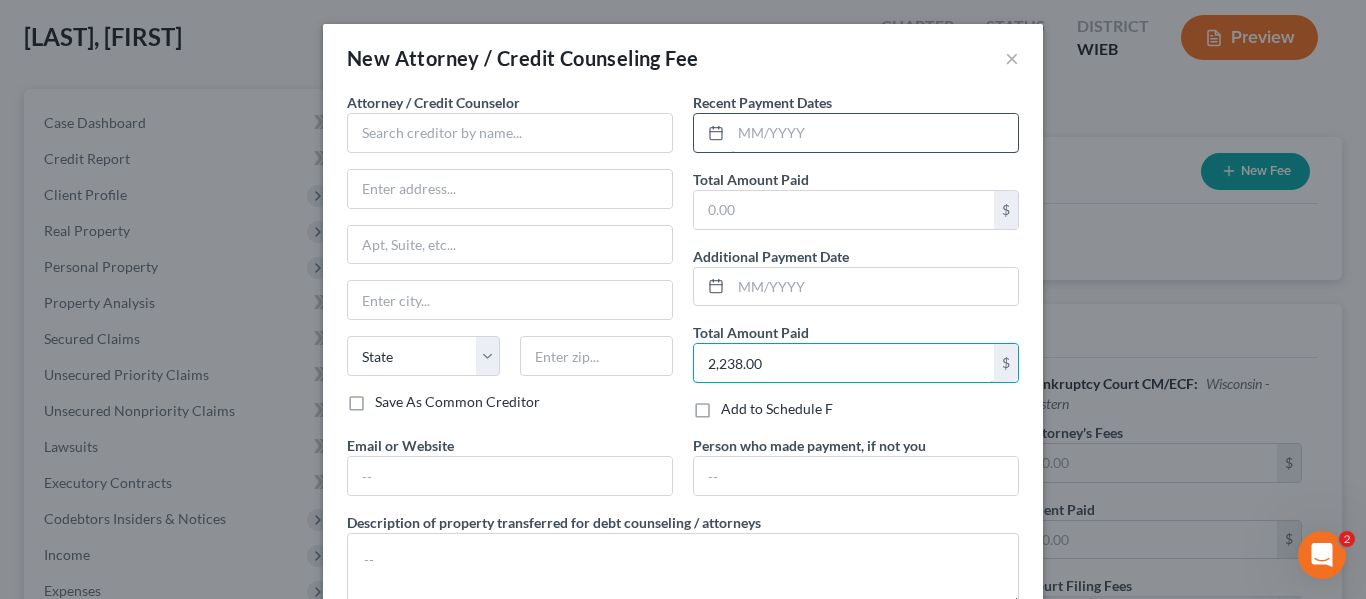 type on "2,238.00" 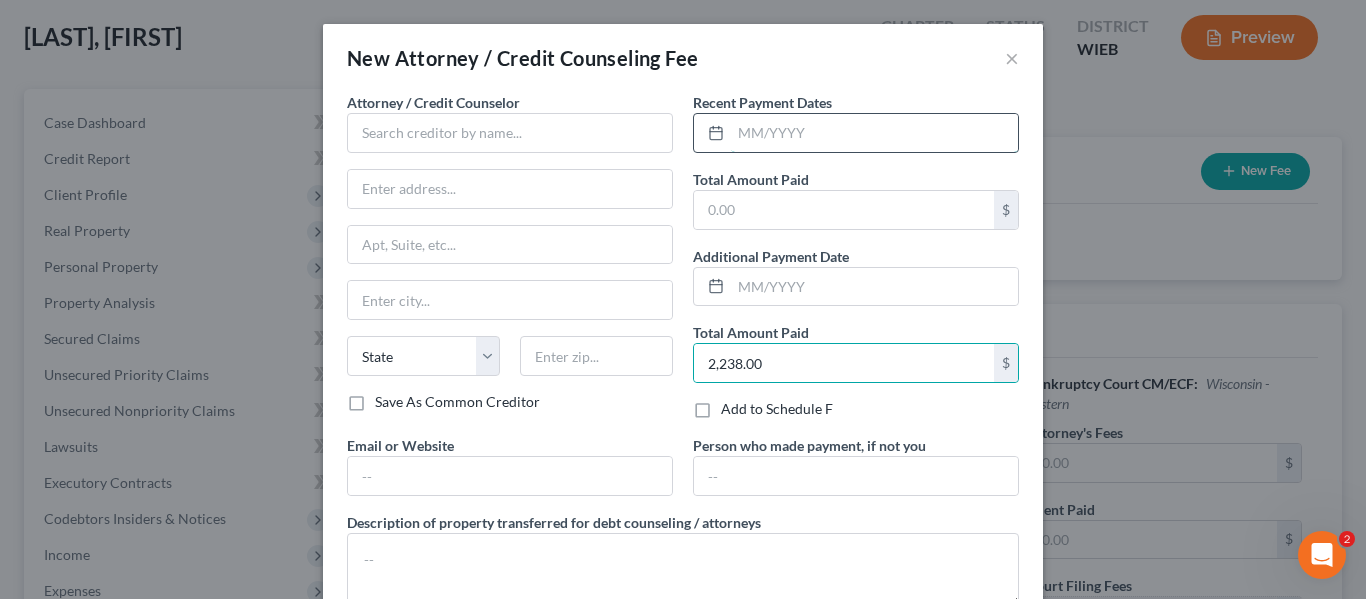 click at bounding box center [874, 133] 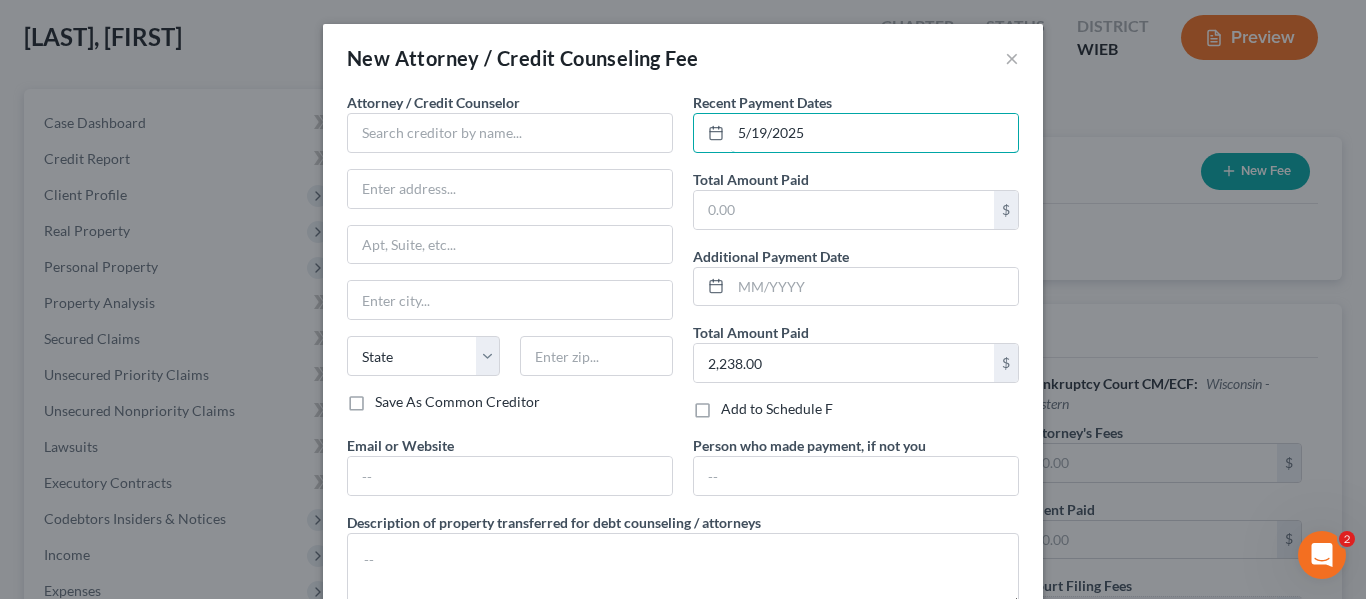 scroll, scrollTop: 14, scrollLeft: 0, axis: vertical 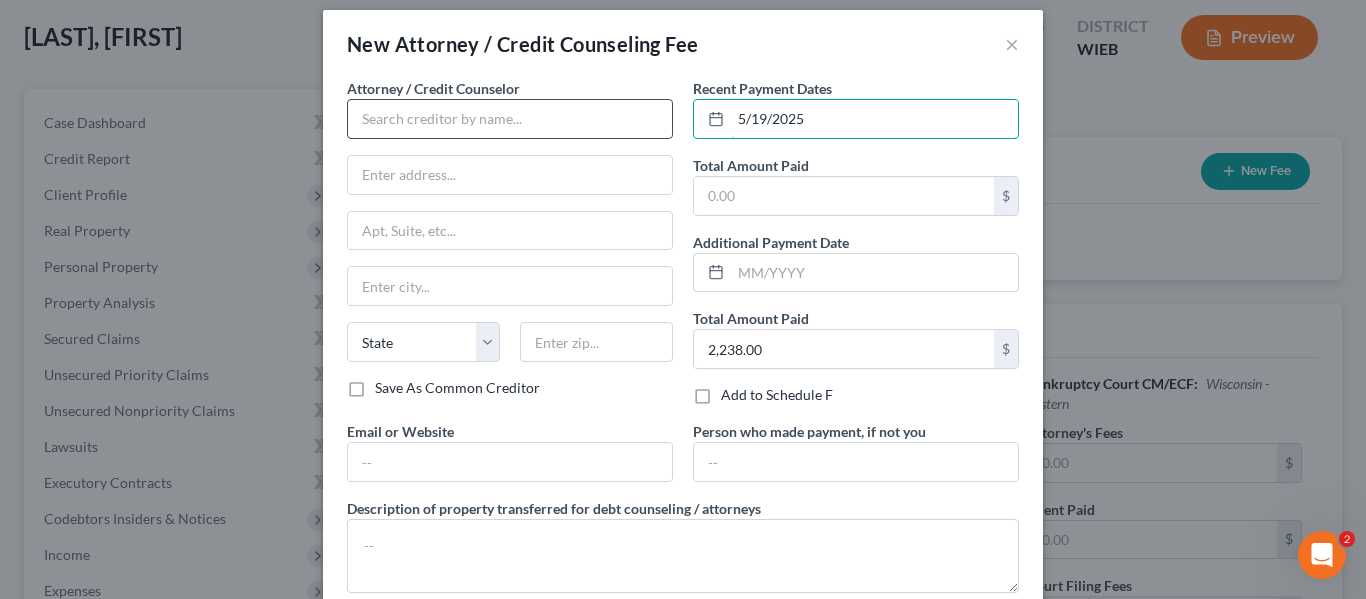 type on "5/19/2025" 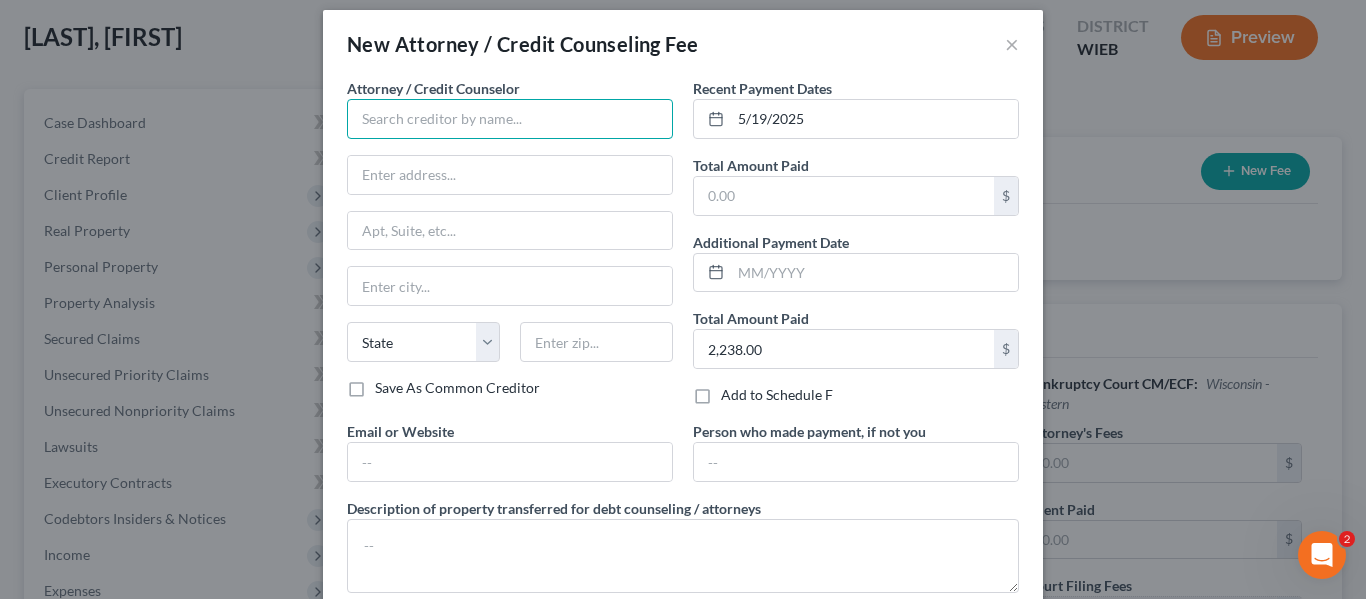 click at bounding box center [510, 119] 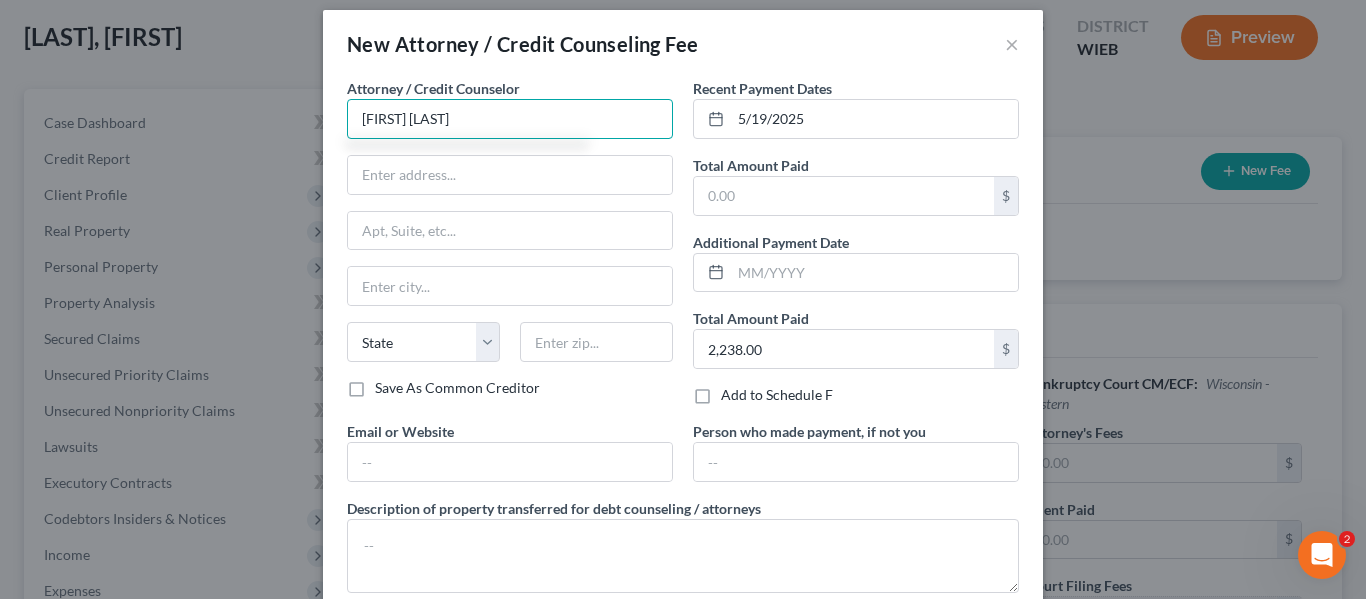 type on "Dawn Sabel" 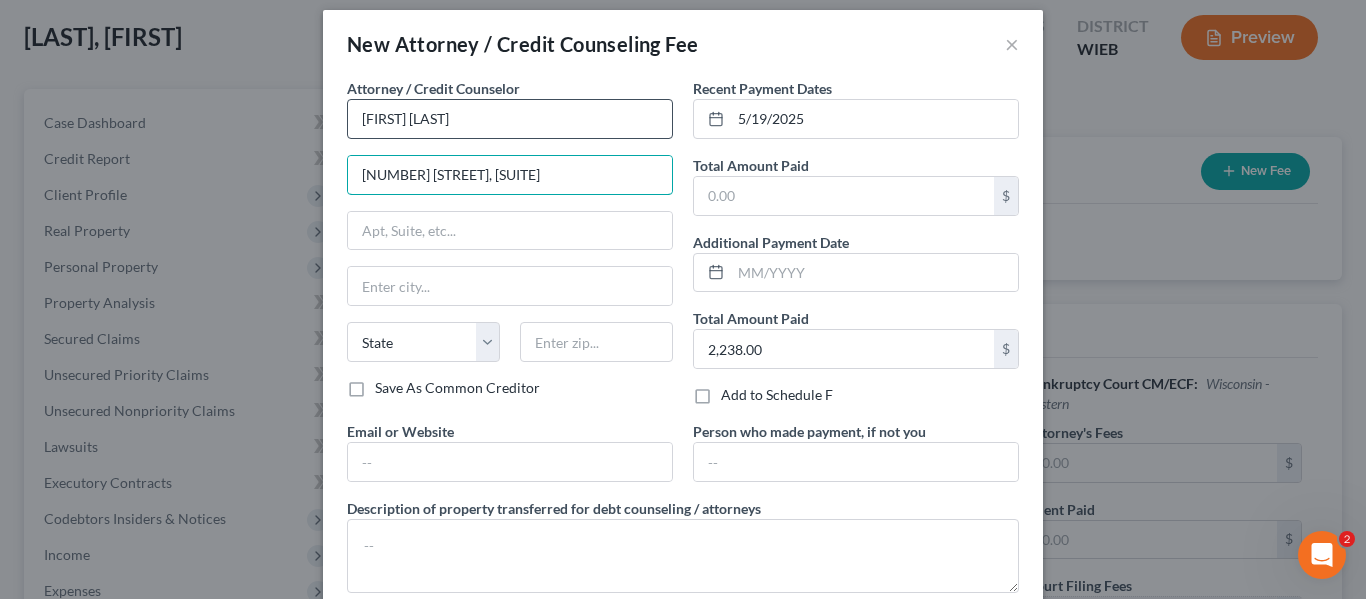 type on "76 S. Macy St. Suite 2" 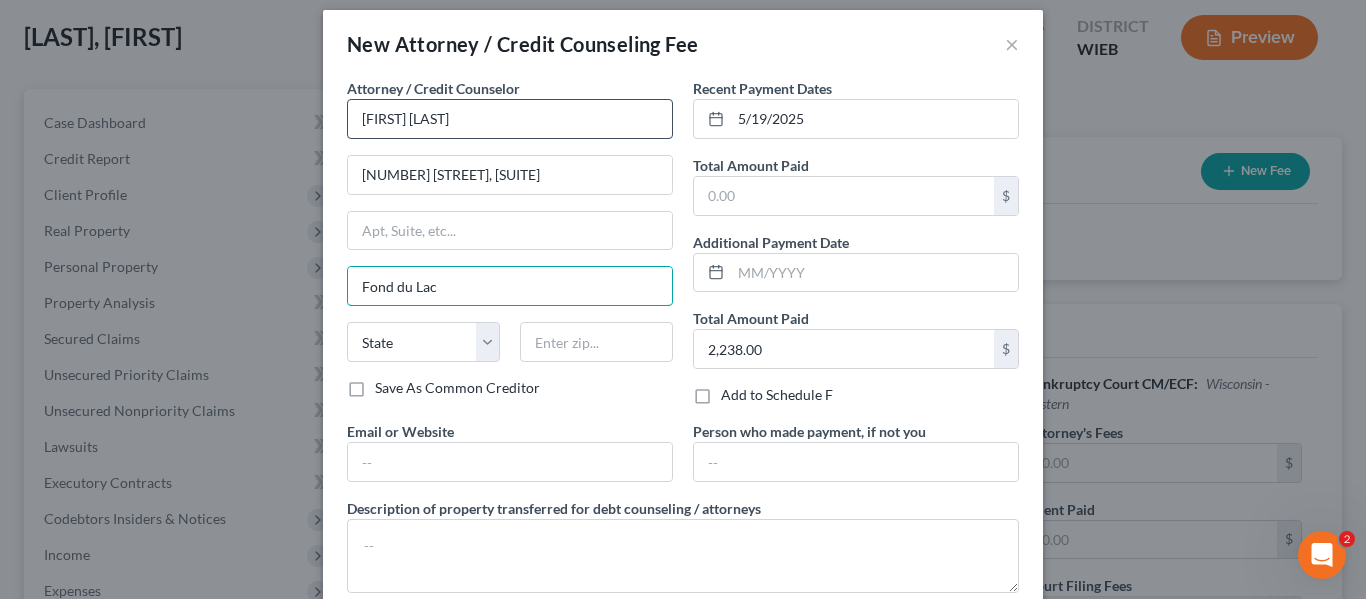 type on "Fond du Lac" 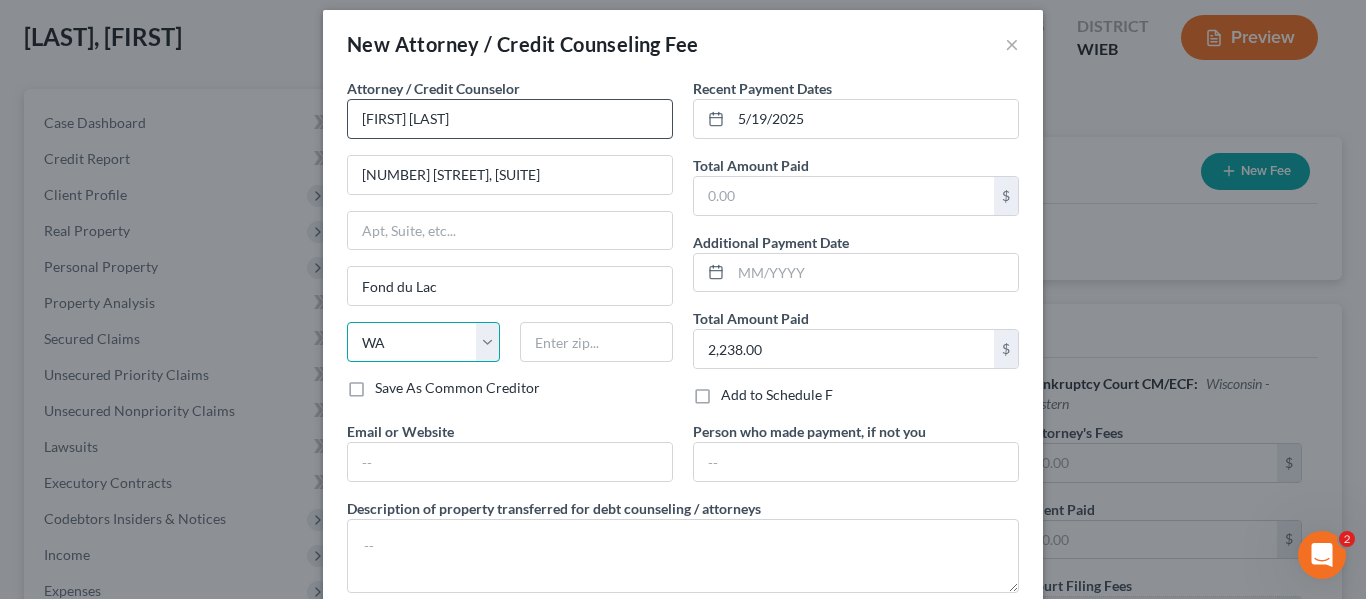 select on "52" 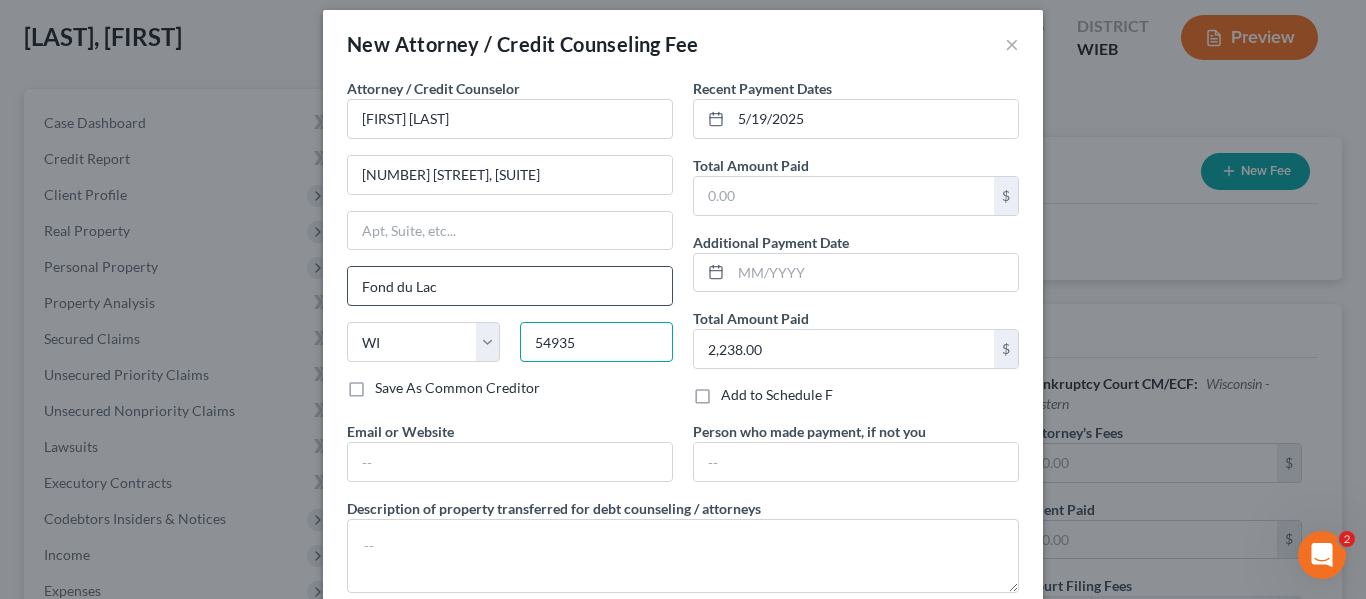 scroll, scrollTop: 134, scrollLeft: 0, axis: vertical 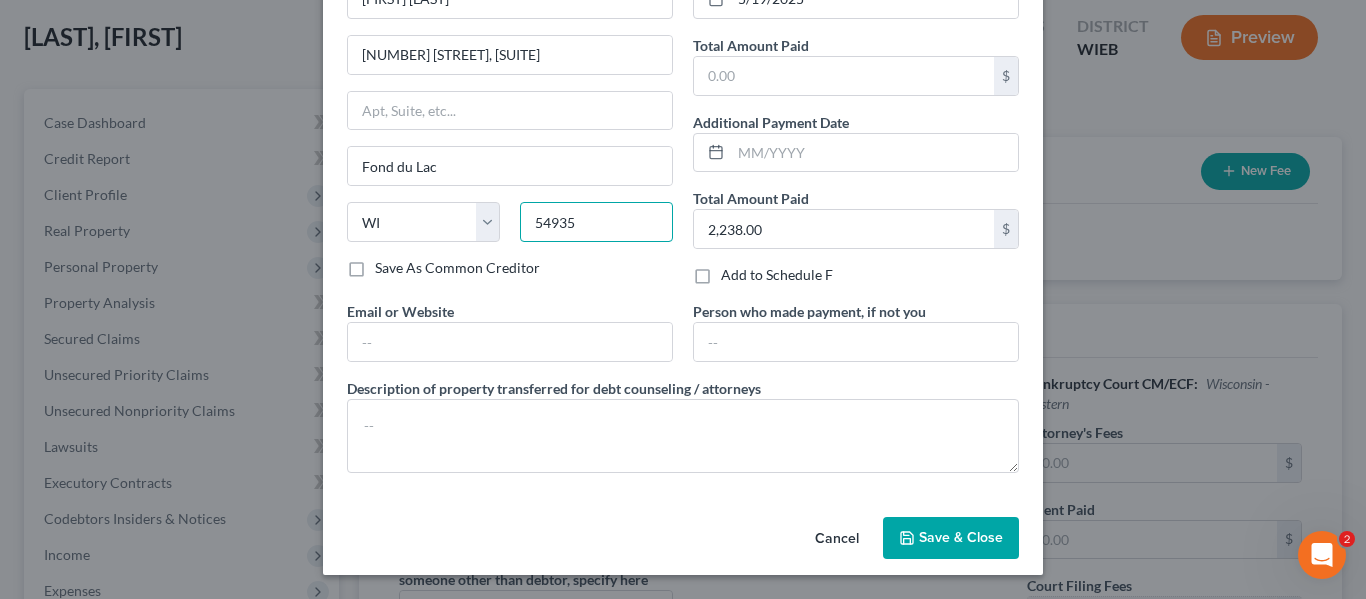 type on "54935" 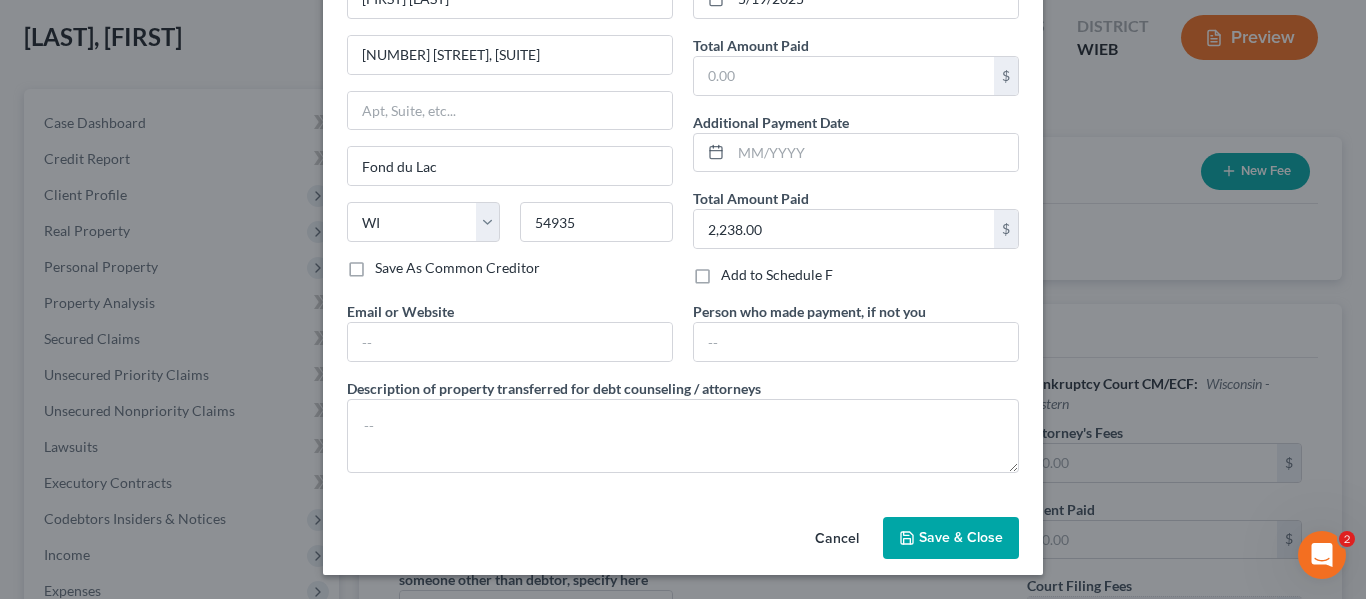 click on "Save & Close" at bounding box center (961, 537) 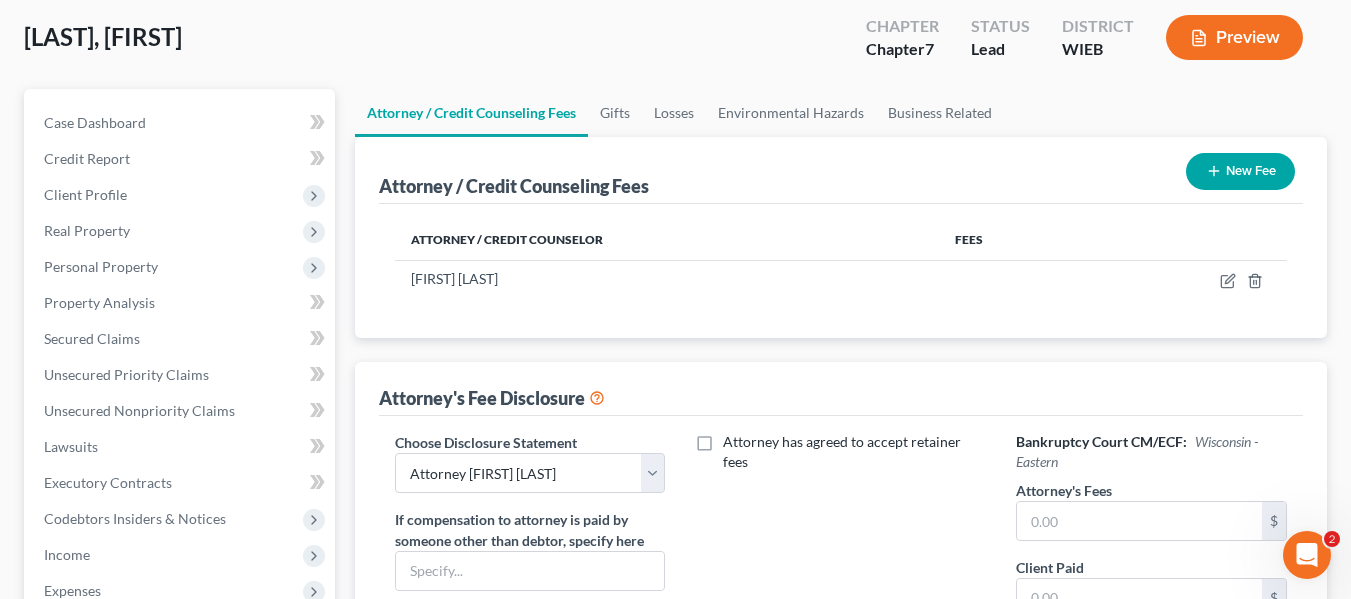 click on "New Fee" at bounding box center [1240, 171] 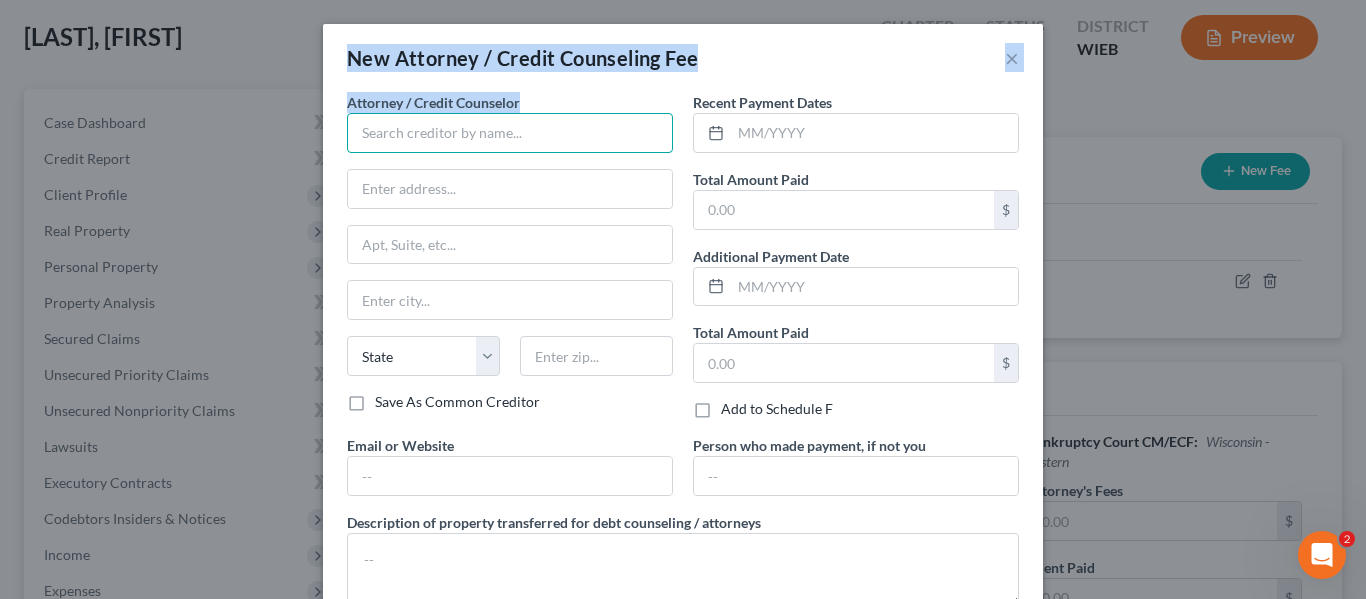 click at bounding box center [510, 133] 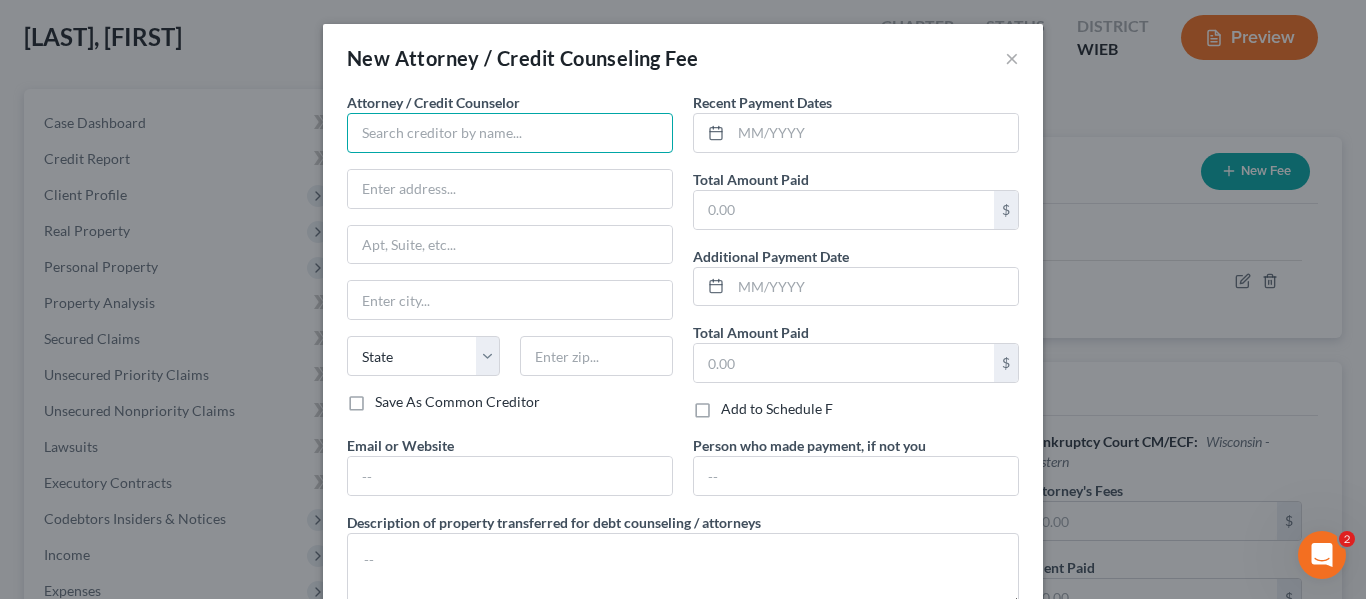 click at bounding box center (510, 133) 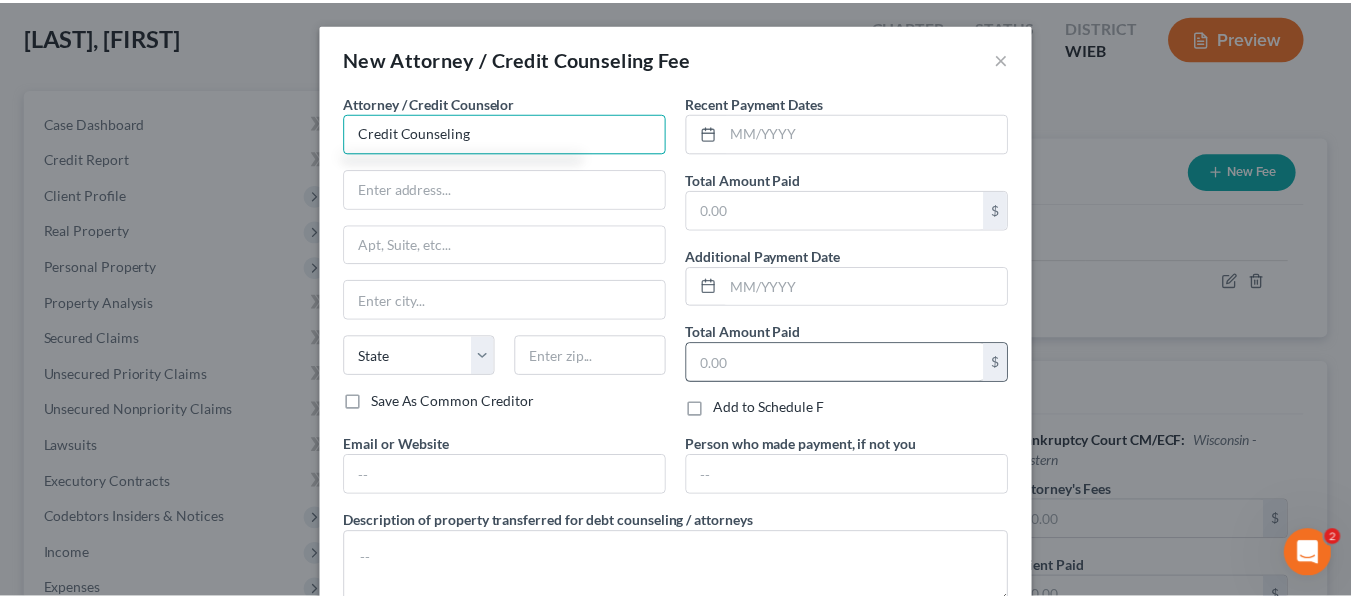 scroll, scrollTop: 134, scrollLeft: 0, axis: vertical 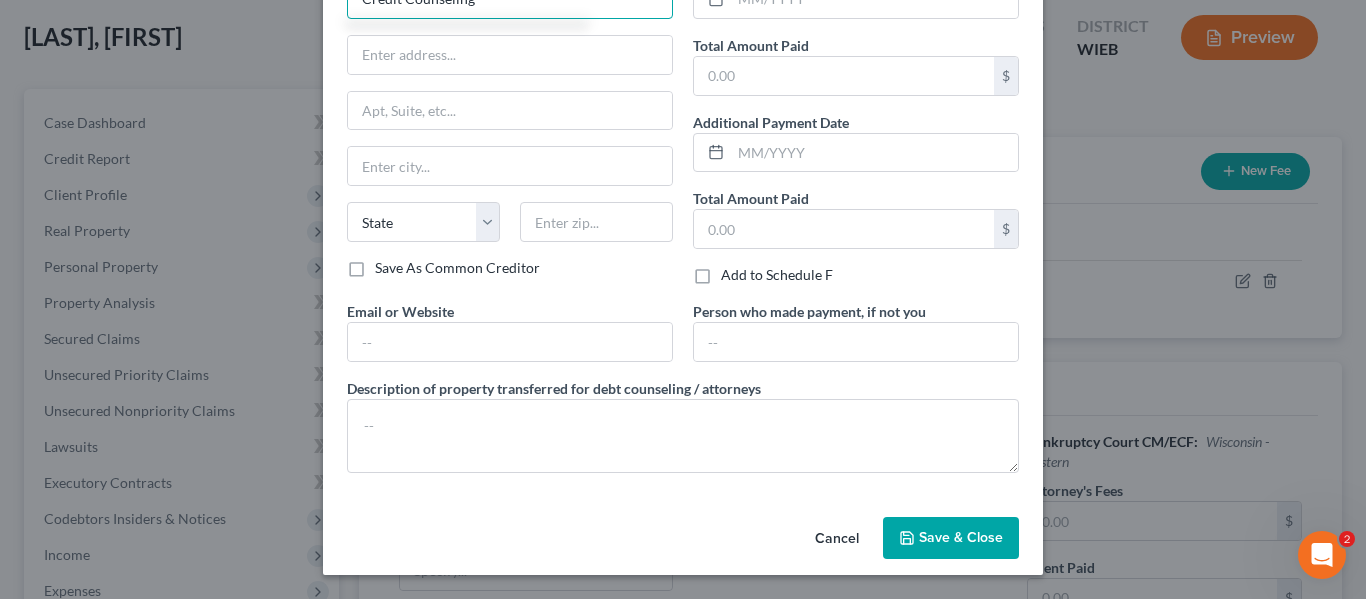 type on "Credit Counseling" 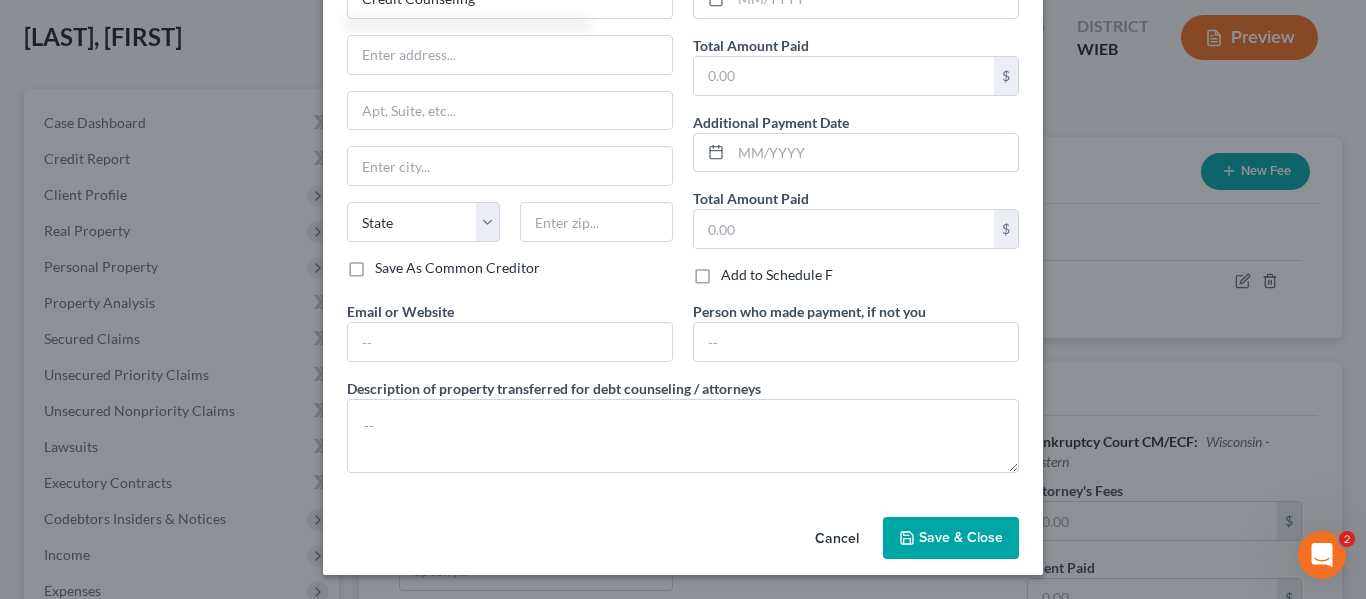 click on "Save & Close" at bounding box center [961, 537] 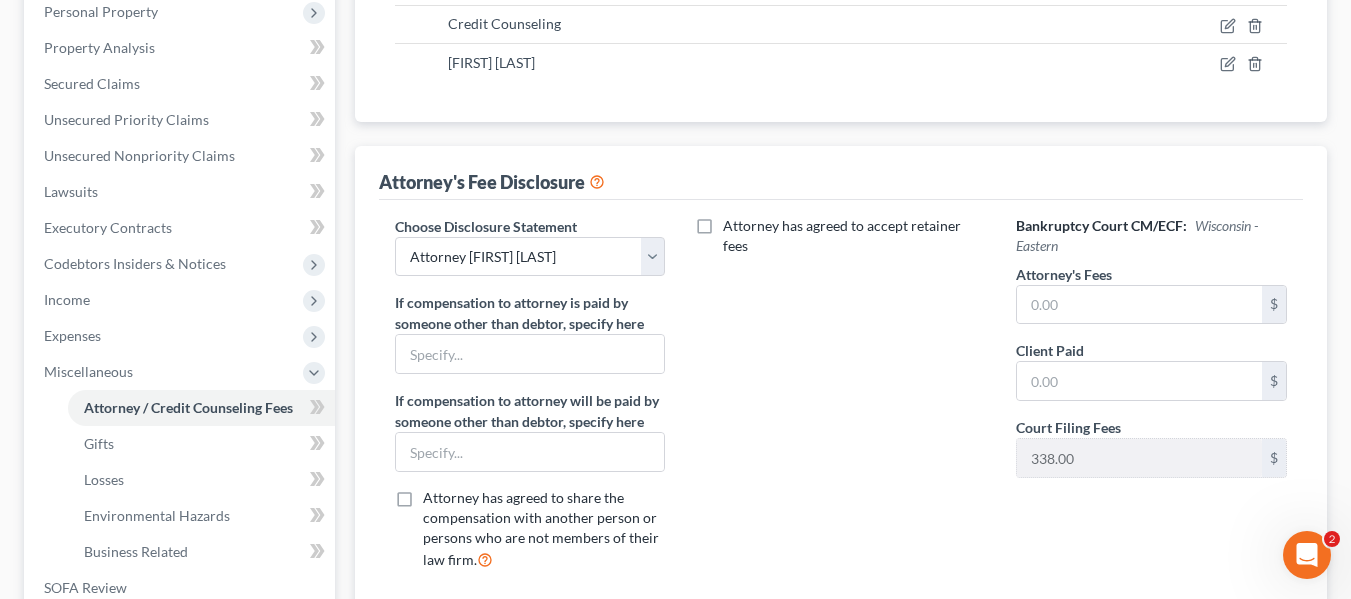 scroll, scrollTop: 359, scrollLeft: 0, axis: vertical 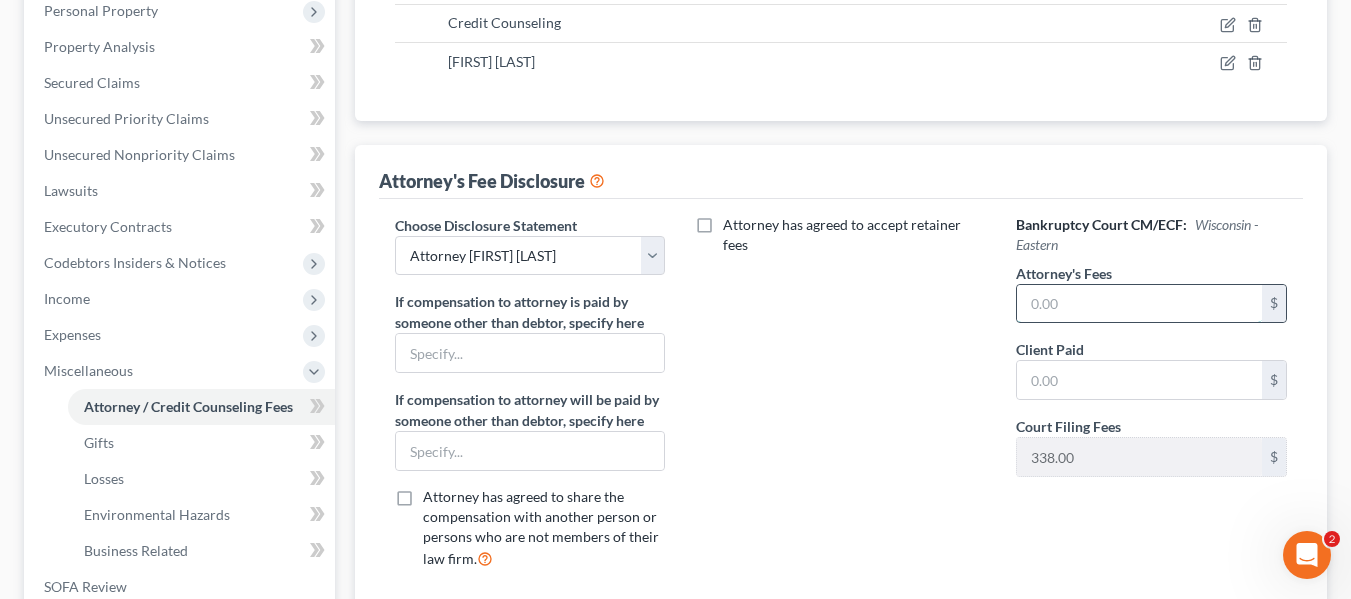 click at bounding box center [1139, 304] 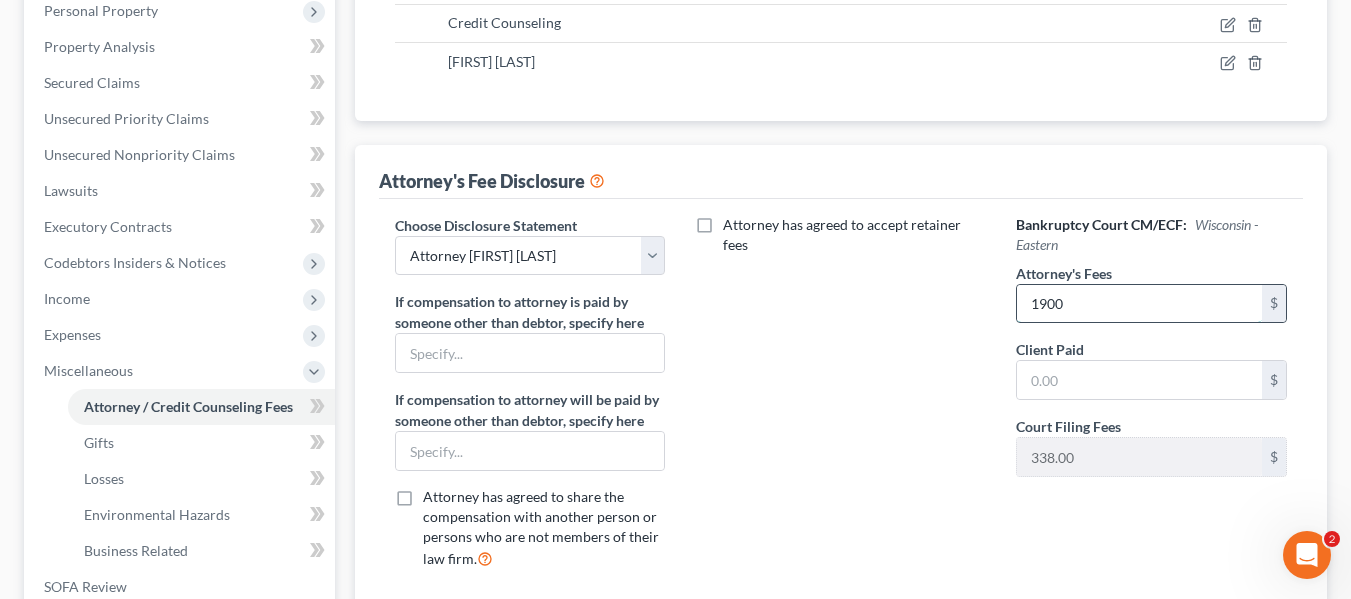type on "1900" 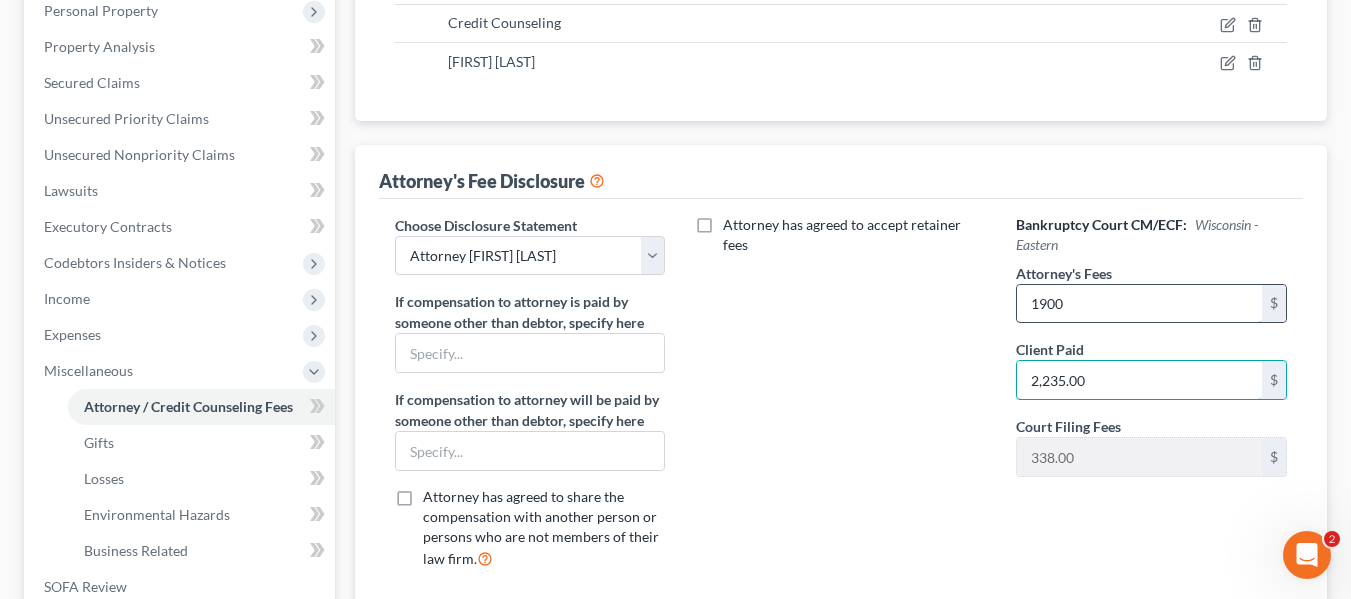type on "2,235.00" 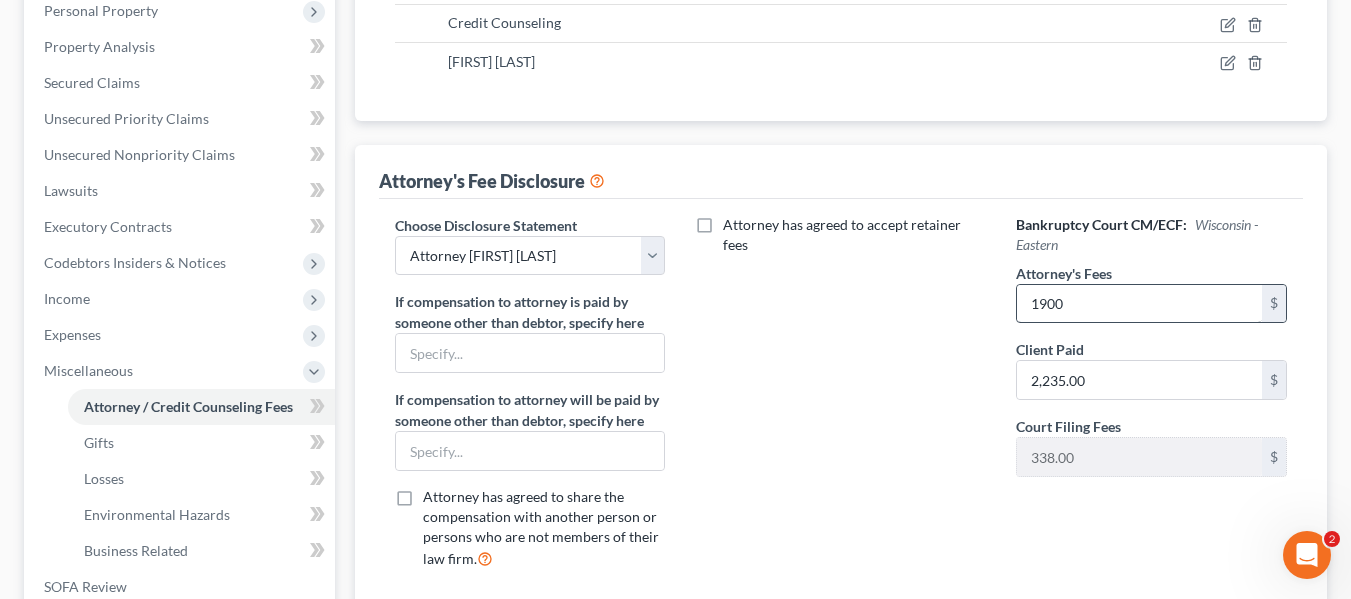 scroll, scrollTop: 644, scrollLeft: 0, axis: vertical 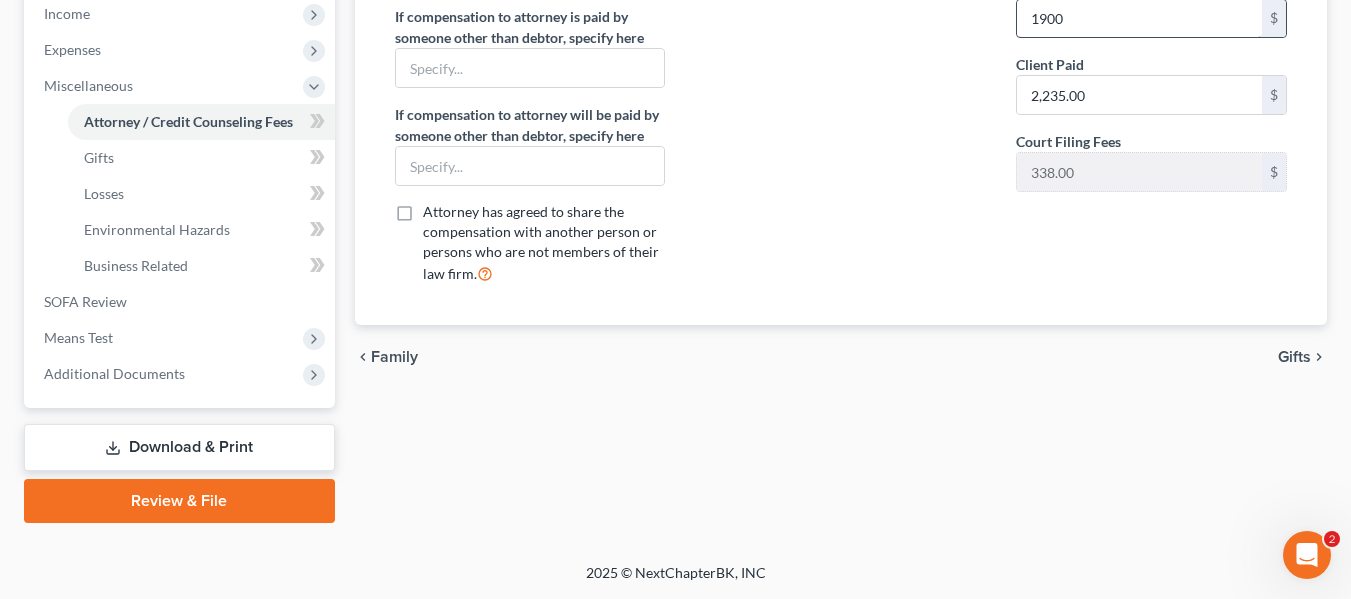 type 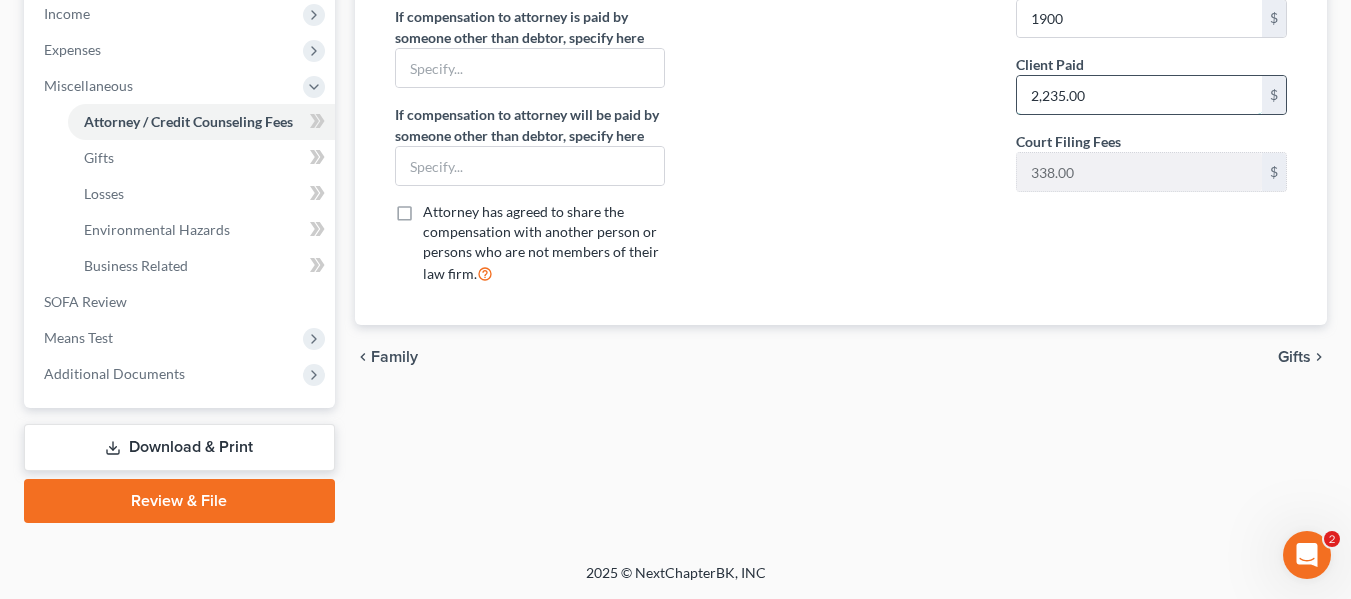 click on "2,235.00" at bounding box center (1139, 95) 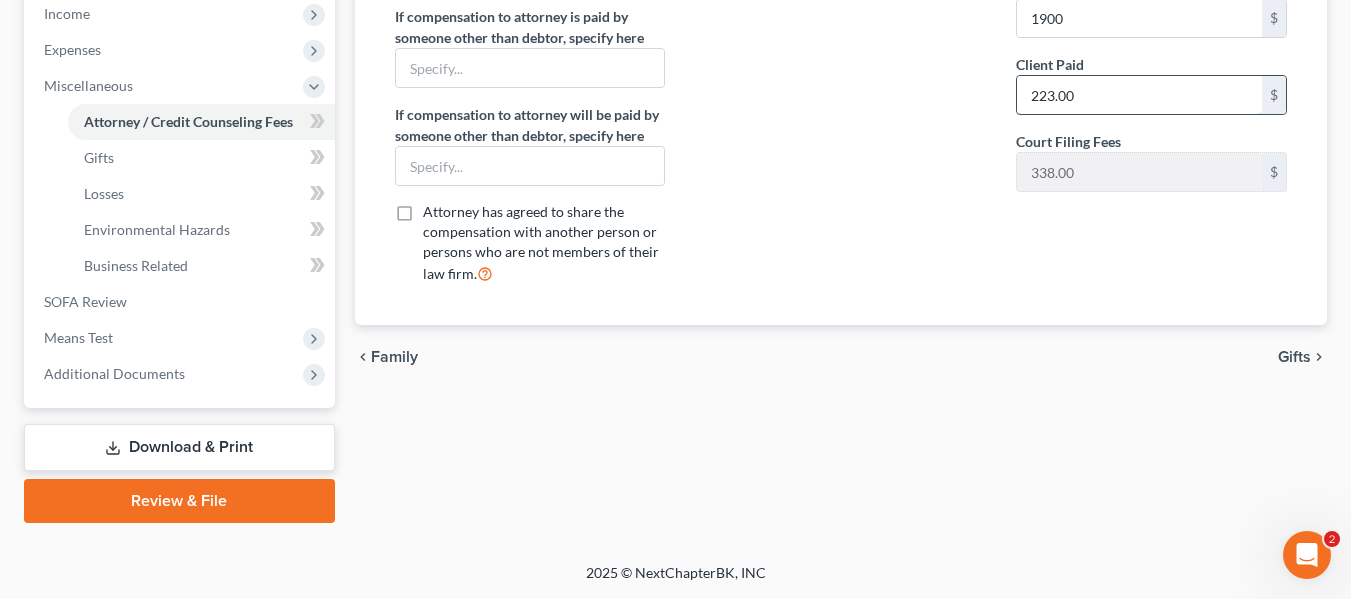click on "223.00" at bounding box center (1139, 95) 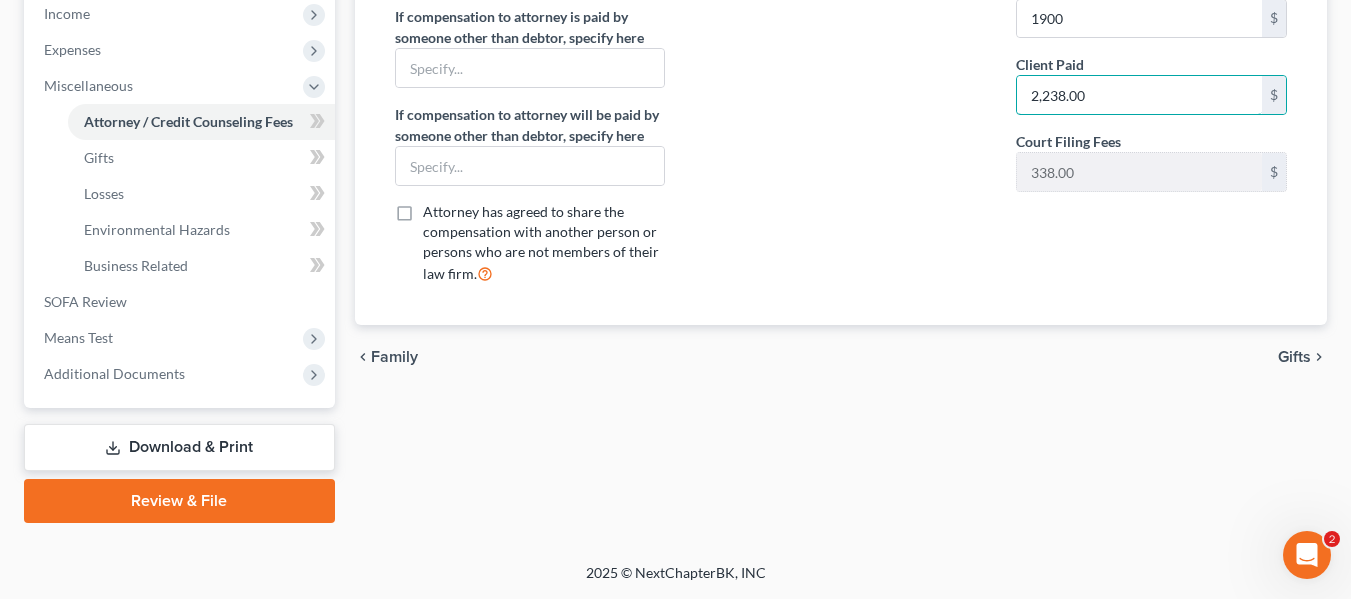 type on "2,238.00" 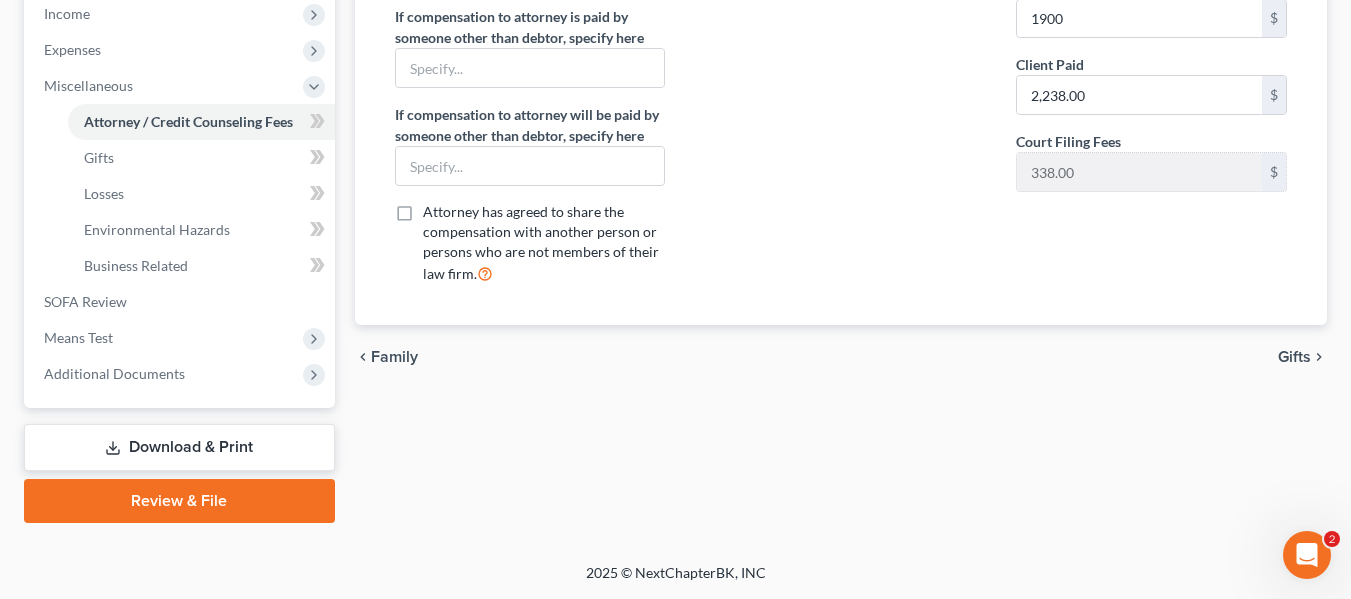 click on "Bankruptcy Court CM/ECF:  Wisconsin - Eastern Attorney's Fees 1900 $ Client Paid 2,238.00 $ Court Filing Fees 338.00 $" at bounding box center (1151, 115) 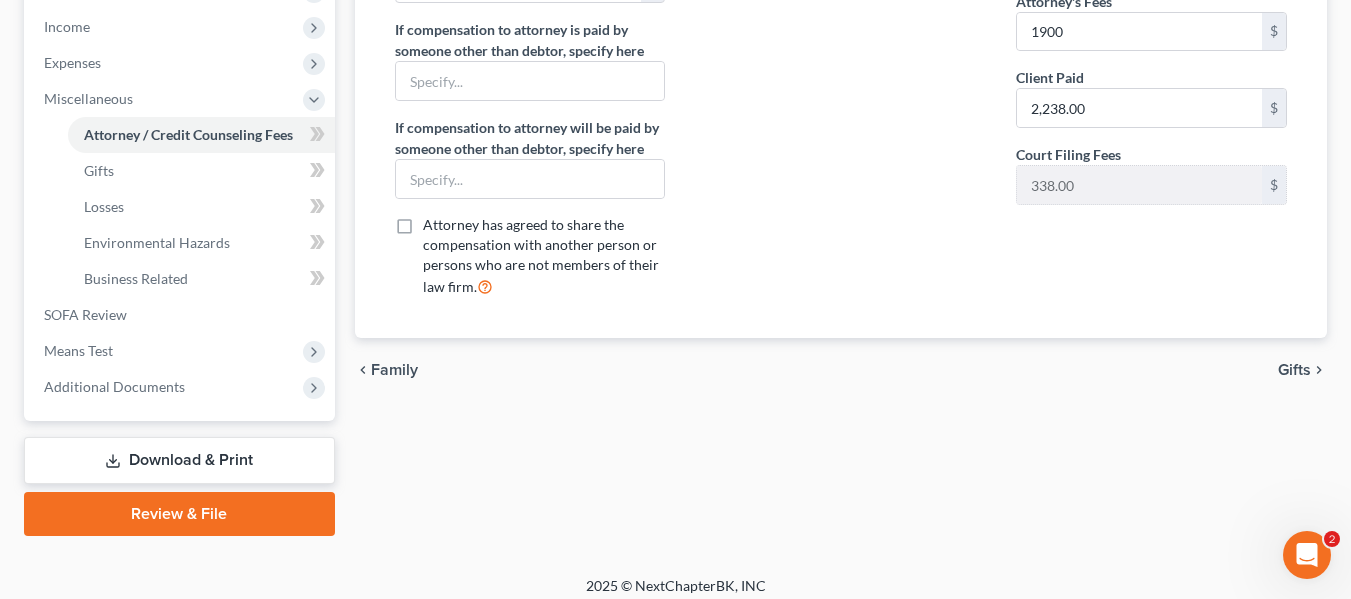 scroll, scrollTop: 633, scrollLeft: 0, axis: vertical 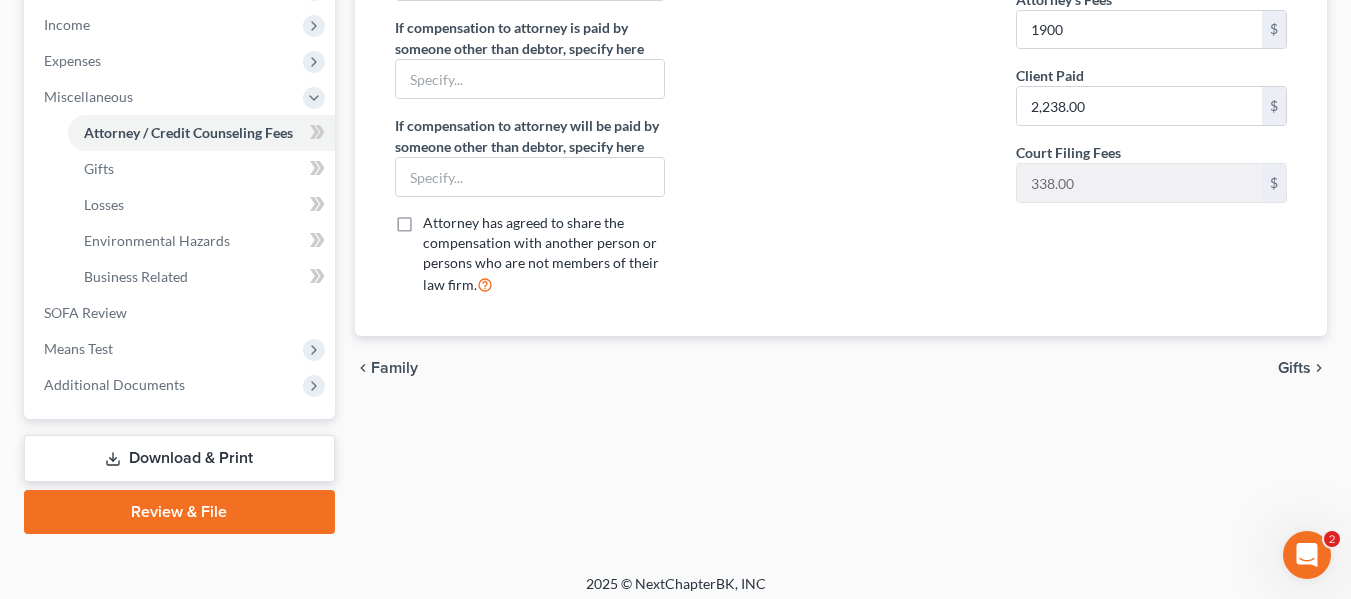 click on "Gifts" at bounding box center (1294, 368) 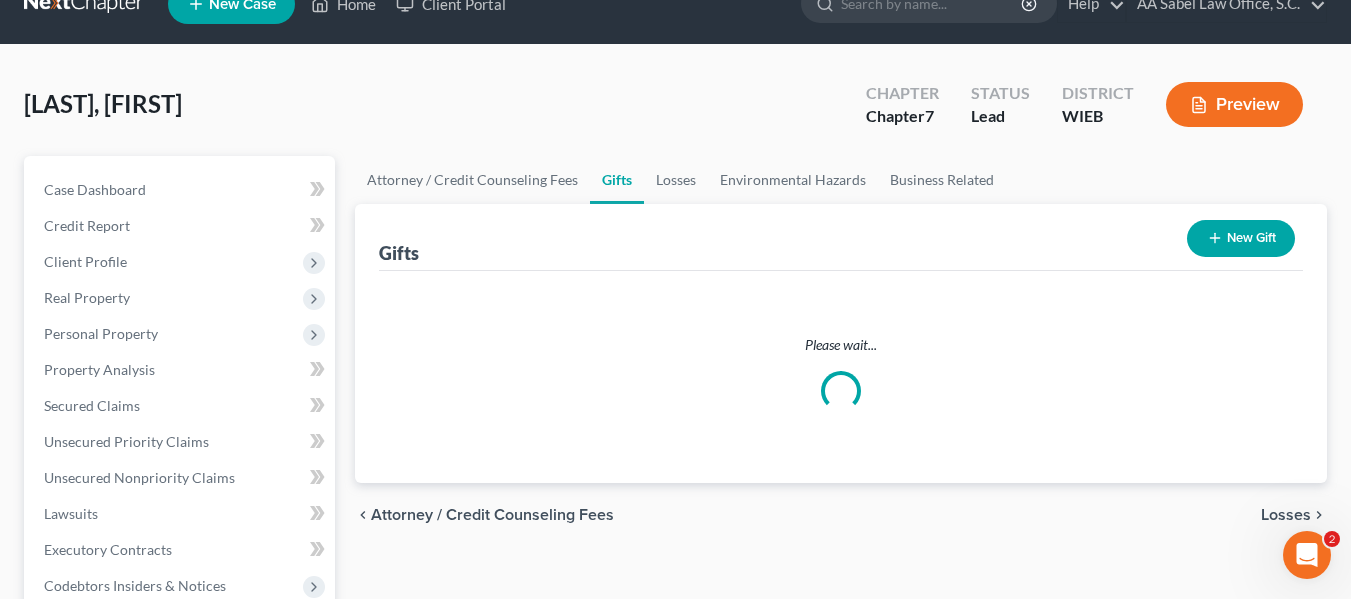 scroll, scrollTop: 0, scrollLeft: 0, axis: both 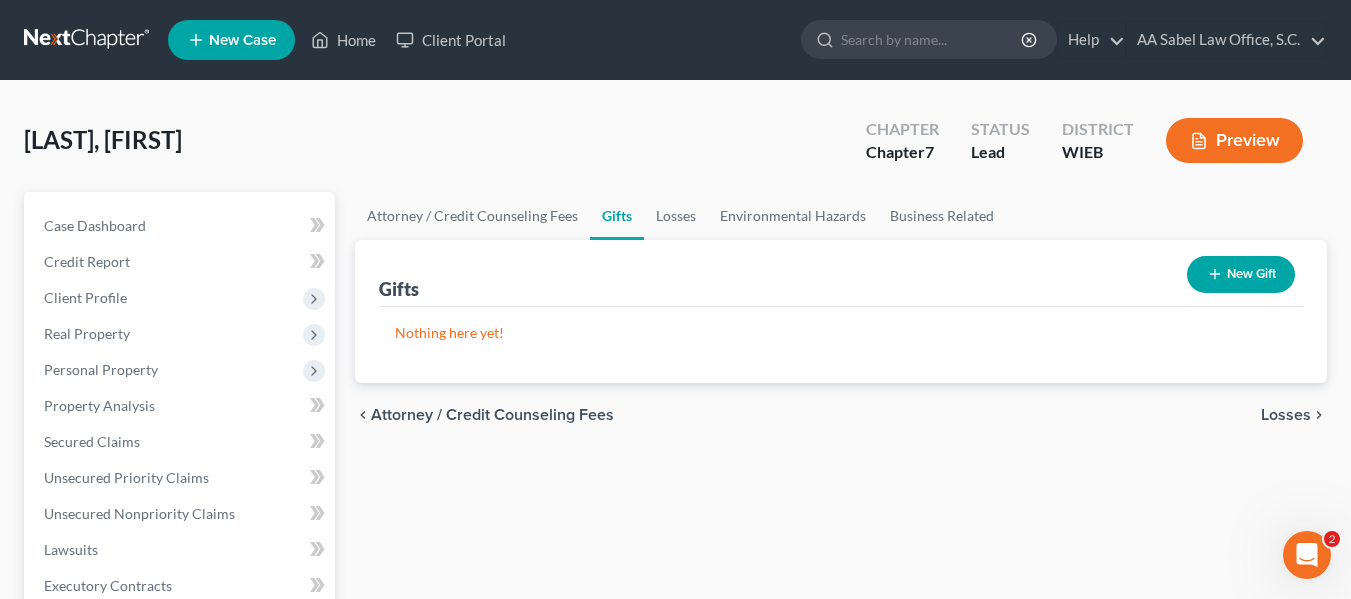 click on "Losses" at bounding box center [1286, 415] 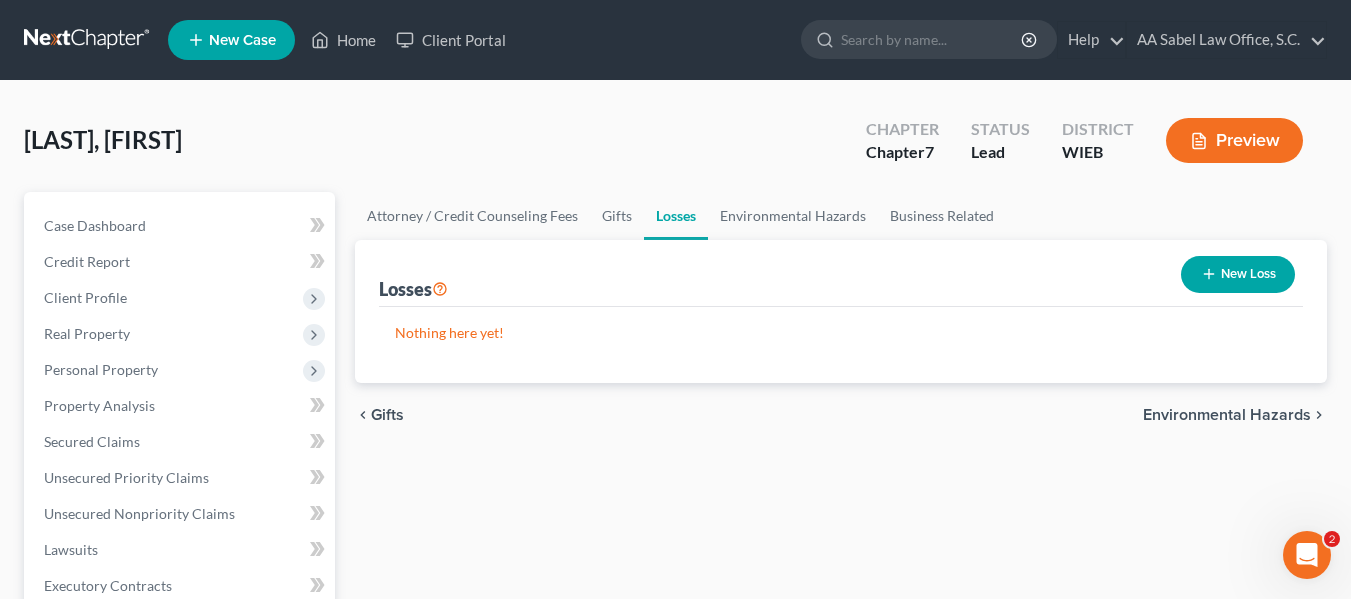 click on "Environmental Hazards" at bounding box center (1227, 415) 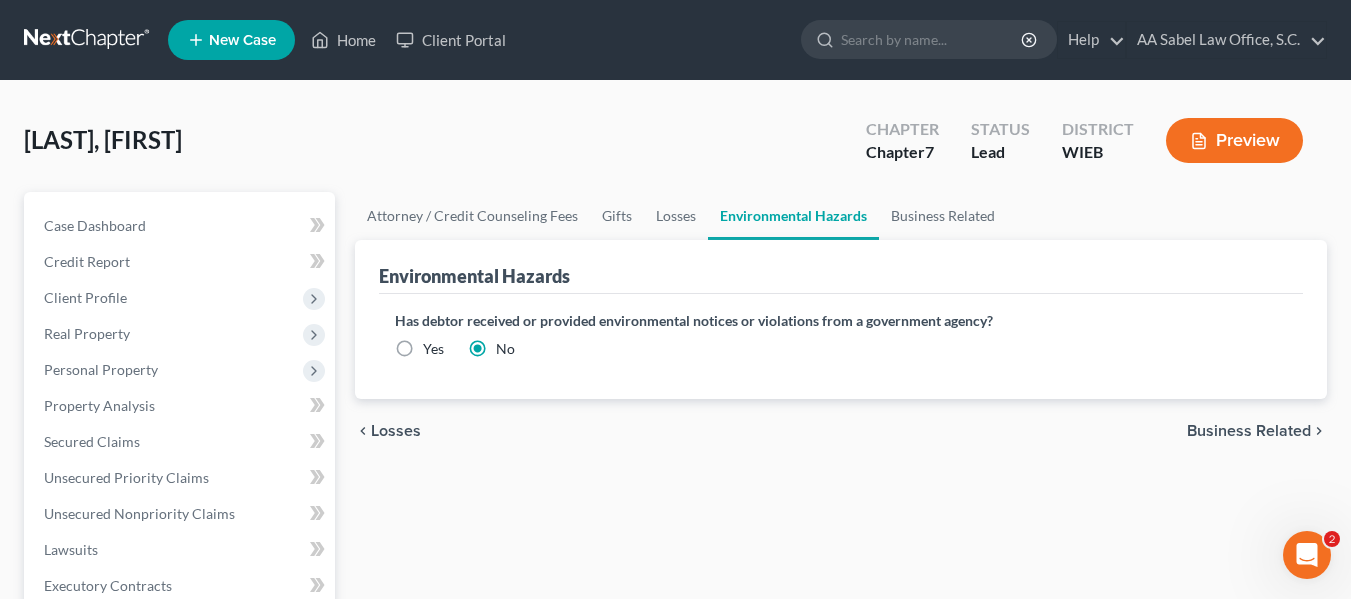 click on "Business Related" at bounding box center [1249, 431] 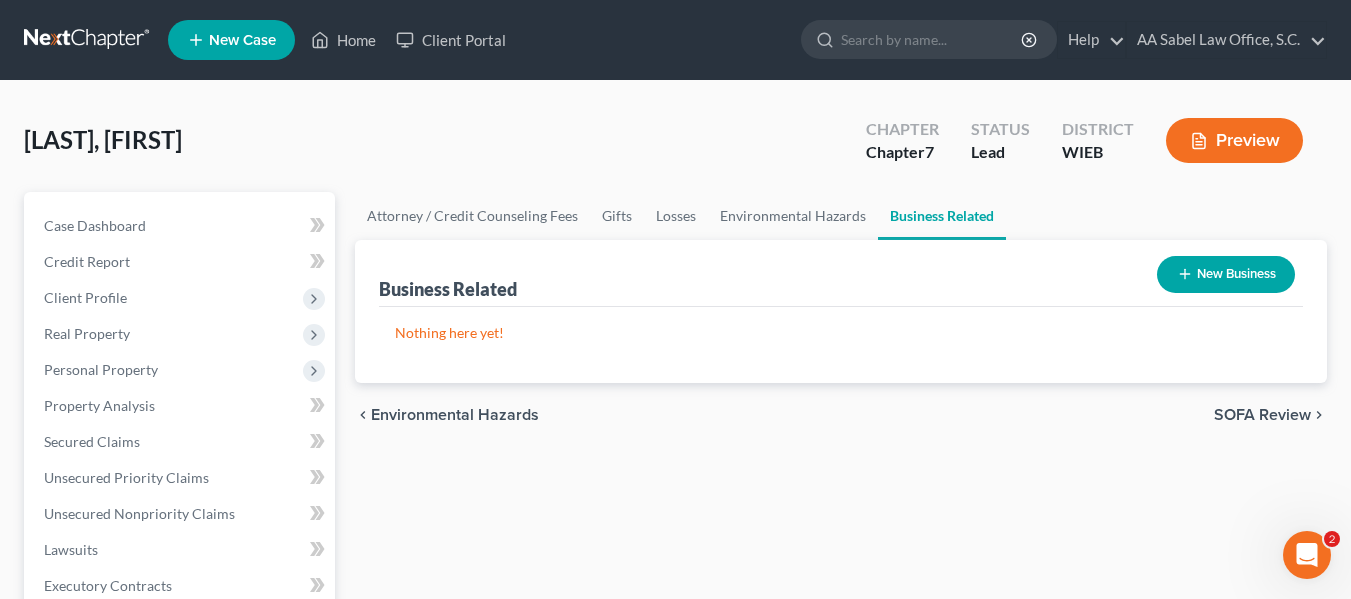 click on "SOFA Review" at bounding box center (1262, 415) 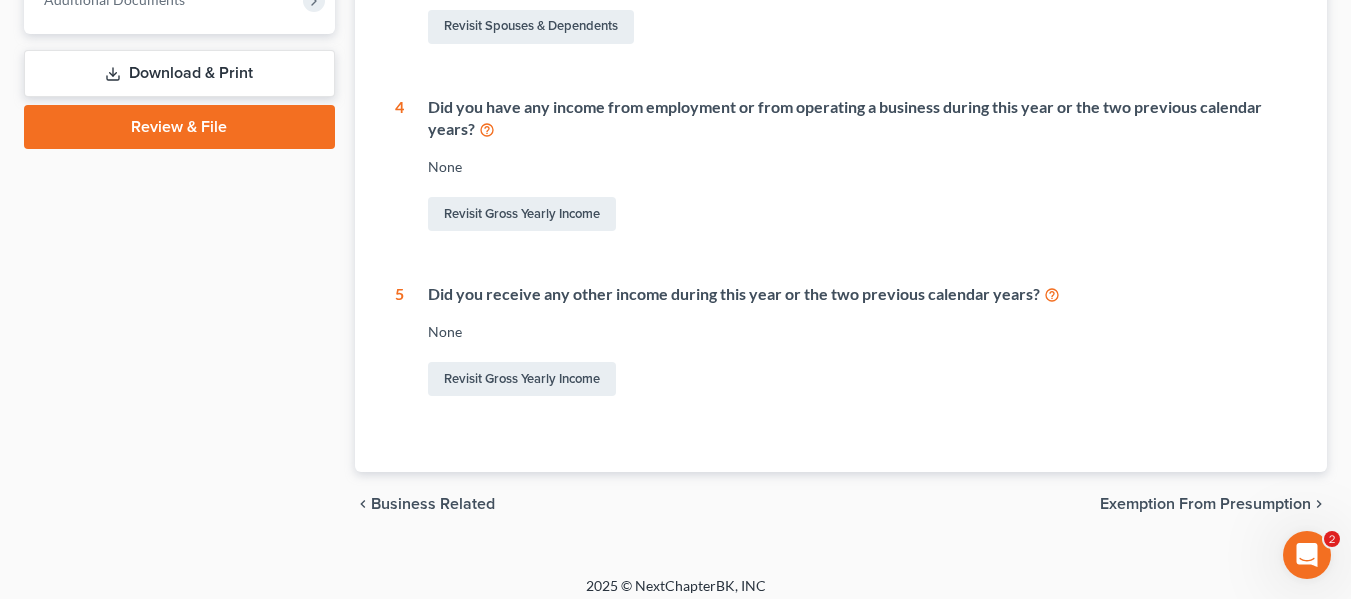 scroll, scrollTop: 840, scrollLeft: 0, axis: vertical 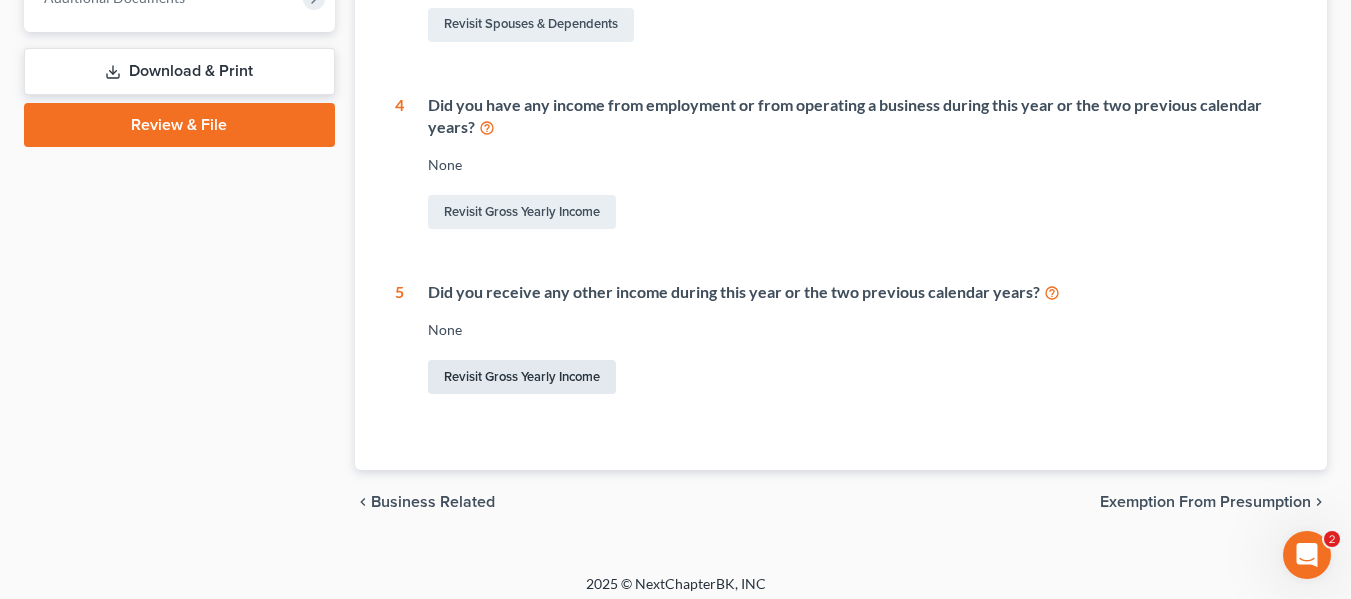 click on "Revisit Gross Yearly Income" at bounding box center (522, 377) 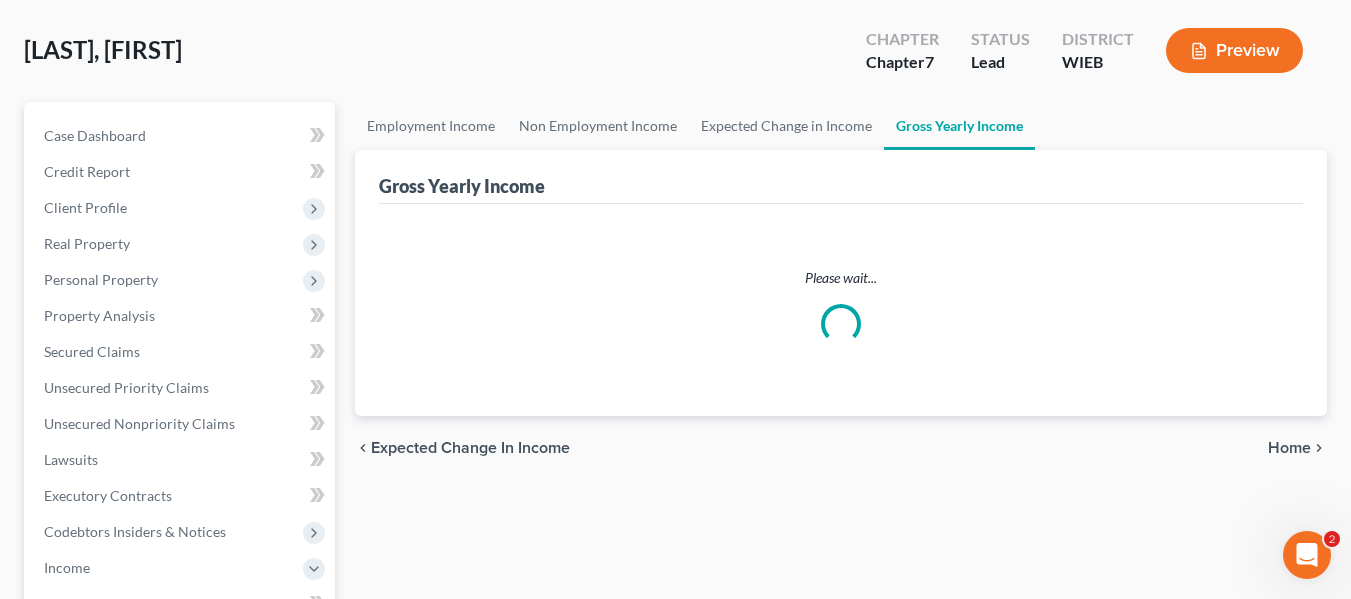 scroll, scrollTop: 0, scrollLeft: 0, axis: both 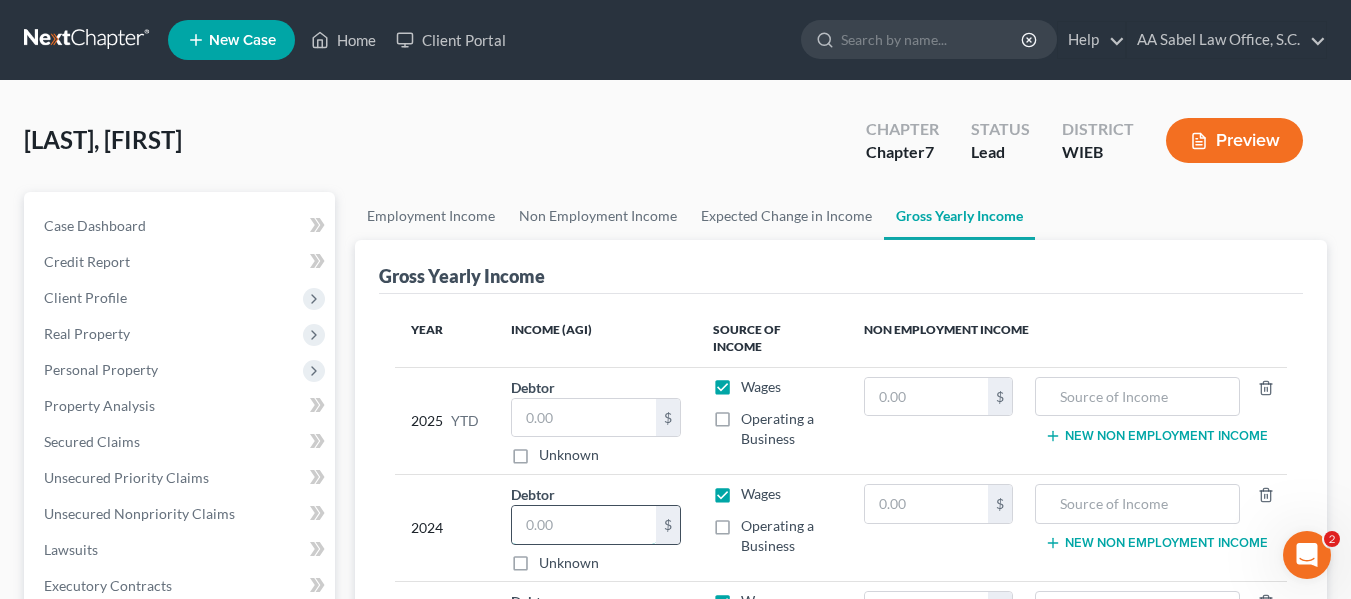 click at bounding box center (584, 525) 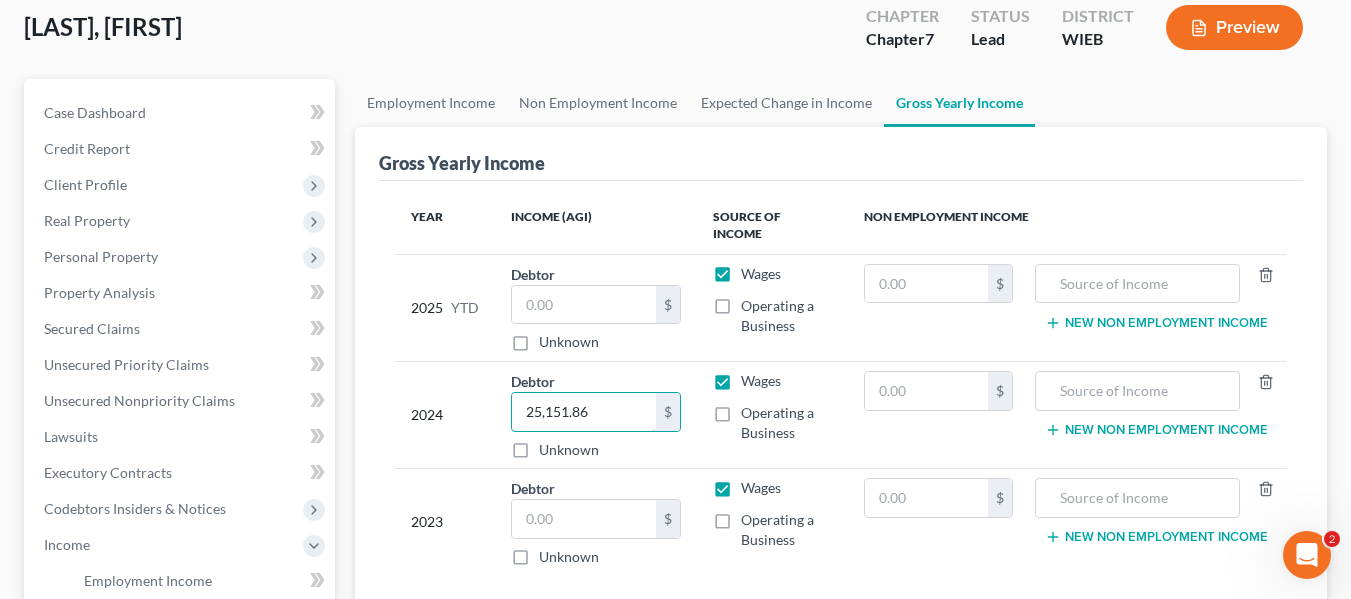 scroll, scrollTop: 114, scrollLeft: 0, axis: vertical 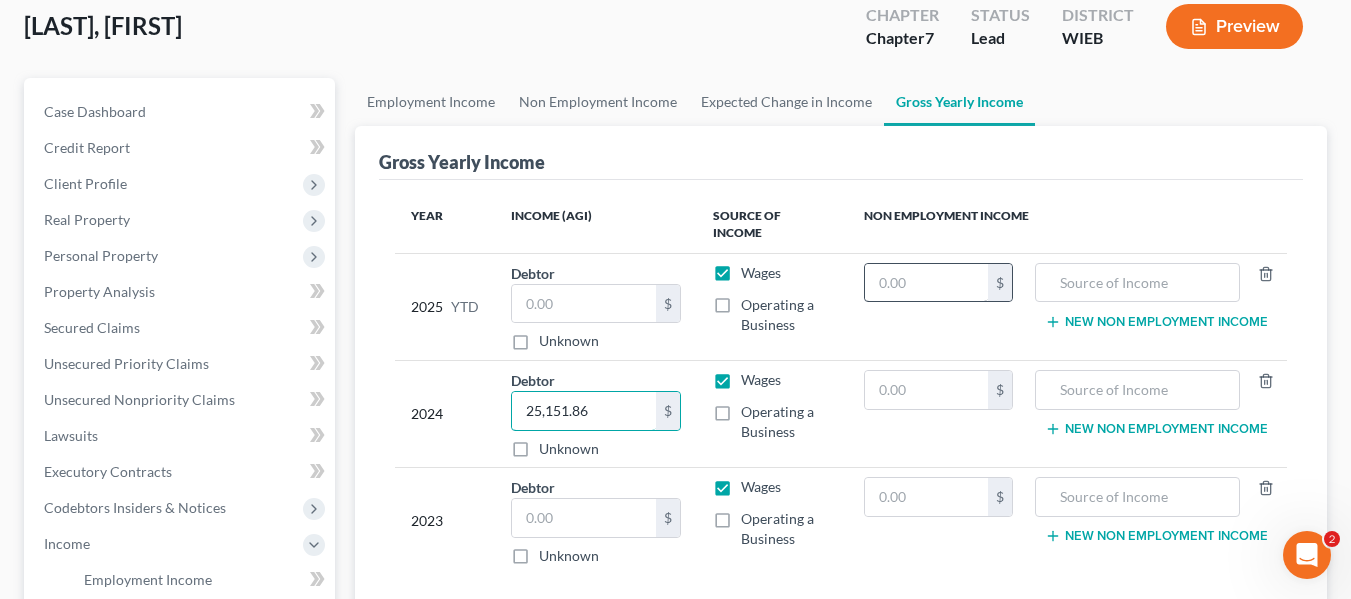 type on "25,151.86" 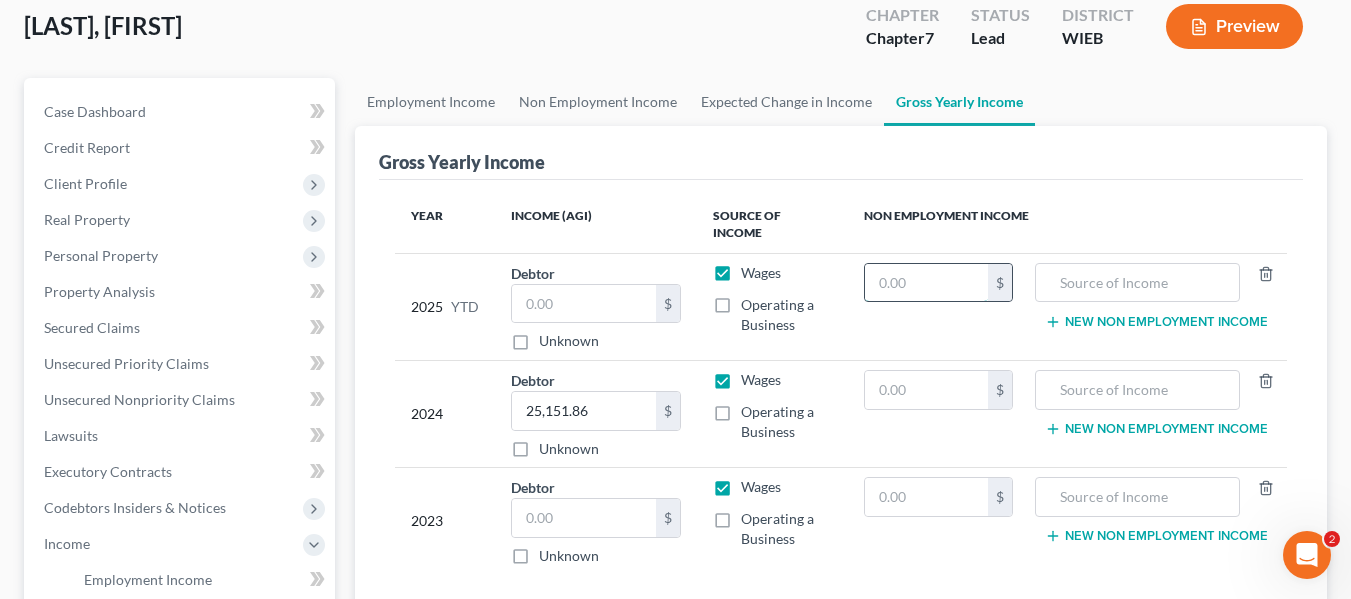 click at bounding box center [926, 283] 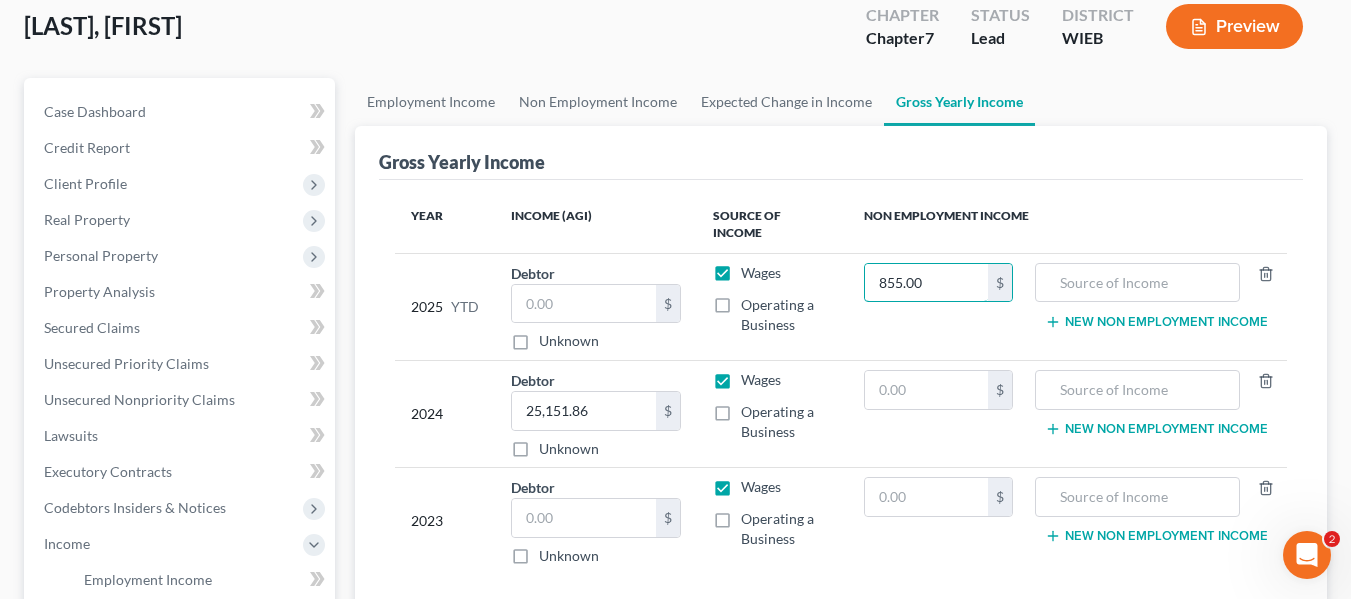 type on "855.00" 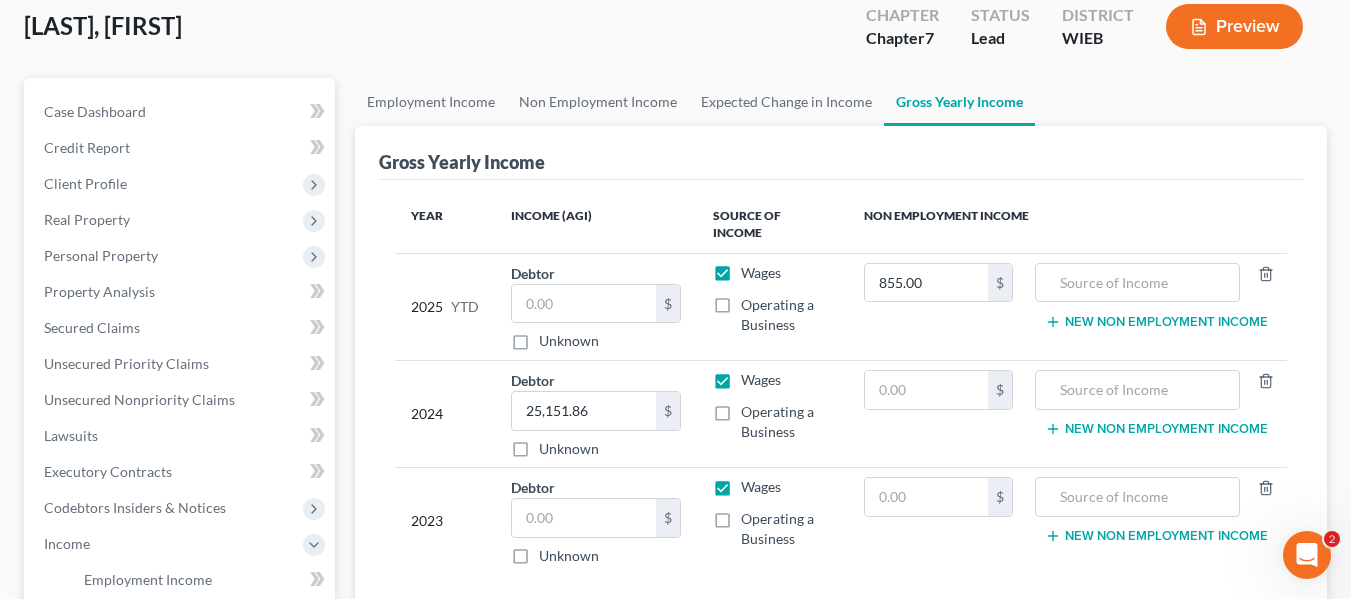 click on "New Non Employment Income" at bounding box center (1156, 322) 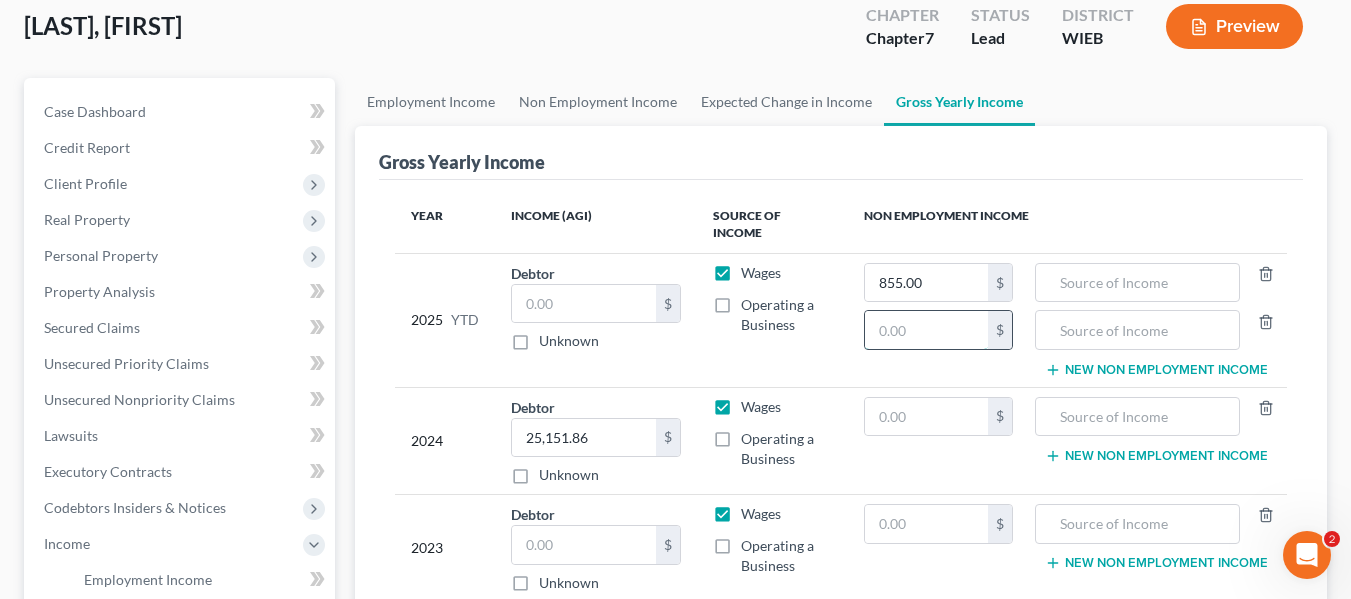 click at bounding box center (926, 330) 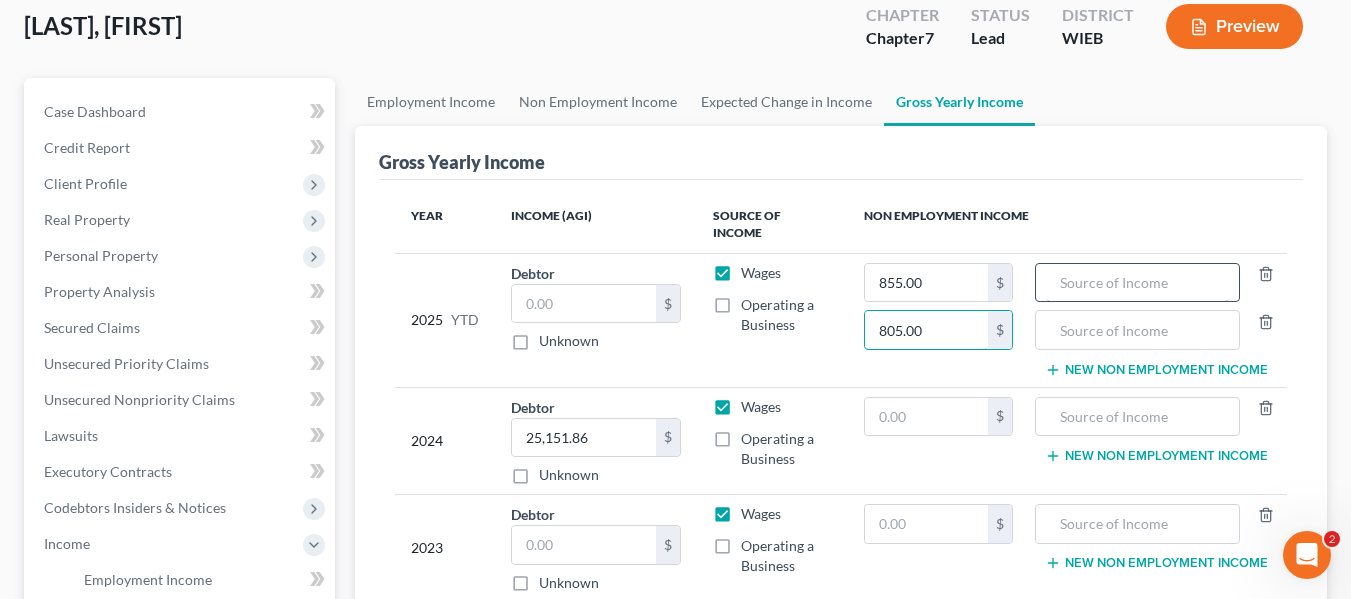 type on "805.00" 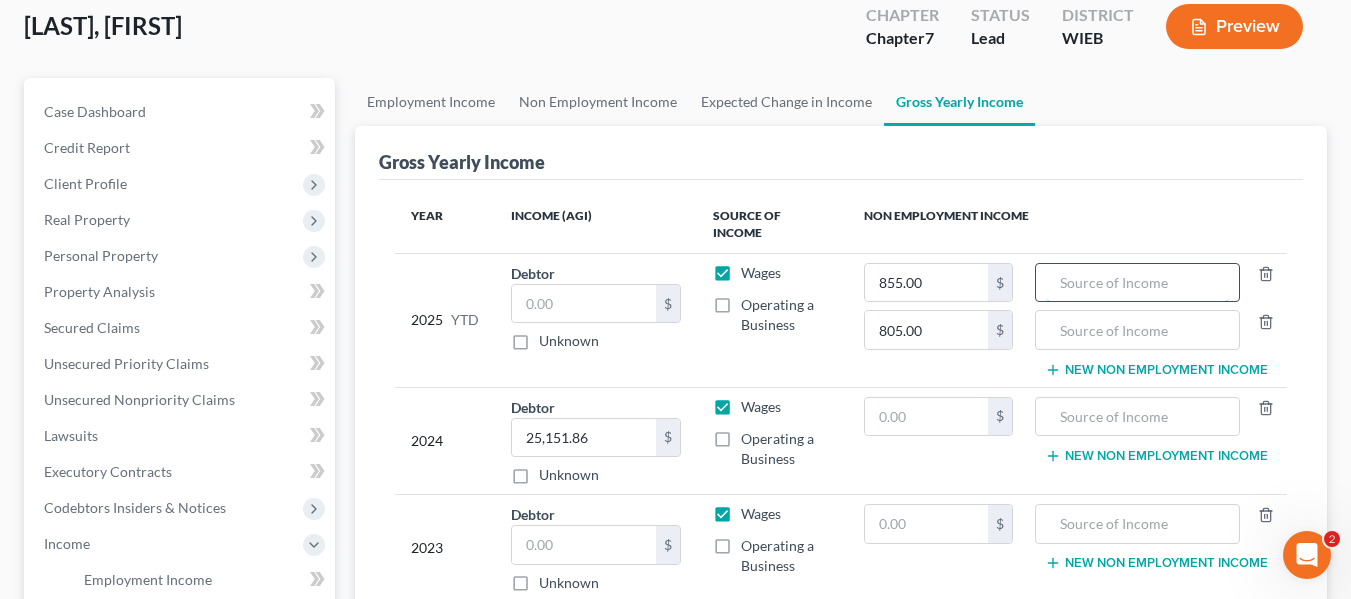 click at bounding box center [1137, 283] 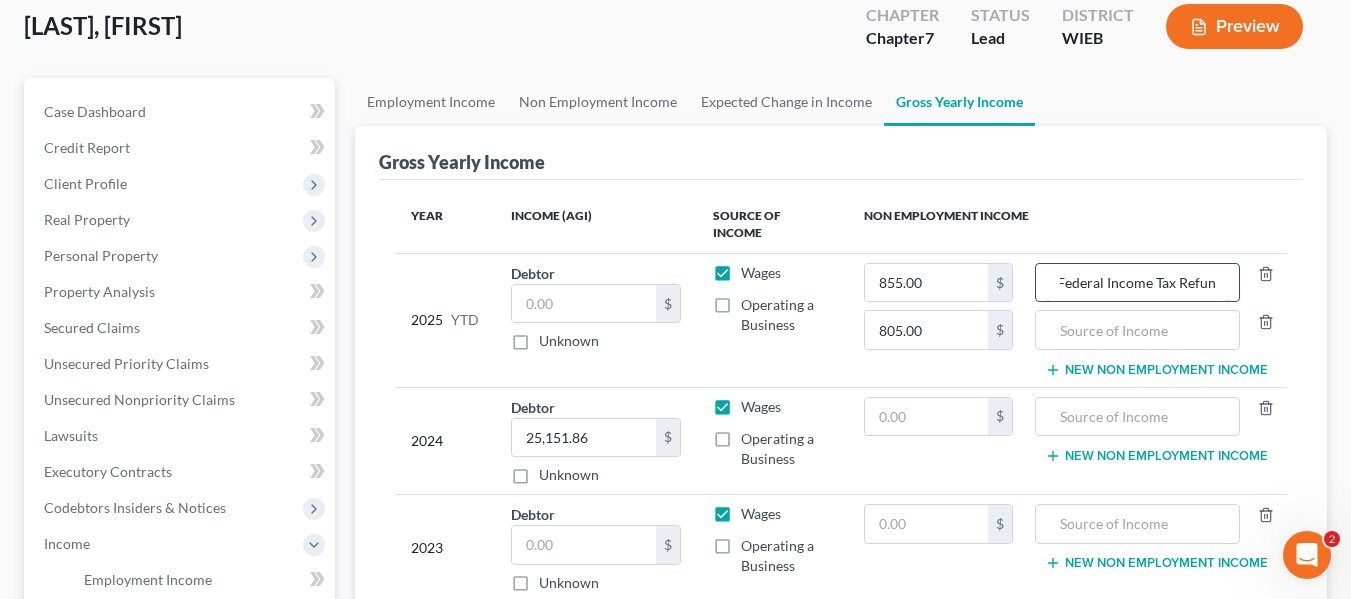 scroll, scrollTop: 0, scrollLeft: 11, axis: horizontal 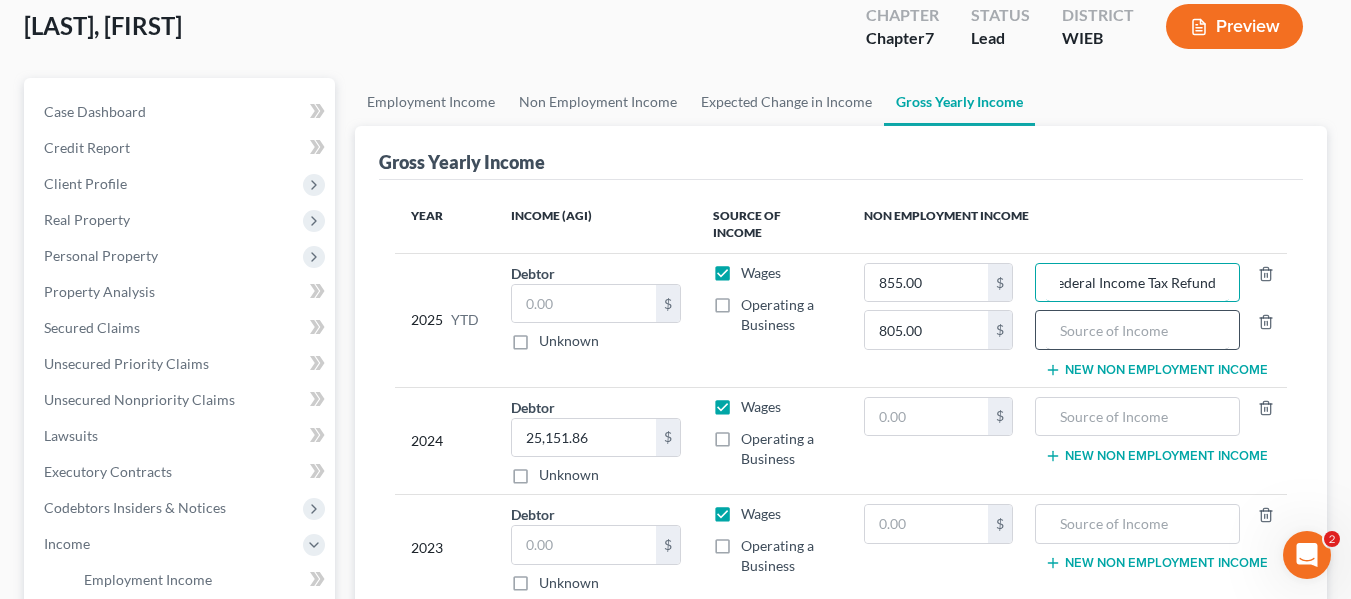 type on "Federal Income Tax Refund" 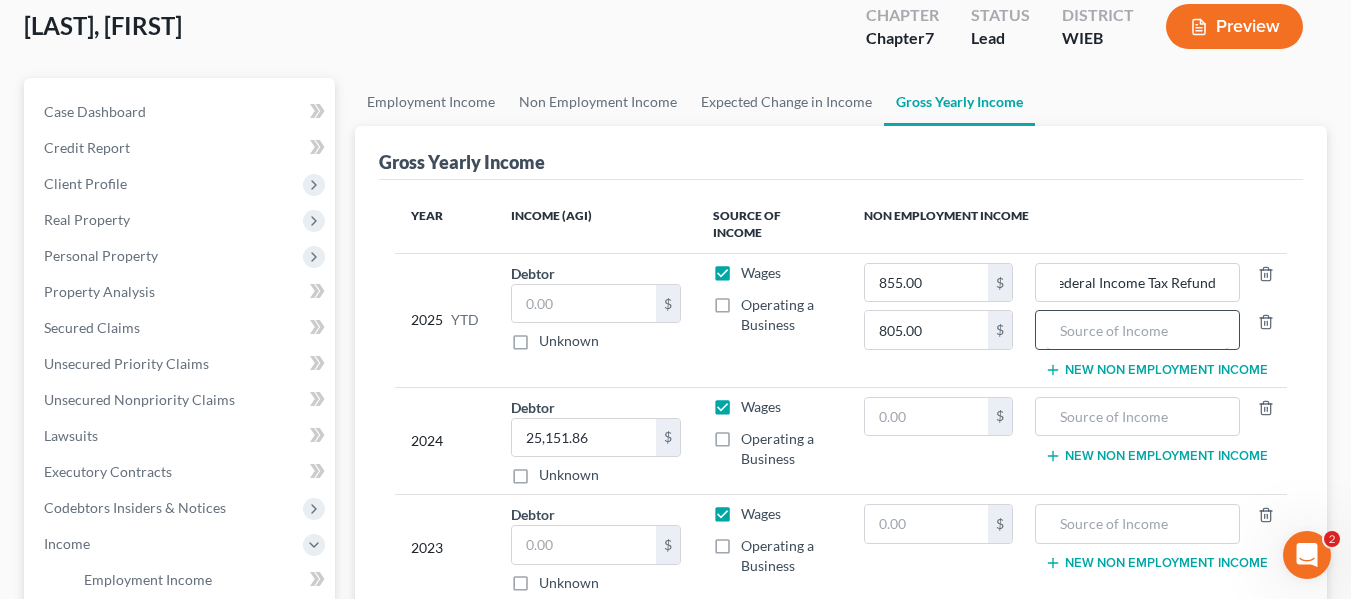 scroll, scrollTop: 0, scrollLeft: 0, axis: both 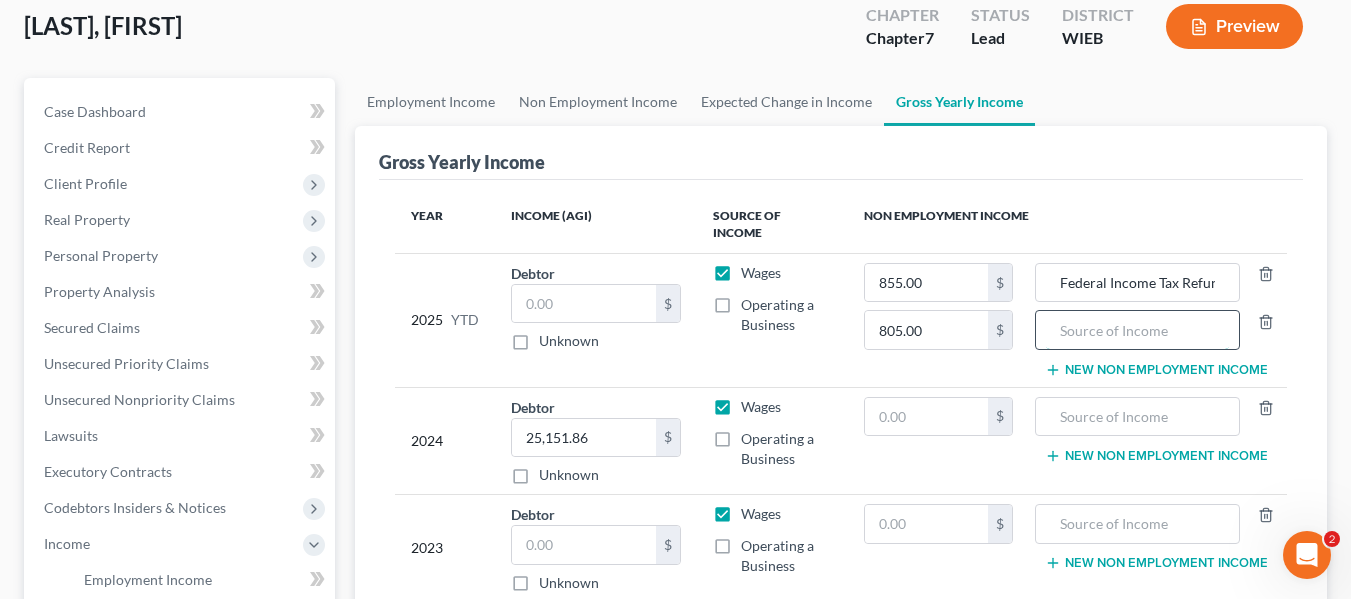 click at bounding box center (1137, 330) 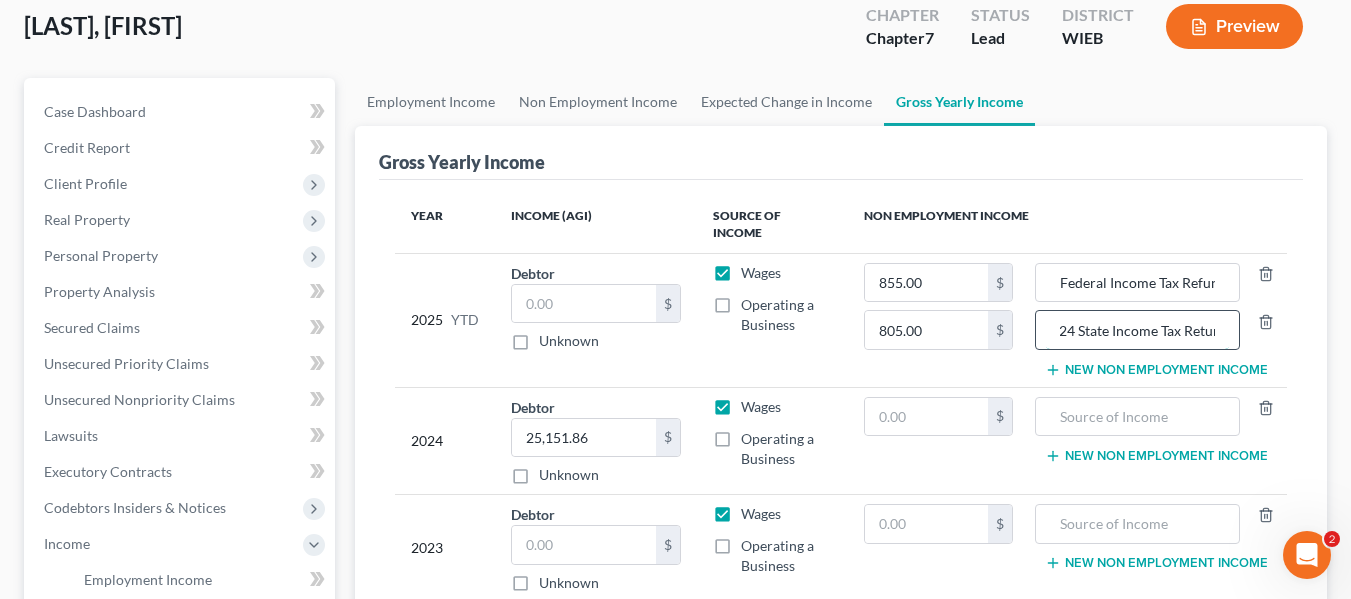 scroll, scrollTop: 0, scrollLeft: 31, axis: horizontal 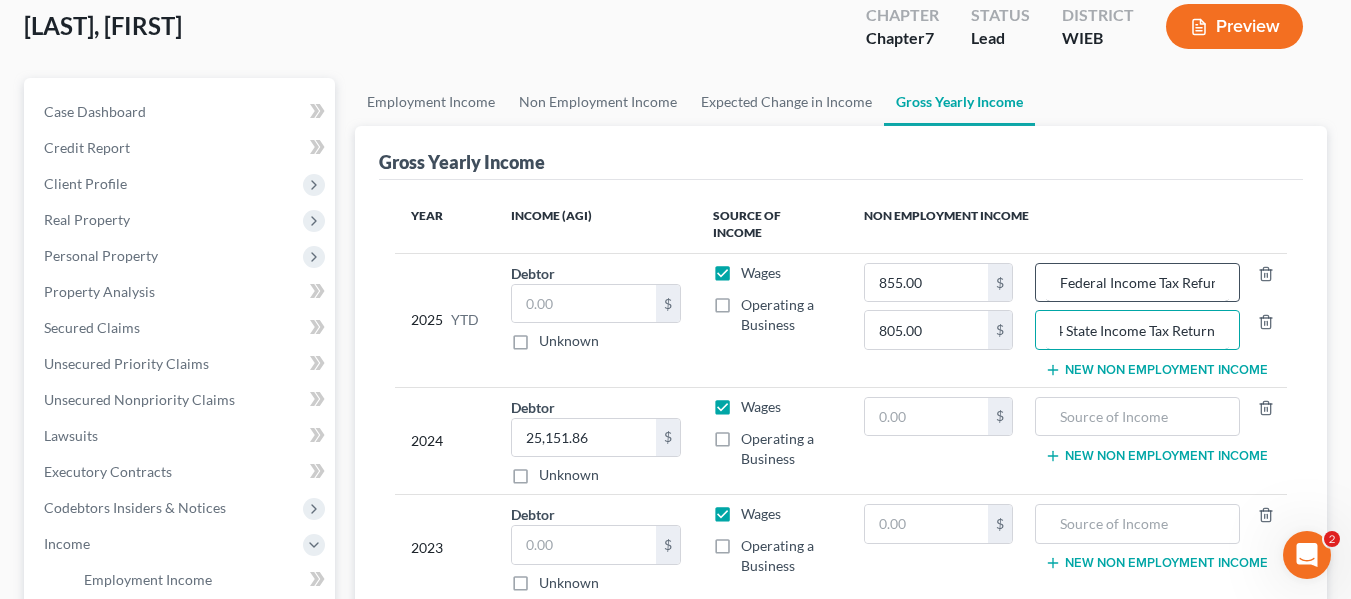 type on "2024 State Income Tax Return" 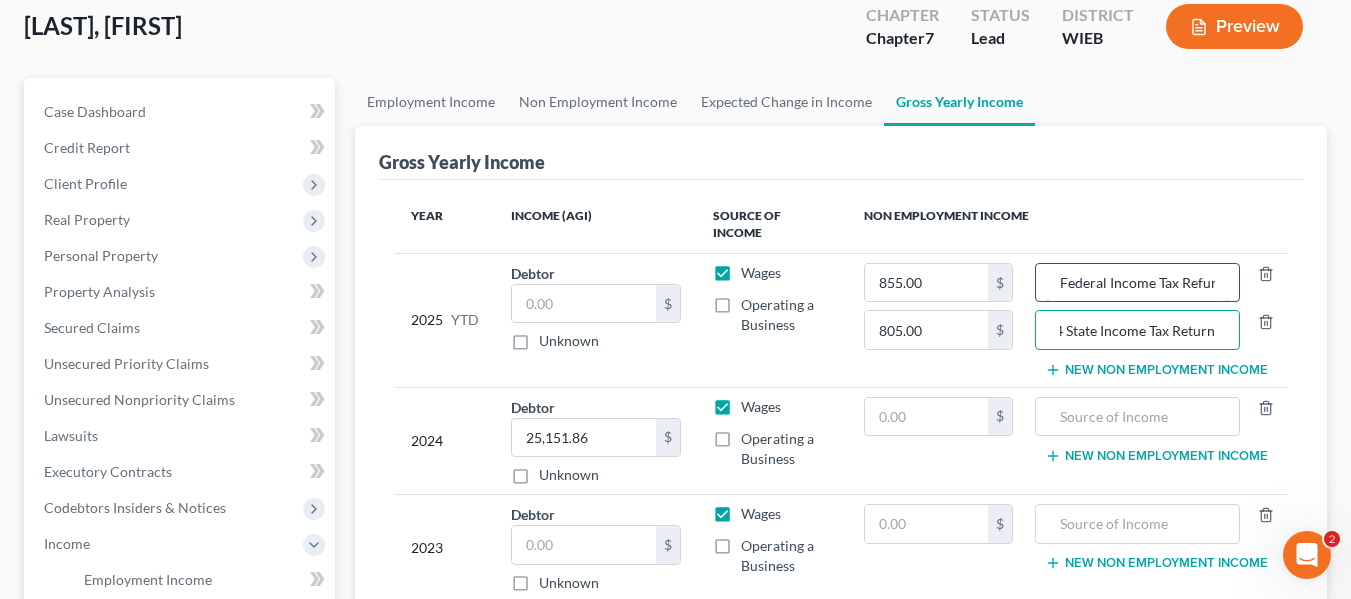 scroll, scrollTop: 0, scrollLeft: 0, axis: both 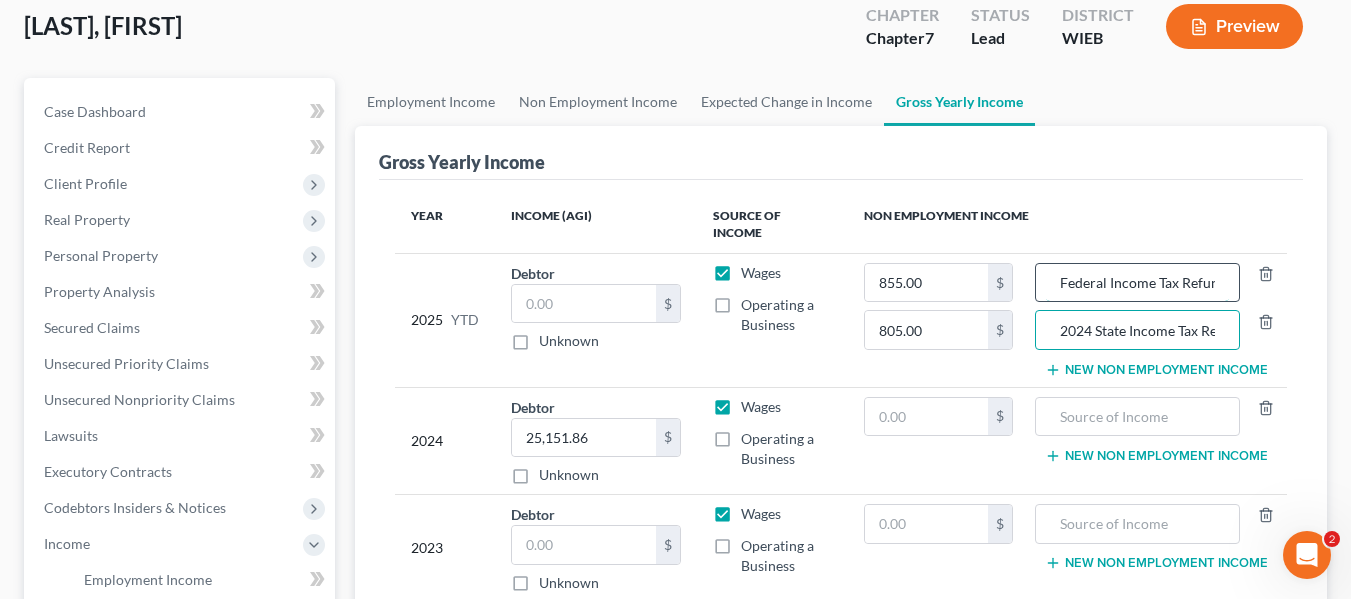 click on "Federal Income Tax Refund" at bounding box center (1137, 283) 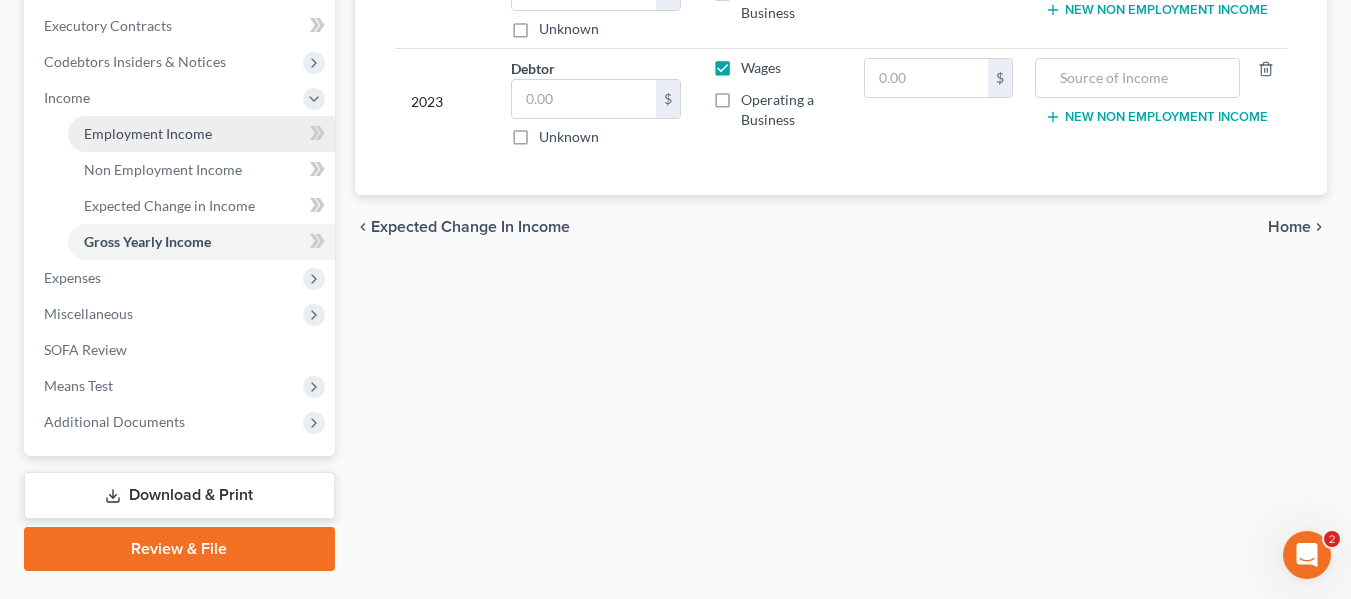 scroll, scrollTop: 608, scrollLeft: 0, axis: vertical 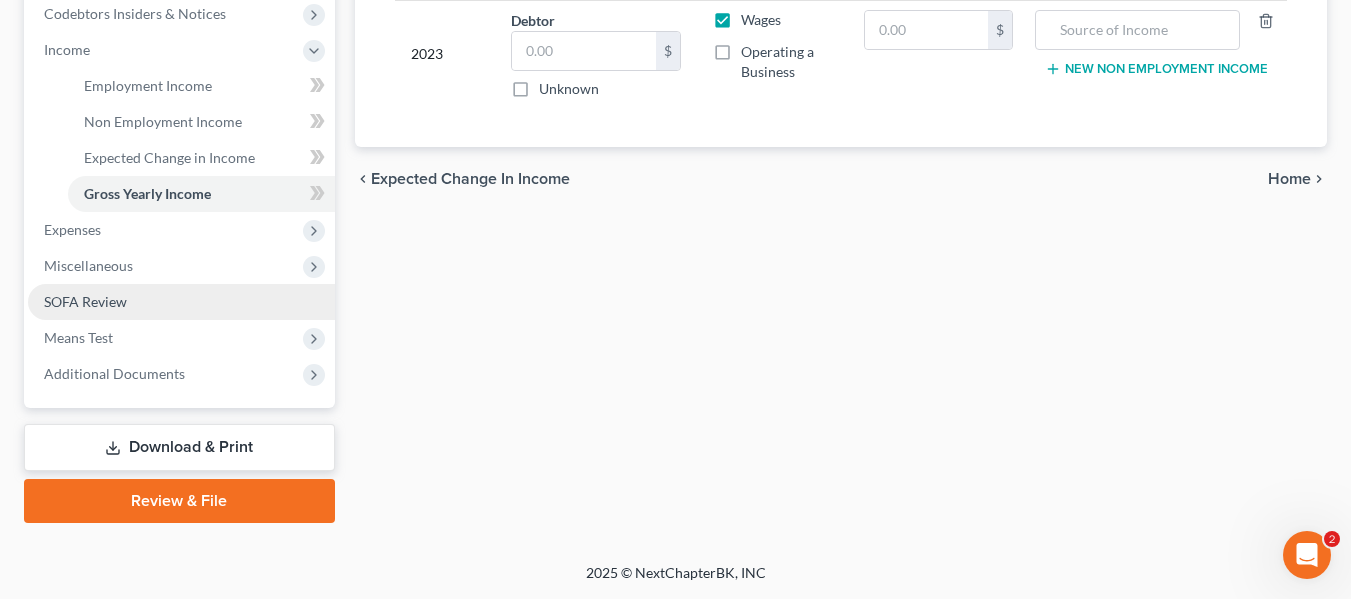 type on "2024 Federal Income Tax Refund" 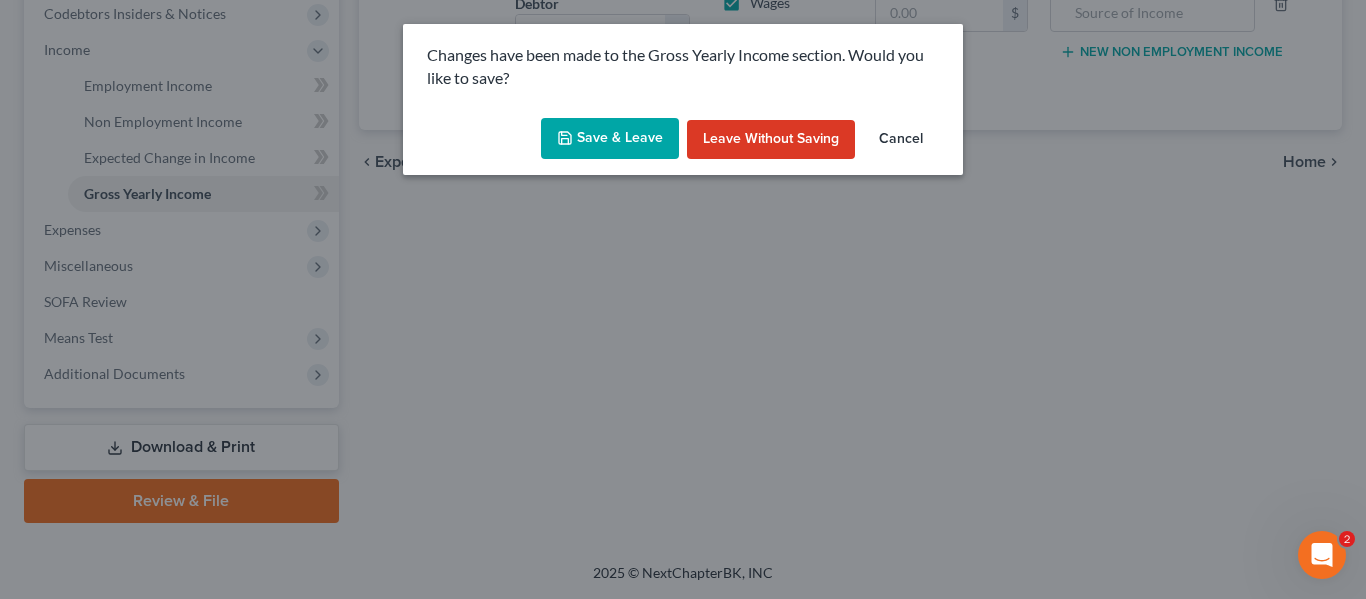 click 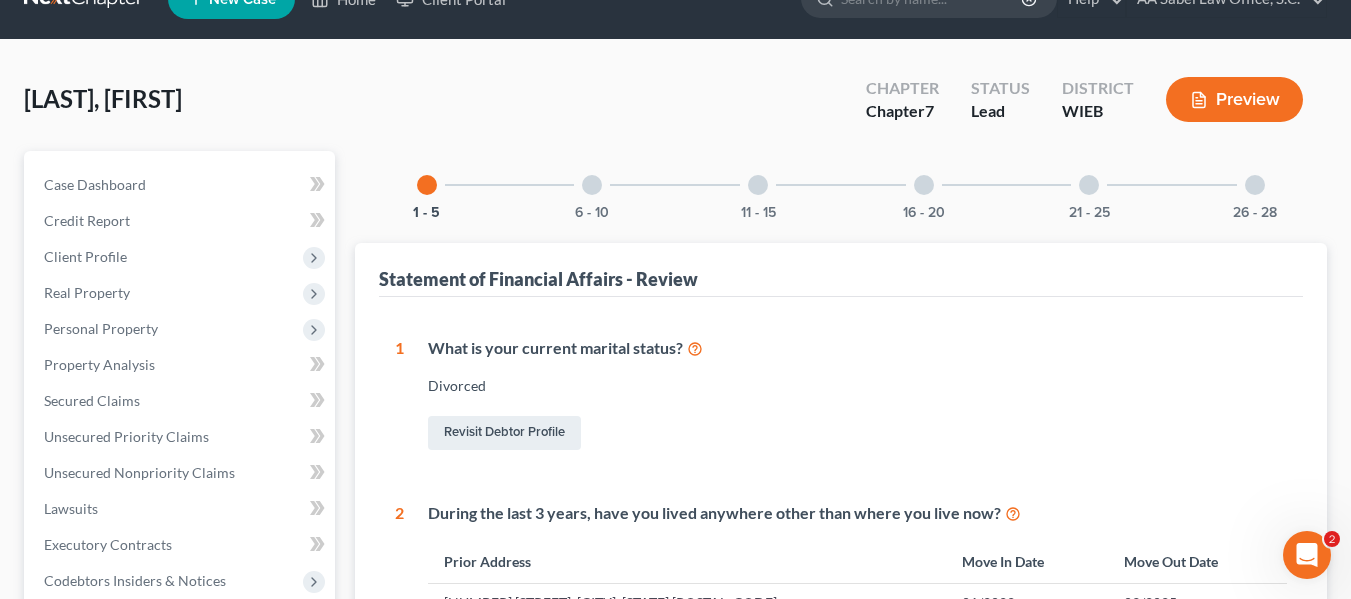 scroll, scrollTop: 0, scrollLeft: 0, axis: both 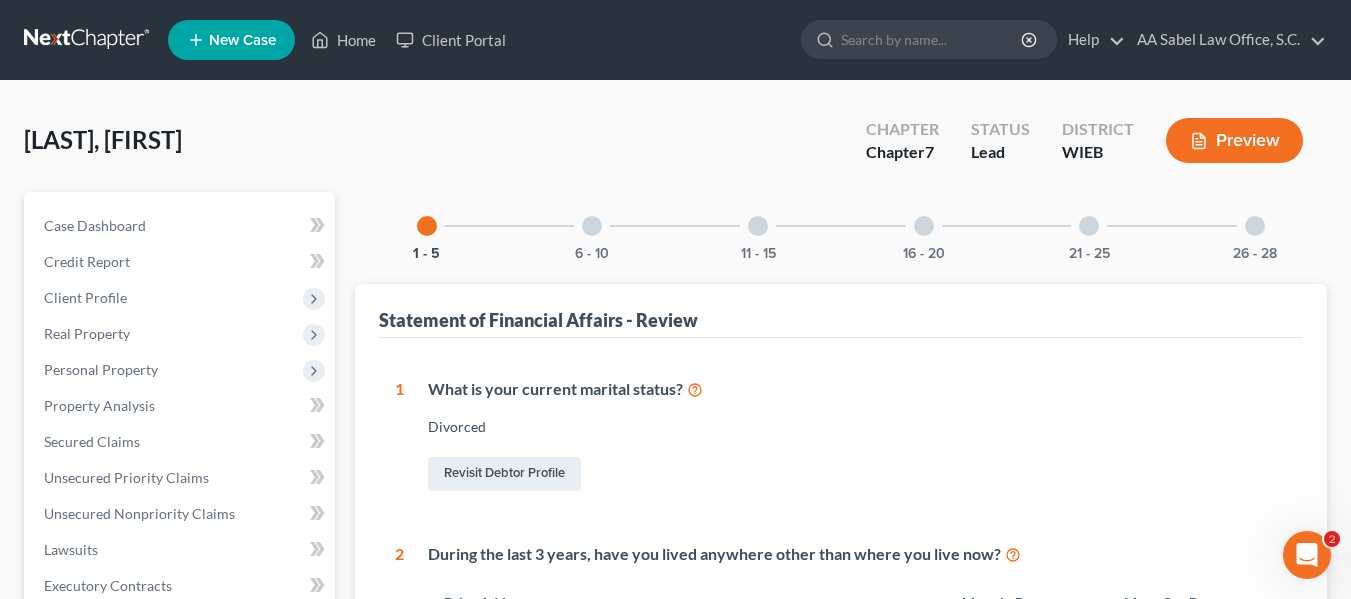 click at bounding box center (592, 226) 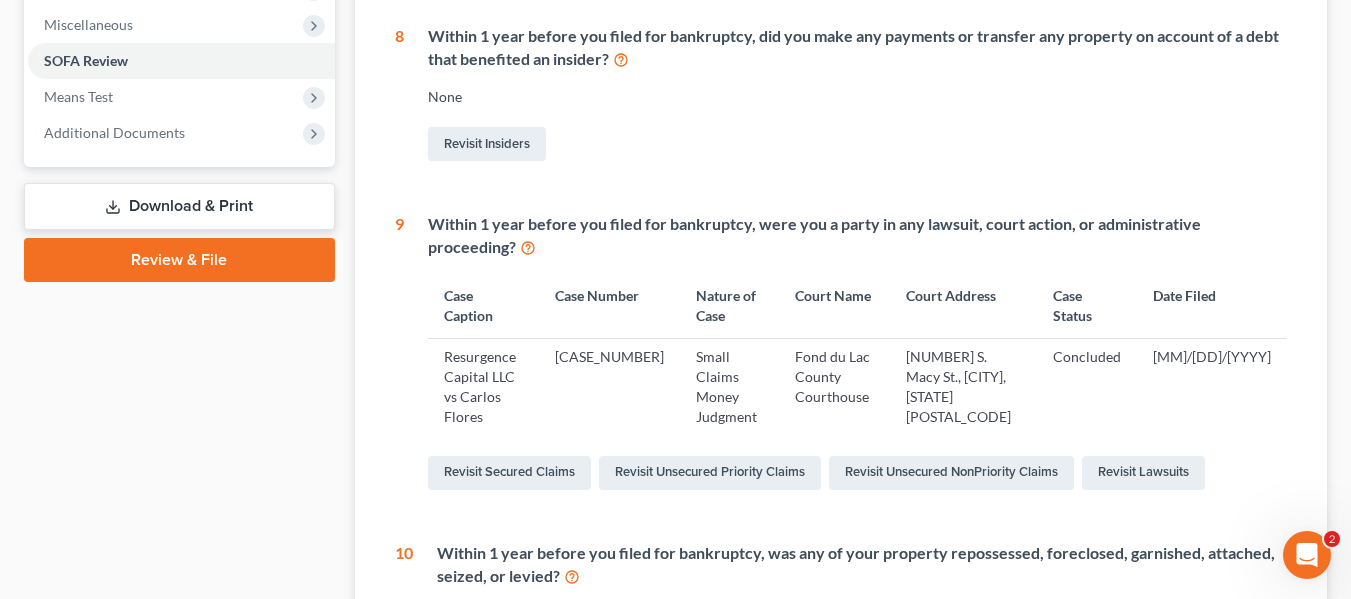 scroll, scrollTop: 708, scrollLeft: 0, axis: vertical 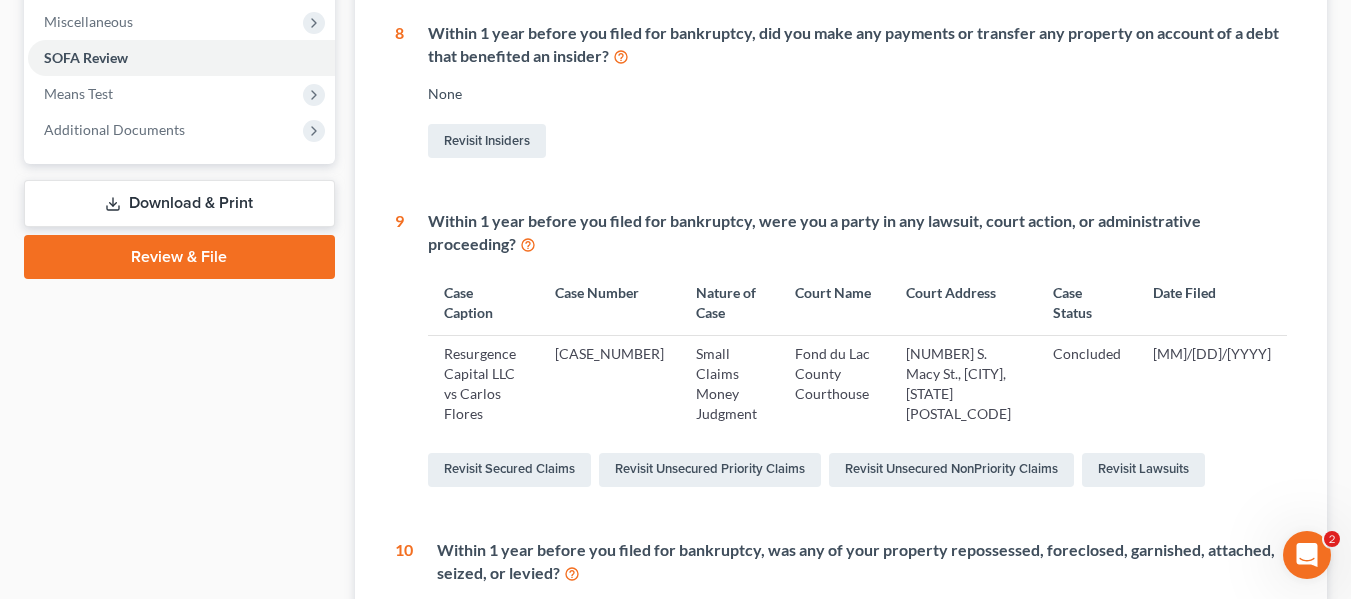 click on "Within 1 year before you filed for bankruptcy, were you a party in any lawsuit, court action, or administrative proceeding?" at bounding box center (857, 233) 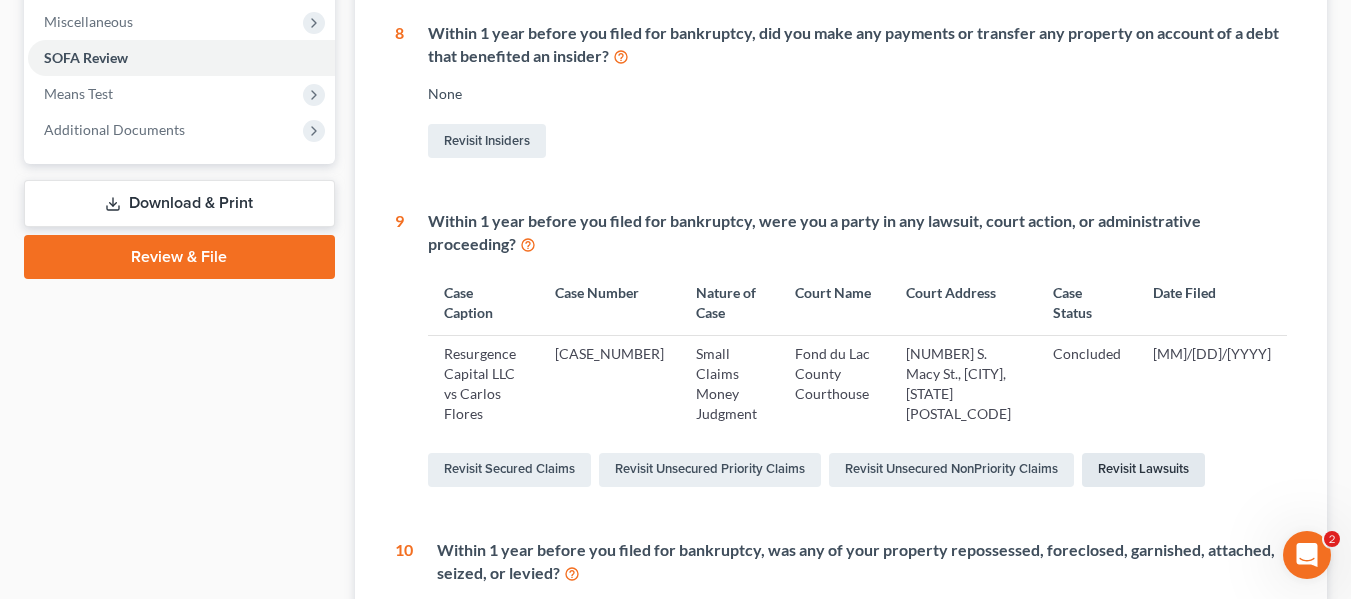 click on "Revisit Lawsuits" at bounding box center [1143, 470] 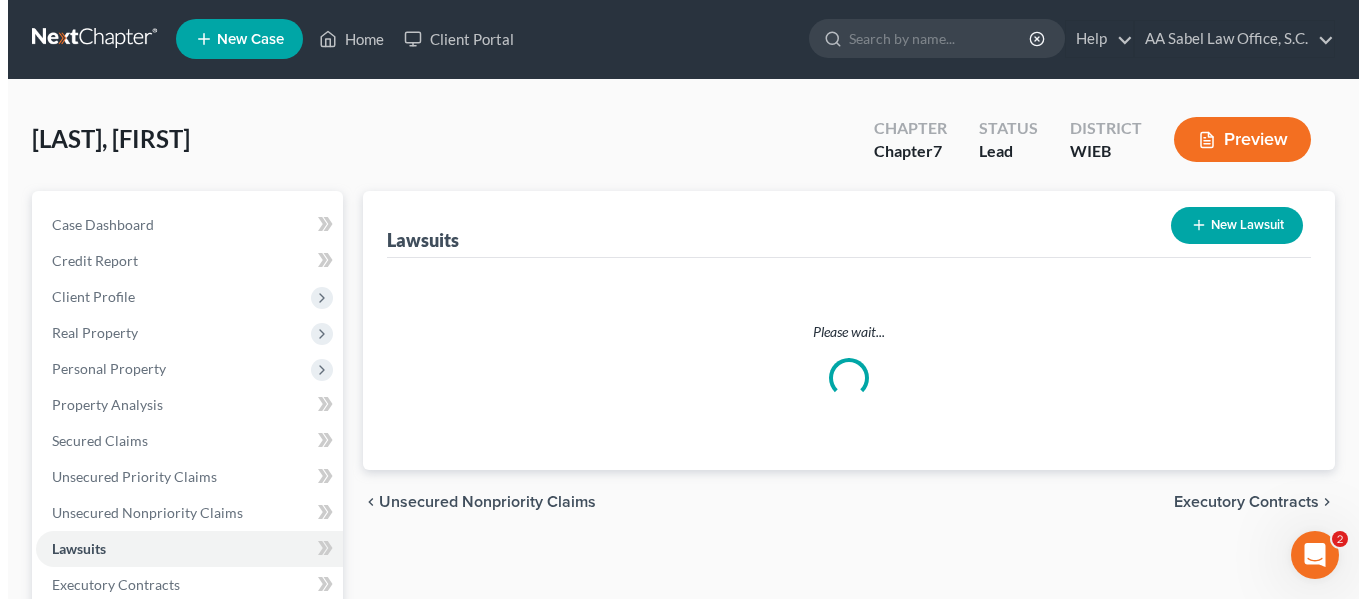 scroll, scrollTop: 0, scrollLeft: 0, axis: both 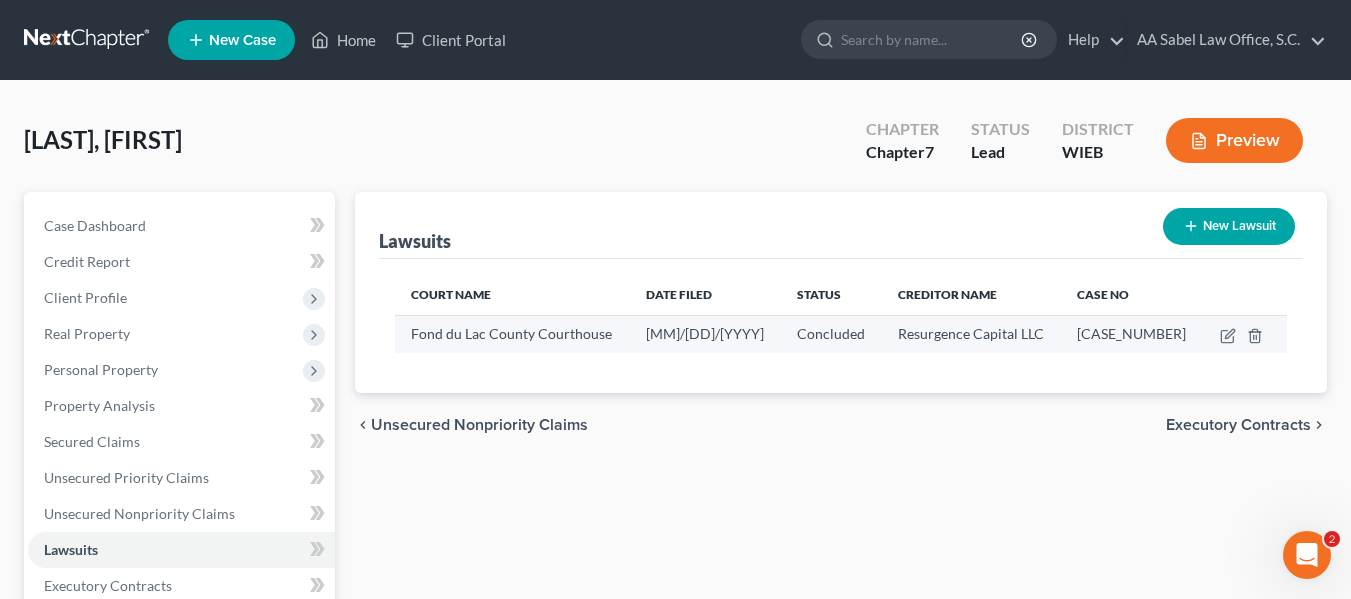 click on "Resurgence Capital LLC" at bounding box center (971, 334) 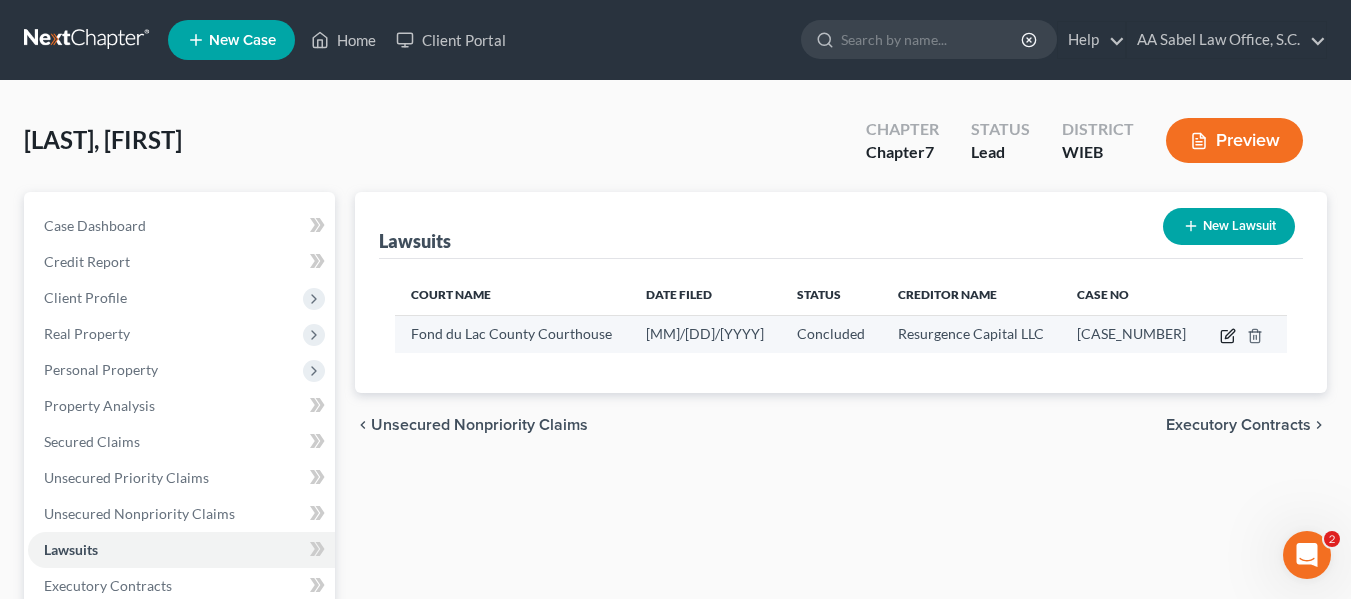 click 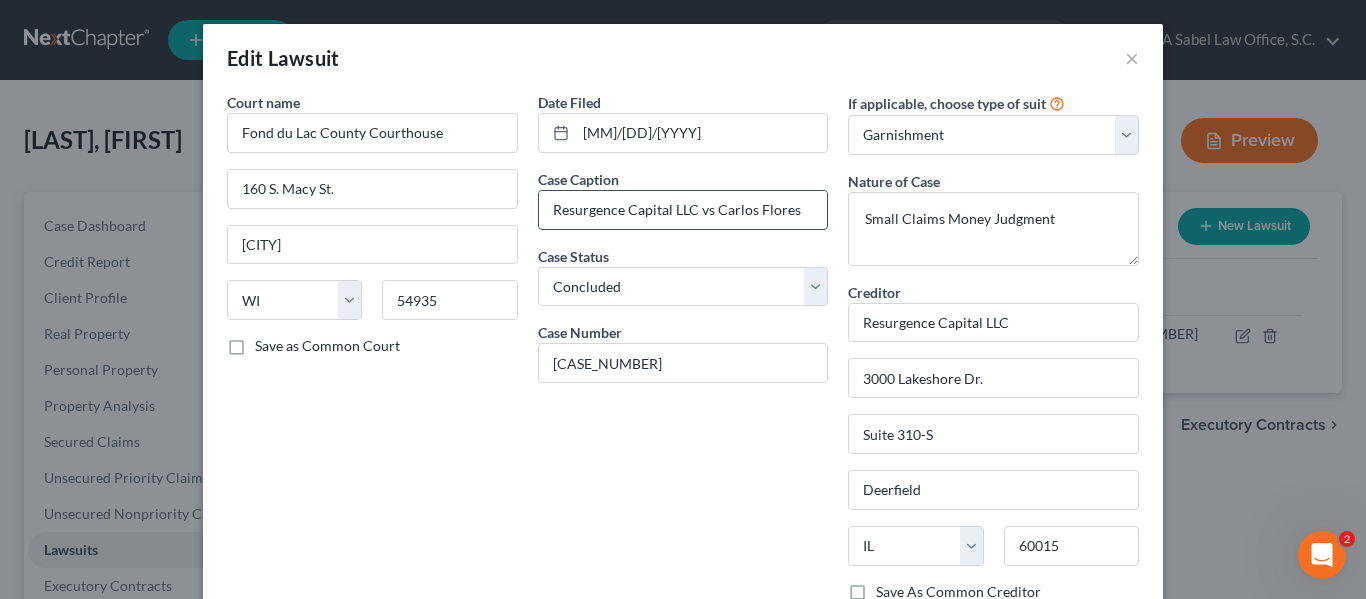 click on "Resurgence Capital LLC vs Carlos Flores" at bounding box center (683, 210) 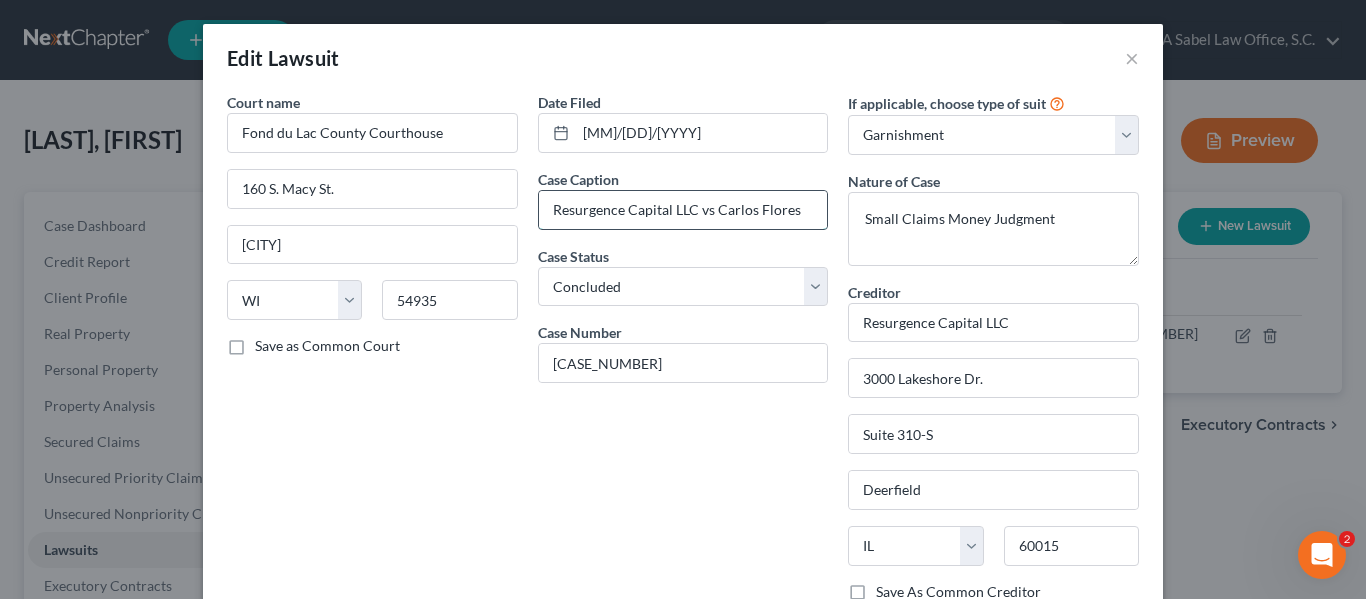 click on "Resurgence Capital LLC vs Carlos Flores" at bounding box center [683, 210] 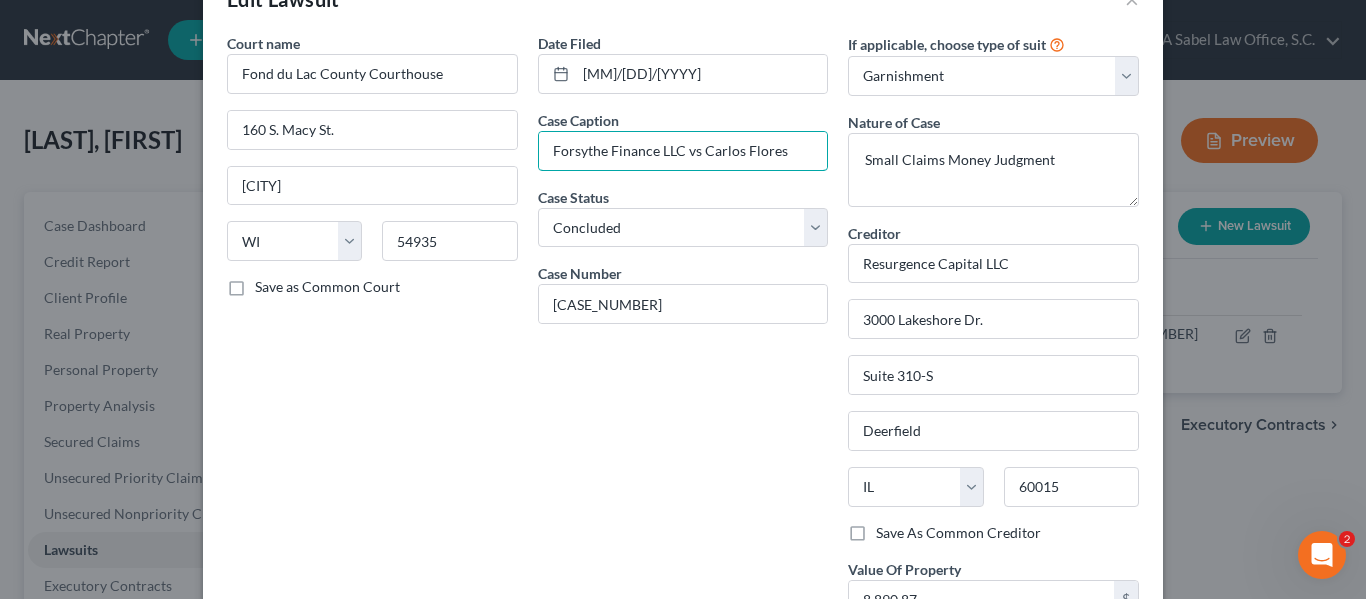 scroll, scrollTop: 61, scrollLeft: 0, axis: vertical 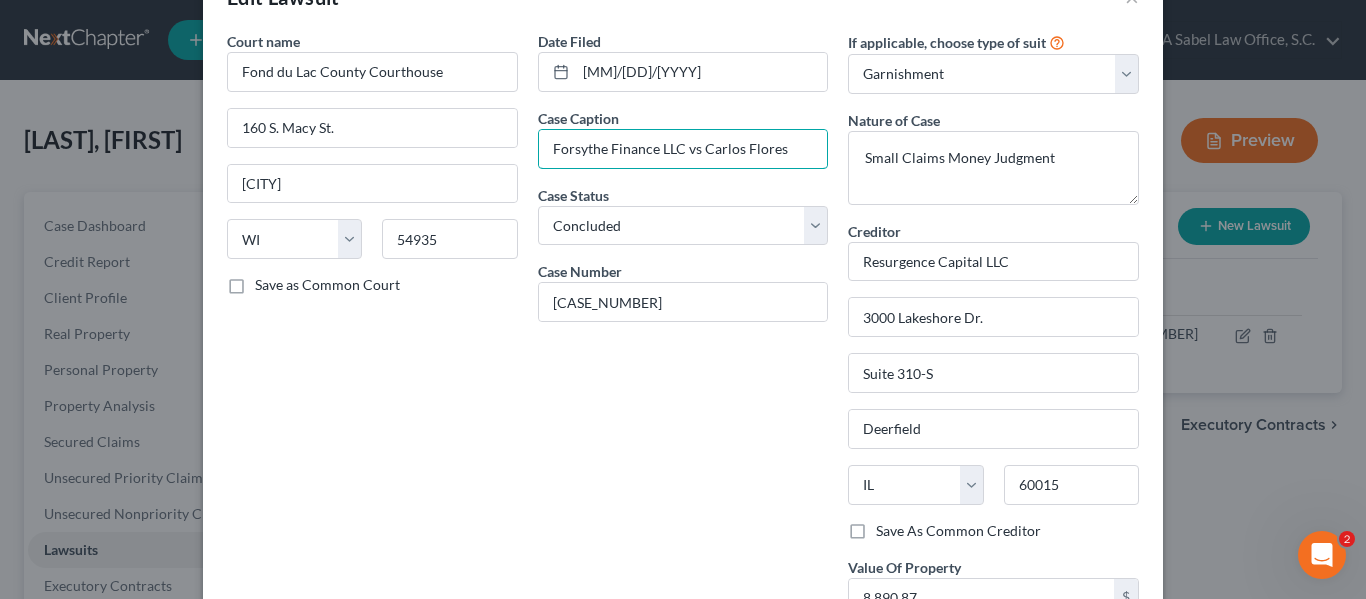 drag, startPoint x: 672, startPoint y: 150, endPoint x: 422, endPoint y: 162, distance: 250.28784 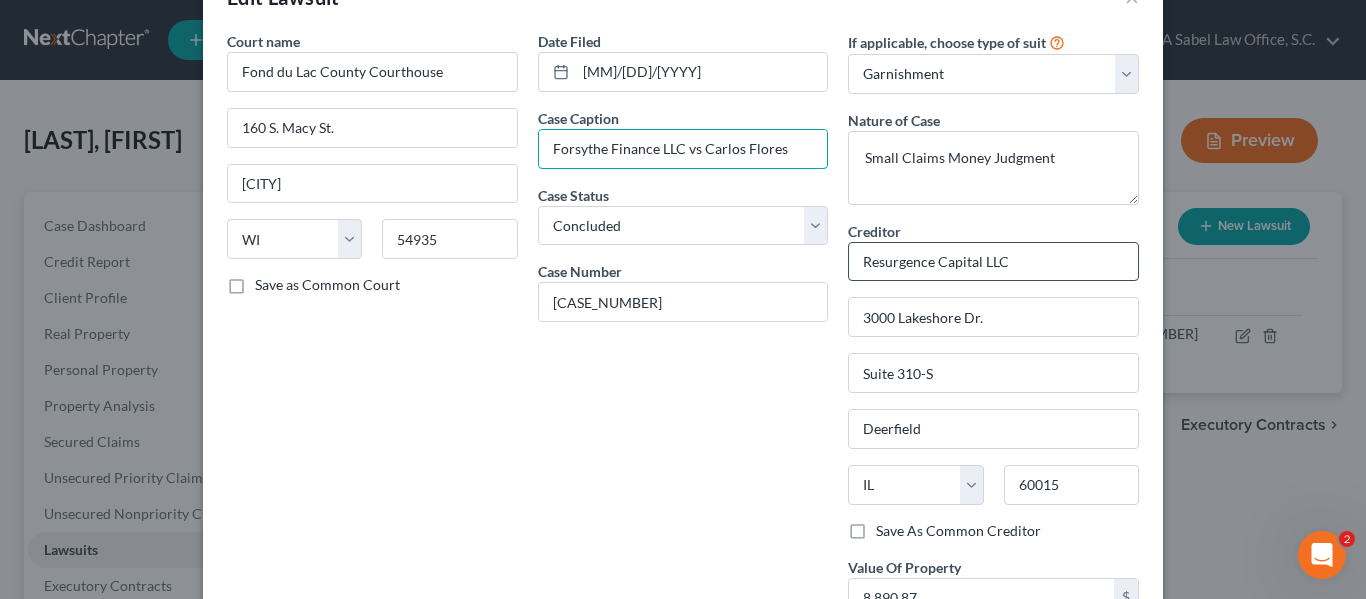 type on "Forsythe Finance LLC vs Carlos Flores" 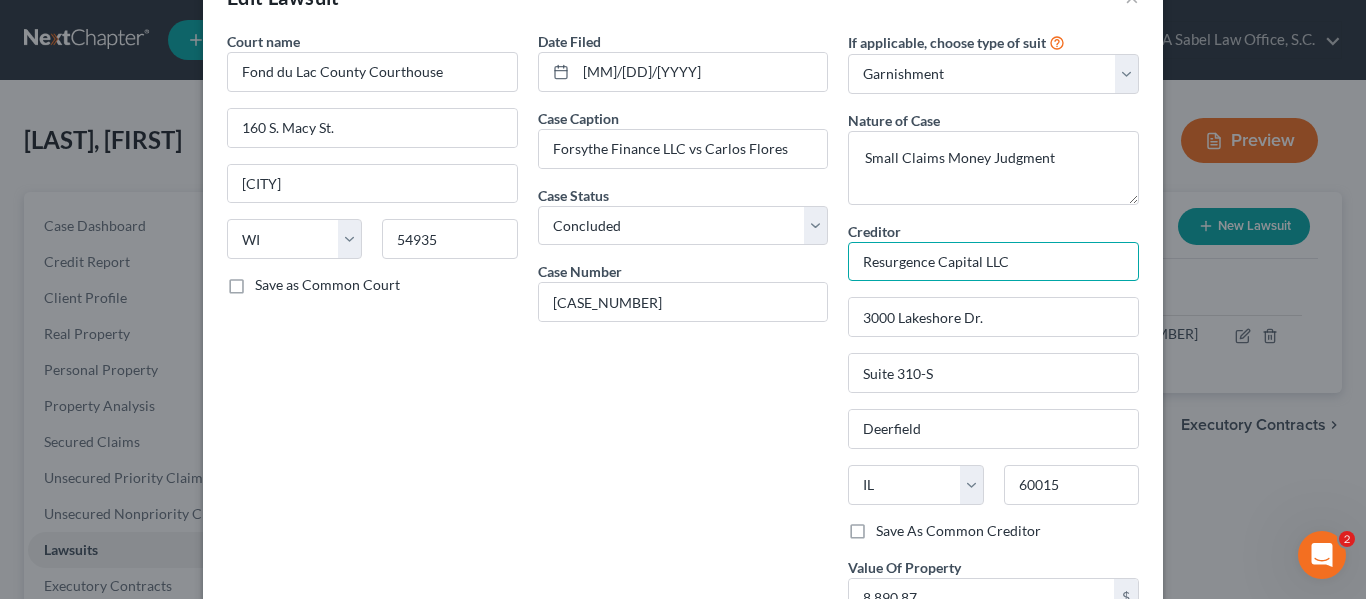 drag, startPoint x: 1032, startPoint y: 259, endPoint x: 618, endPoint y: 270, distance: 414.14612 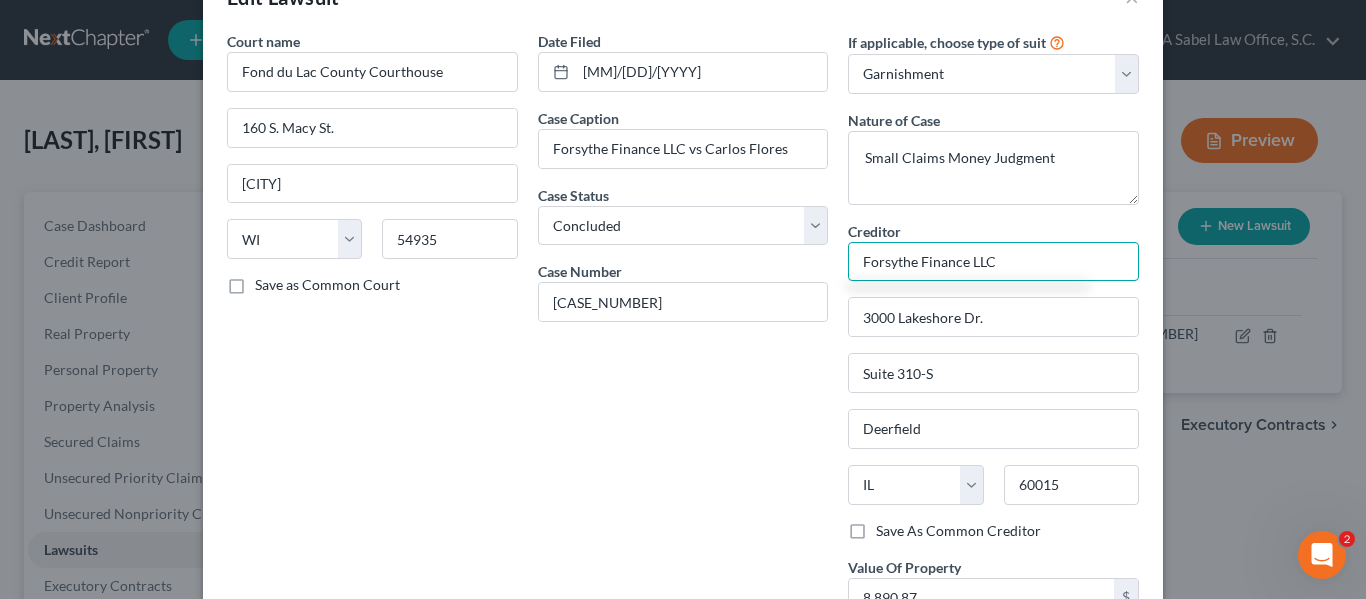 type on "Forsythe Finance LLC" 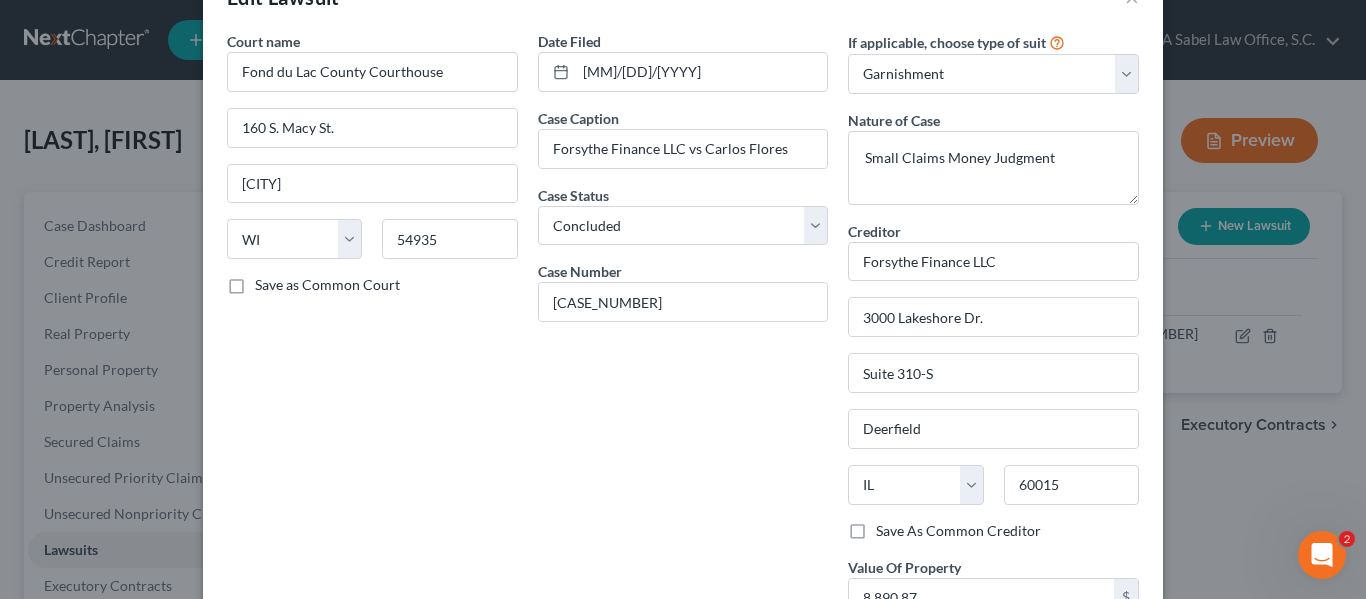 click on "Date Filed         02/15/2021 Case Caption Forsythe Finance LLC vs Carlos Flores
Case Status
*
Select Pending On Appeal Concluded Case Number 21-SC-350" at bounding box center [683, 384] 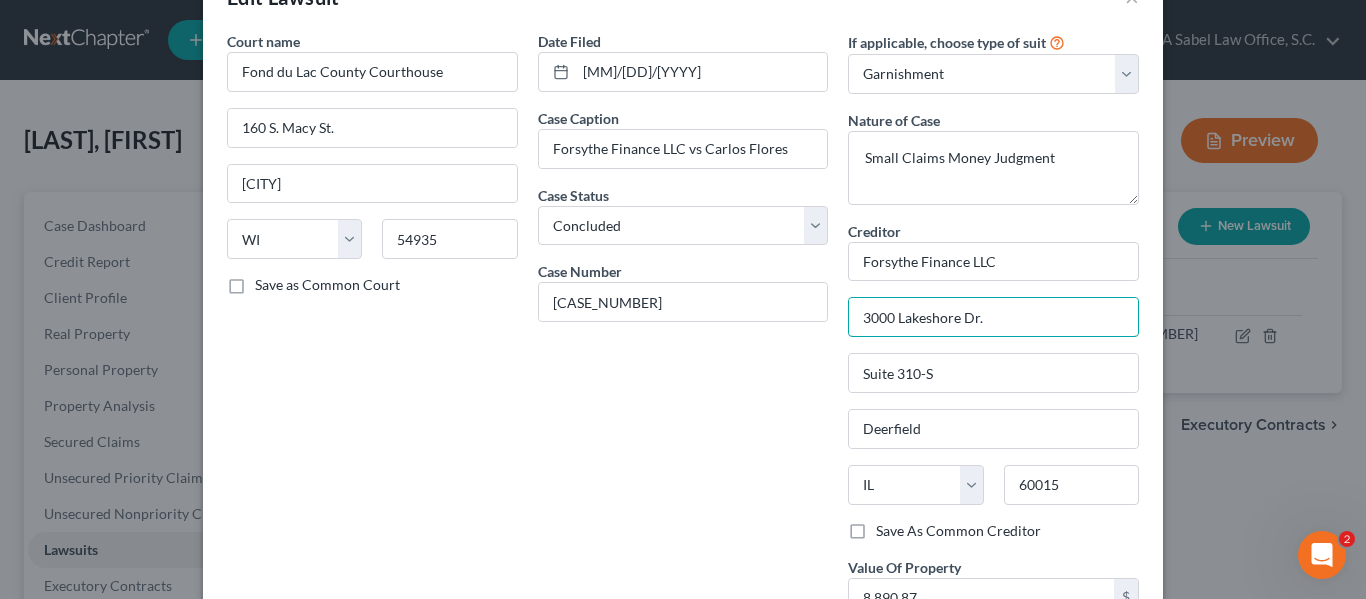 drag, startPoint x: 1025, startPoint y: 316, endPoint x: 628, endPoint y: 358, distance: 399.21548 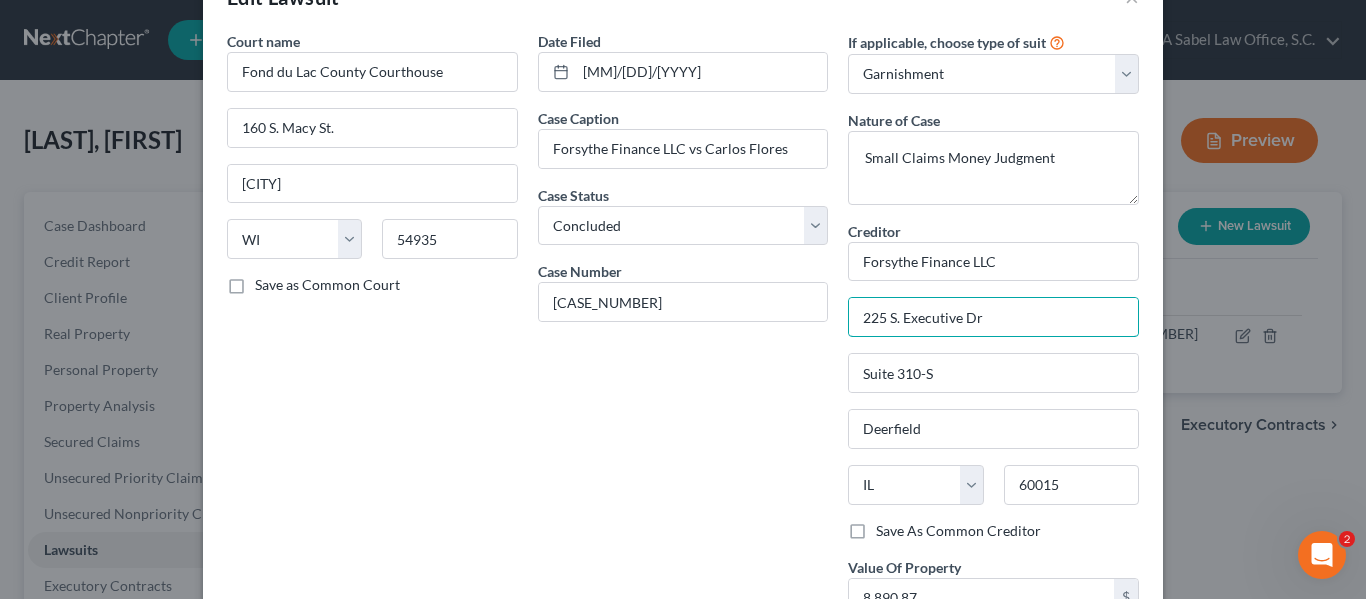 type on "225 S. Executive Dr" 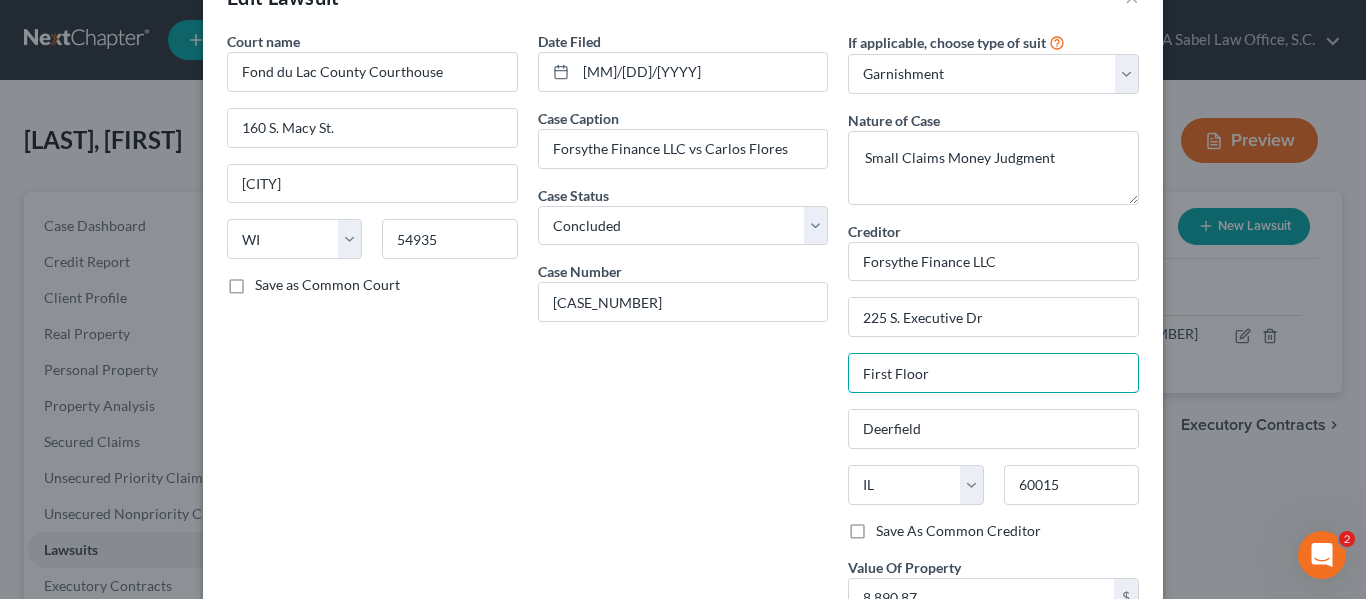 type on "First Floor" 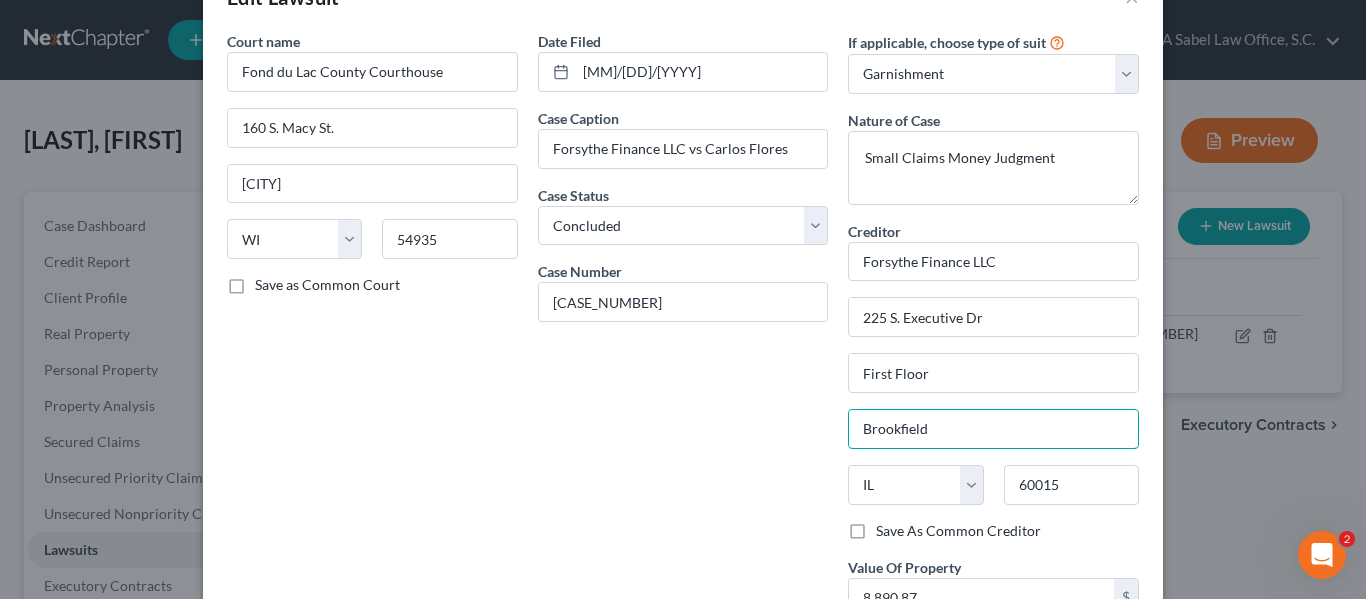 type on "Brookfield" 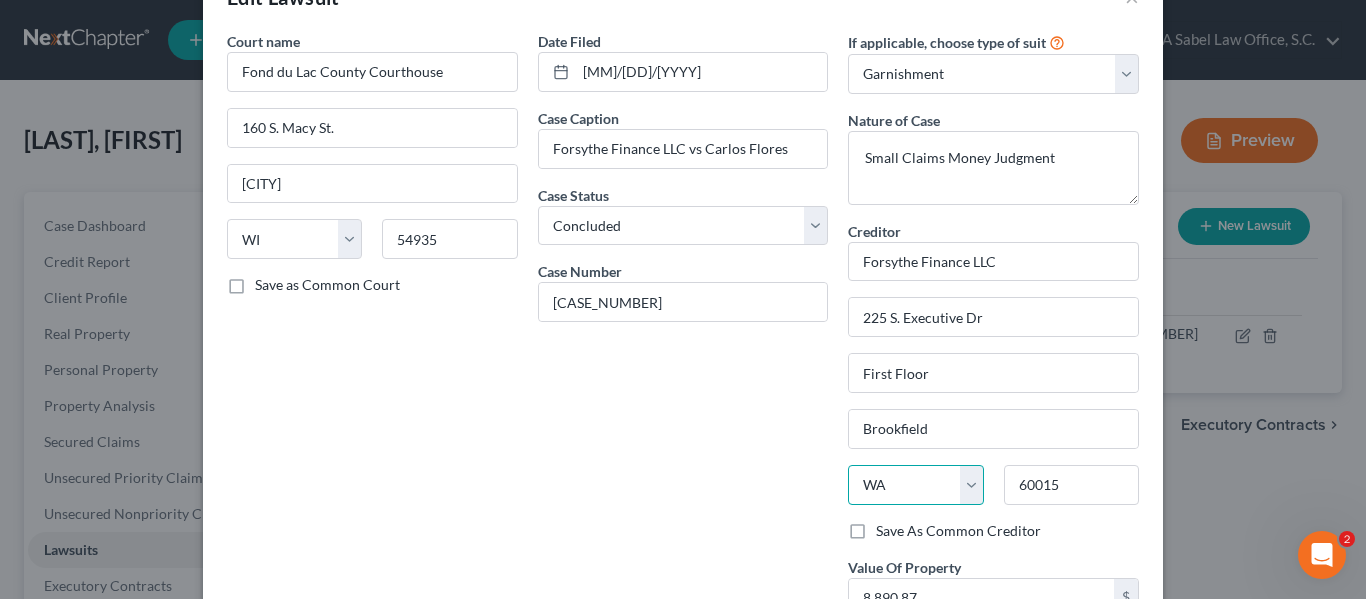 select on "52" 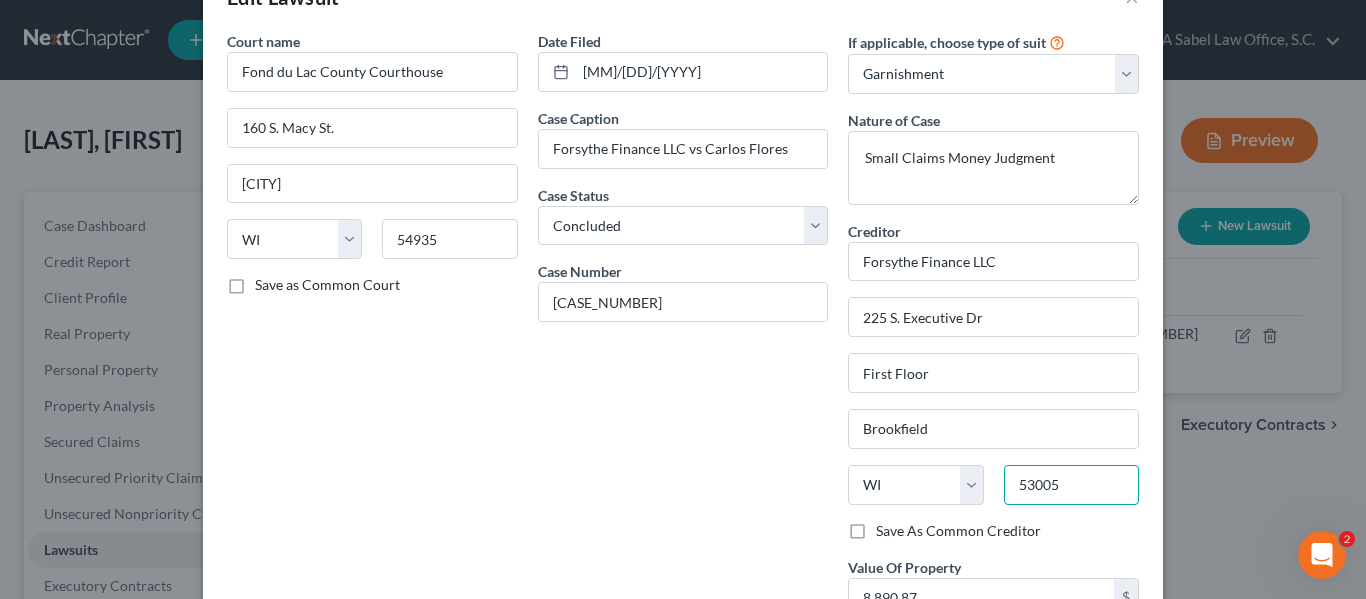 type on "53005" 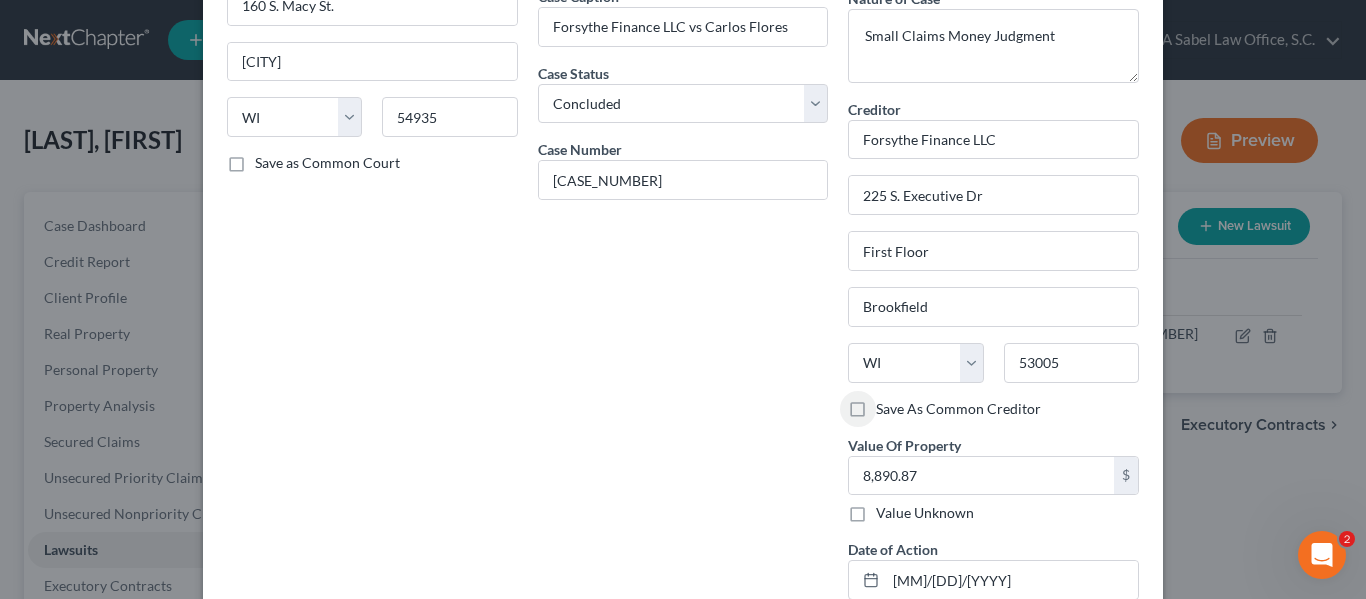 scroll, scrollTop: 190, scrollLeft: 0, axis: vertical 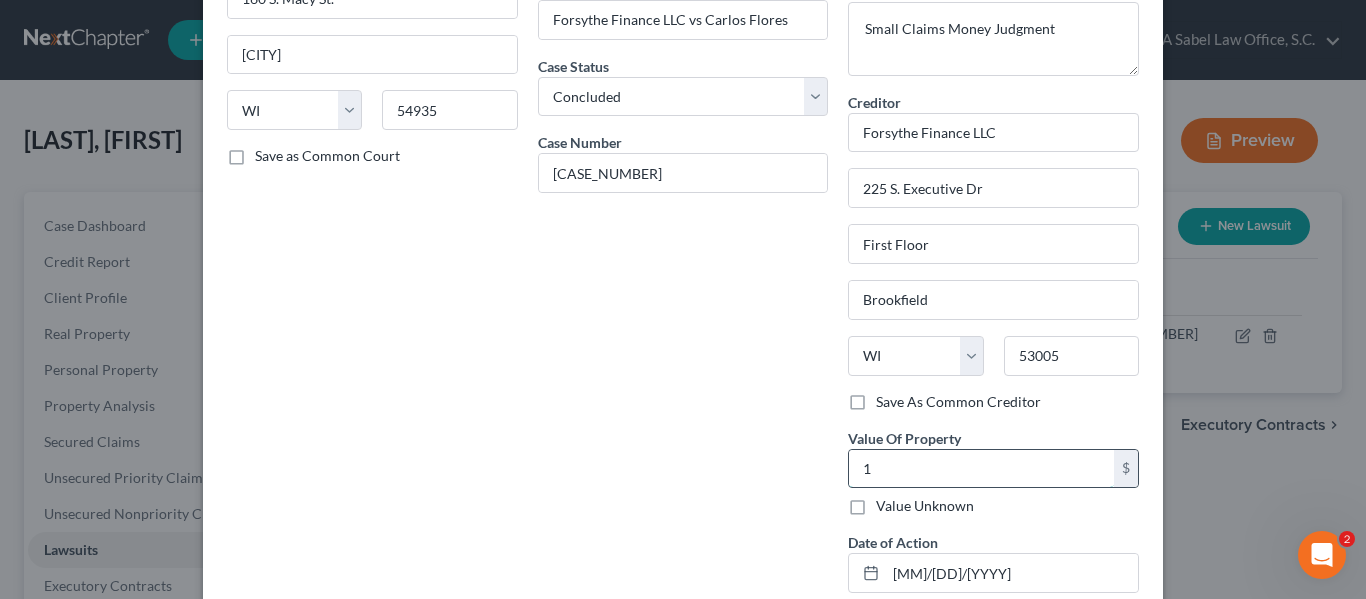 click on "1" at bounding box center (981, 469) 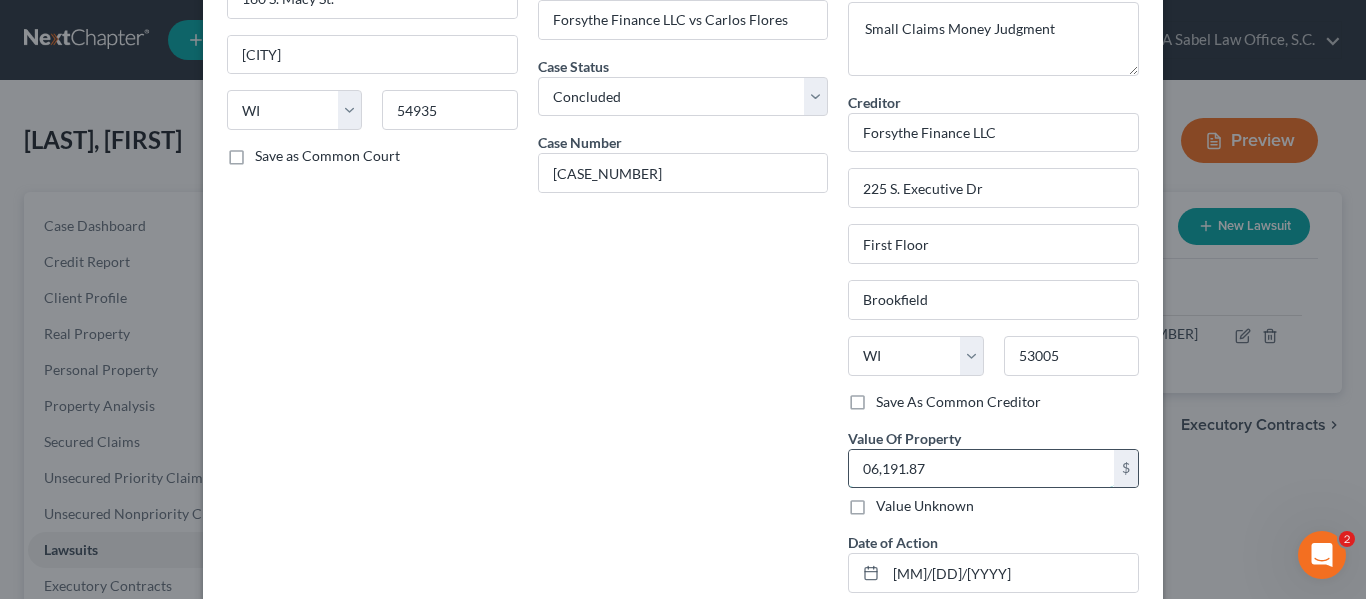 click on "06,191.87" at bounding box center [981, 469] 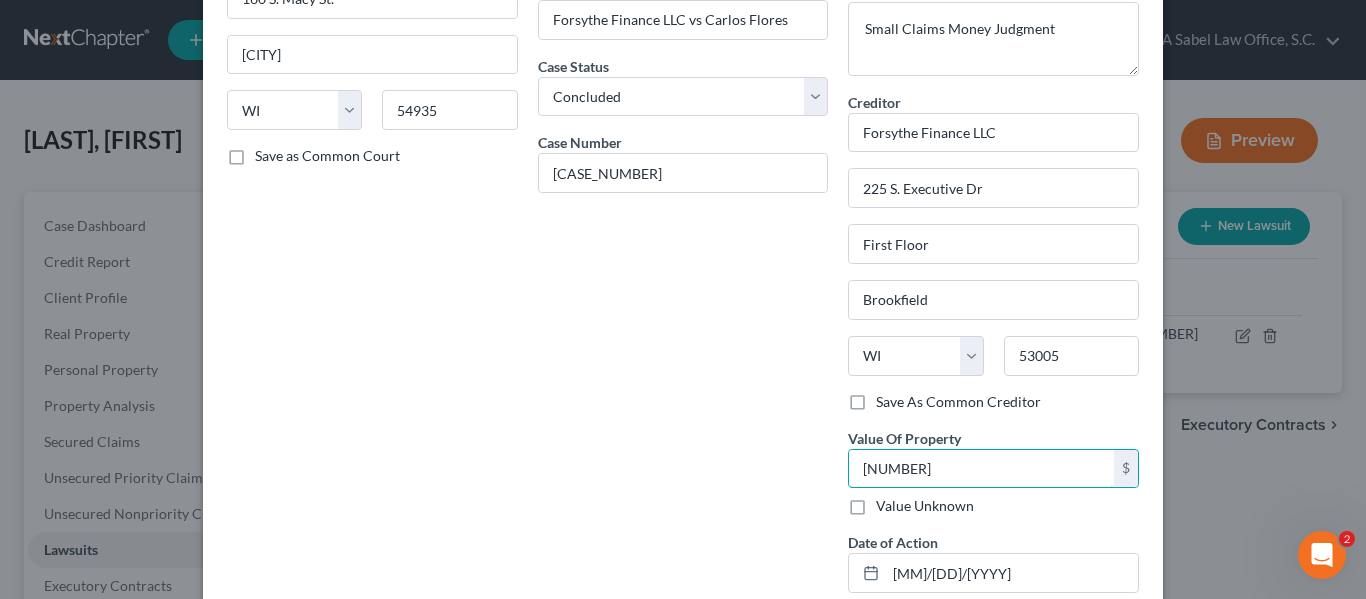 type on "10,619.87" 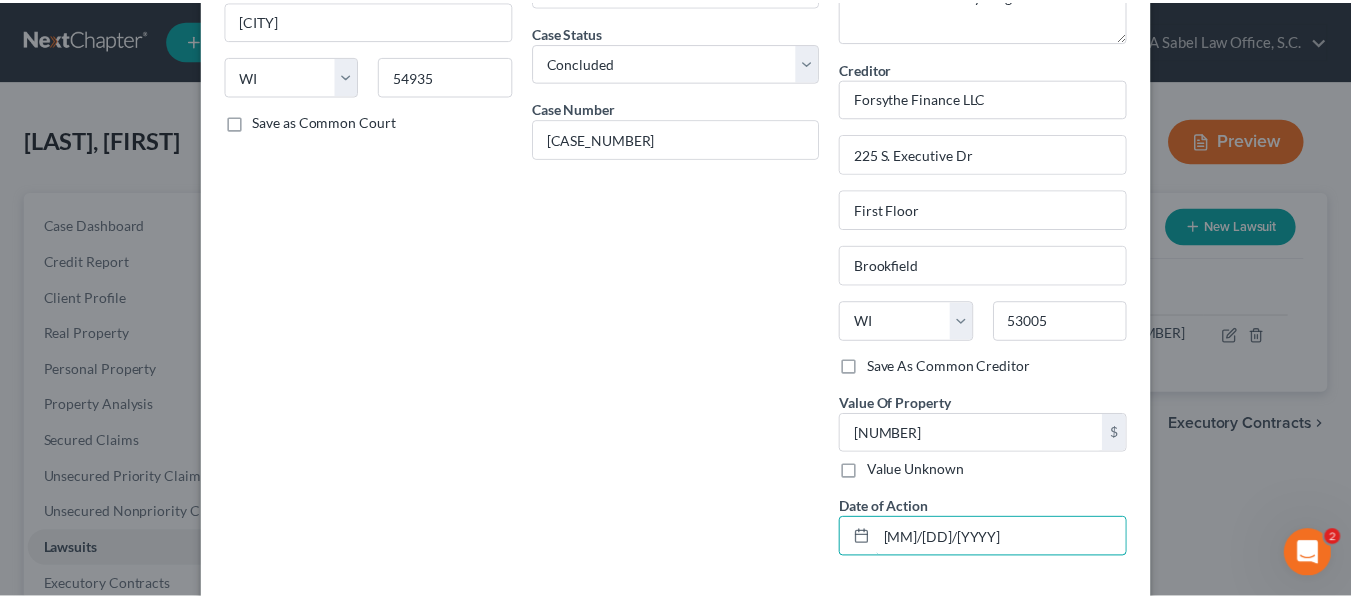 scroll, scrollTop: 310, scrollLeft: 0, axis: vertical 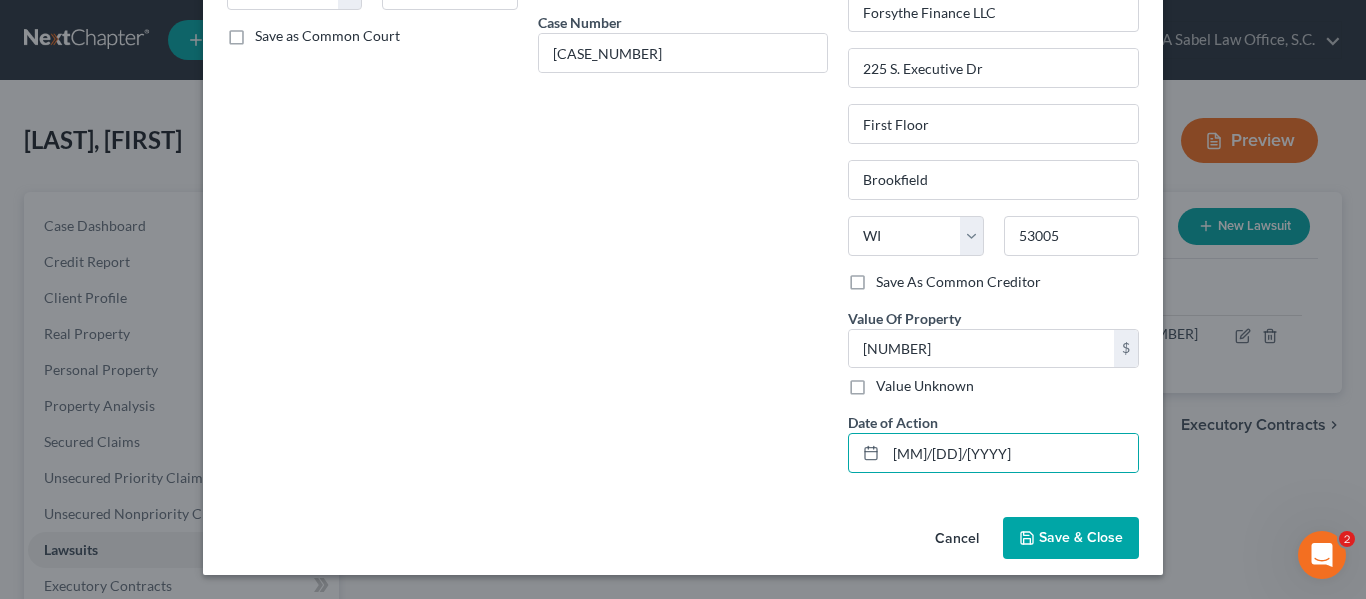 click on "Save & Close" at bounding box center (1071, 538) 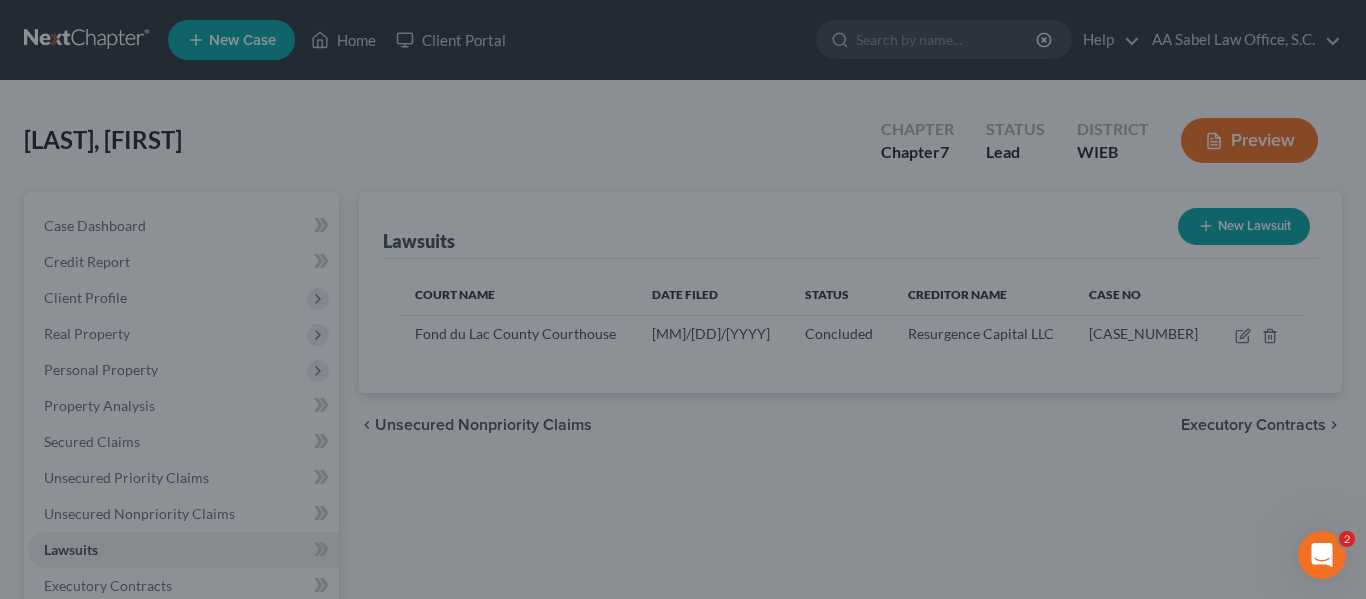 click on "Save & Close" at bounding box center [1029, 486] 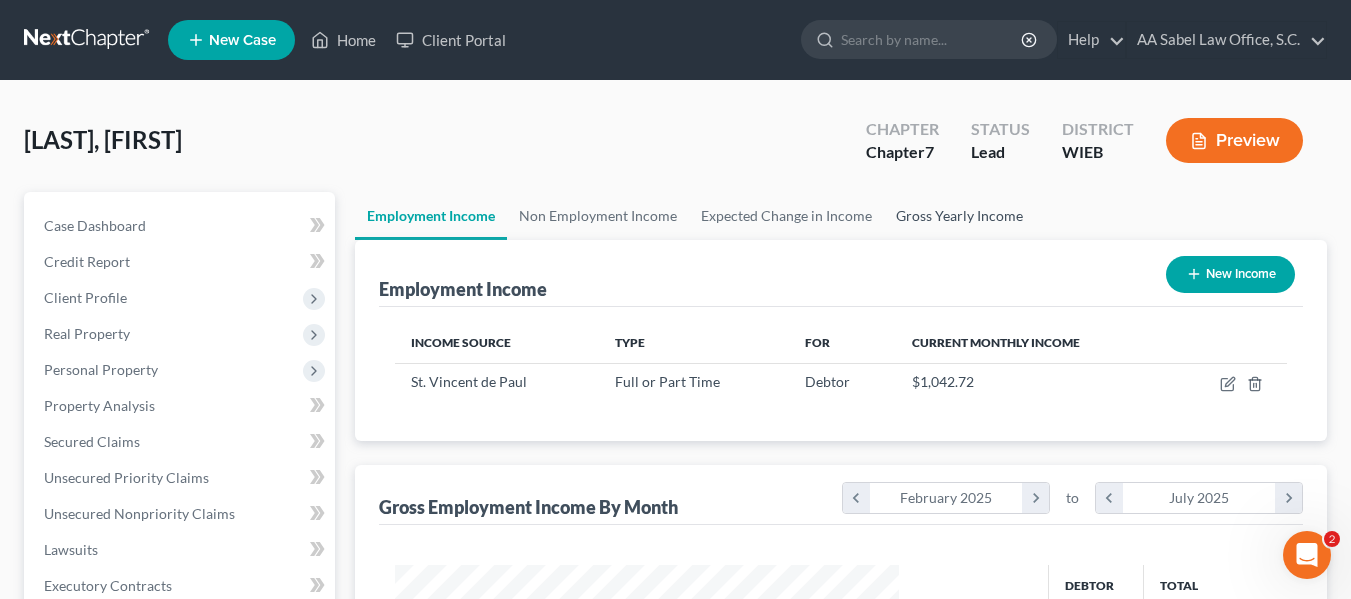 scroll, scrollTop: 90, scrollLeft: 0, axis: vertical 